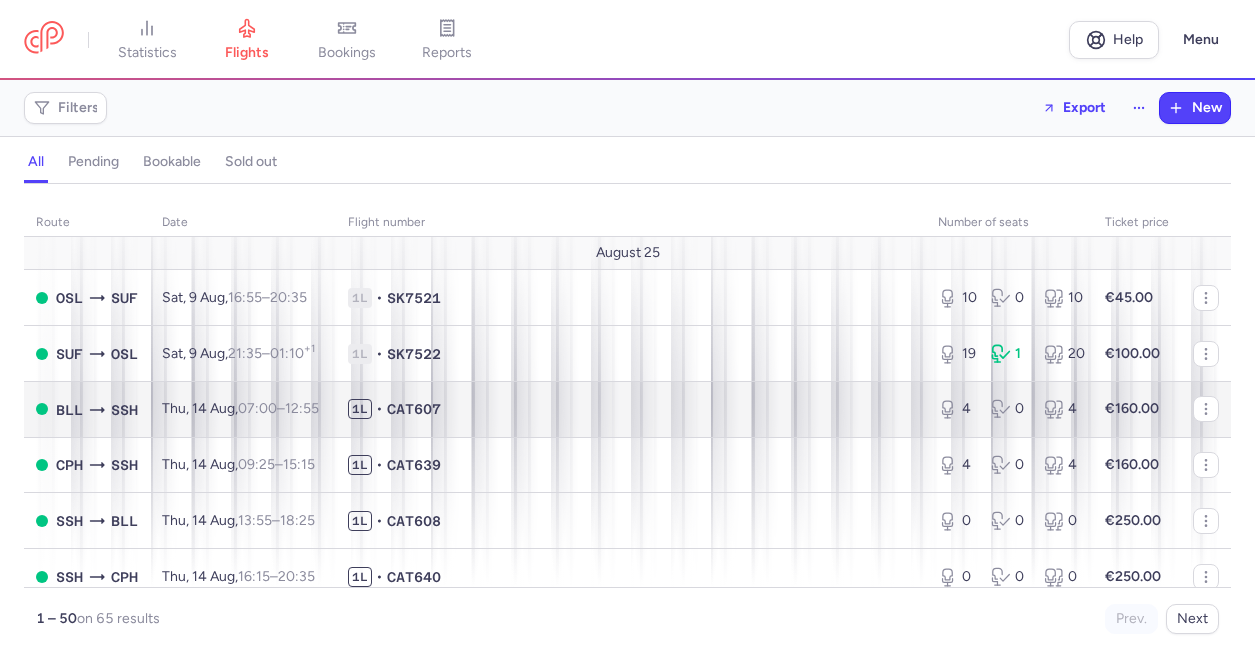 scroll, scrollTop: 0, scrollLeft: 0, axis: both 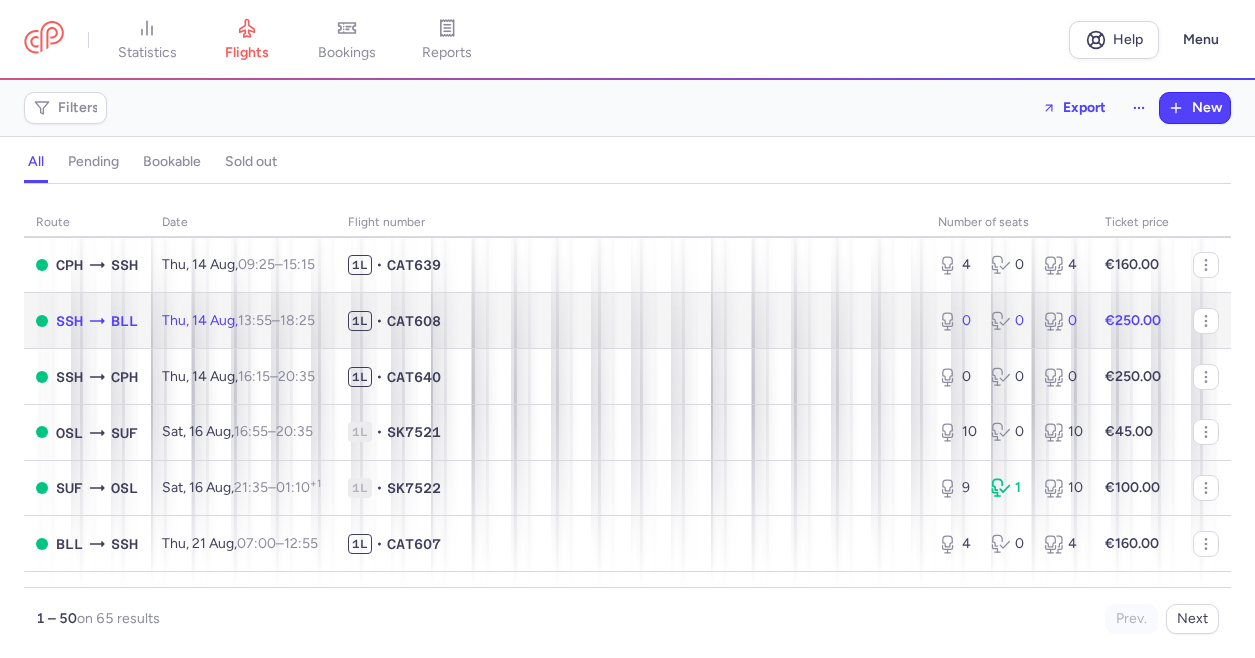 click 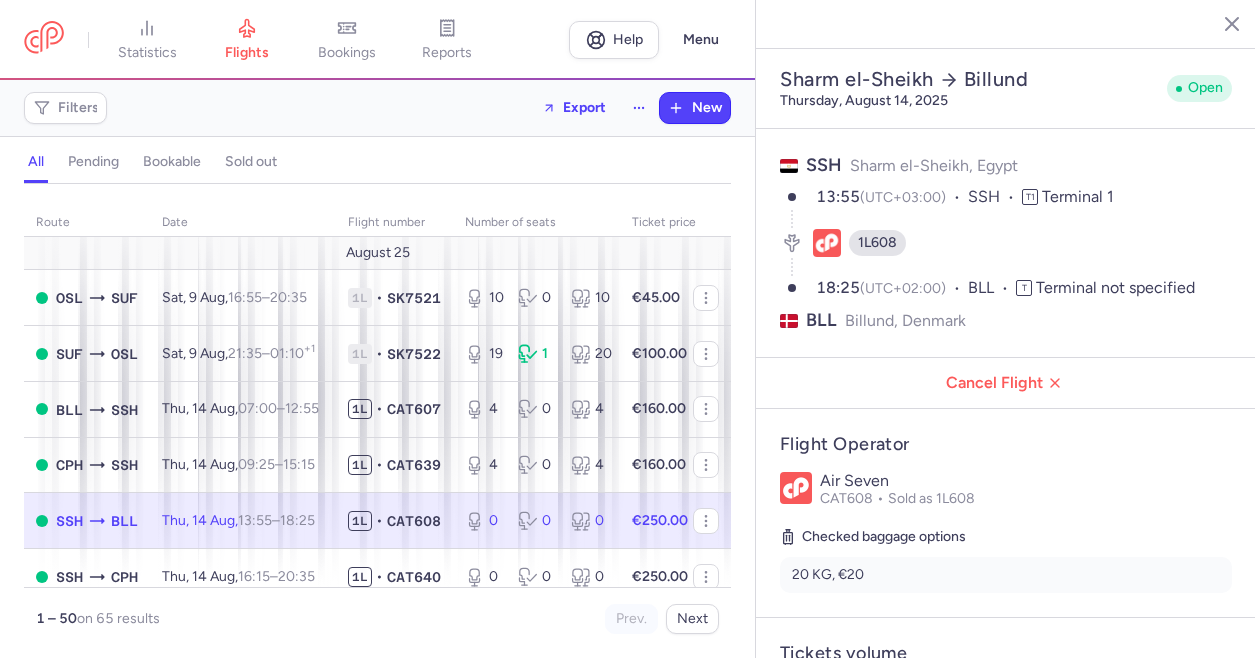 select on "days" 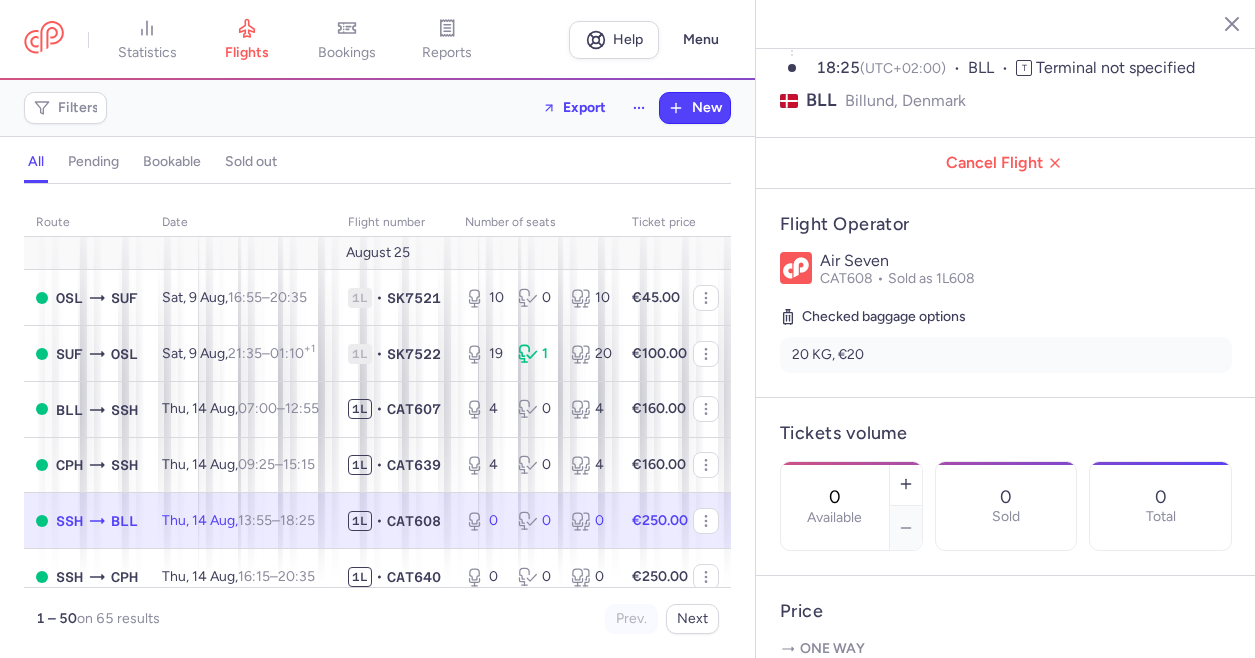 scroll, scrollTop: 0, scrollLeft: 0, axis: both 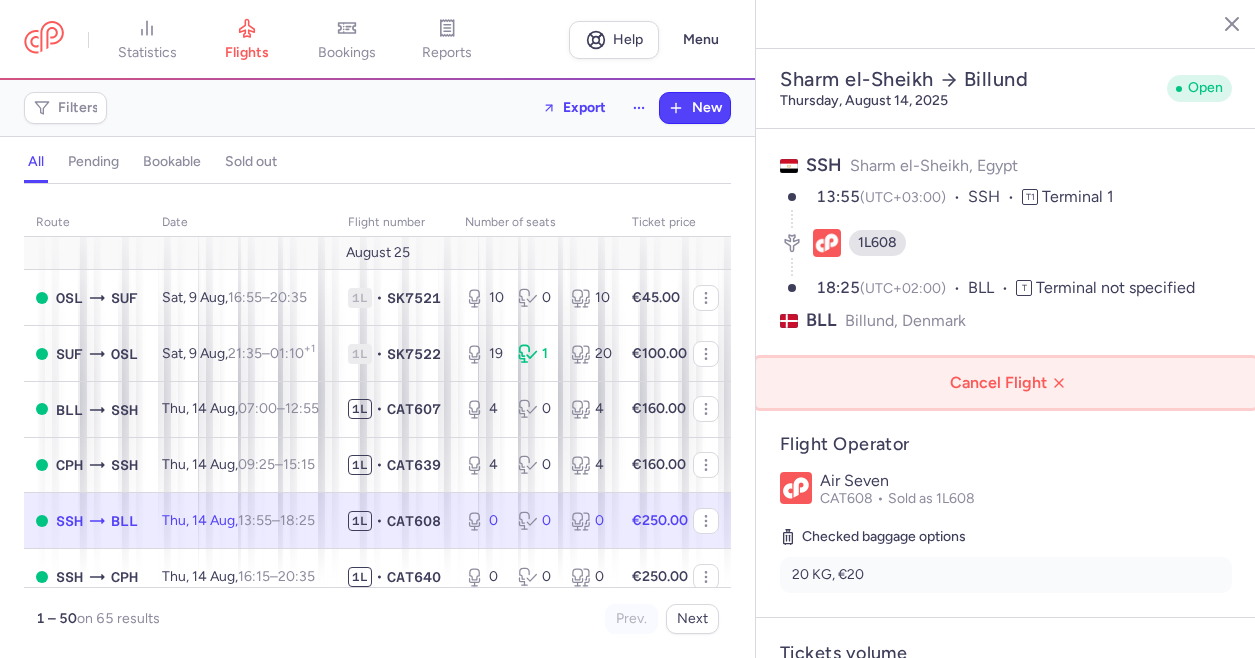 click on "Cancel Flight" at bounding box center (1010, 383) 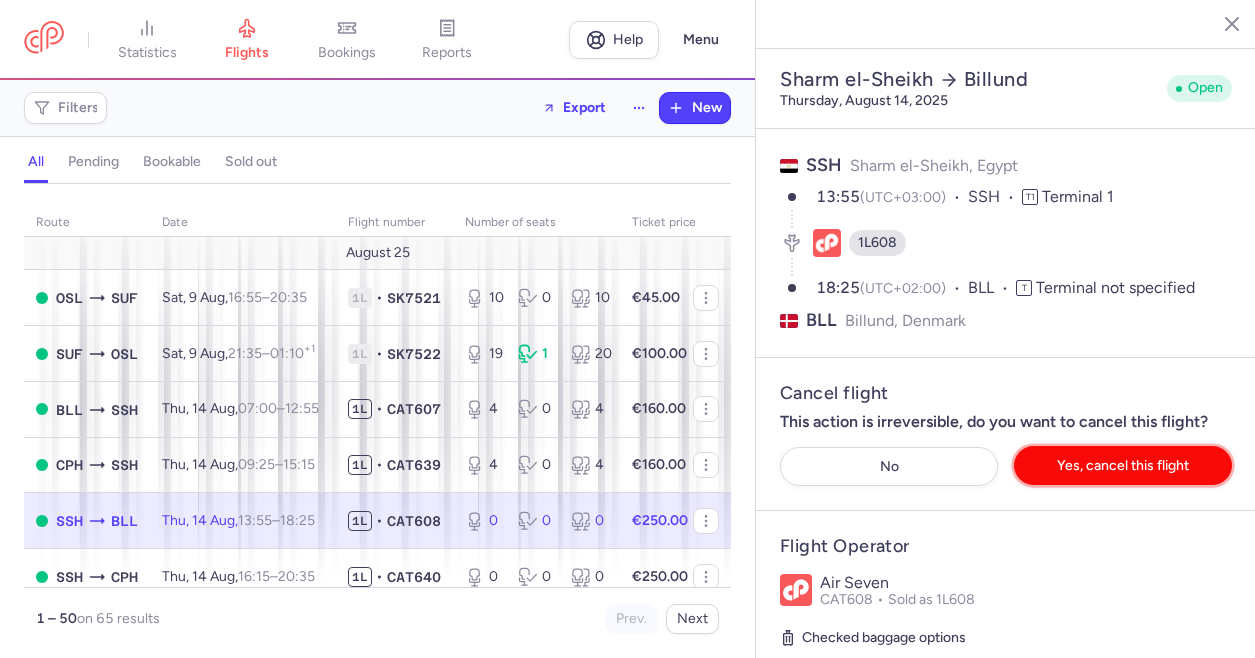 click on "Yes, cancel this flight" at bounding box center [1123, 465] 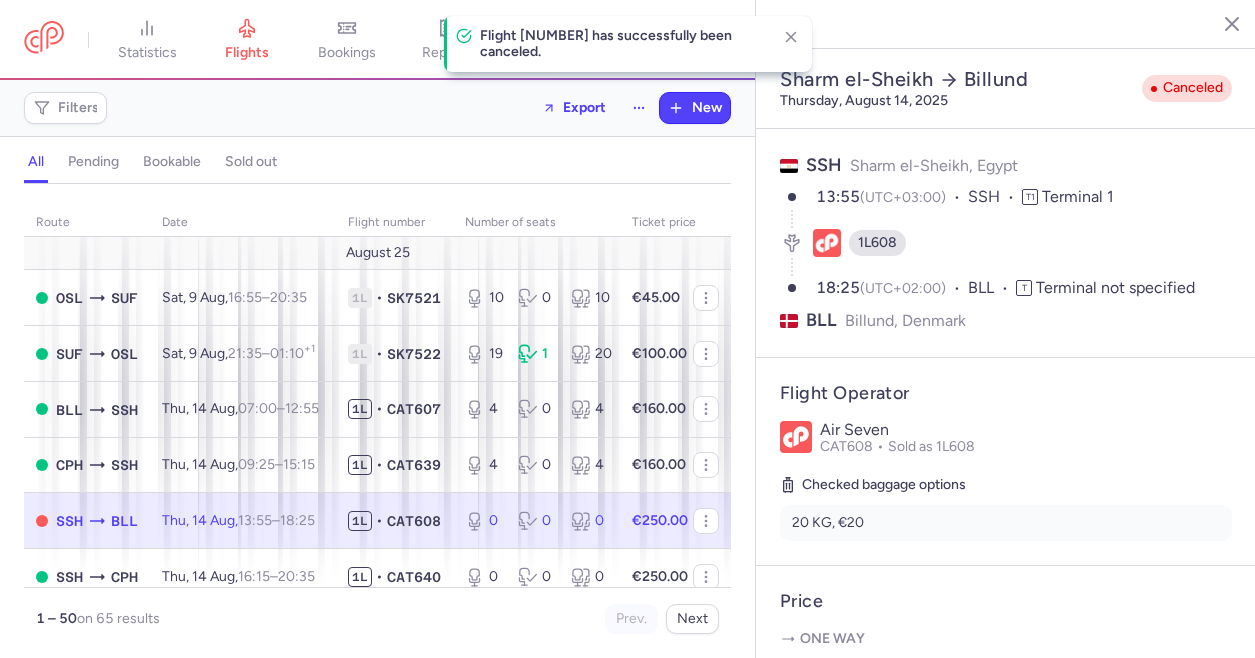 scroll, scrollTop: 100, scrollLeft: 0, axis: vertical 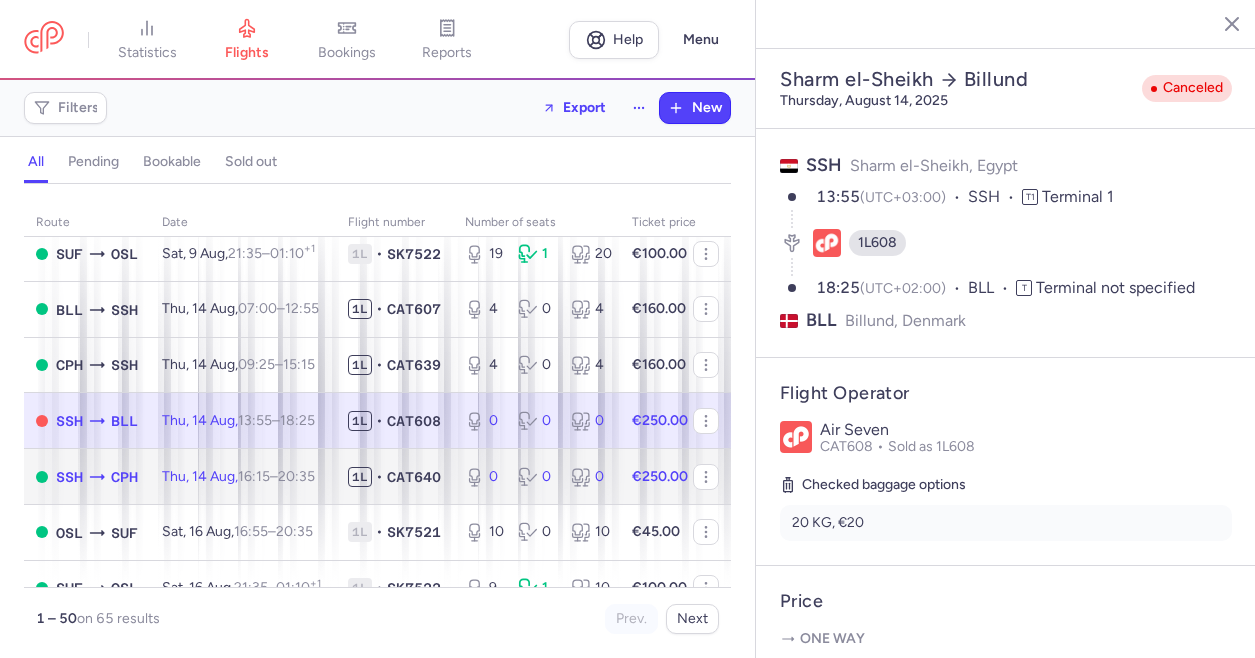 click on "20:35  +0" at bounding box center (296, 476) 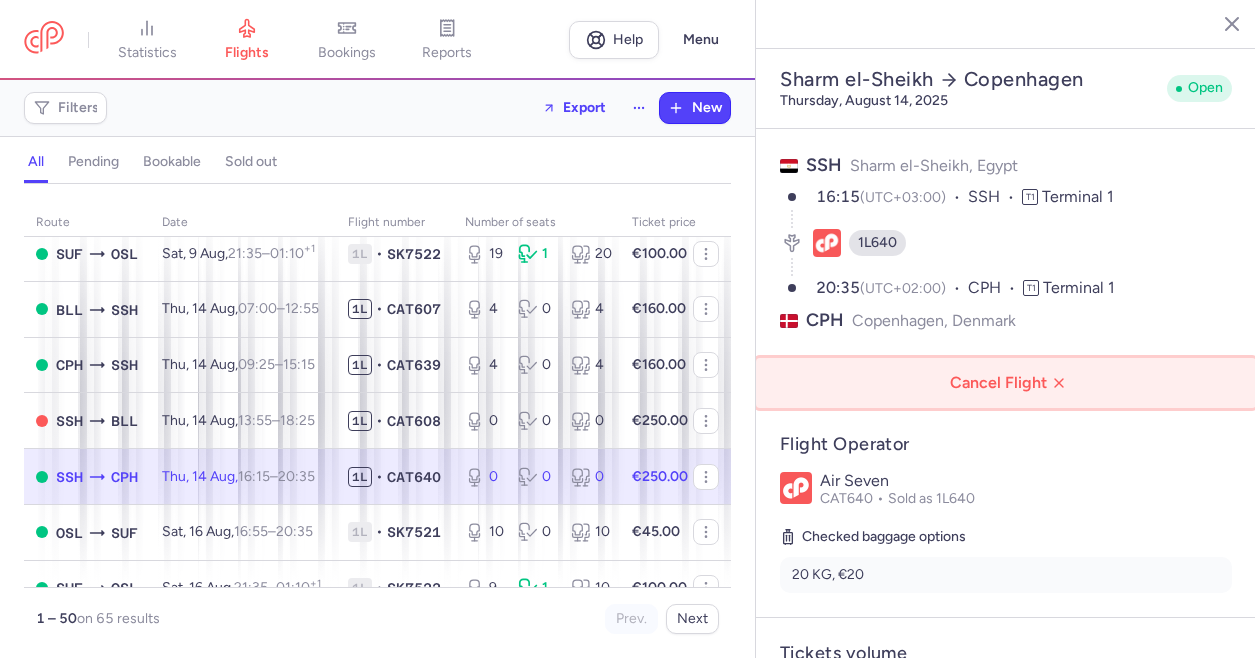 click on "Cancel Flight" at bounding box center (1010, 383) 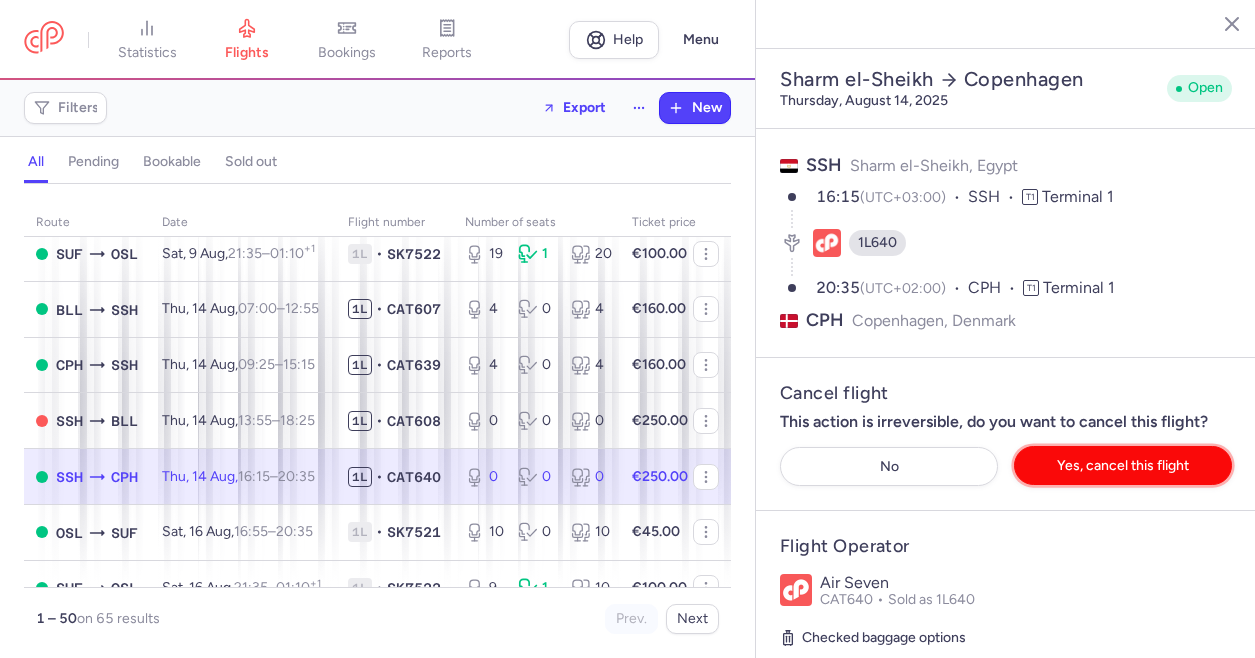 click on "Yes, cancel this flight" at bounding box center [1123, 465] 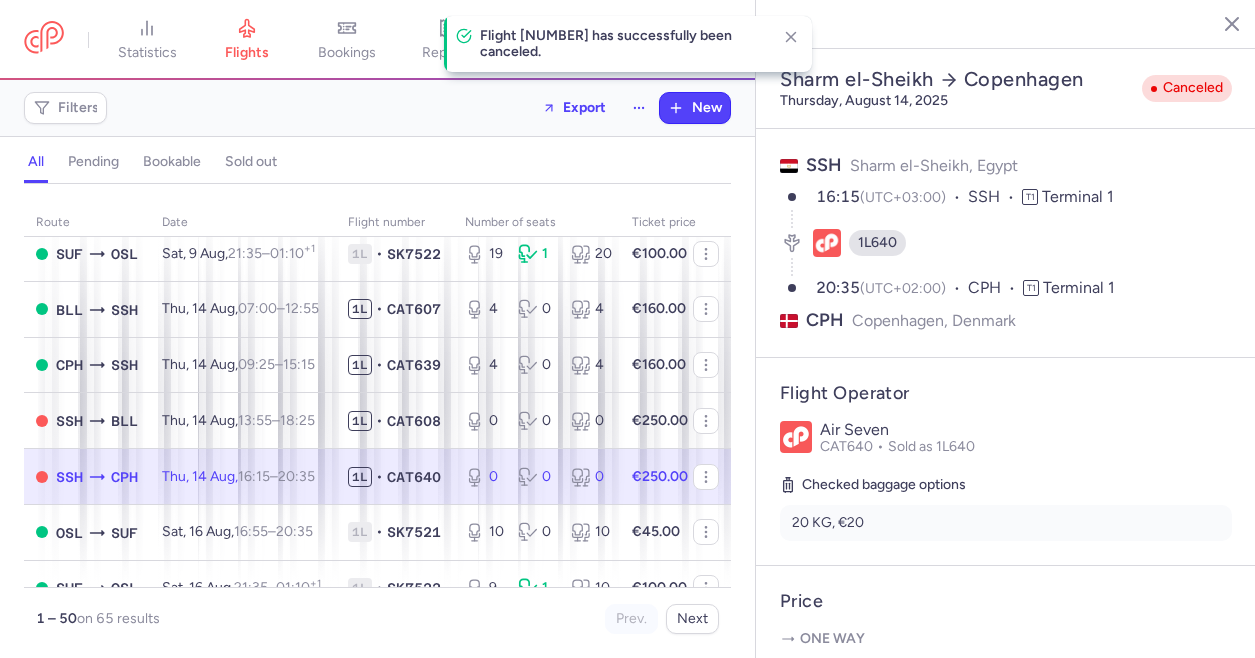 scroll, scrollTop: 0, scrollLeft: 0, axis: both 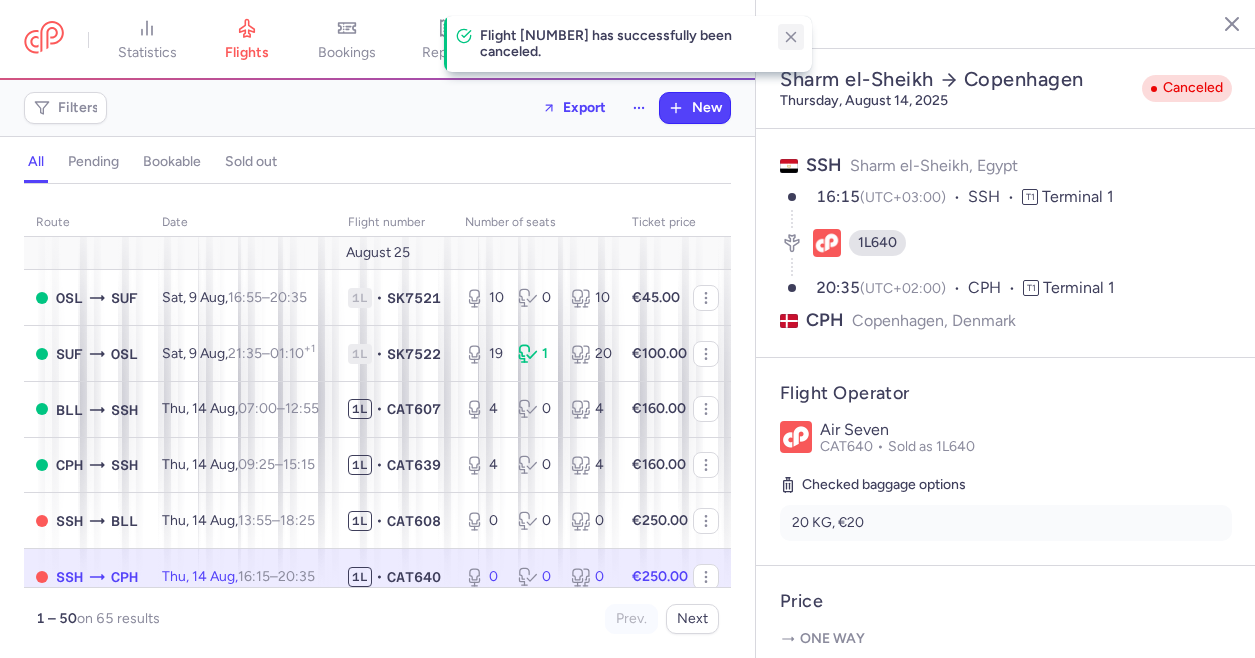 click 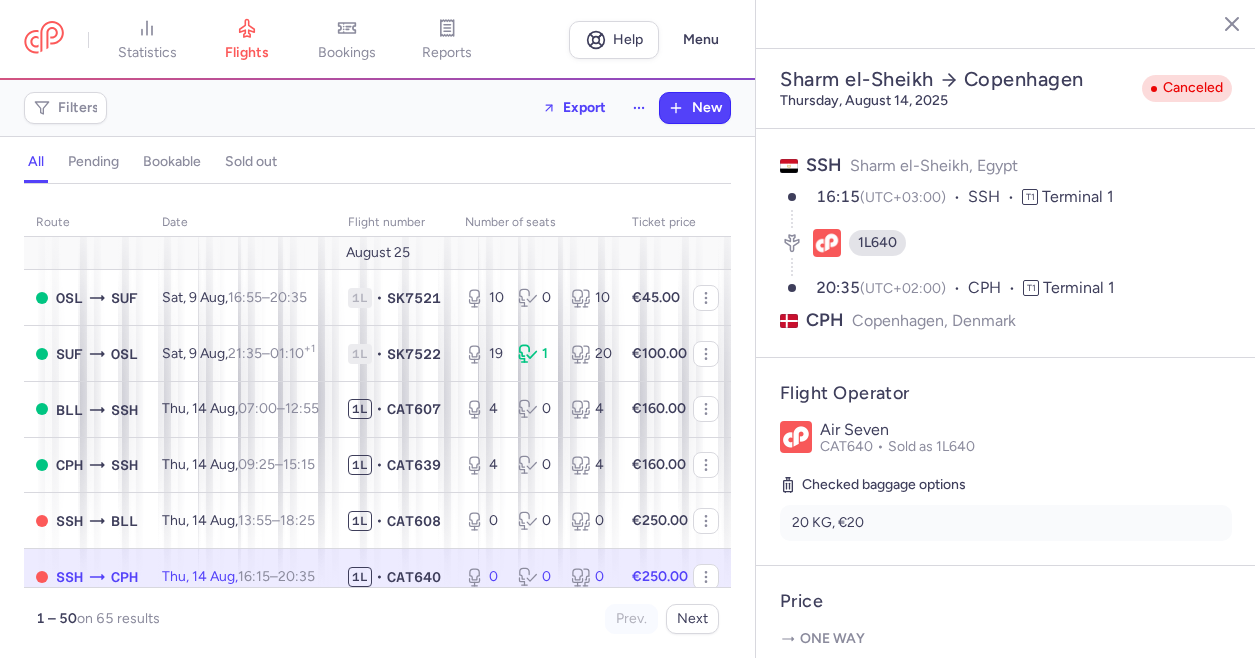 click 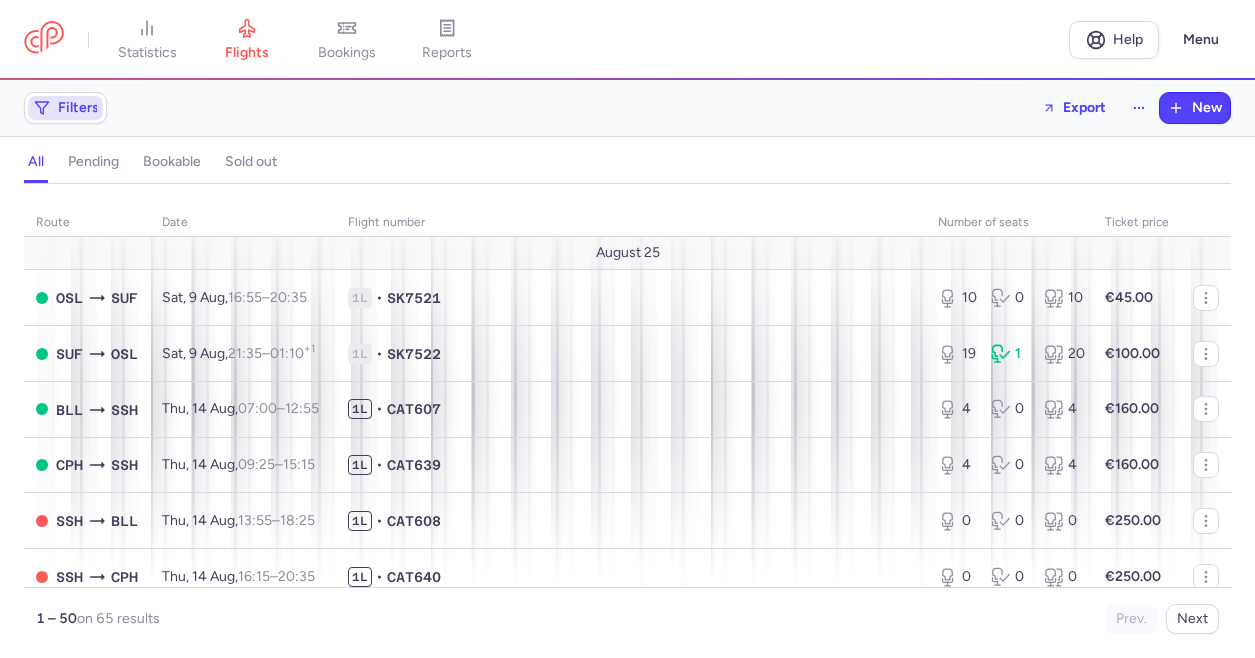 click on "Filters" at bounding box center (78, 108) 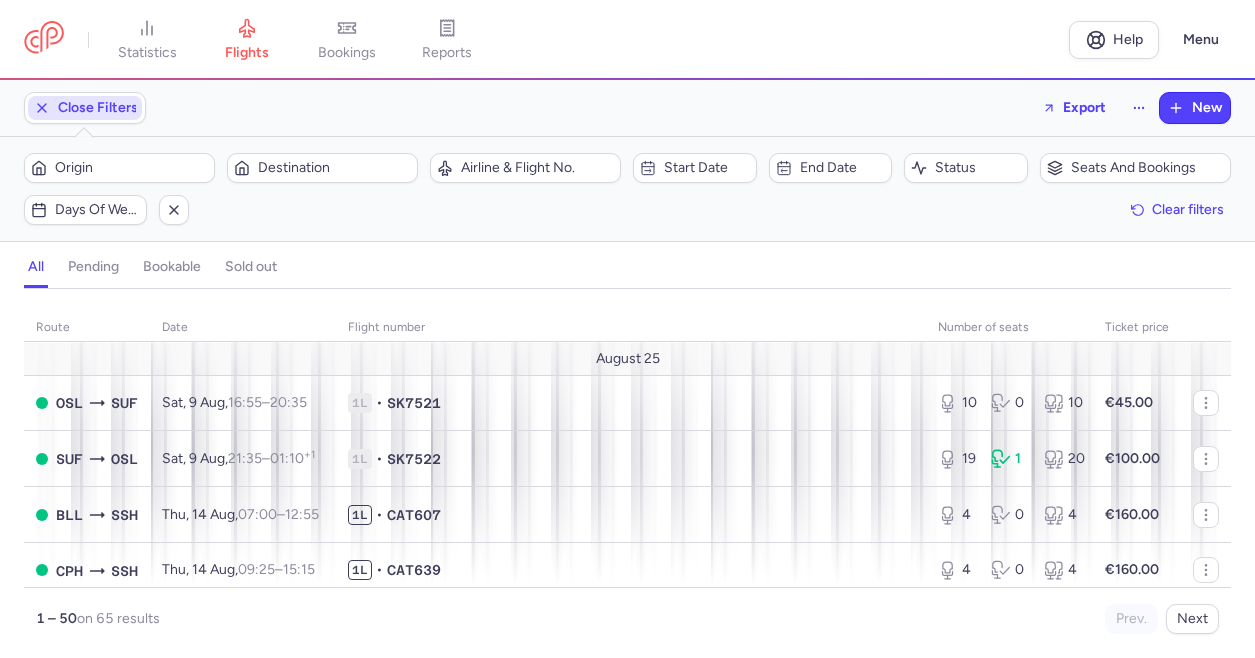 scroll, scrollTop: 0, scrollLeft: 0, axis: both 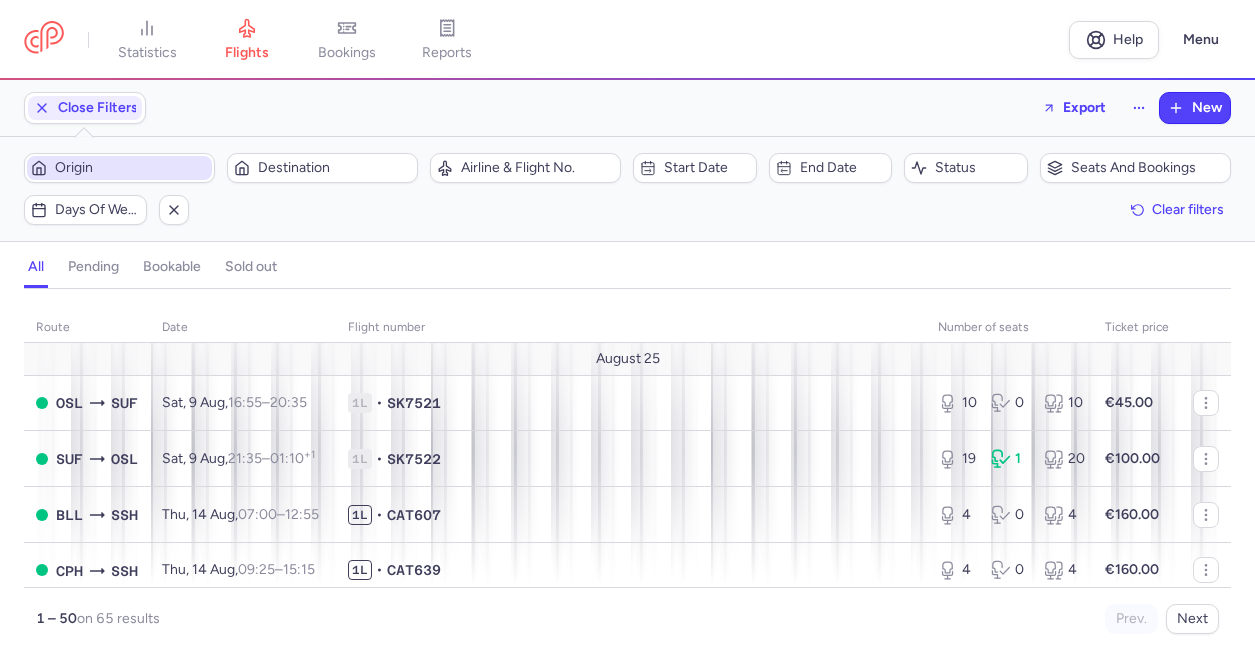 click on "Origin" at bounding box center (131, 168) 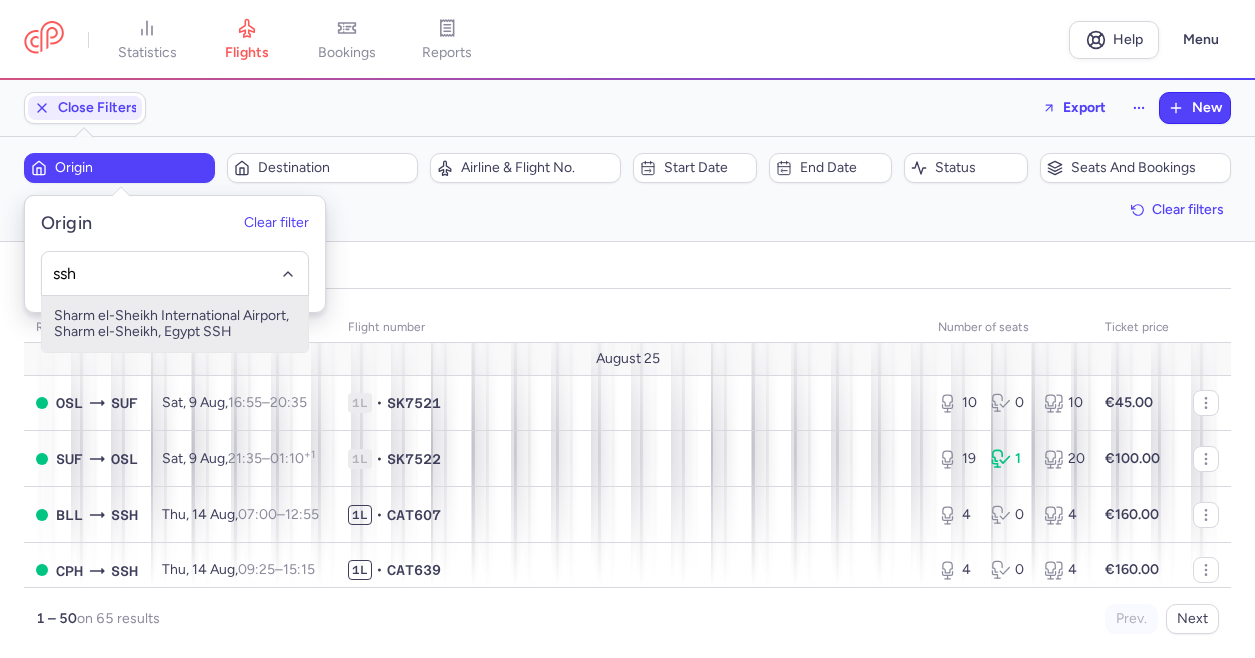 click on "Sharm el-Sheikh International Airport, Sharm el-Sheikh, Egypt SSH" at bounding box center (175, 324) 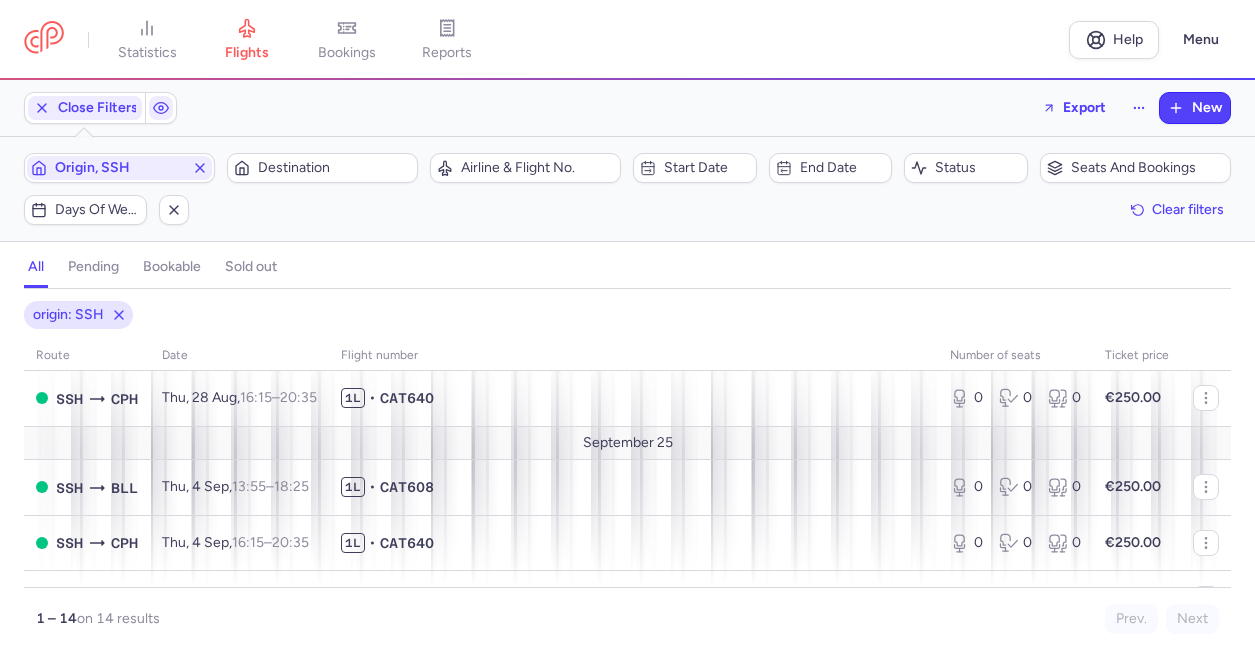 scroll, scrollTop: 0, scrollLeft: 0, axis: both 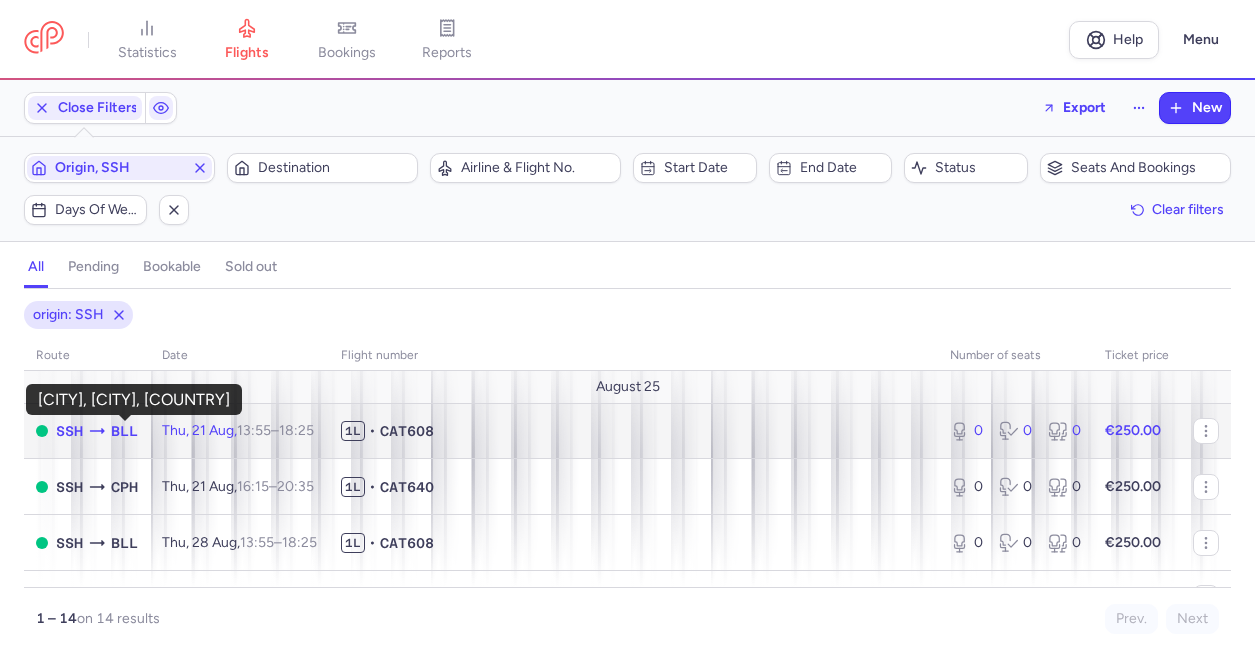 click on "BLL" at bounding box center (124, 431) 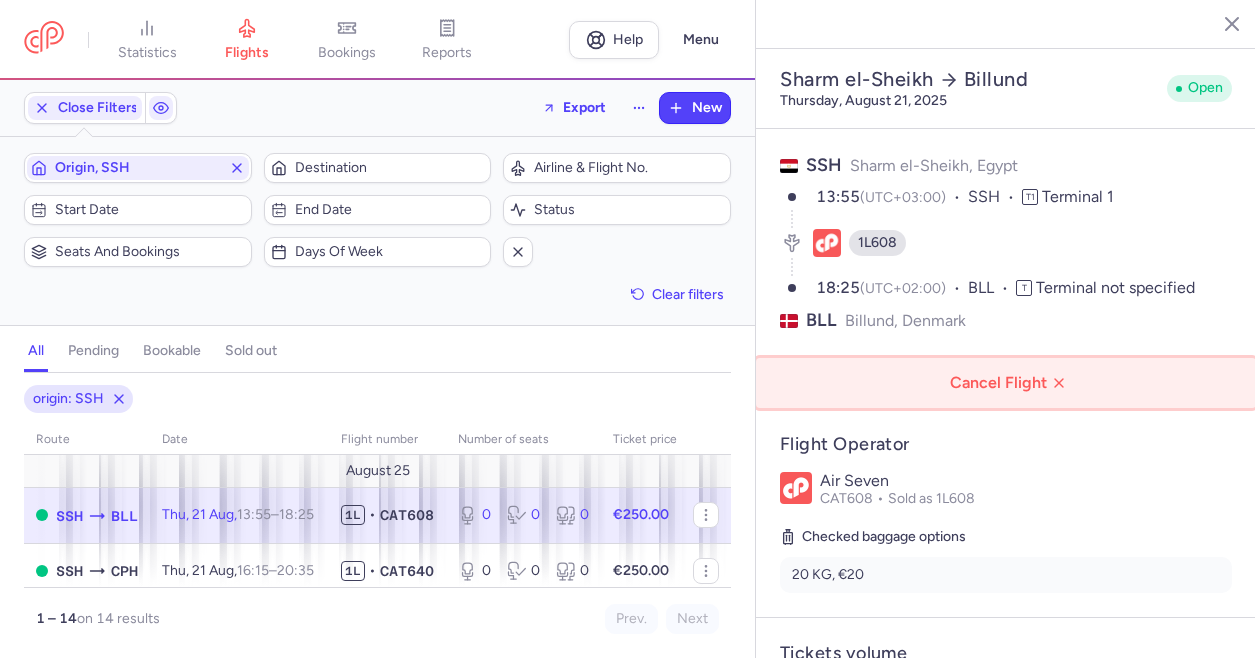 click on "Cancel Flight" at bounding box center [1010, 383] 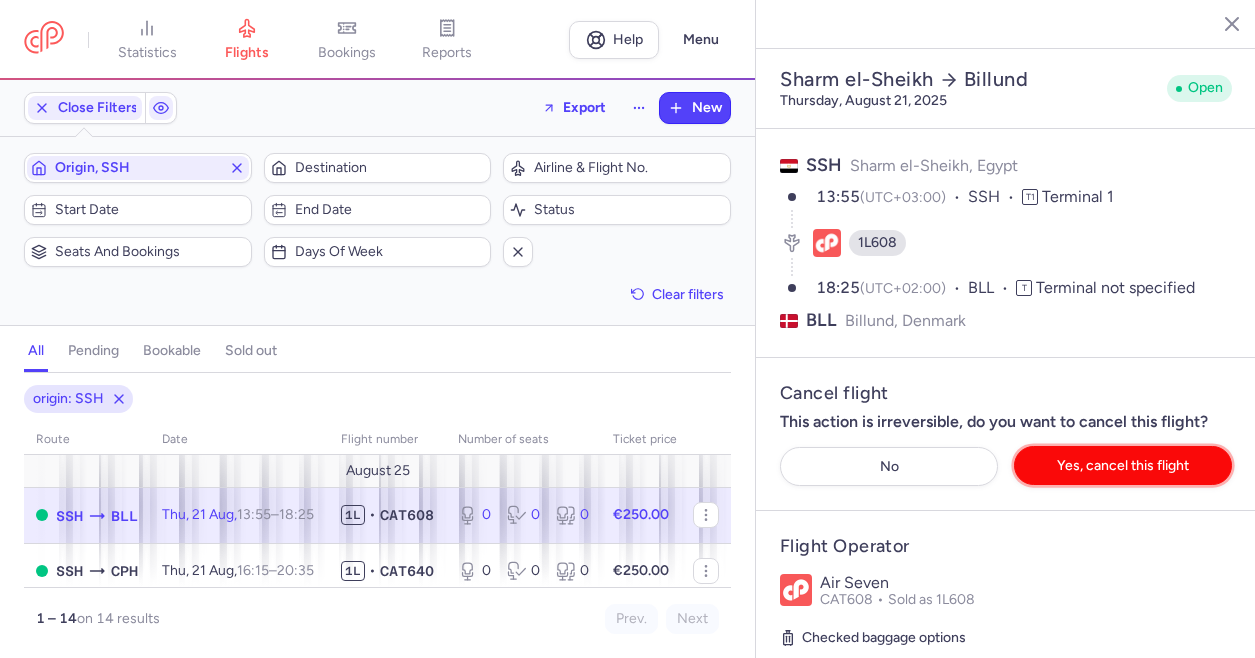 click on "Yes, cancel this flight" at bounding box center (1123, 465) 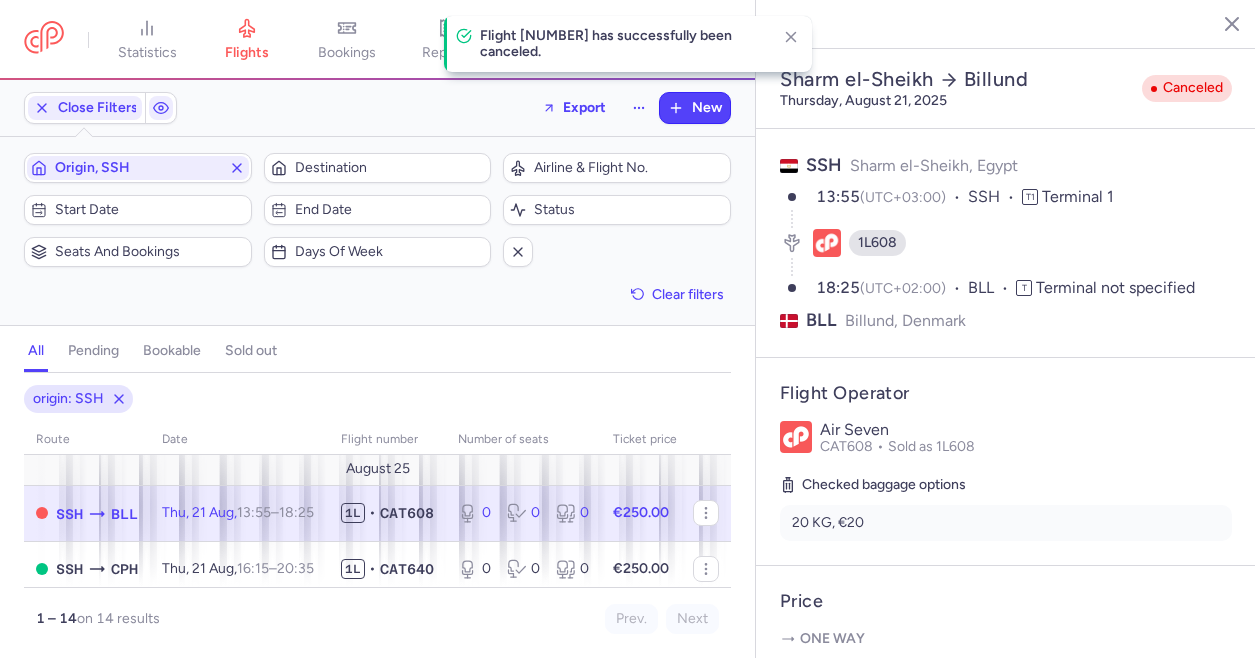 scroll, scrollTop: 0, scrollLeft: 0, axis: both 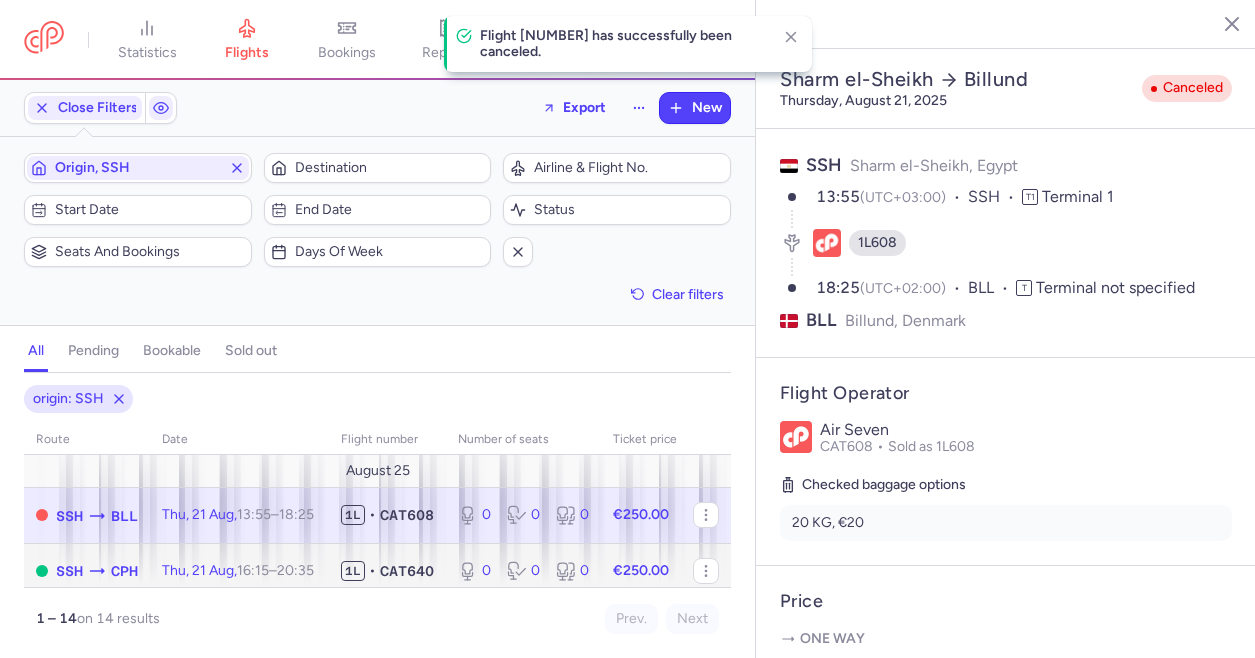 click on "SSH CPH" at bounding box center (87, 571) 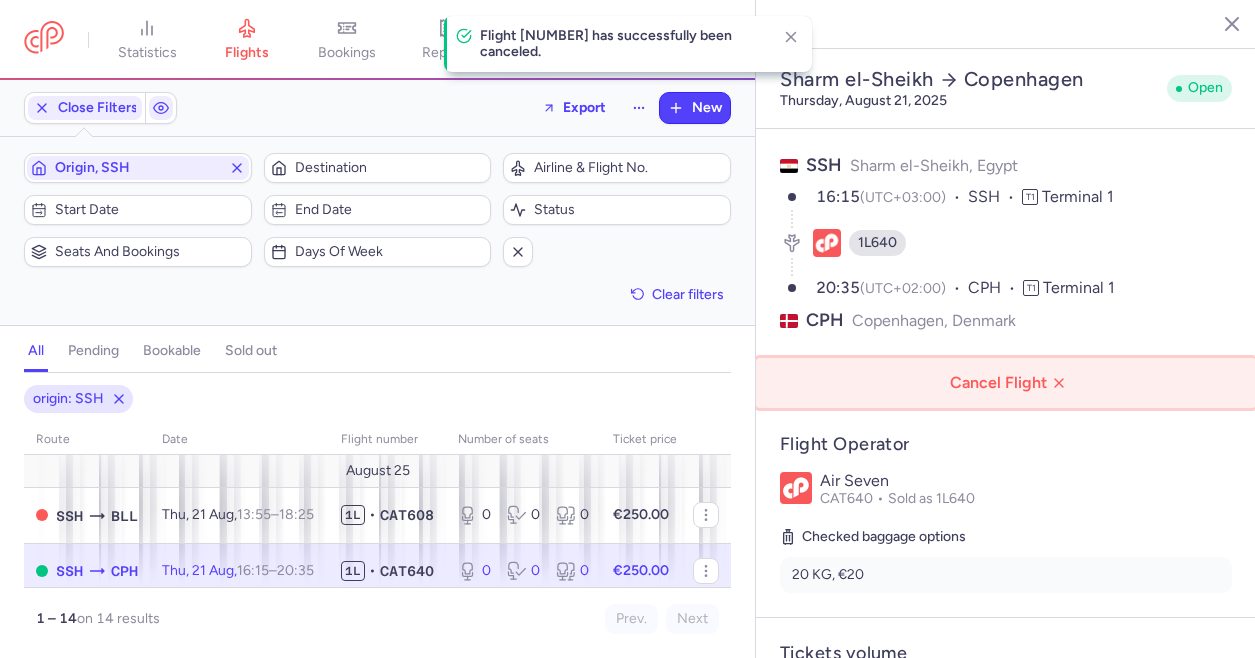 click on "Cancel Flight" at bounding box center [1010, 383] 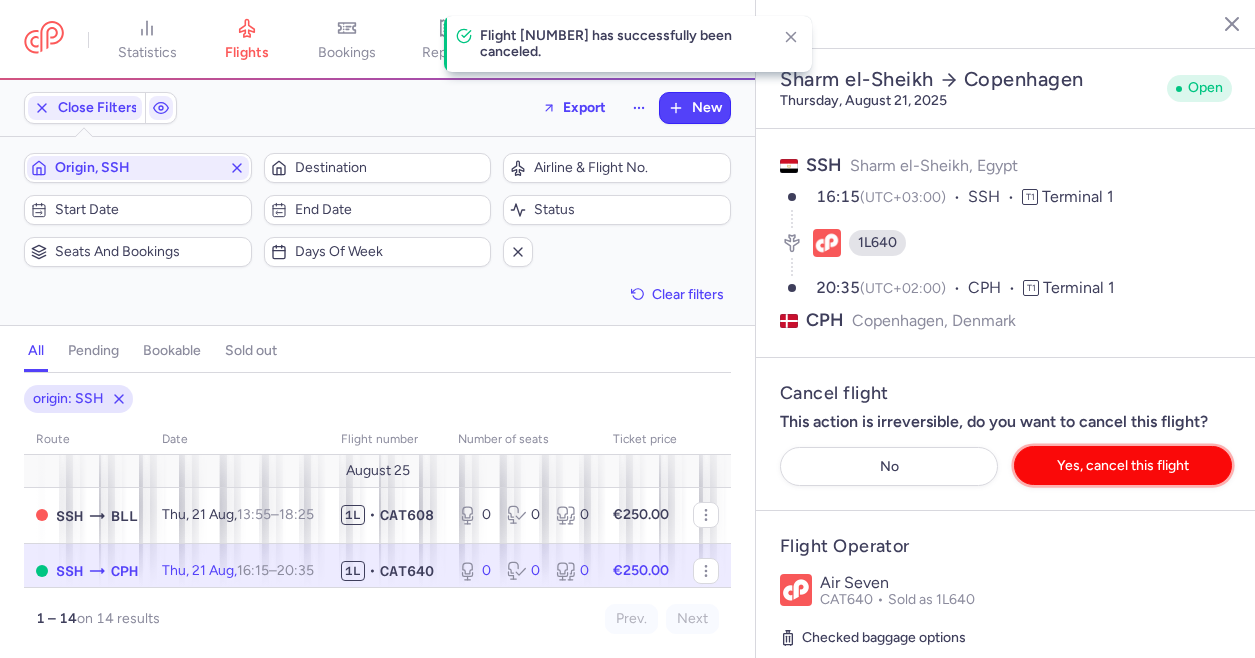 click on "Yes, cancel this flight" at bounding box center [1123, 465] 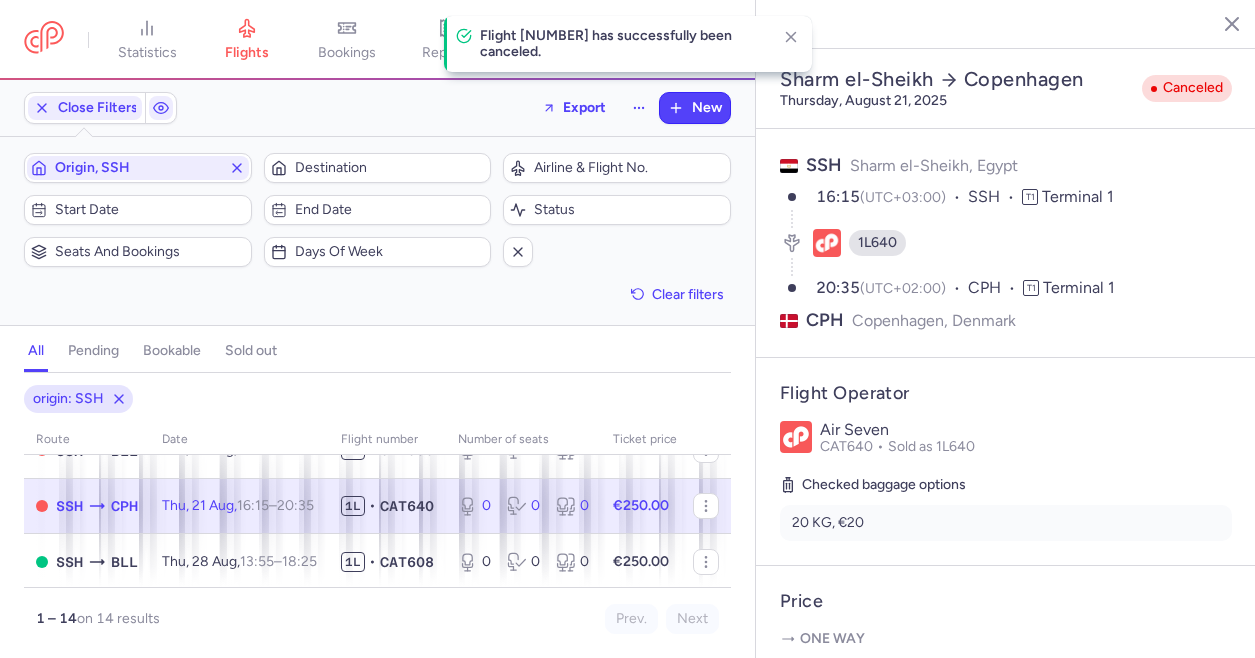 scroll, scrollTop: 100, scrollLeft: 0, axis: vertical 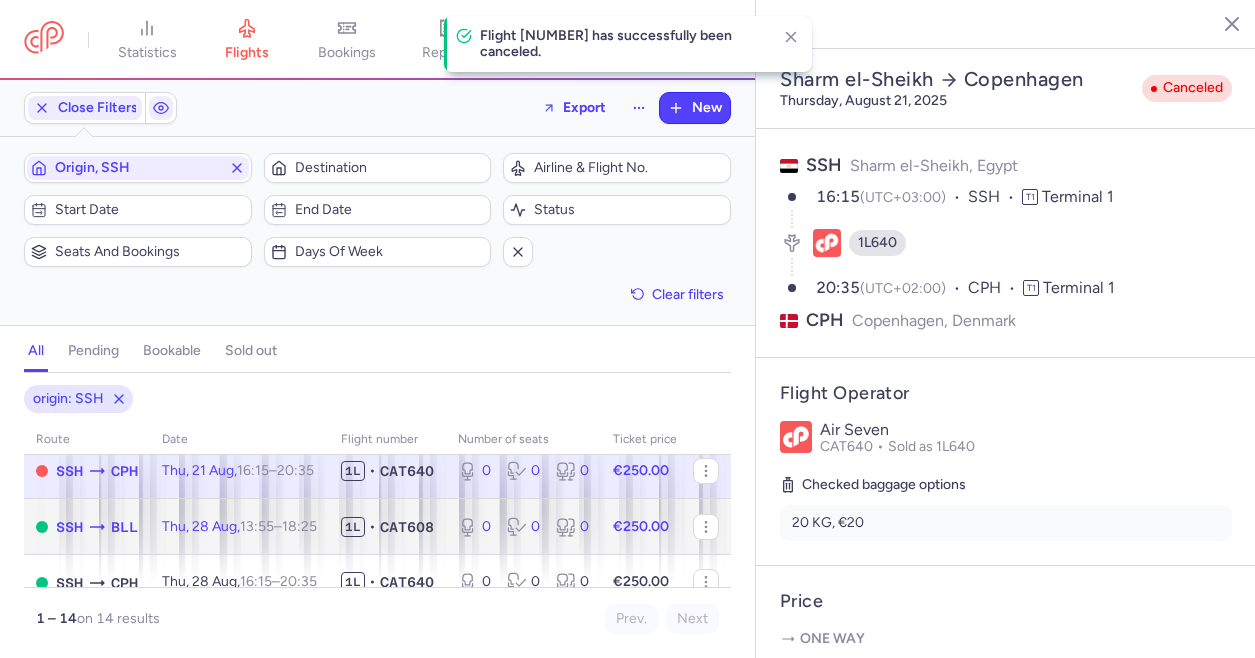 click on "Thu, [DATE],  [TIME]  –  [TIME]  +0" at bounding box center [239, 526] 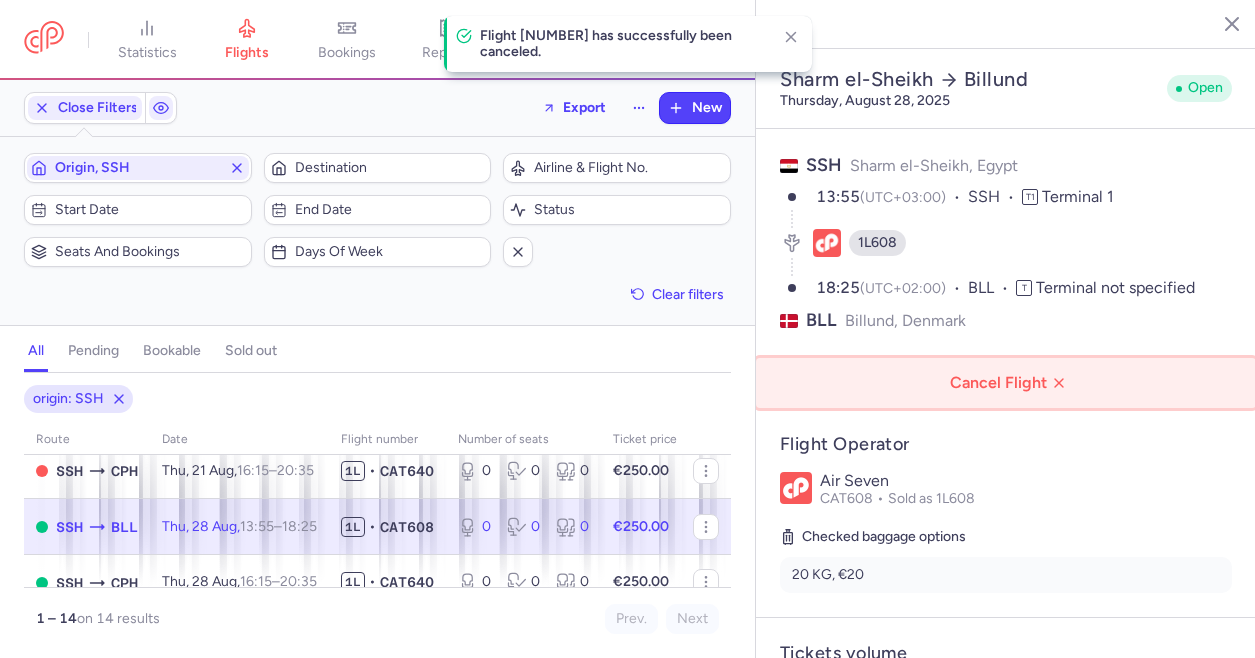 click on "Cancel Flight" at bounding box center (1010, 383) 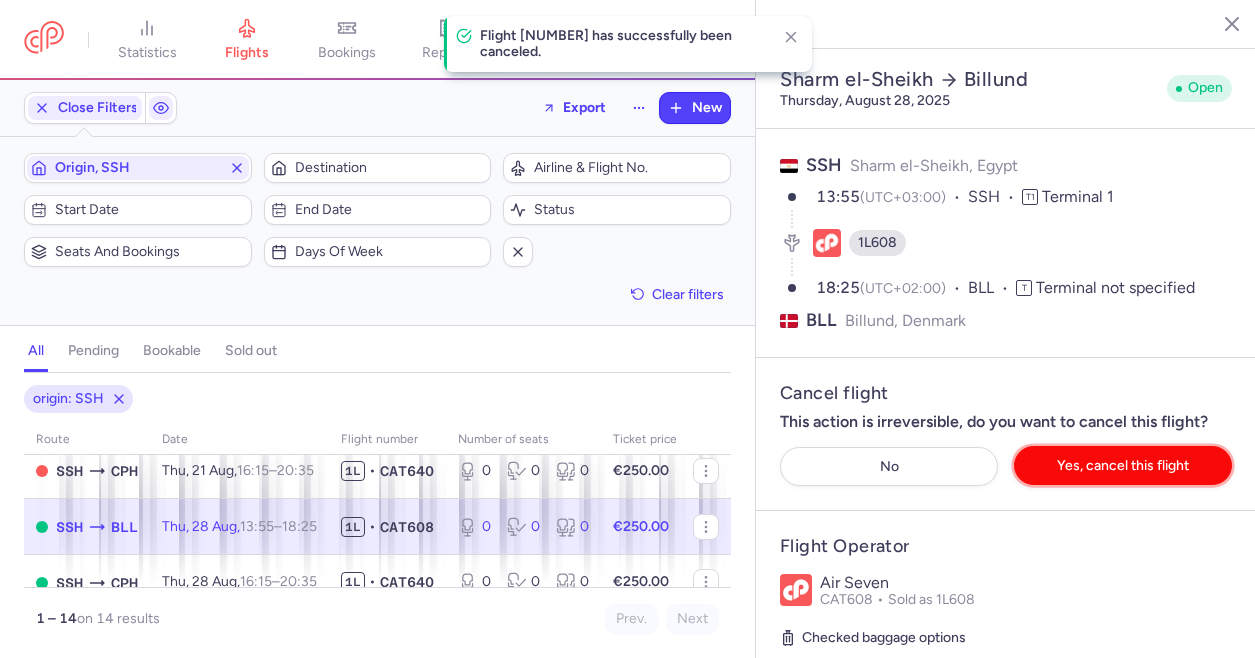 click on "Yes, cancel this flight" at bounding box center [1123, 465] 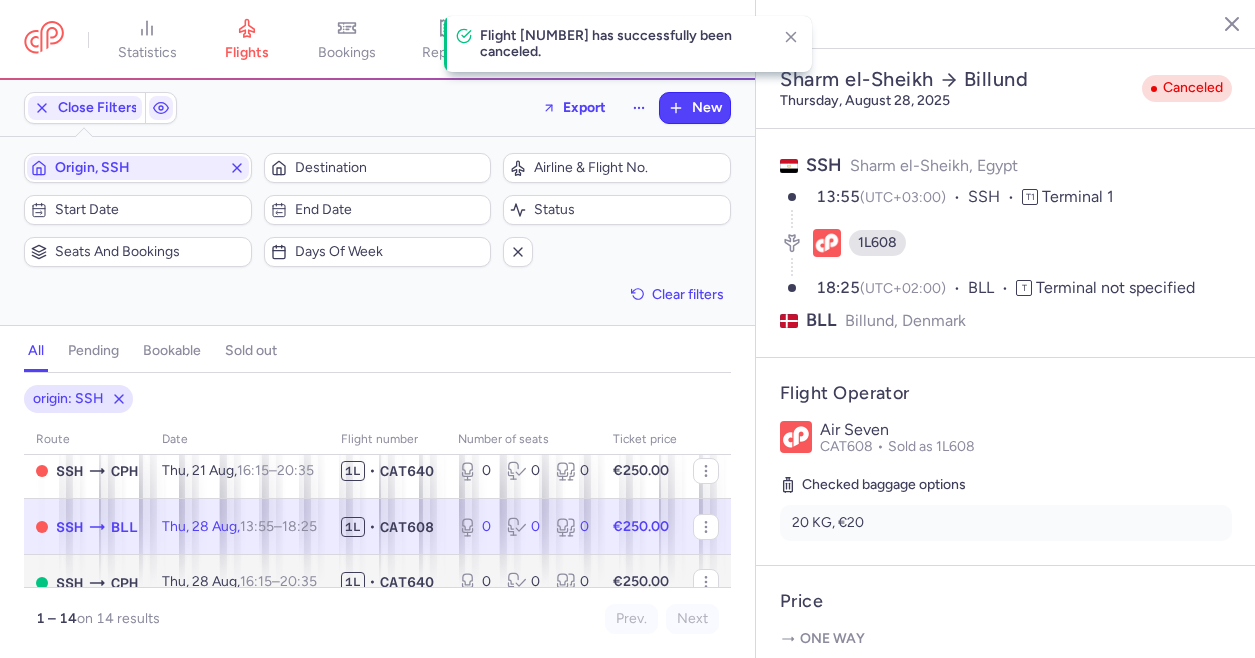 scroll, scrollTop: 200, scrollLeft: 0, axis: vertical 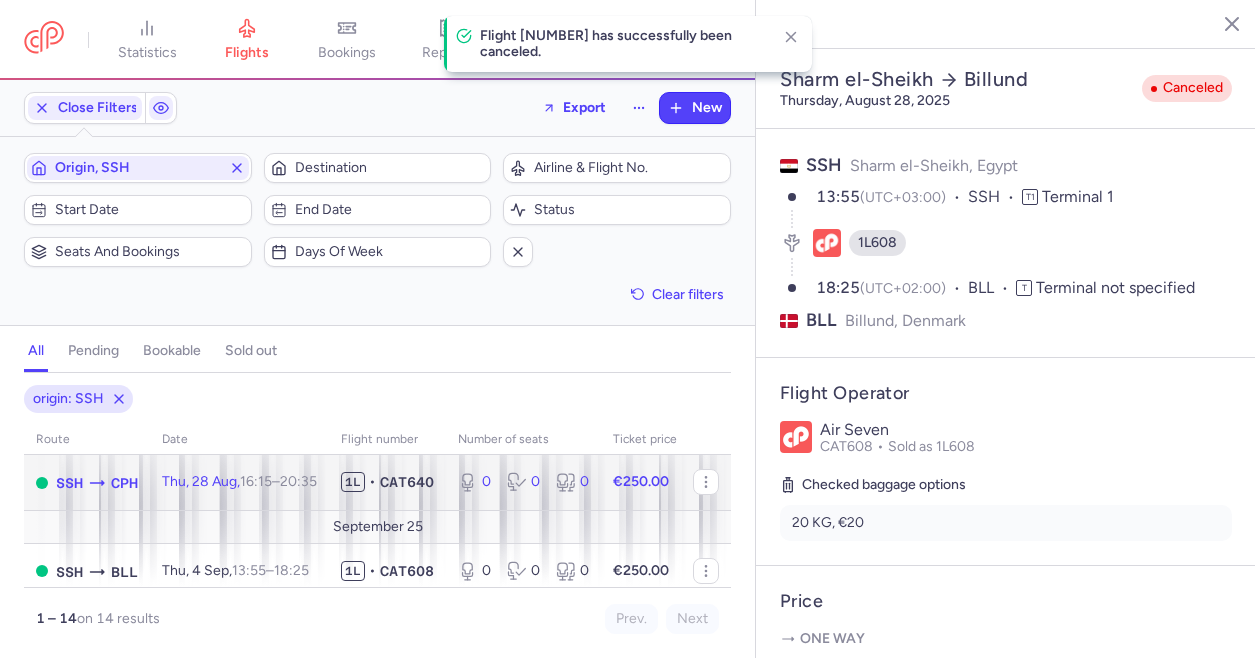 click on "Thu, [DATE], [TIME] – [TIME] +0" at bounding box center [239, 481] 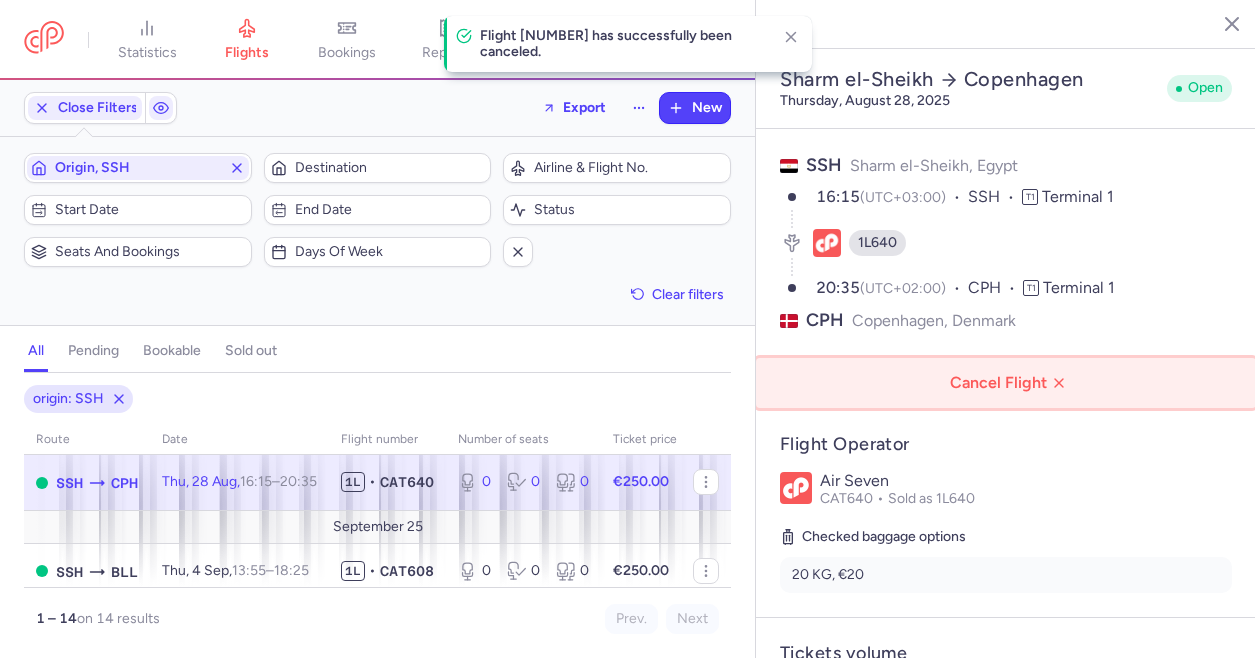 click on "Cancel Flight" at bounding box center [1010, 383] 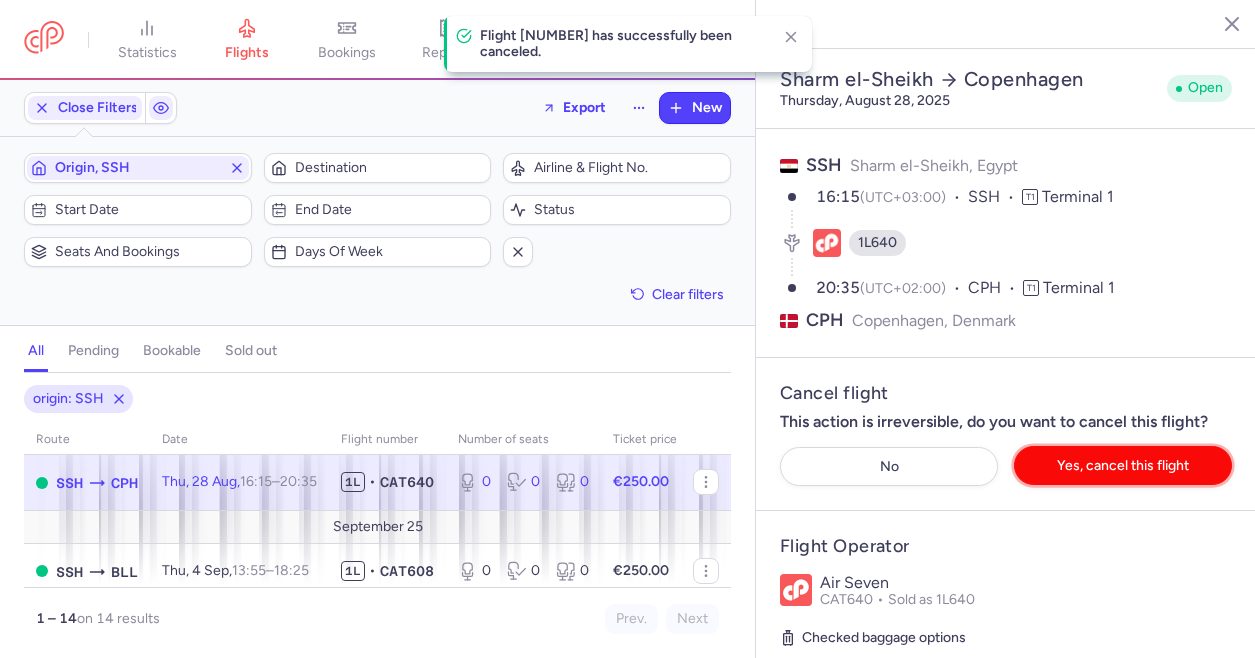 click on "Yes, cancel this flight" at bounding box center (1123, 465) 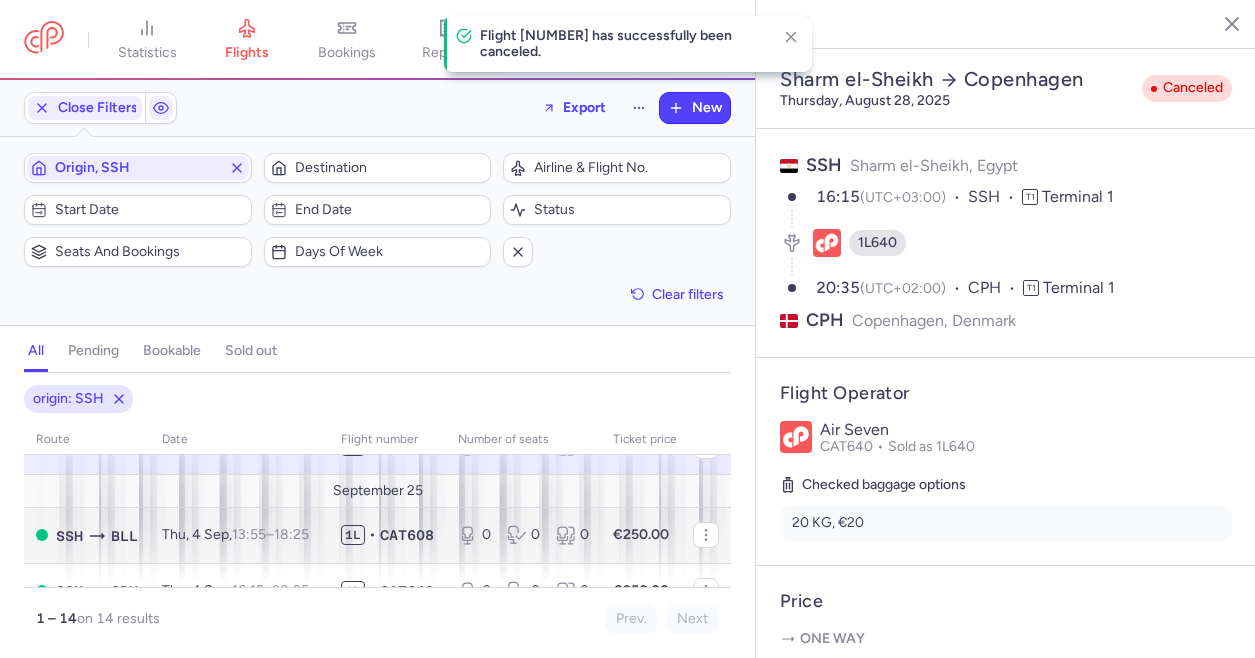 scroll, scrollTop: 300, scrollLeft: 0, axis: vertical 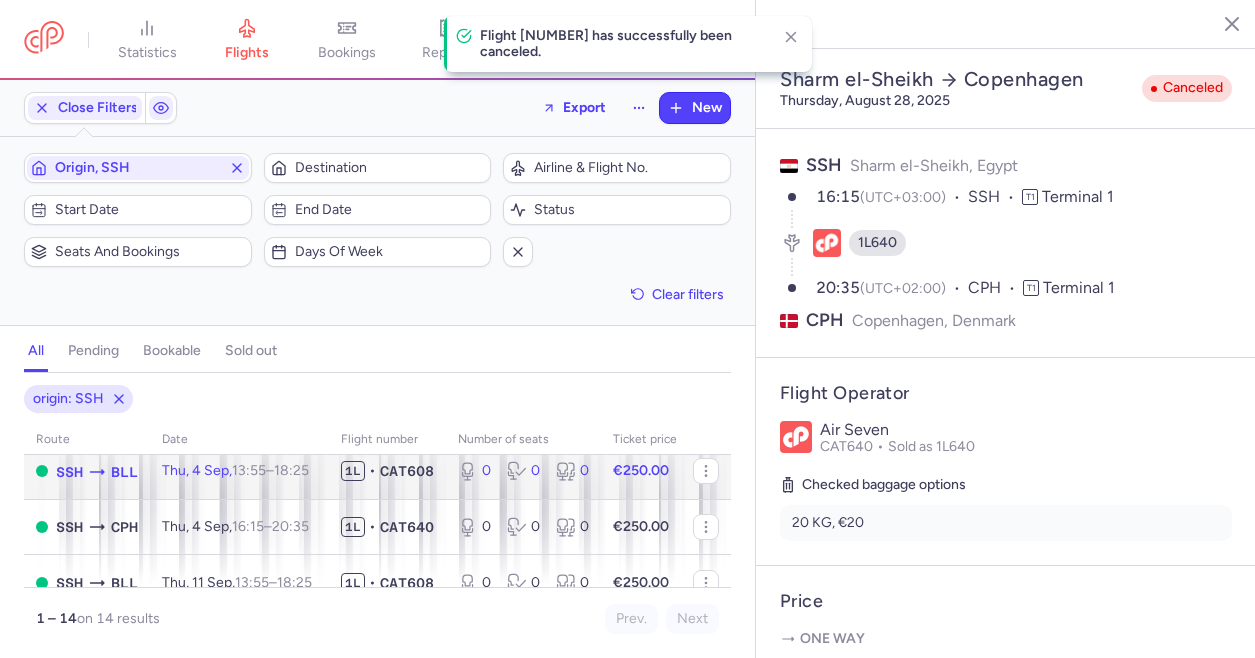click on "13:55" at bounding box center (249, 470) 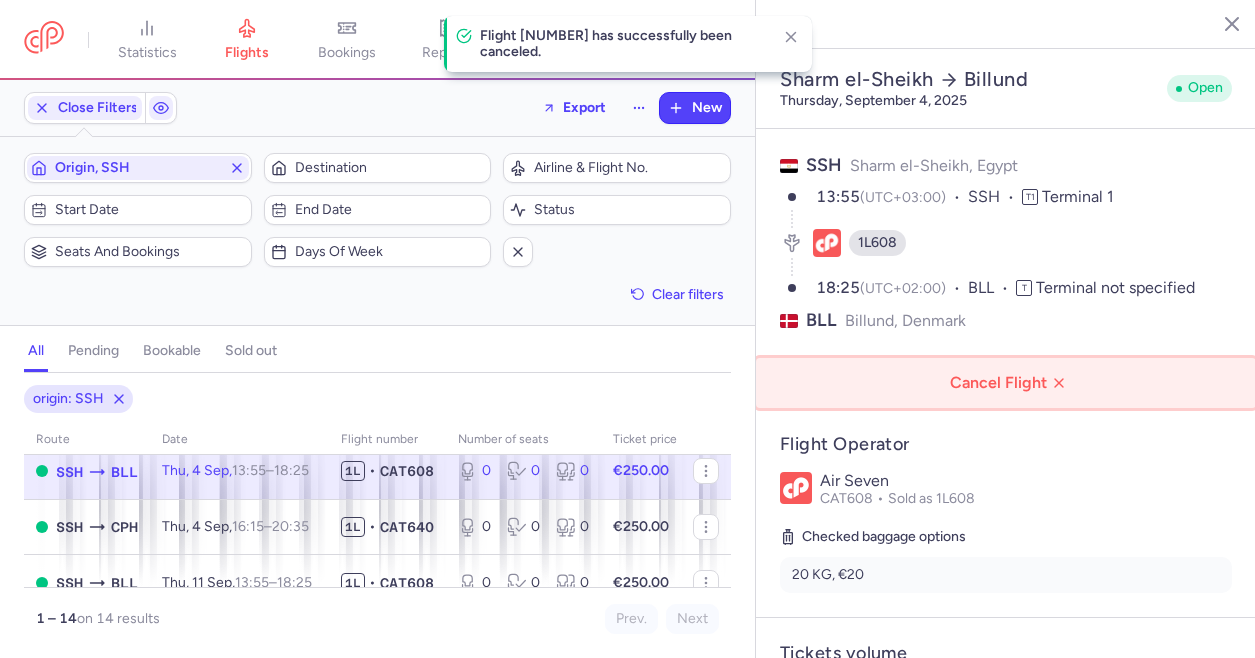 click on "Cancel Flight" at bounding box center [1010, 383] 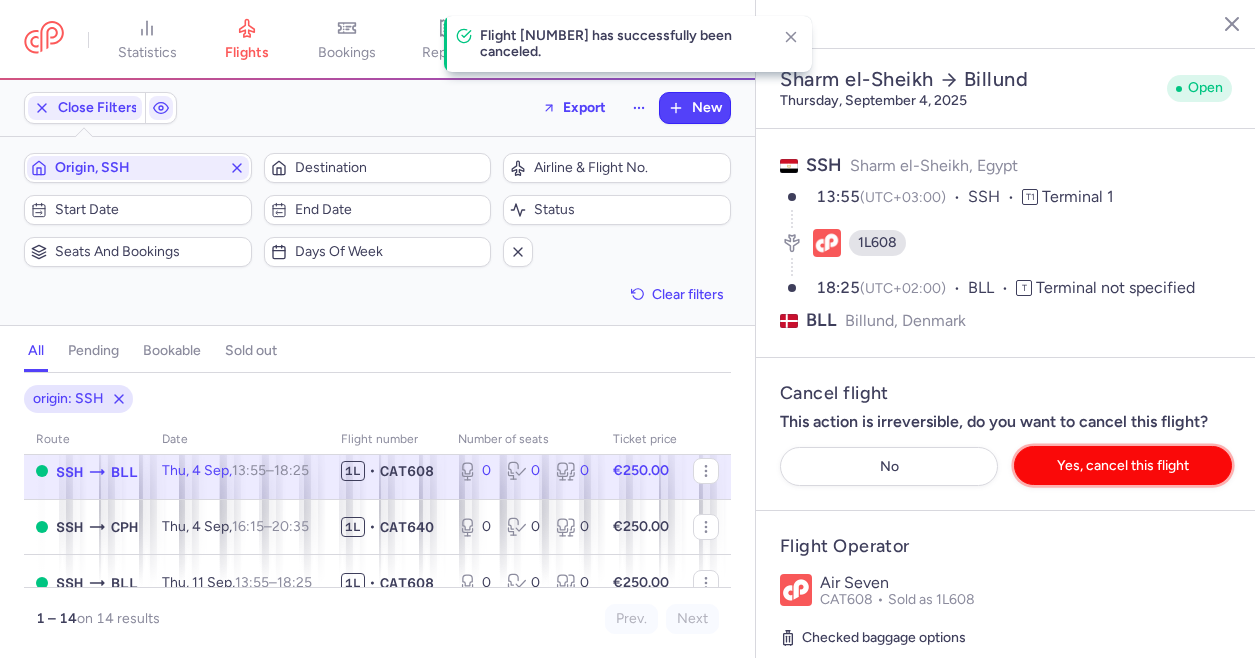 click on "Yes, cancel this flight" at bounding box center [1123, 465] 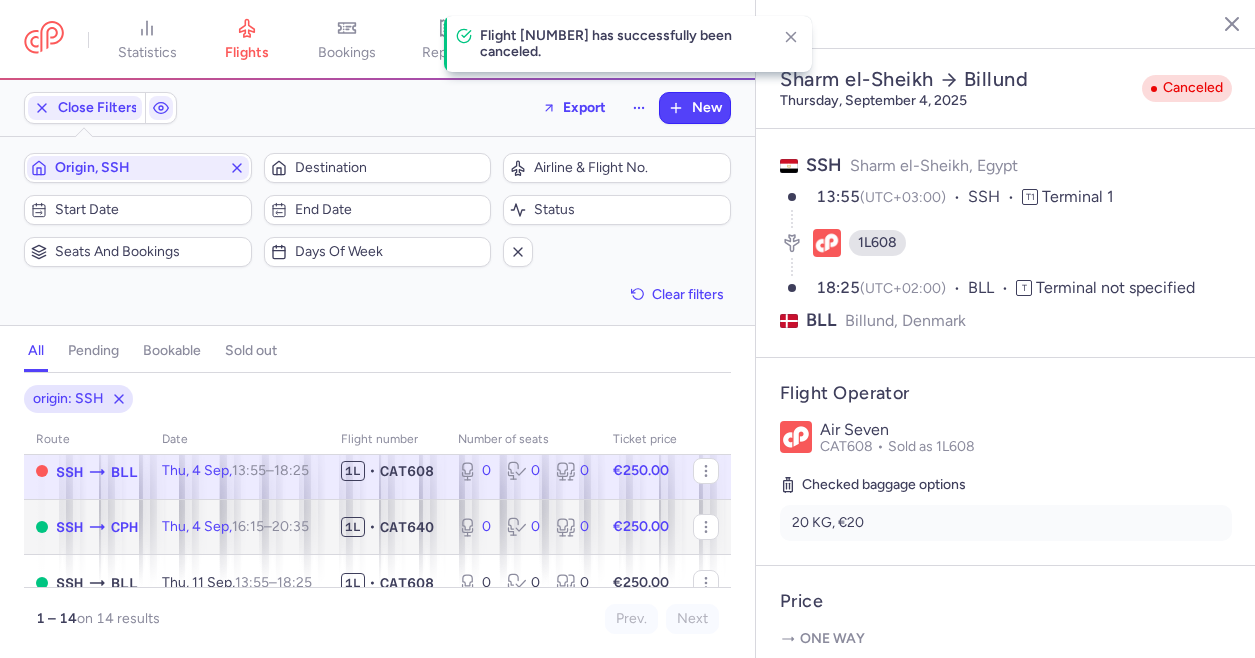 click on "Thu, 4 Sep,  16:15  –  20:35  +0" at bounding box center (239, 527) 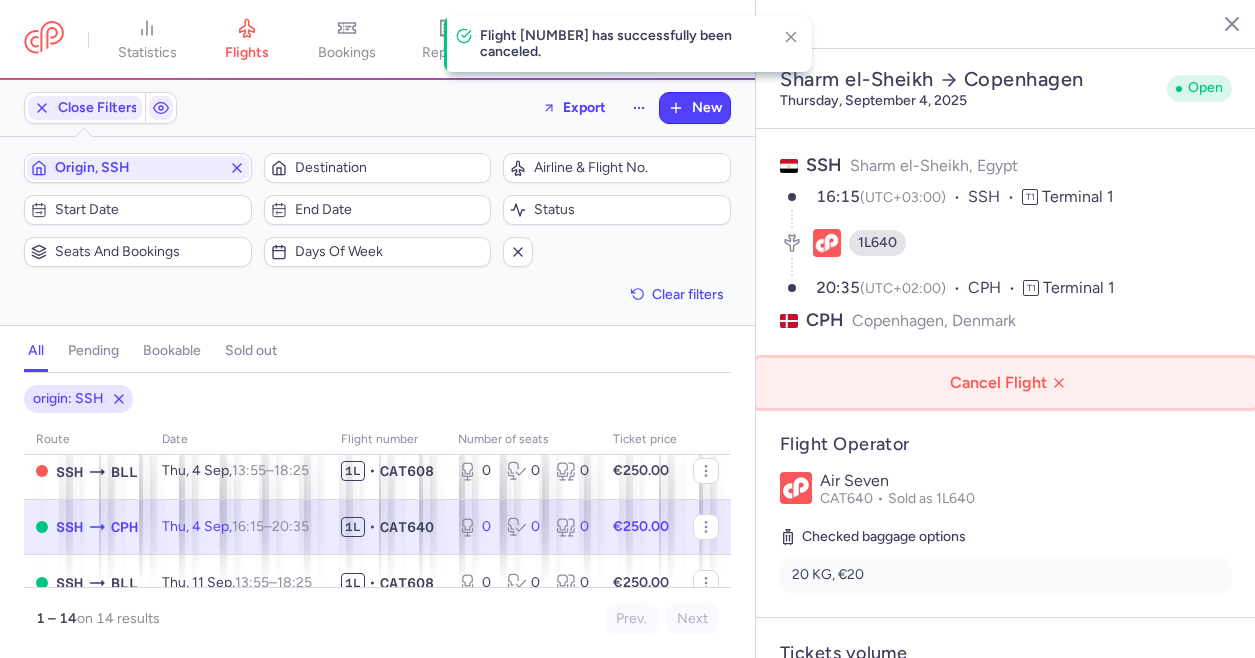 click on "Cancel Flight" at bounding box center [1010, 383] 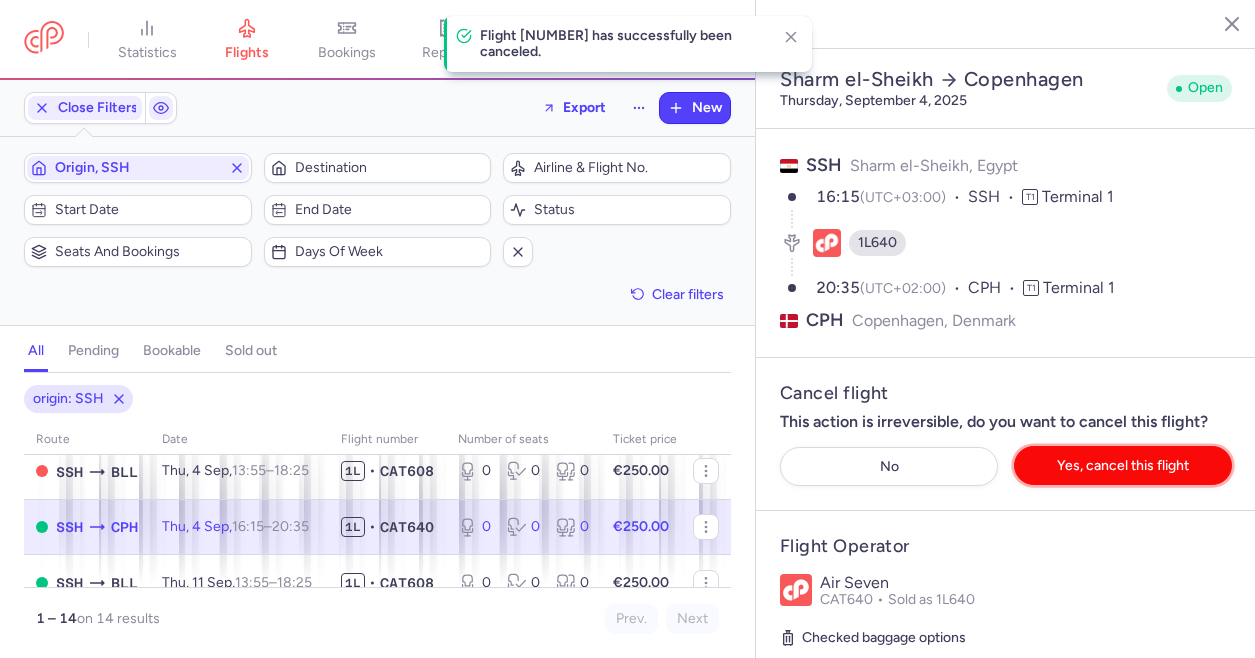click on "Yes, cancel this flight" at bounding box center (1123, 465) 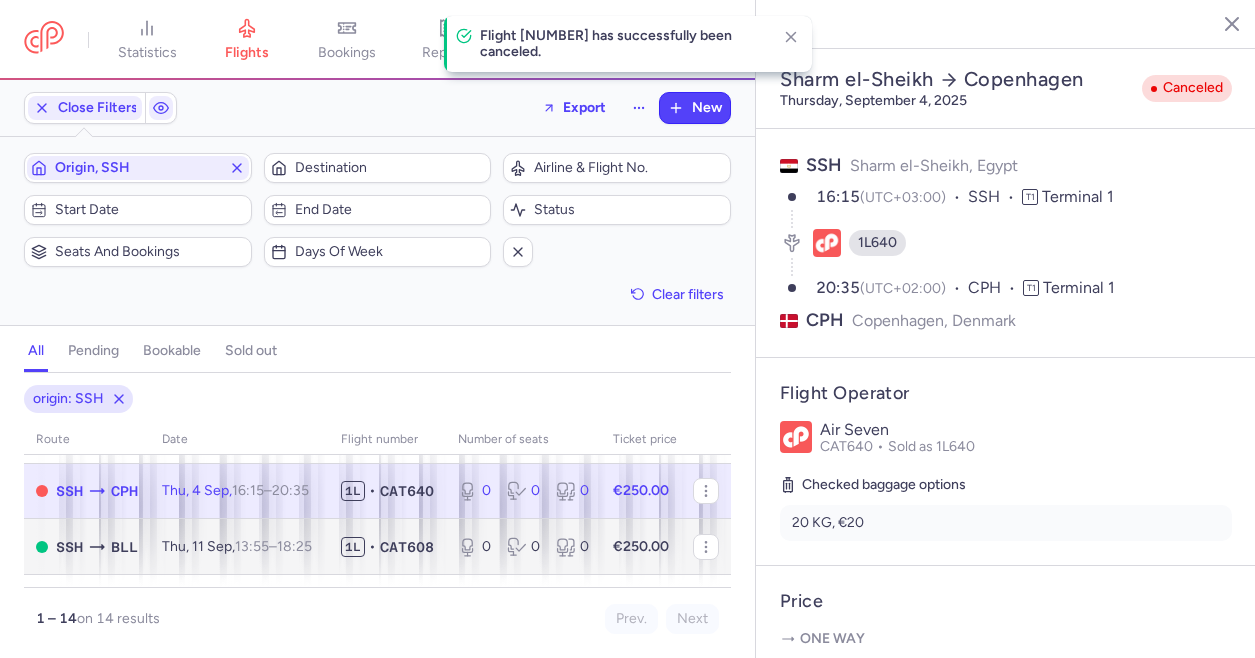 scroll, scrollTop: 400, scrollLeft: 0, axis: vertical 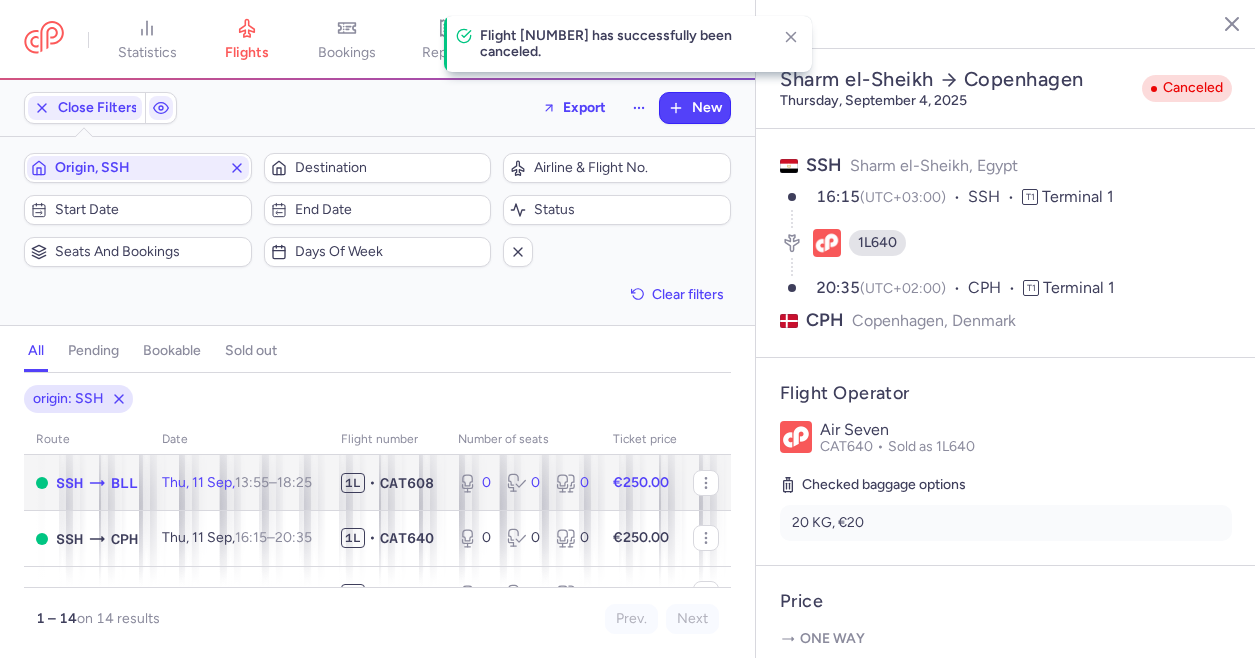 click on "[TIME] – [TIME] +0" at bounding box center (273, 482) 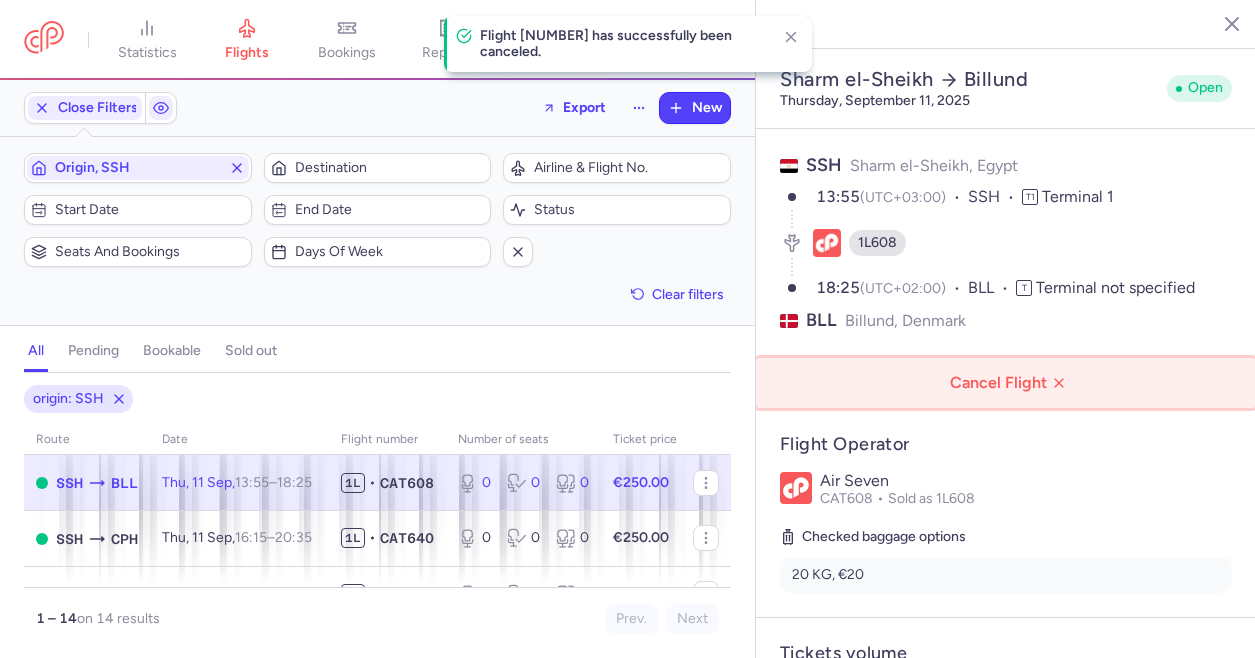 click on "Cancel Flight" at bounding box center (1010, 383) 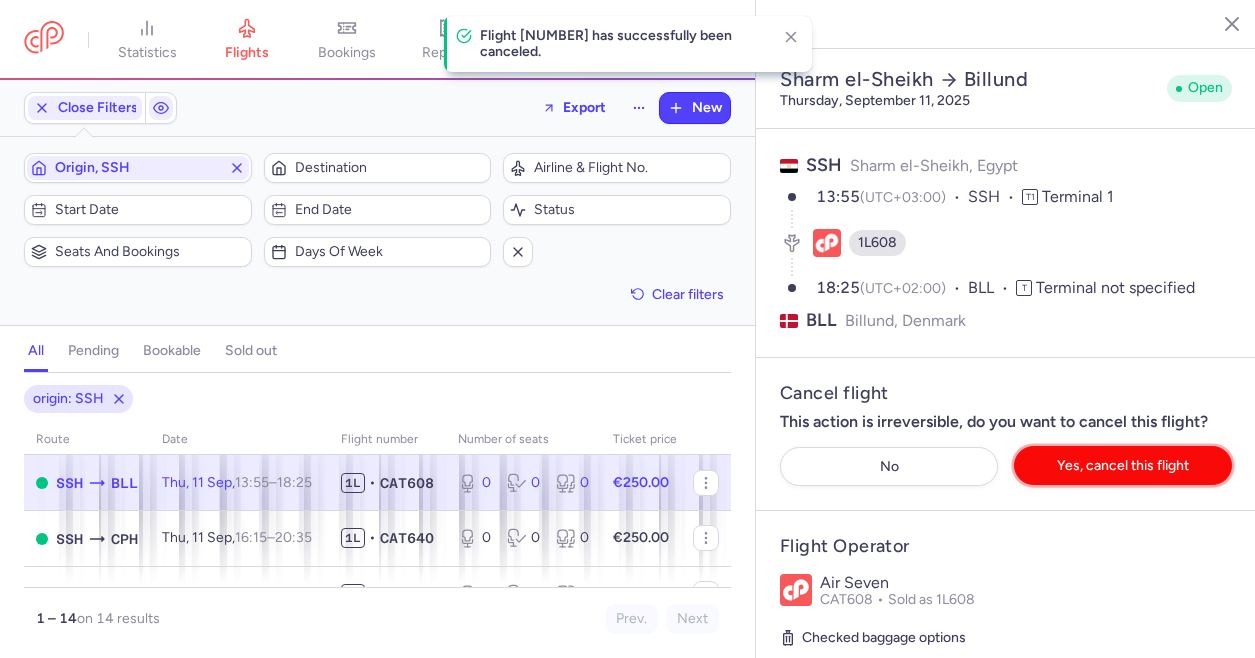 click on "Yes, cancel this flight" at bounding box center (1123, 465) 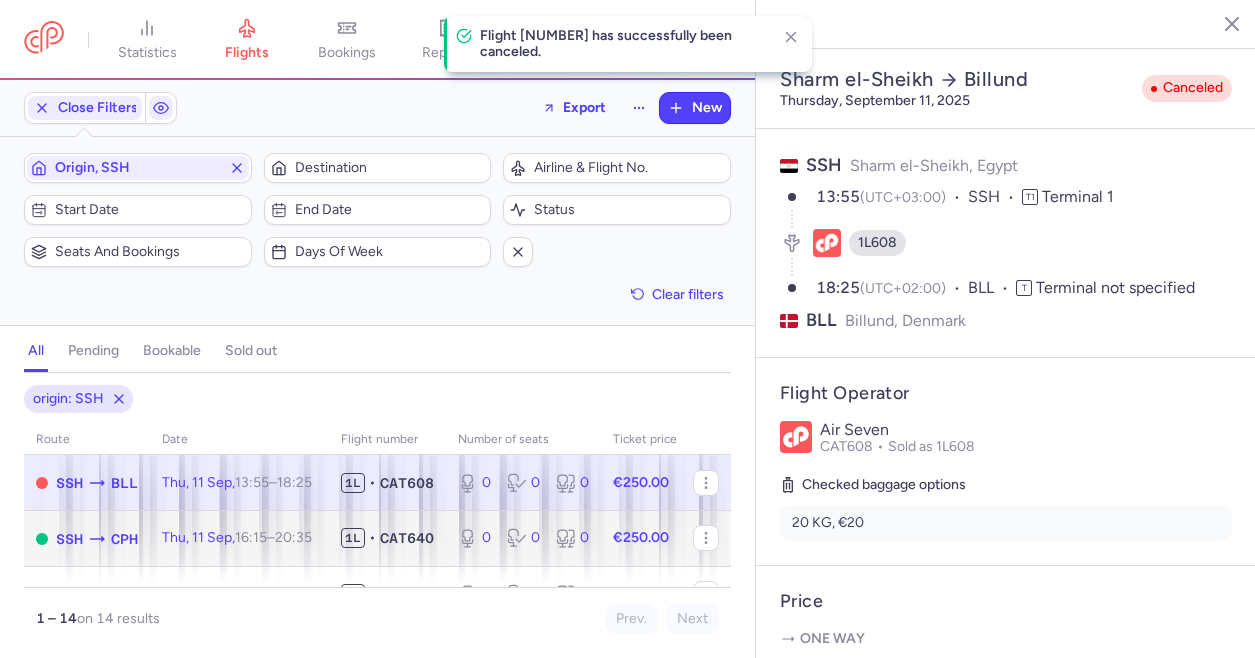 click on "16:15" at bounding box center [251, 537] 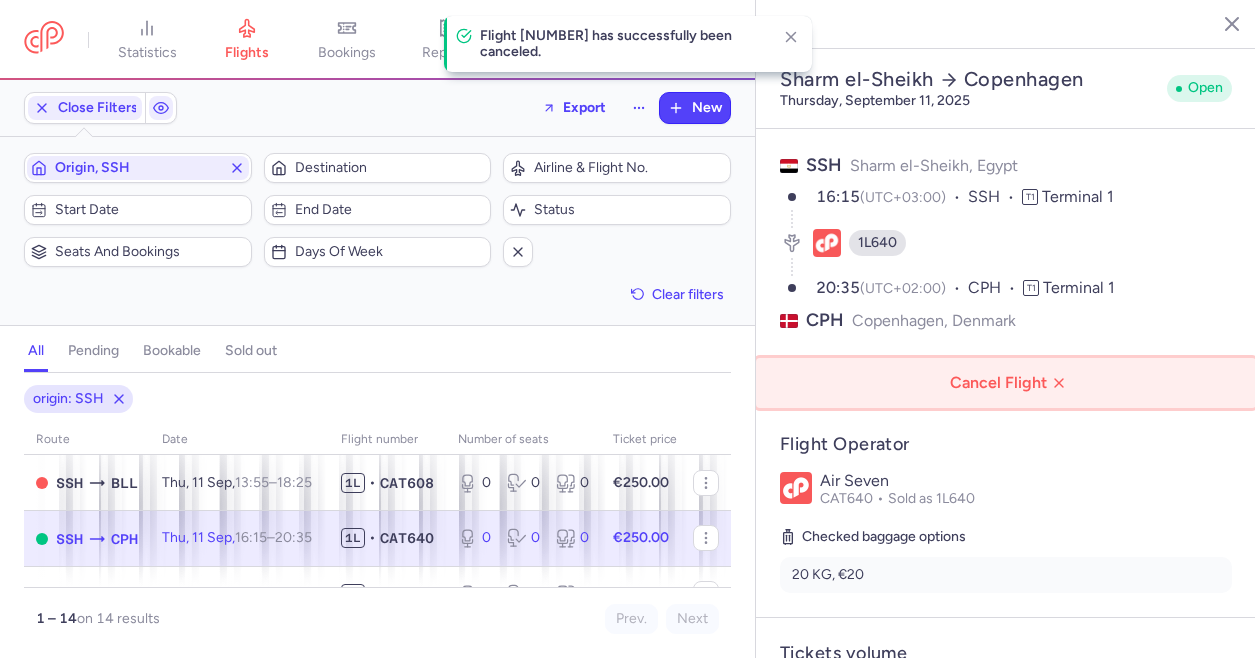 click on "Cancel Flight" at bounding box center (1010, 383) 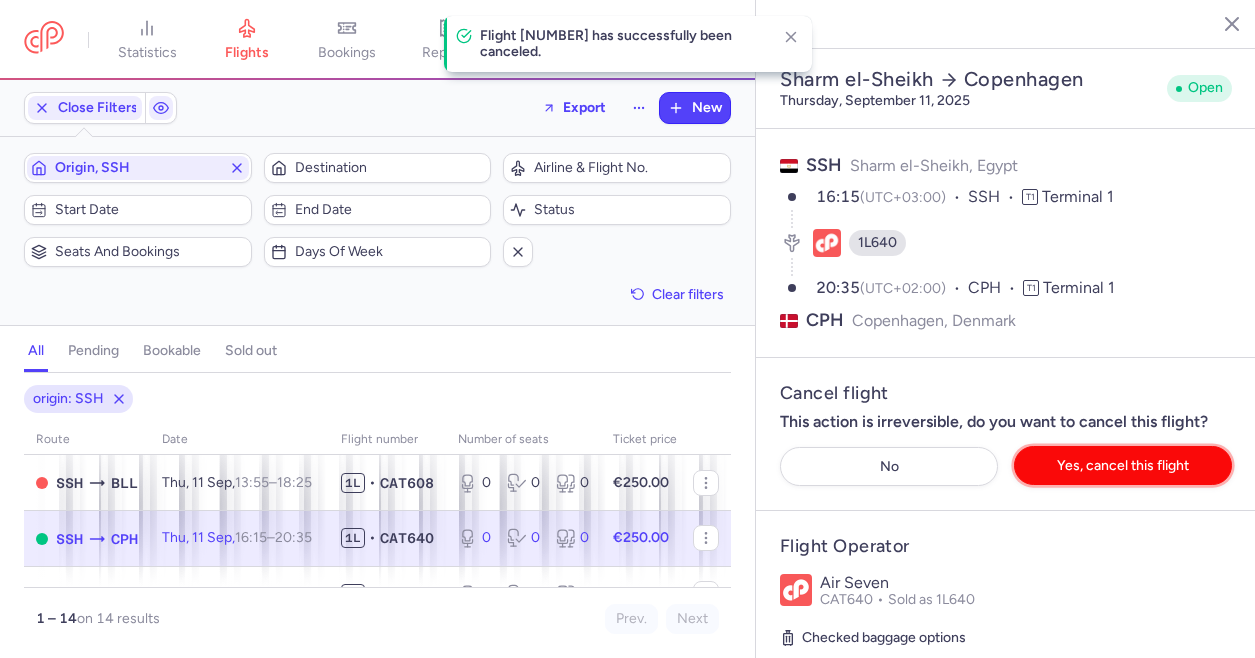 click on "Yes, cancel this flight" at bounding box center (1123, 465) 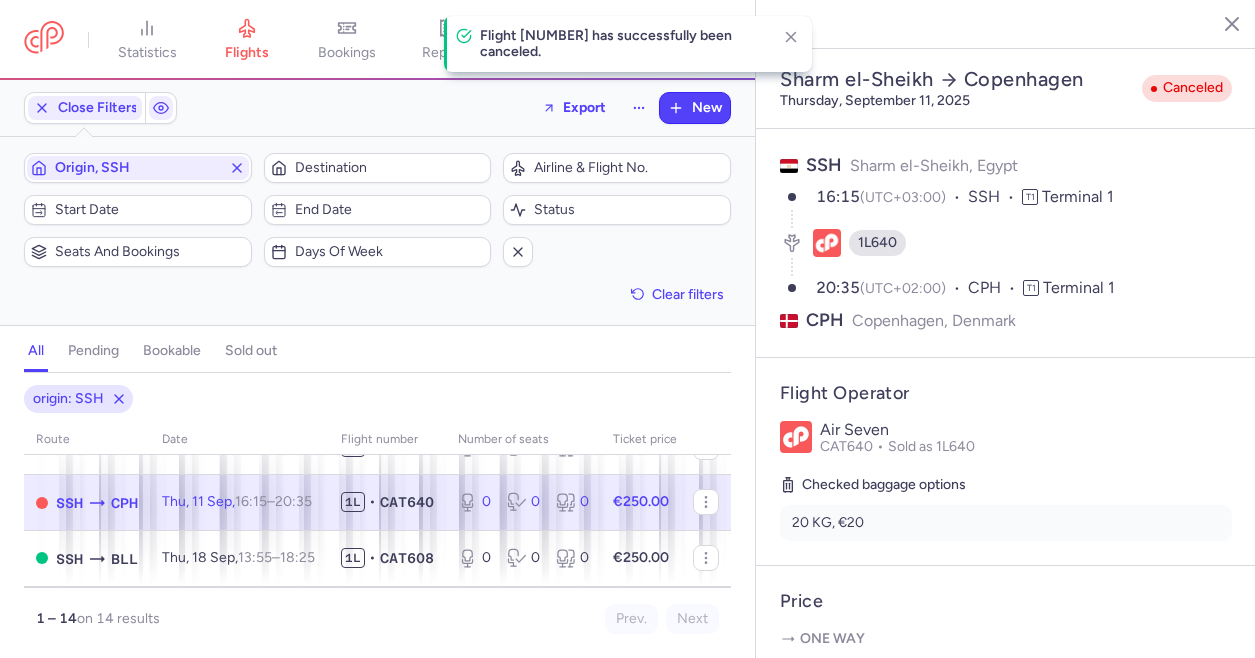scroll, scrollTop: 500, scrollLeft: 0, axis: vertical 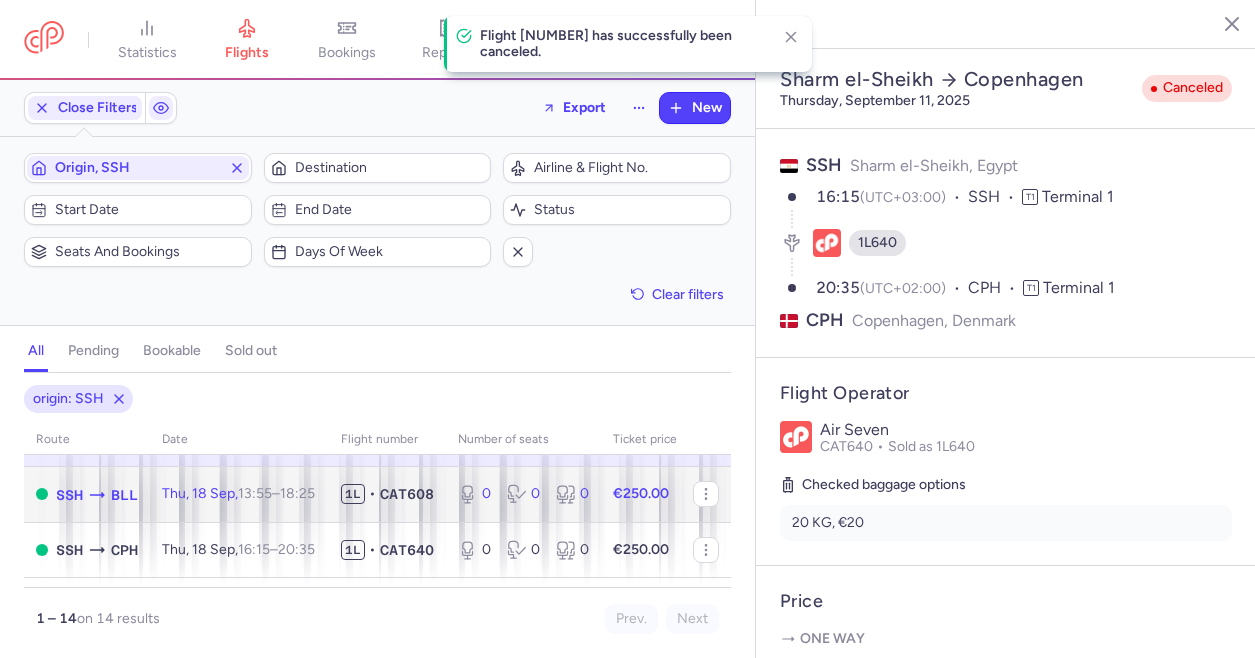 click on "Thu, [DATE], [TIME] – [TIME] +0" at bounding box center [238, 493] 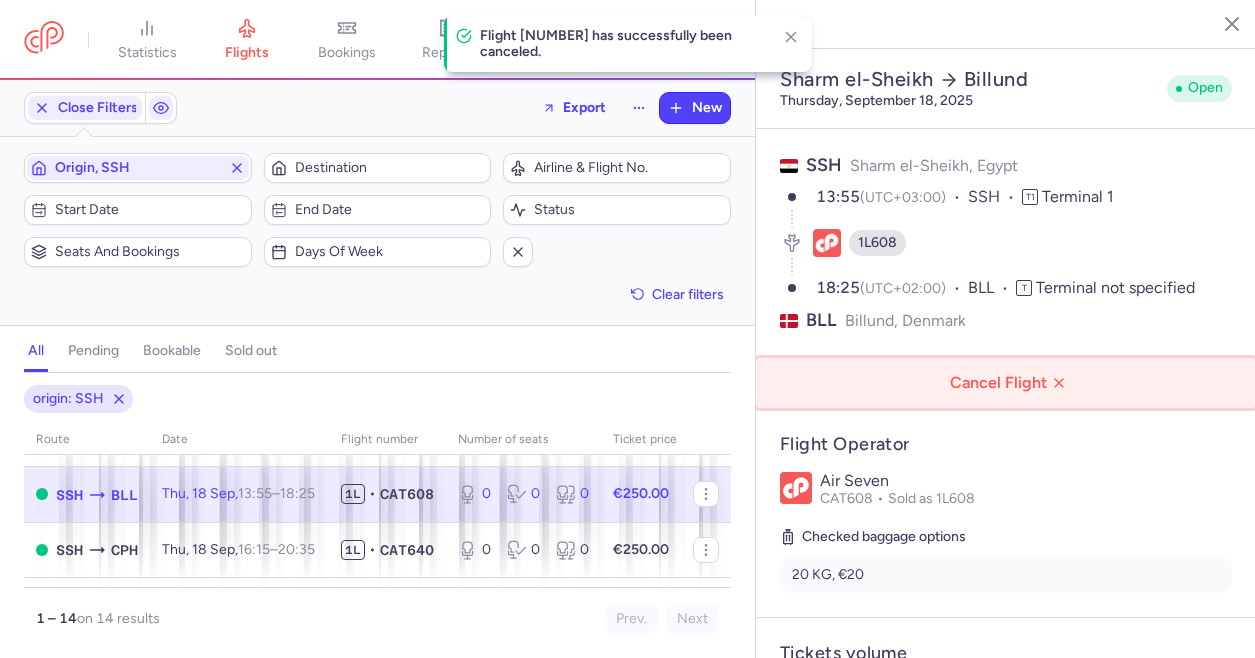 click on "Cancel Flight" 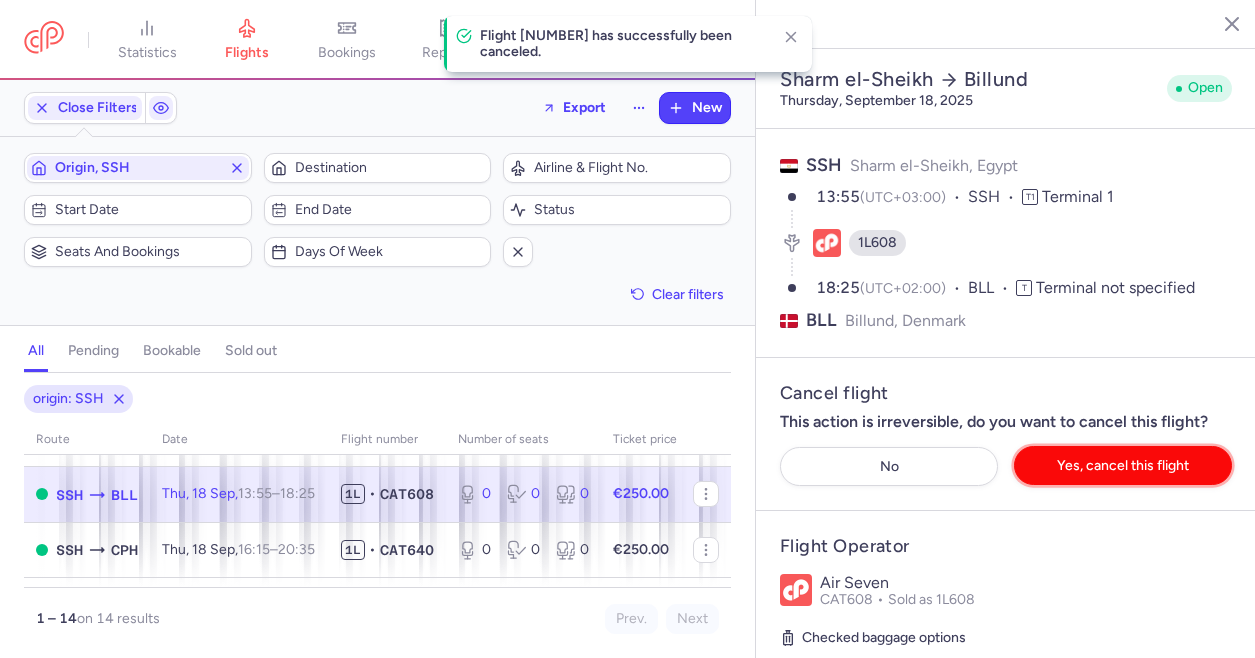 click on "Yes, cancel this flight" at bounding box center [1123, 465] 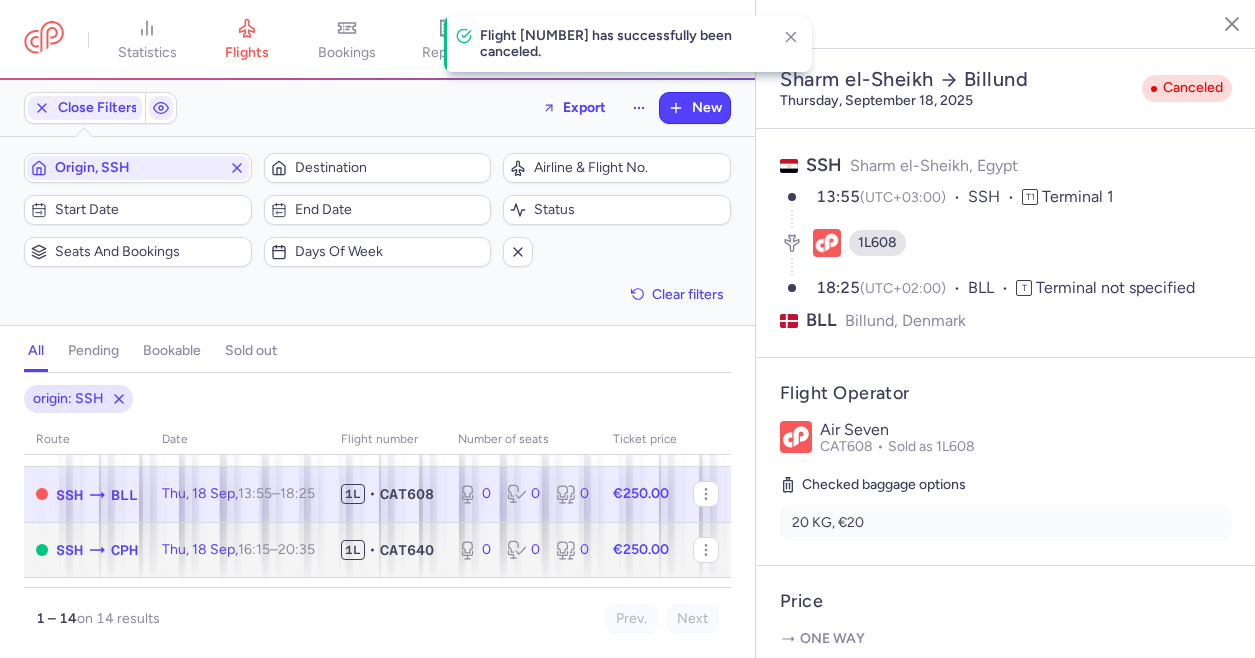 click on "Thu, [DATE], [TIME] – [TIME] +0" at bounding box center (239, 550) 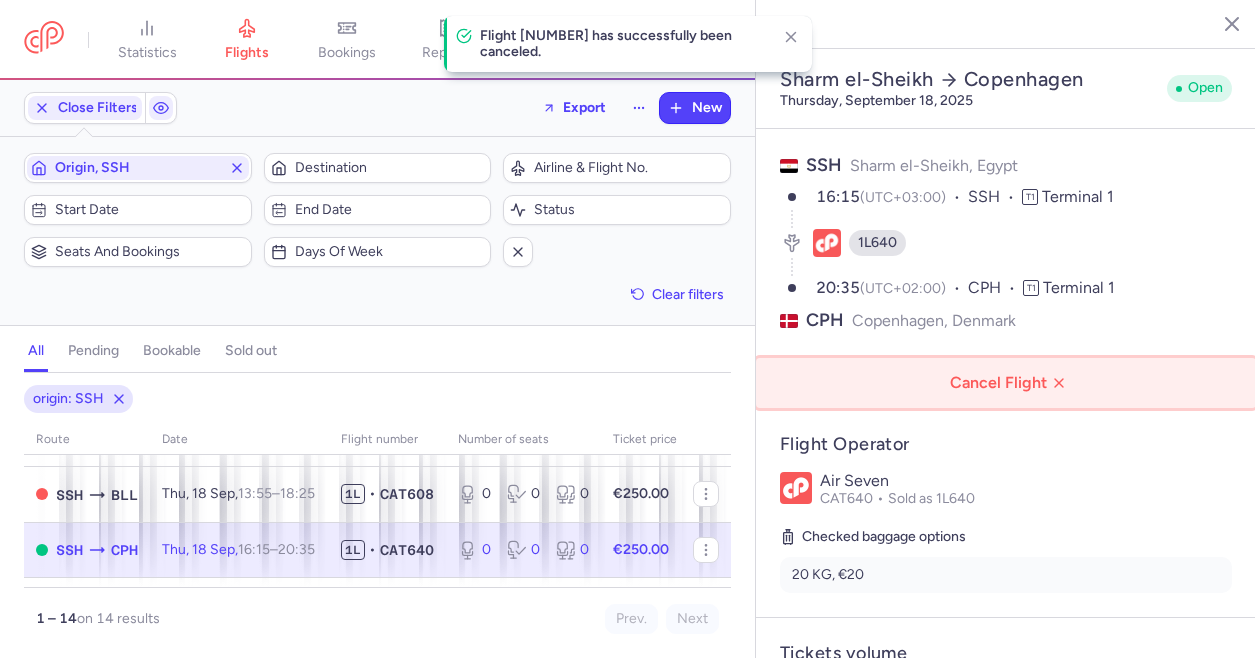 click on "Cancel Flight" at bounding box center (1010, 383) 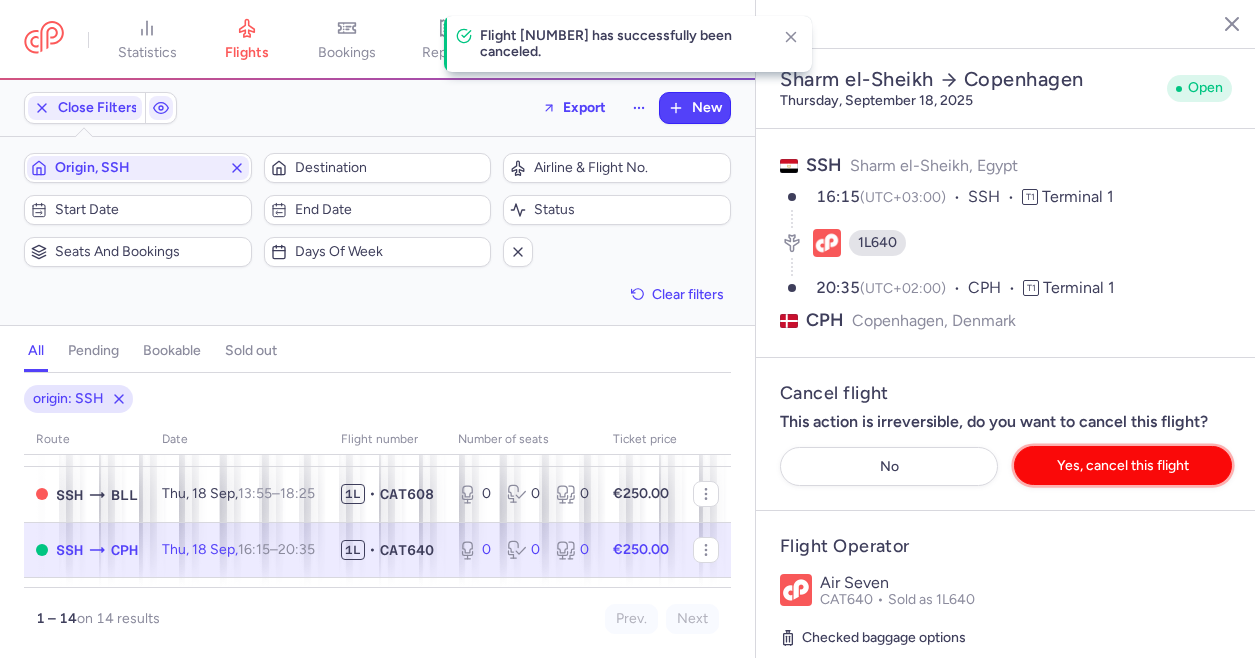 click on "Yes, cancel this flight" at bounding box center [1123, 465] 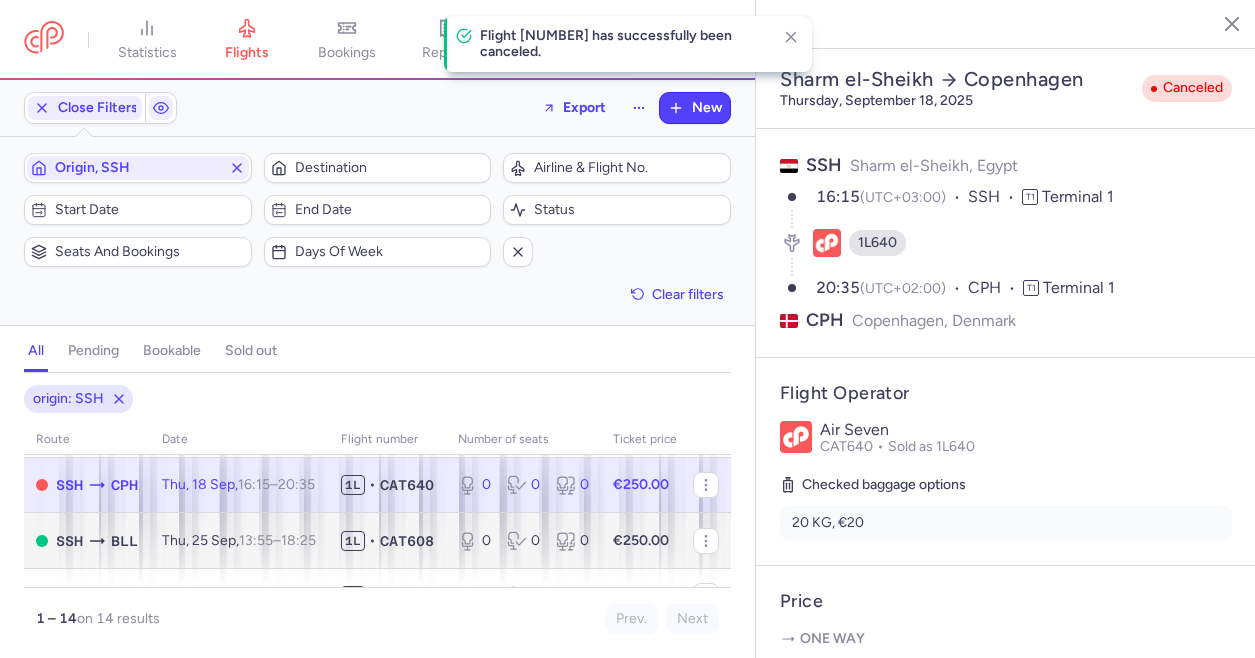 scroll, scrollTop: 600, scrollLeft: 0, axis: vertical 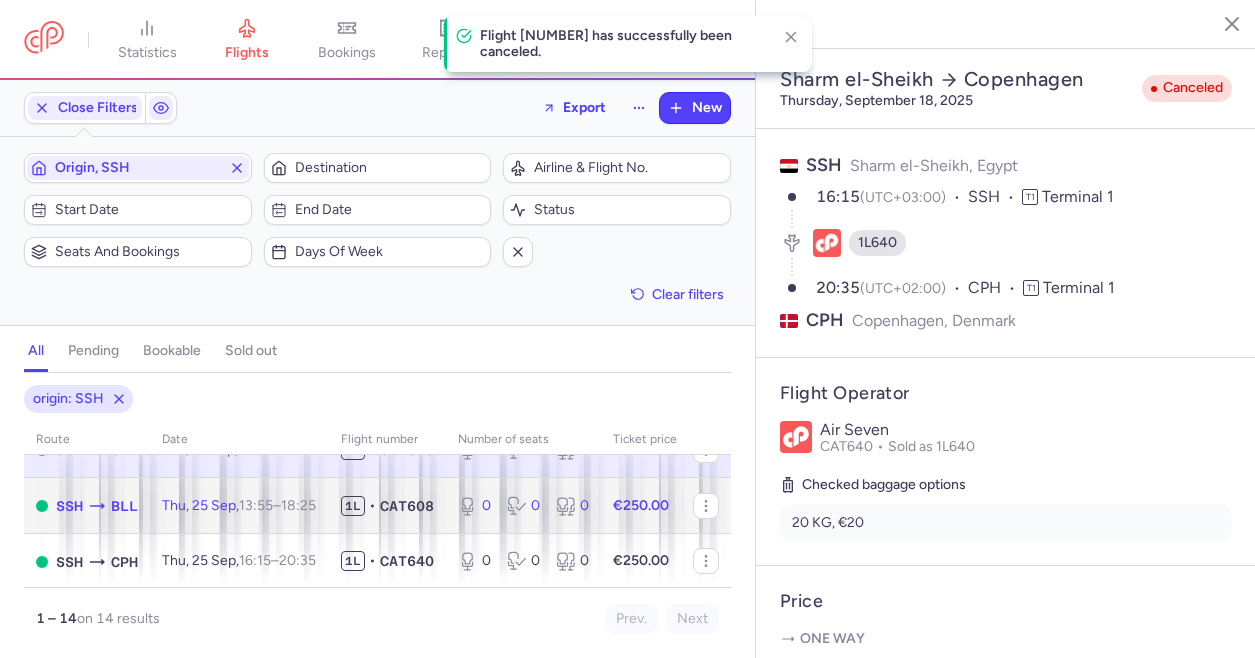 click on "Thu, [DATE], [TIME] – [TIME] +0" at bounding box center [239, 505] 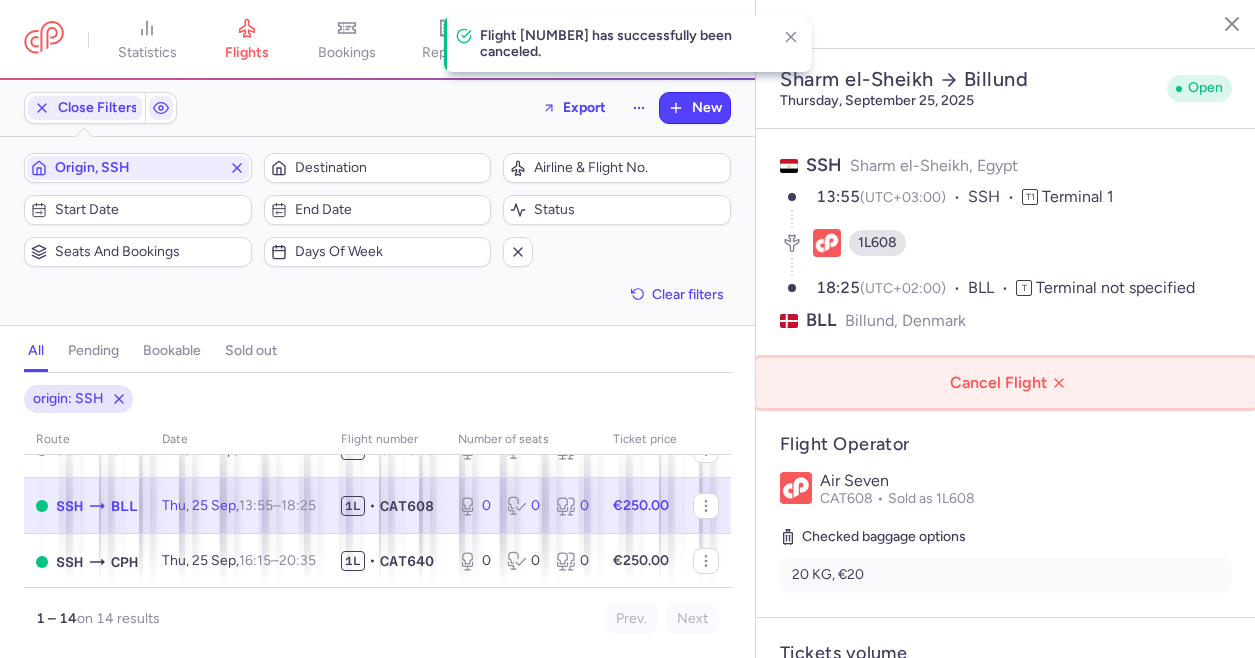 click on "Cancel Flight" at bounding box center [1010, 383] 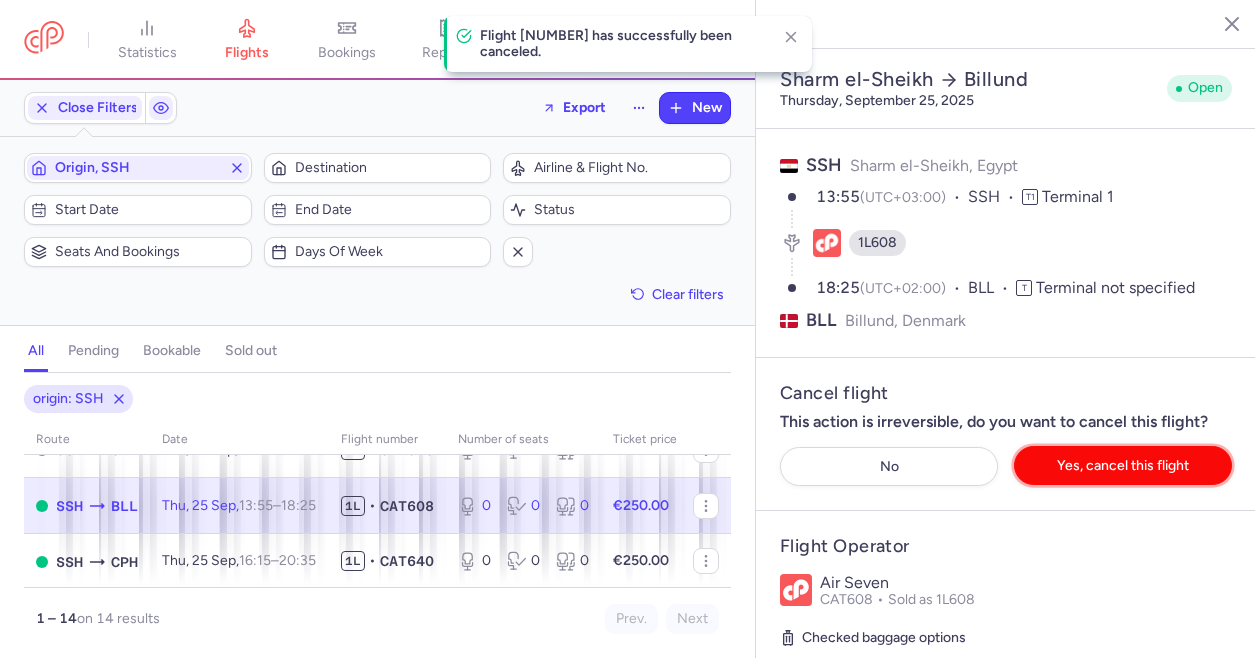 click on "Yes, cancel this flight" at bounding box center [1123, 465] 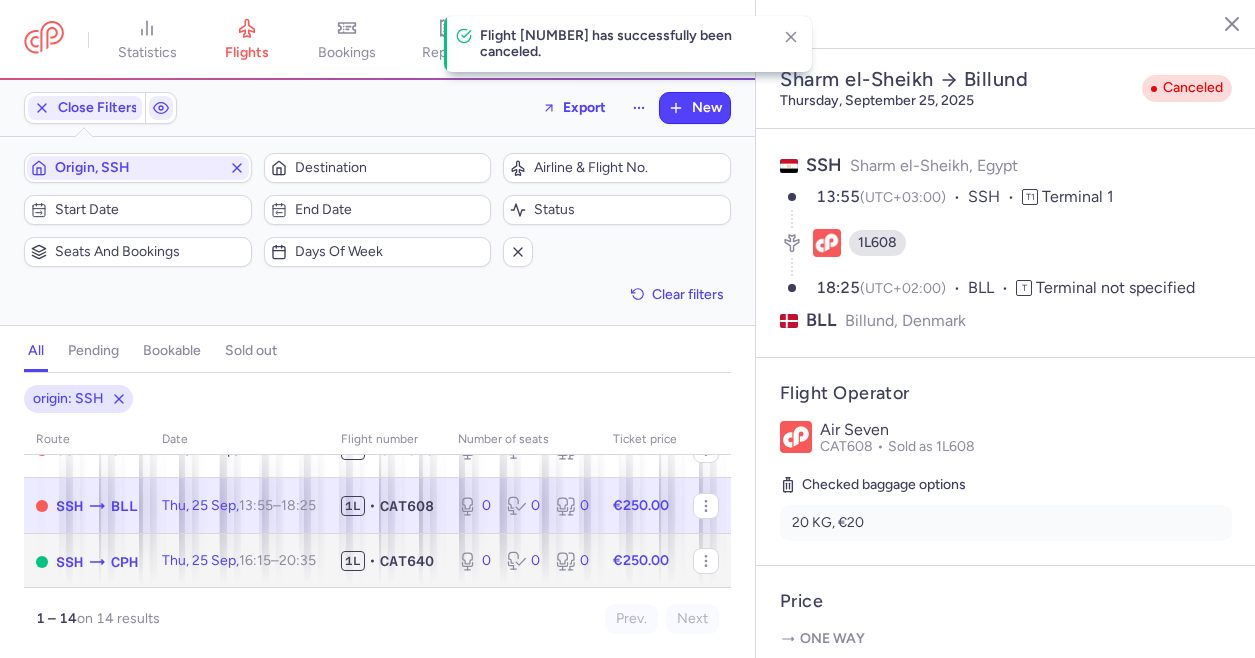 click on "Thu, [DATE], [TIME] – [TIME] +0" at bounding box center (239, 562) 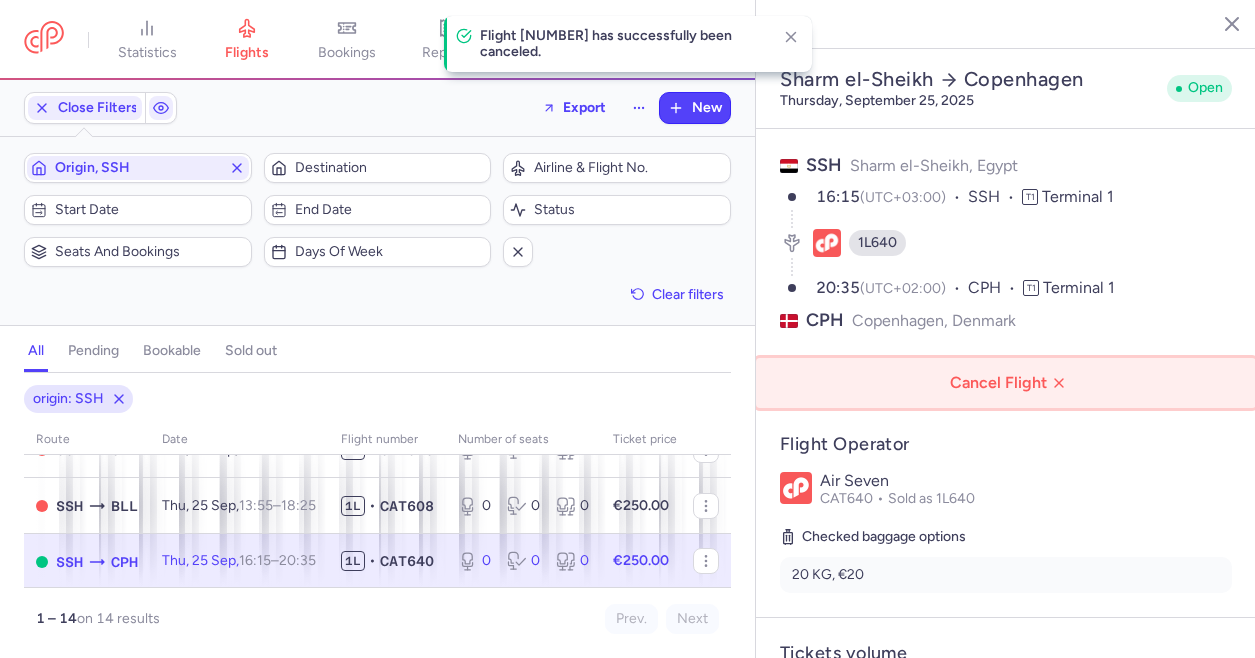 click on "Cancel Flight" at bounding box center (1010, 383) 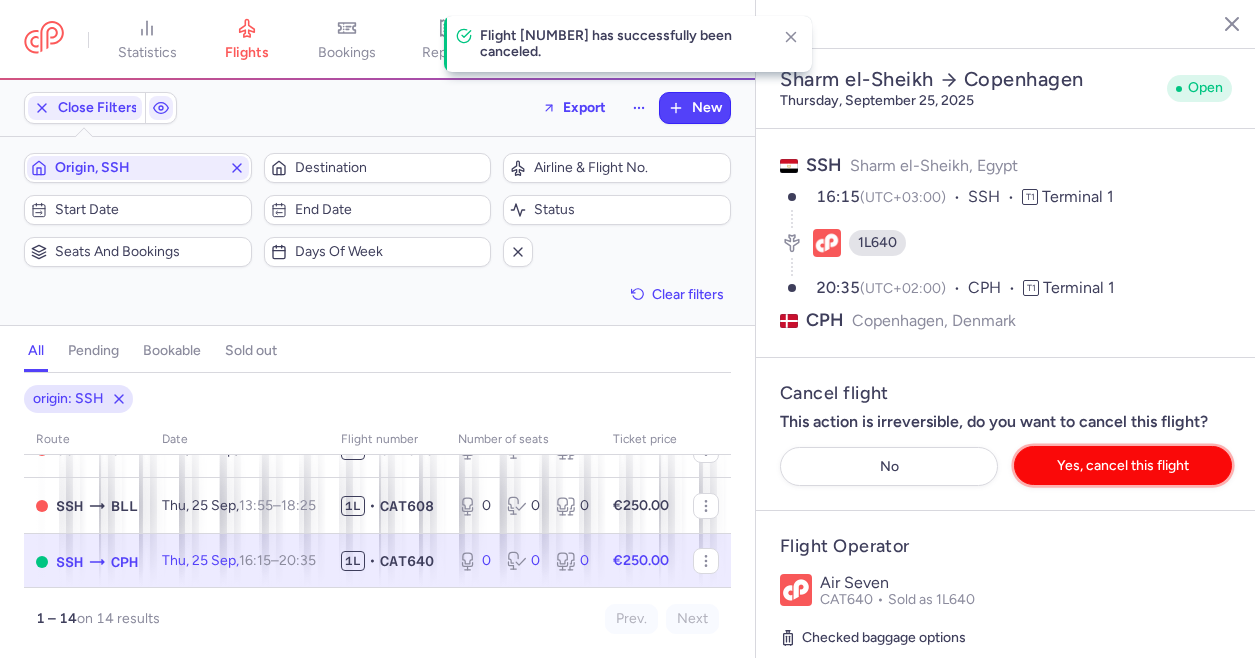 click on "Yes, cancel this flight" at bounding box center (1123, 465) 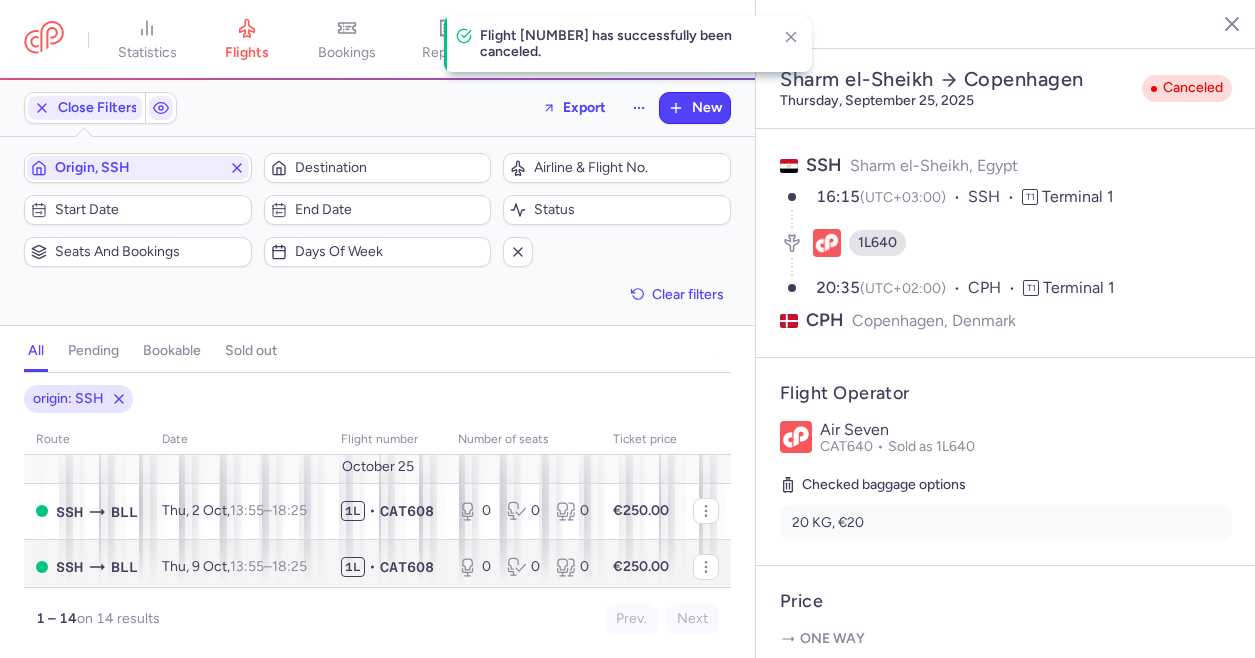scroll, scrollTop: 761, scrollLeft: 0, axis: vertical 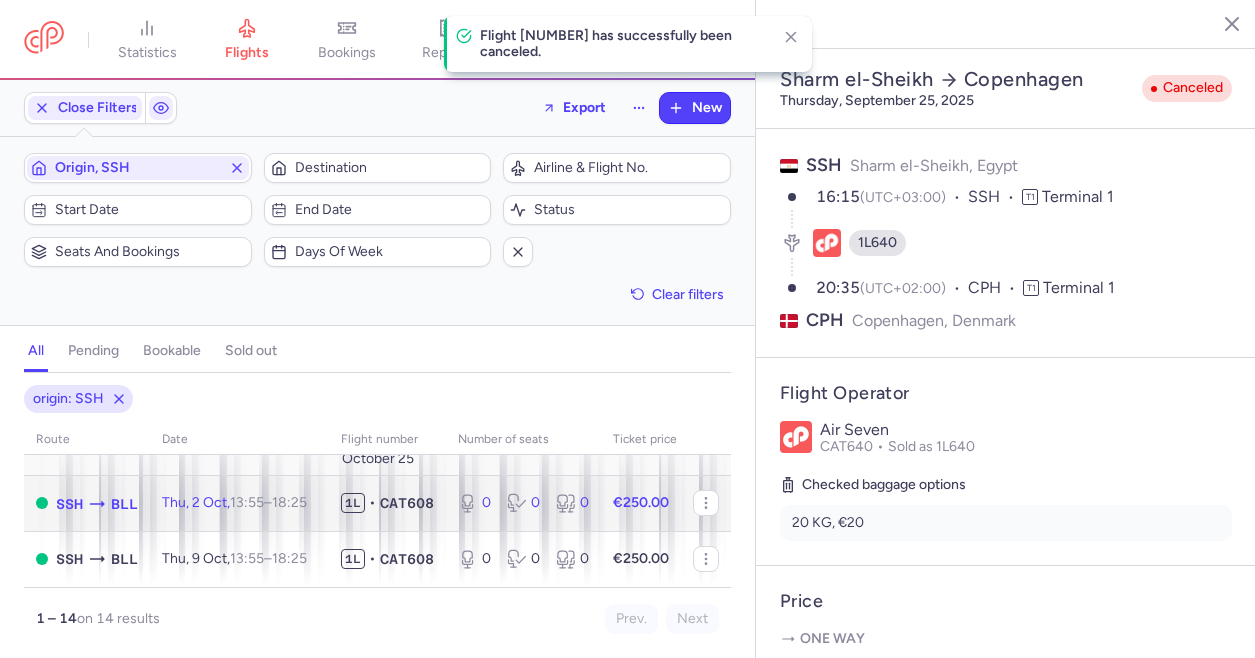 click on "Thu, 2 Oct,  13:55  –  18:25  +0" at bounding box center (239, 503) 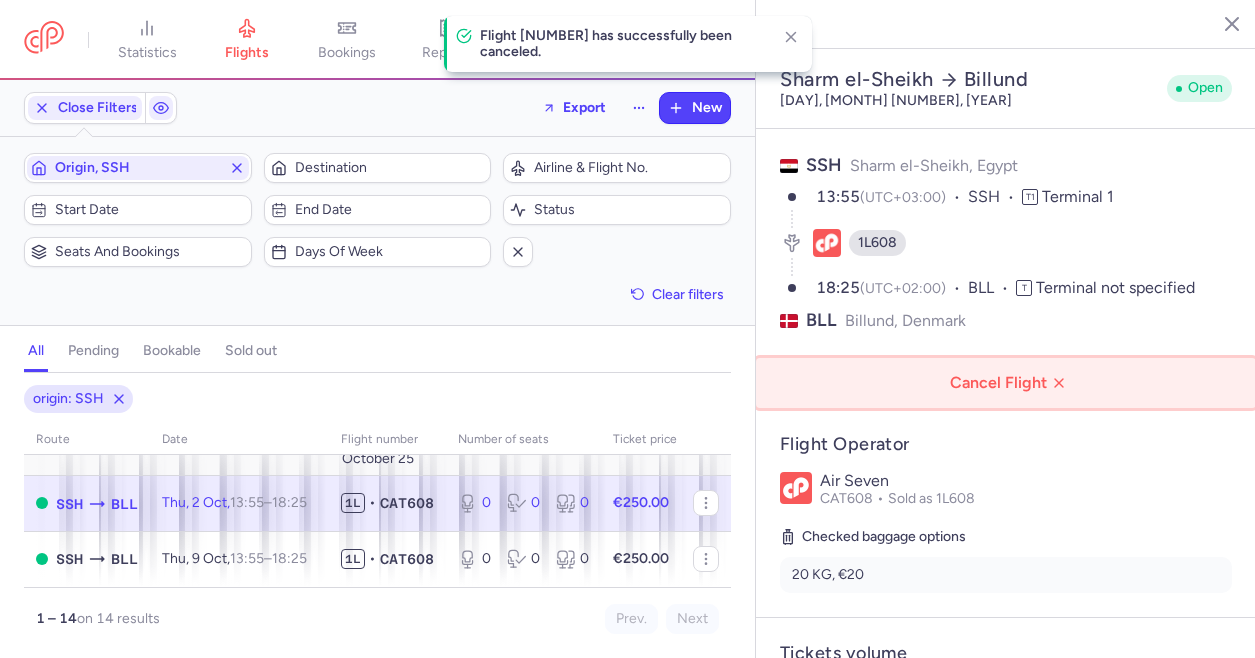 click on "Cancel Flight" at bounding box center (1010, 383) 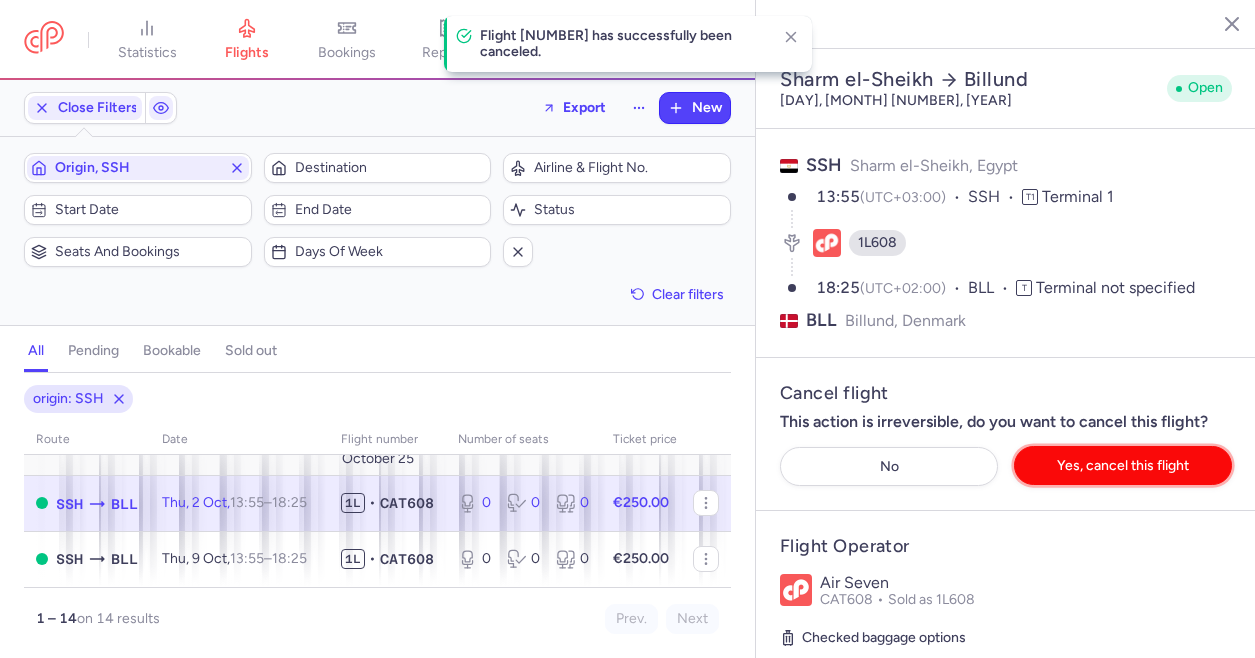 click on "Yes, cancel this flight" at bounding box center (1123, 465) 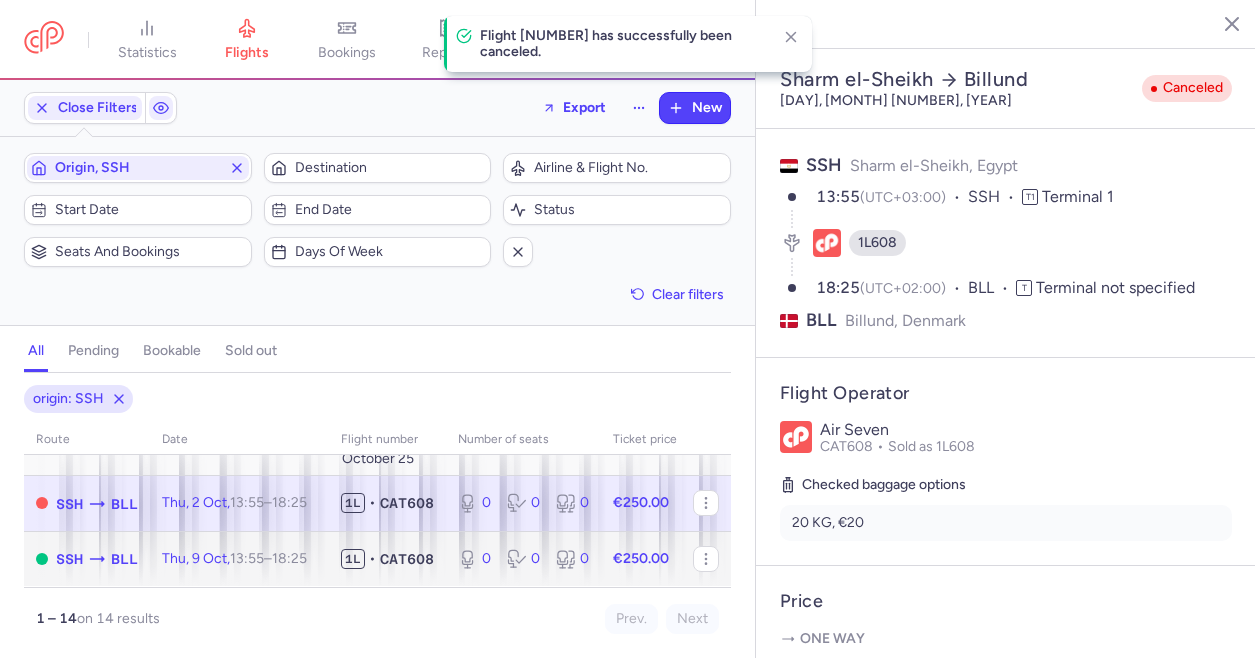 click on "Thu, [DATE],  [TIME]  –  [TIME]  +0" at bounding box center (234, 558) 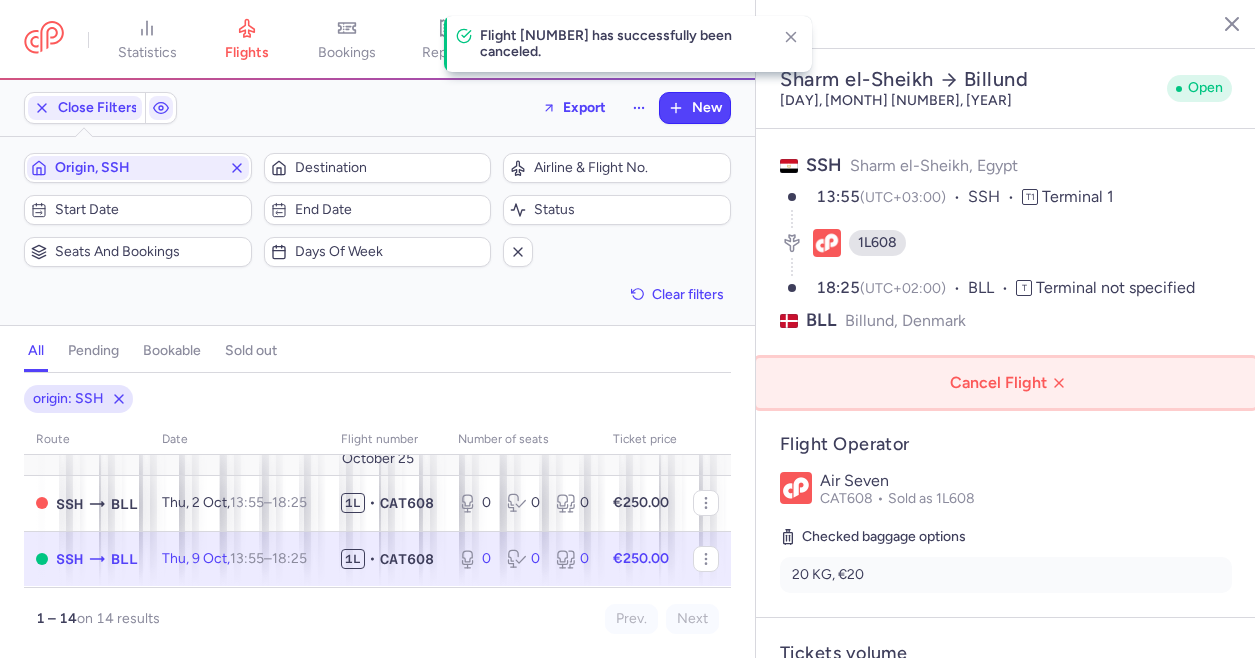 click on "Cancel Flight" at bounding box center [1010, 383] 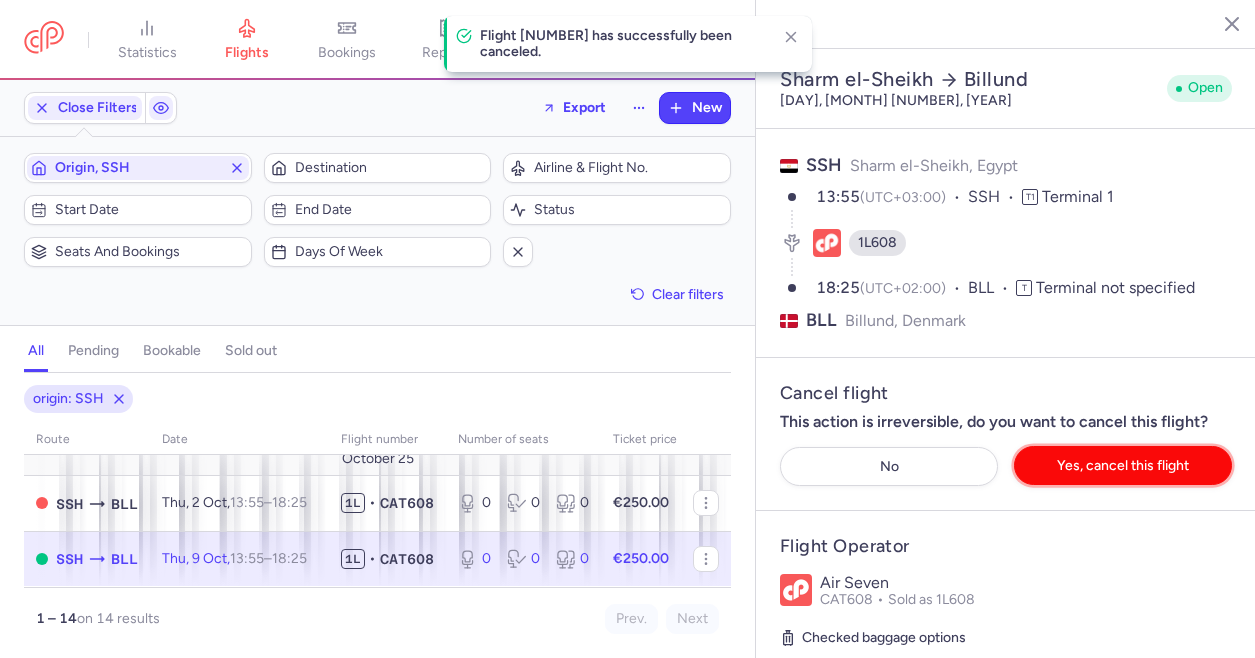 click on "Yes, cancel this flight" at bounding box center [1123, 465] 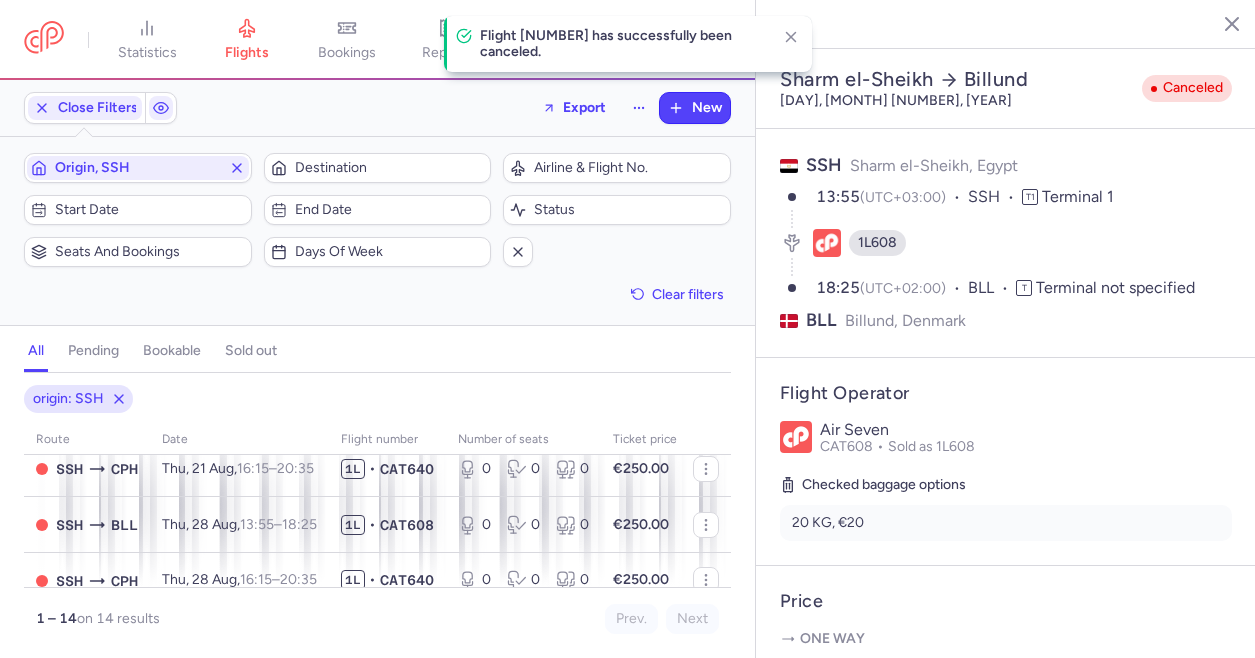 scroll, scrollTop: 0, scrollLeft: 0, axis: both 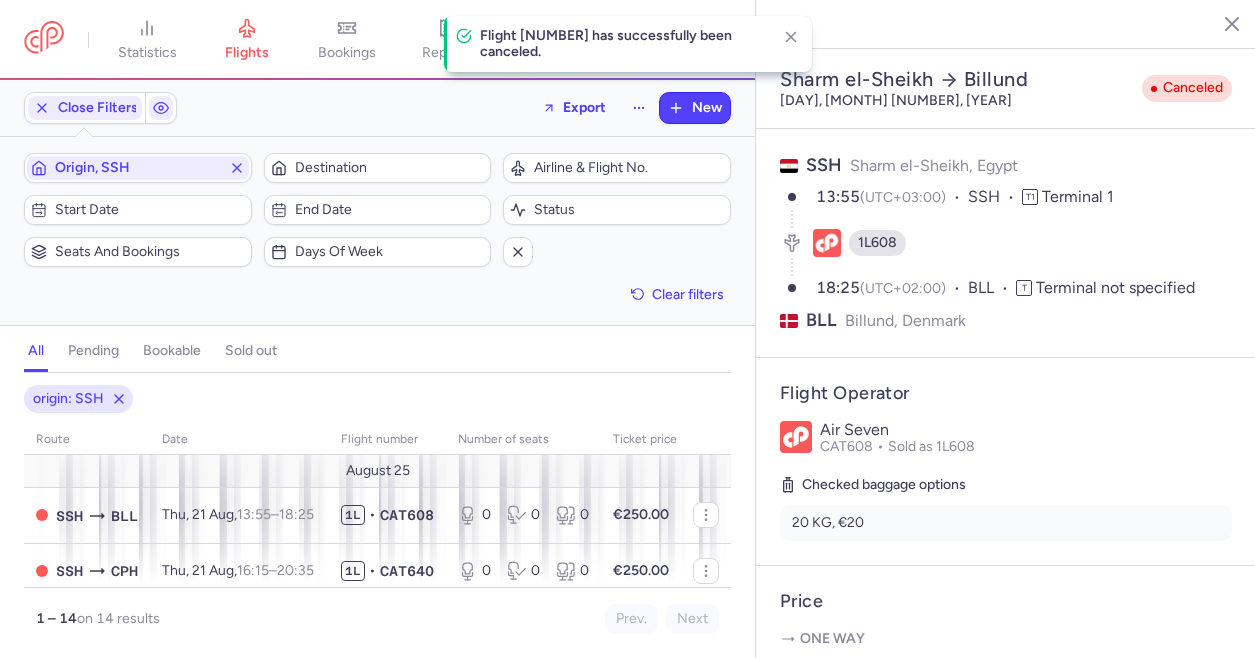 click 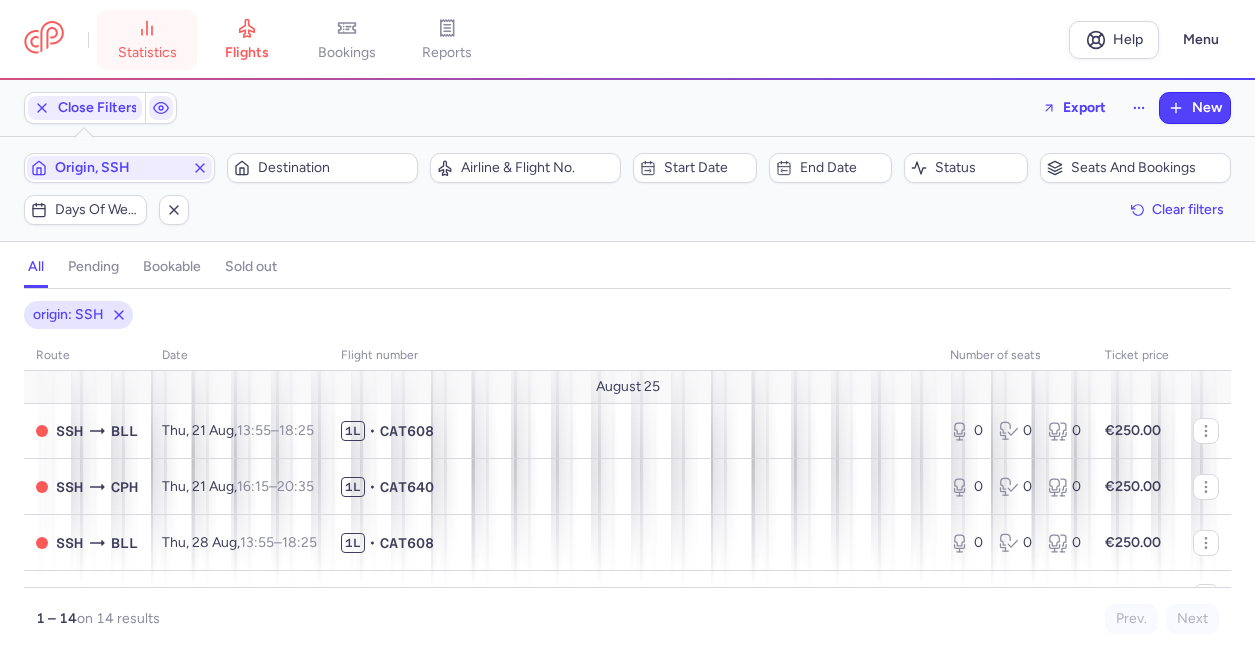 click on "statistics" at bounding box center [147, 53] 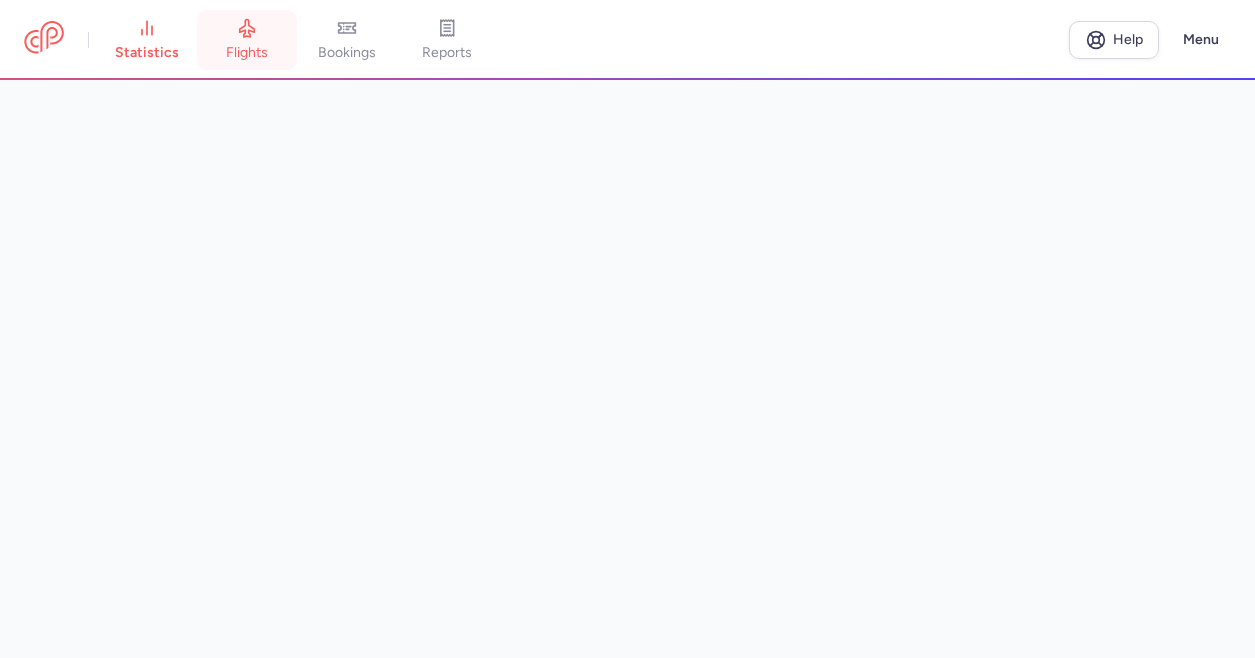 click on "flights" at bounding box center [247, 53] 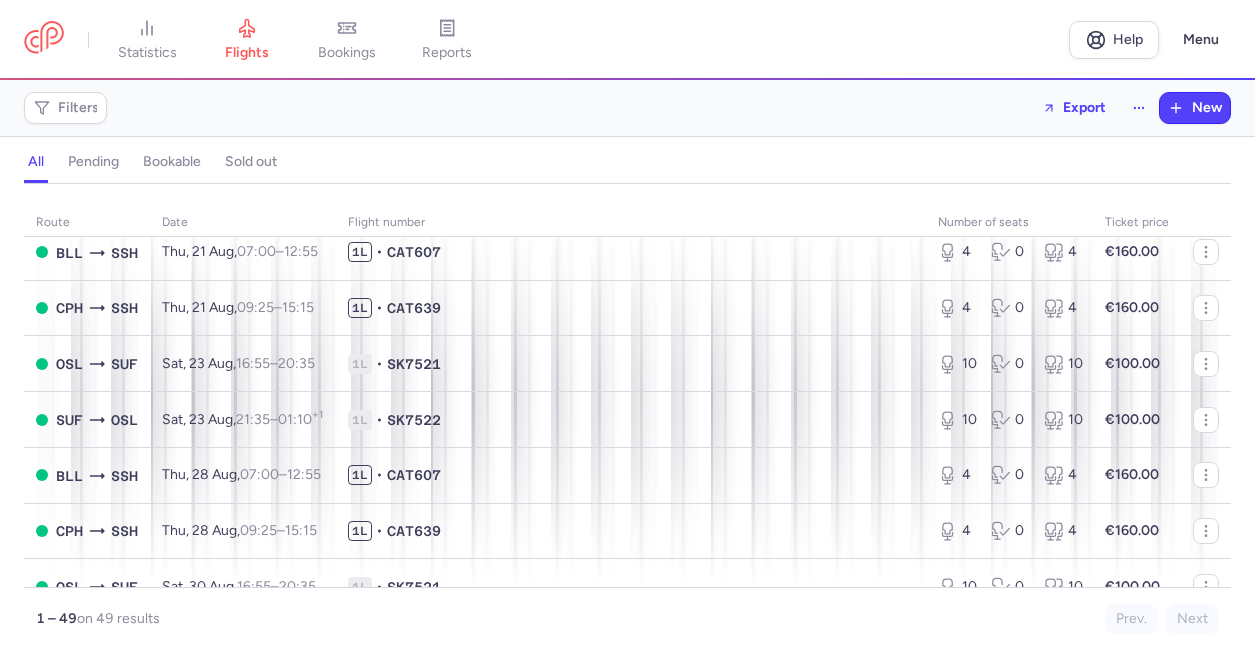 scroll, scrollTop: 0, scrollLeft: 0, axis: both 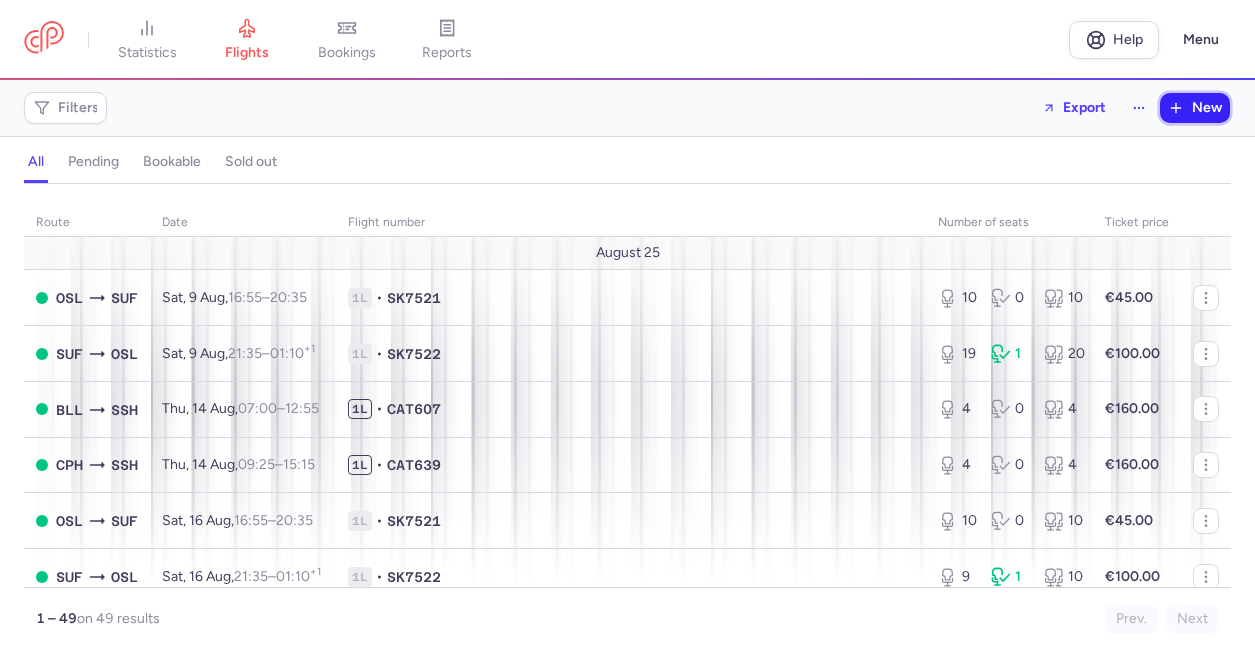 click on "New" at bounding box center [1195, 108] 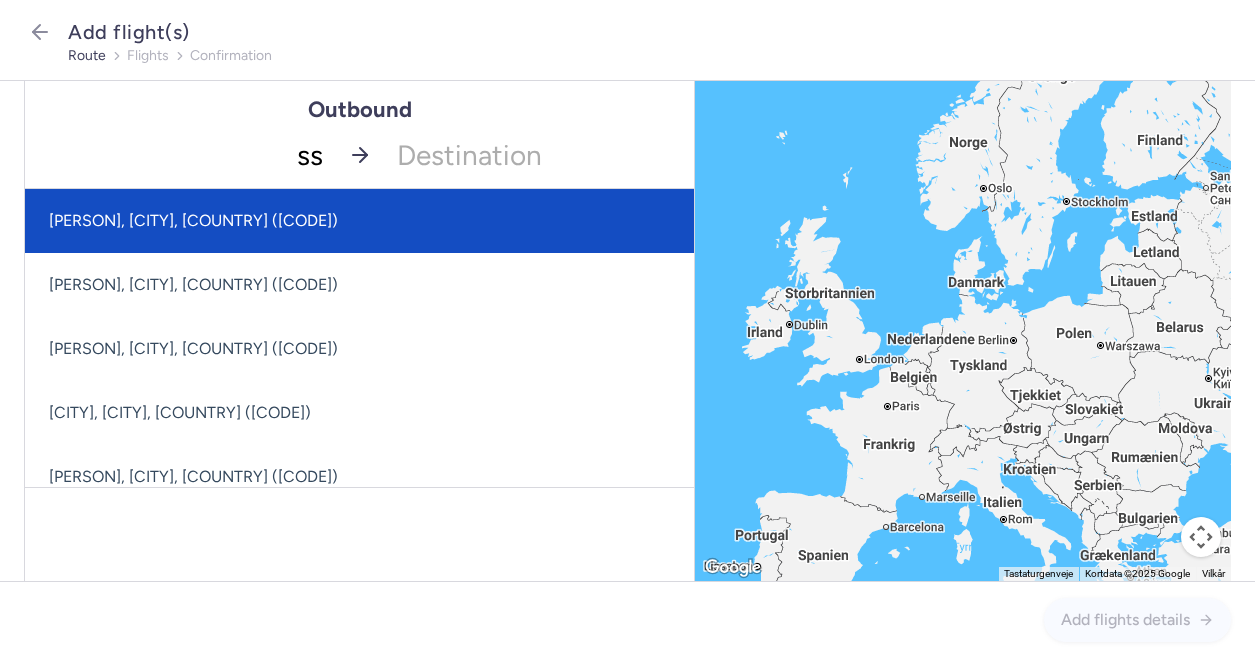 type on "ssh" 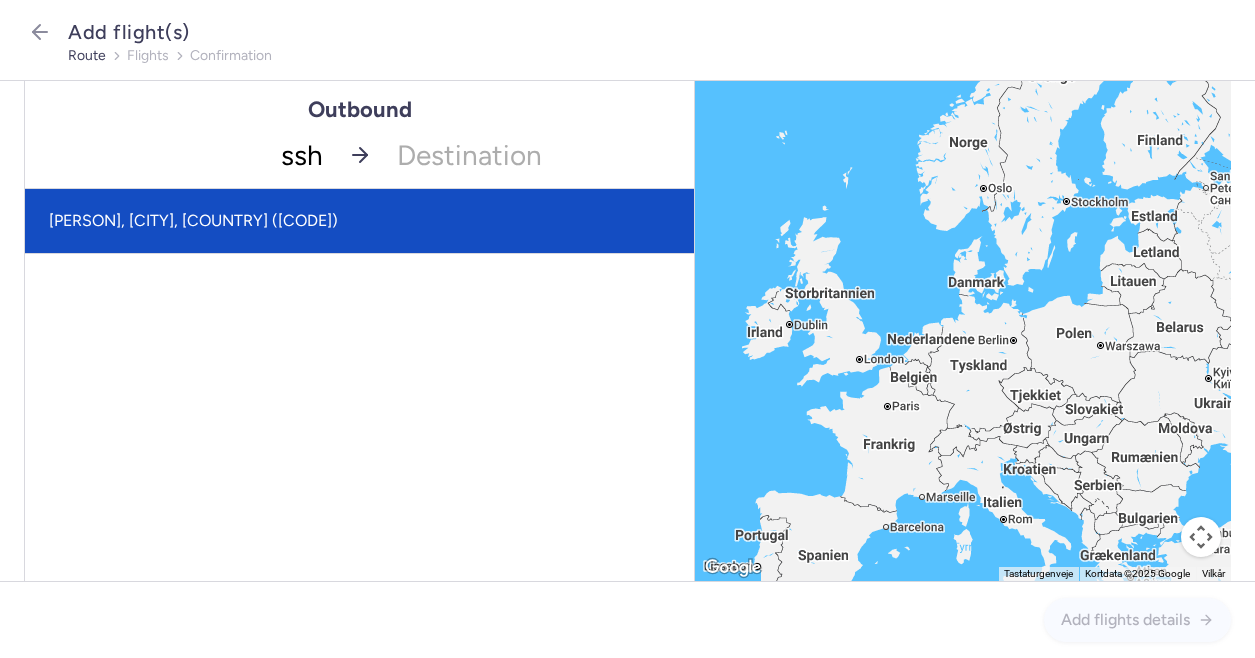 click on "[PERSON], [CITY], [COUNTRY] ([CODE])" 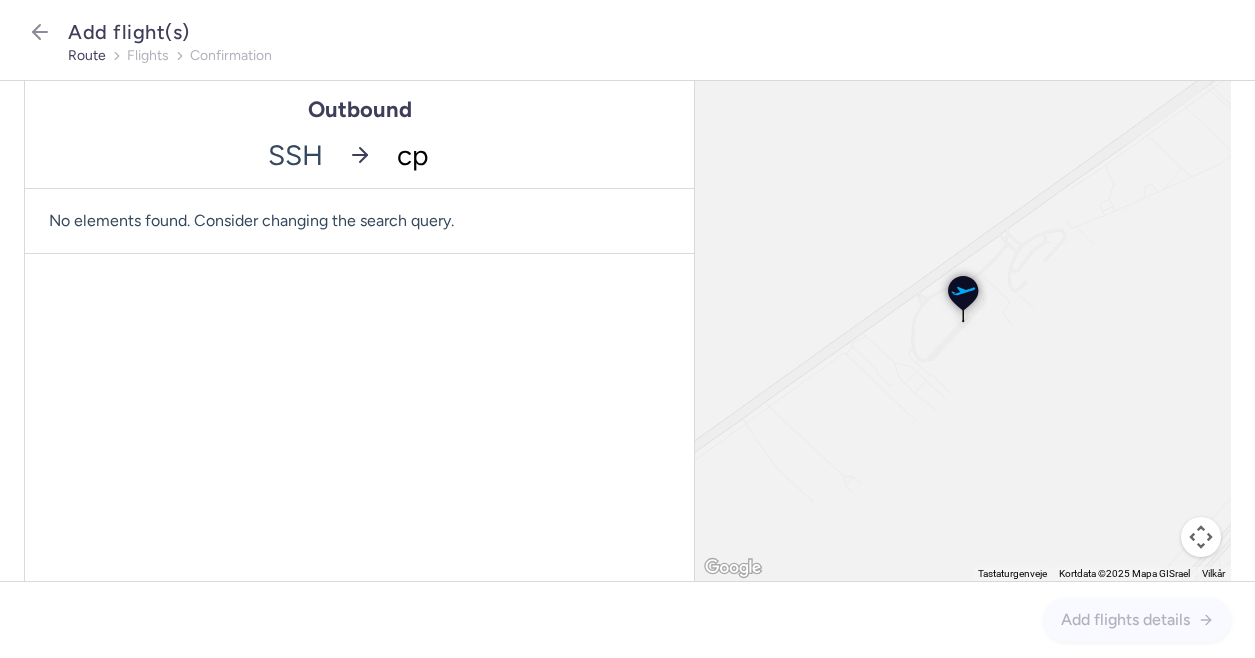type on "cph" 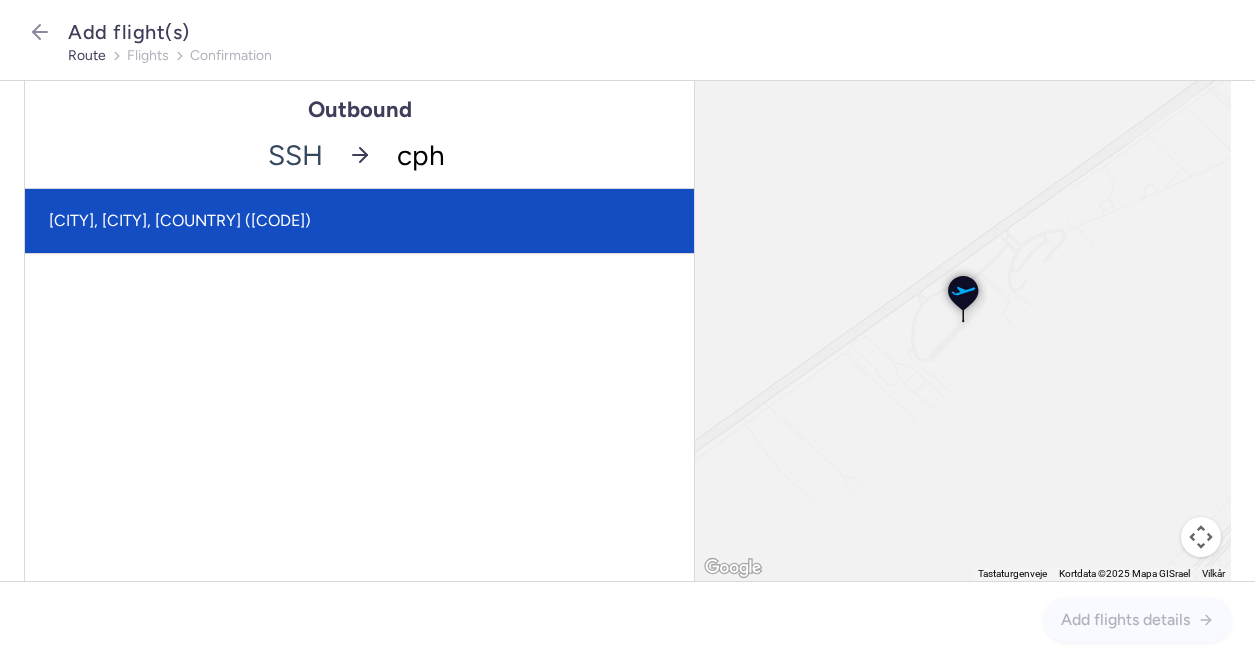 click on "[CITY], [CITY], [COUNTRY] ([CODE])" at bounding box center [359, 221] 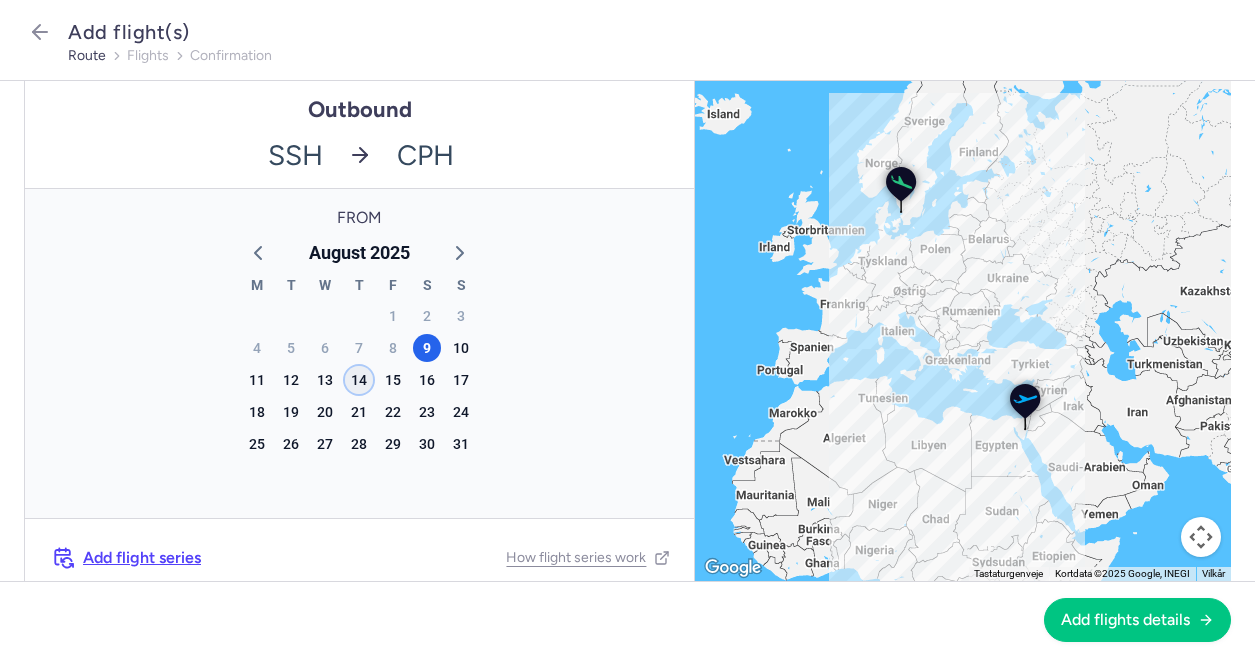 click on "14" 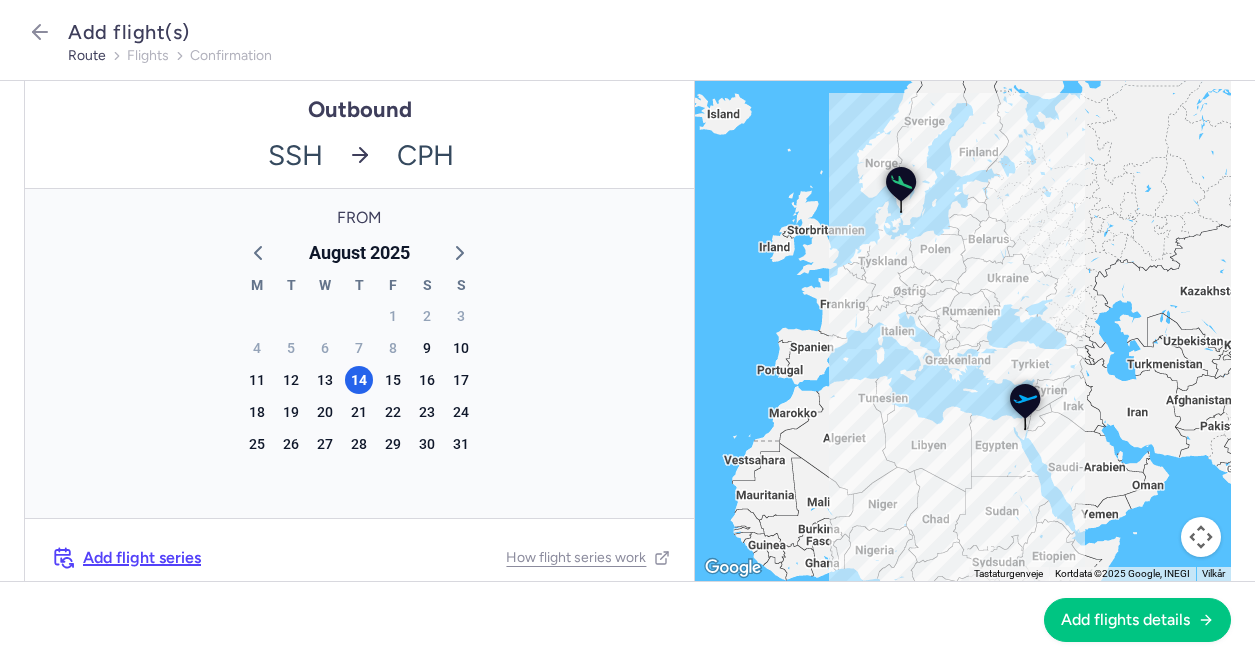 click on "Add flight series" at bounding box center (142, 558) 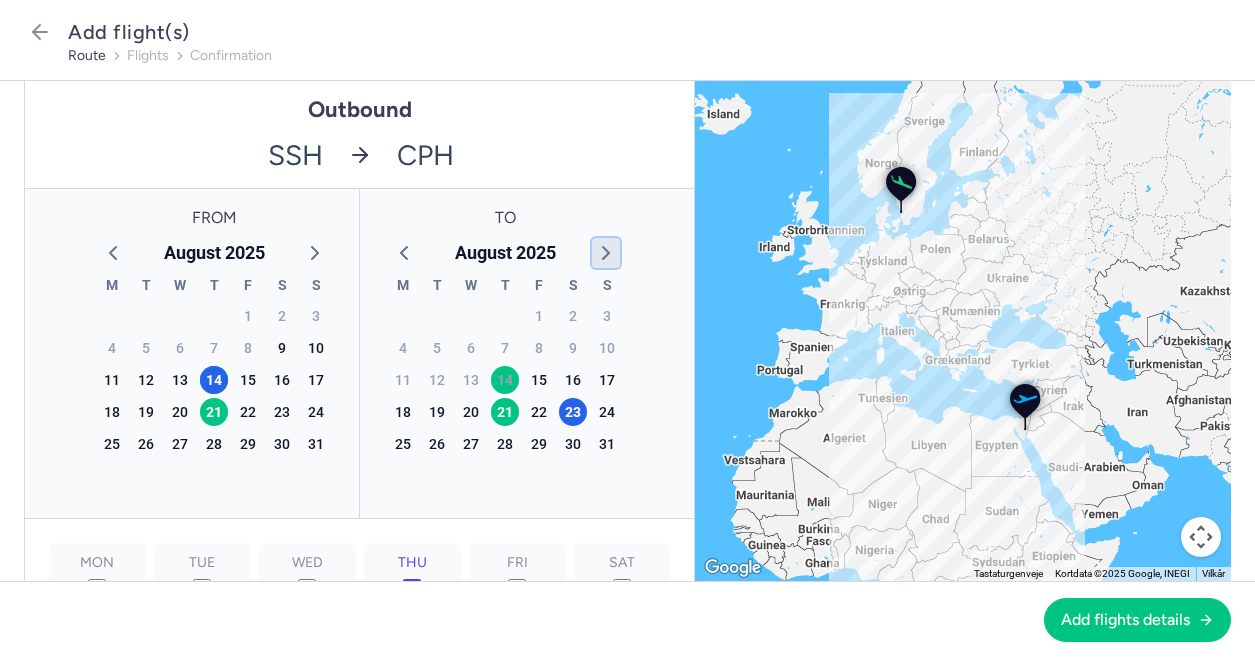 click 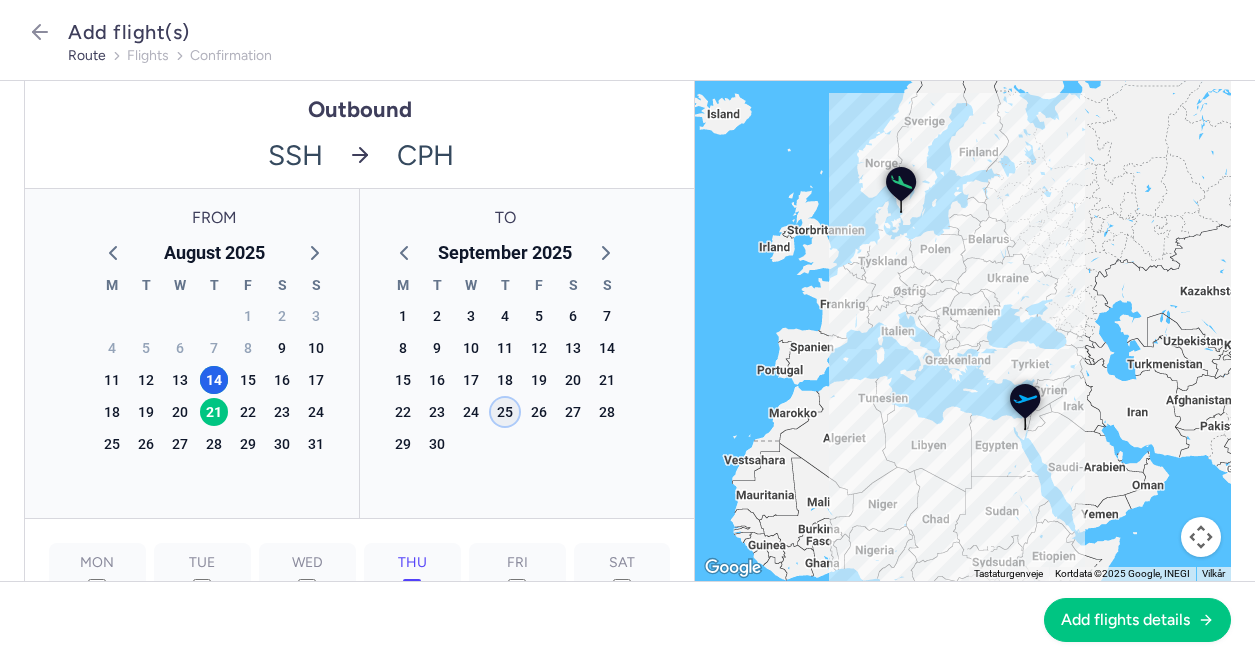 click on "25" 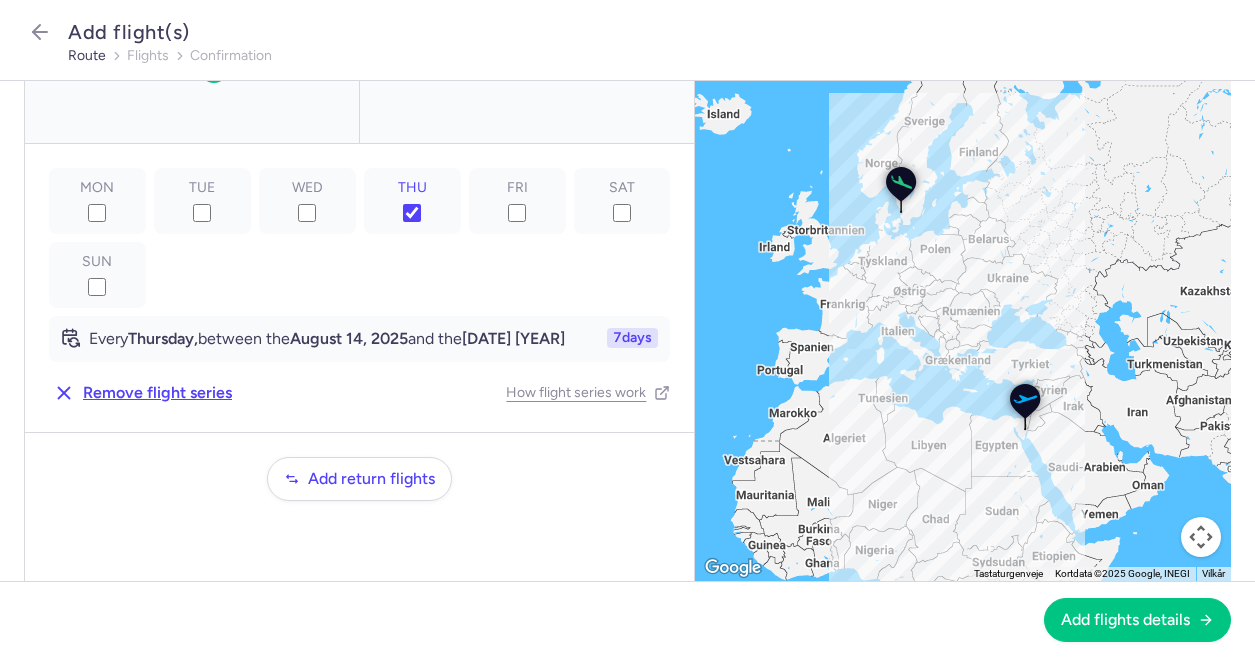 scroll, scrollTop: 297, scrollLeft: 0, axis: vertical 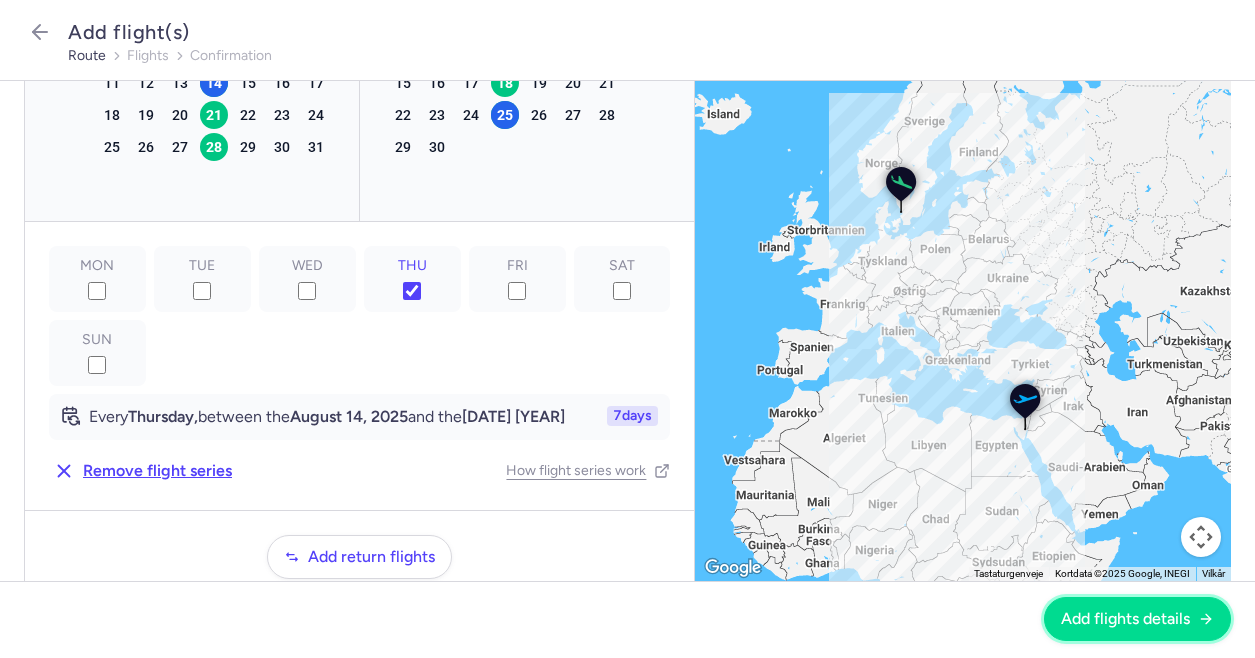 click on "Add flights details" at bounding box center [1125, 619] 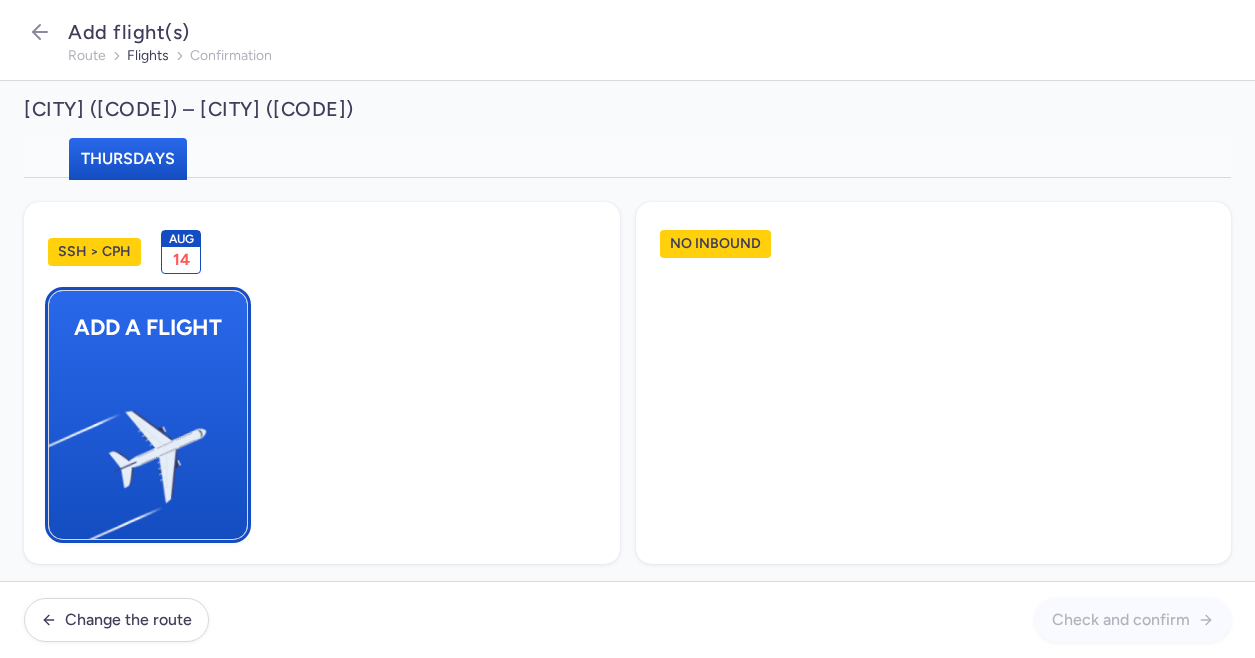click at bounding box center (59, 448) 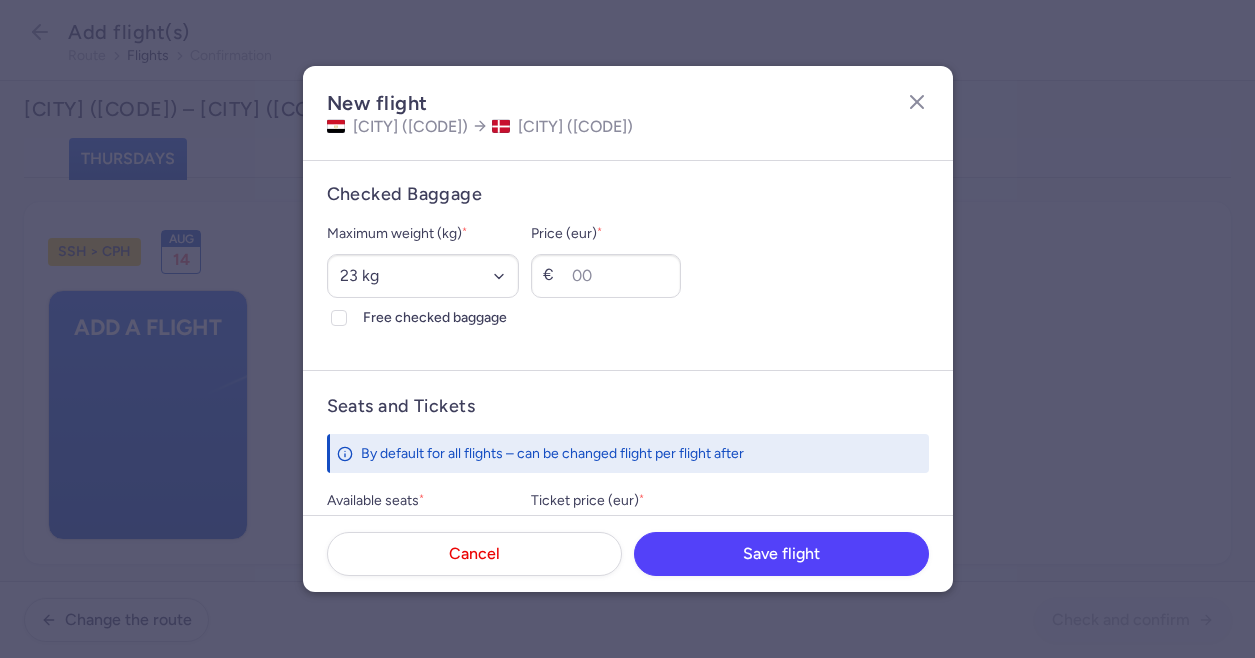 scroll, scrollTop: 0, scrollLeft: 0, axis: both 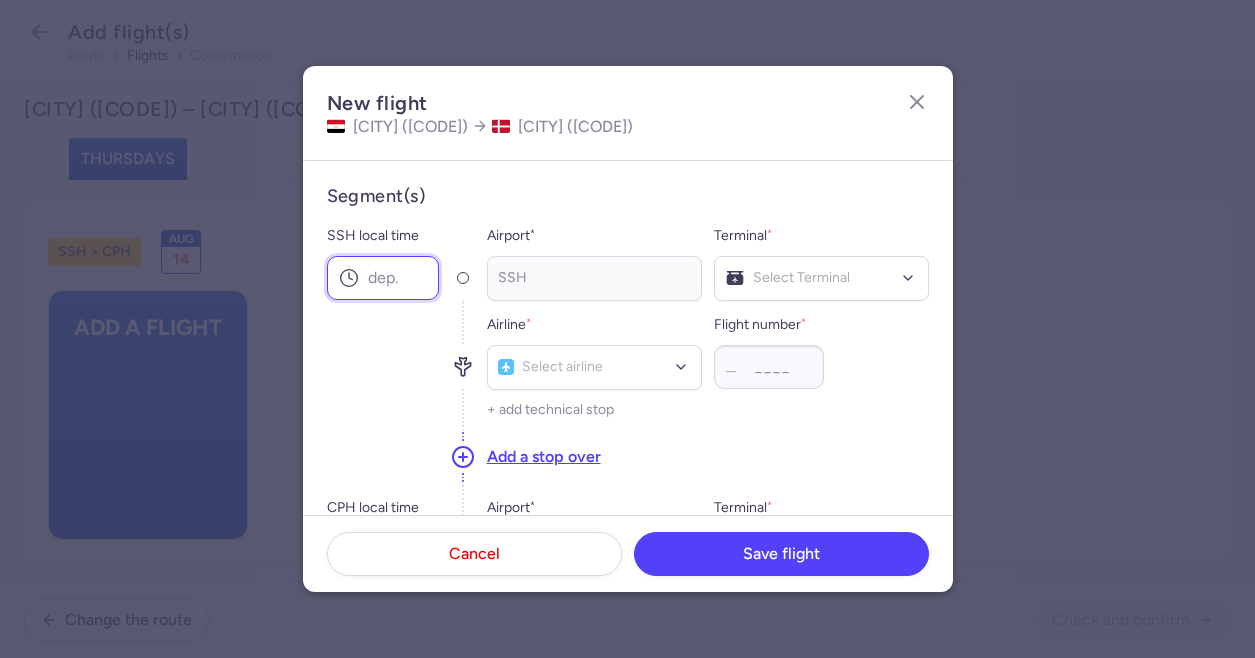 click on "SSH local time" at bounding box center [383, 278] 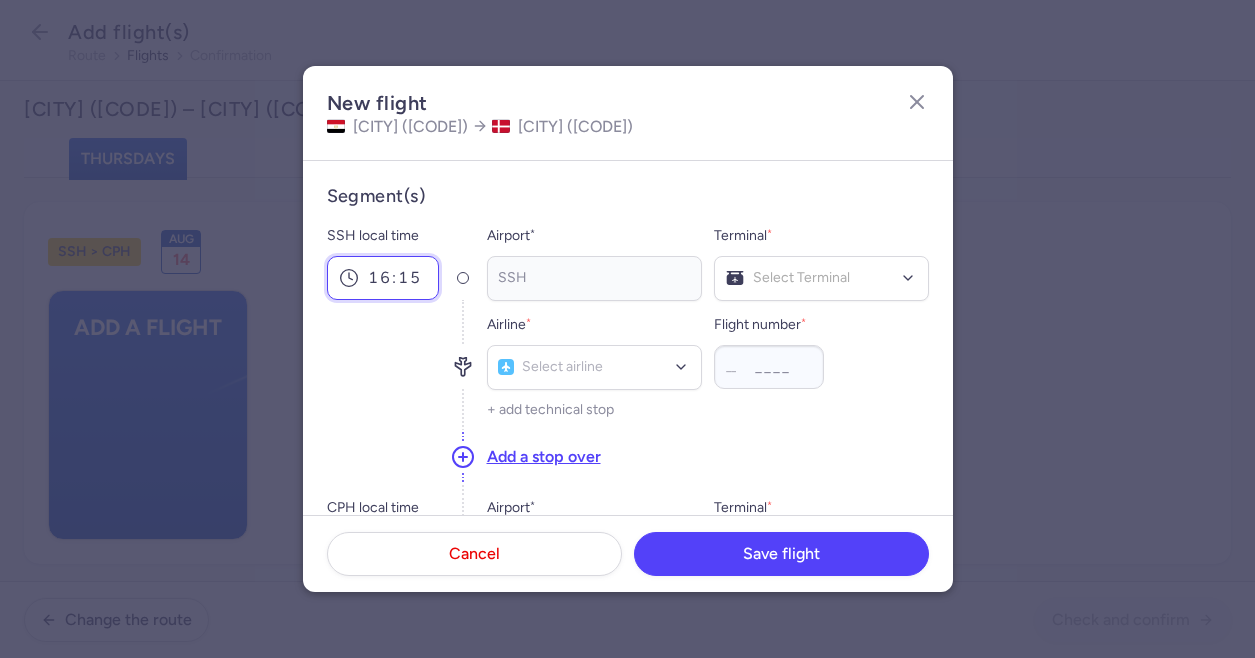 type on "16:15" 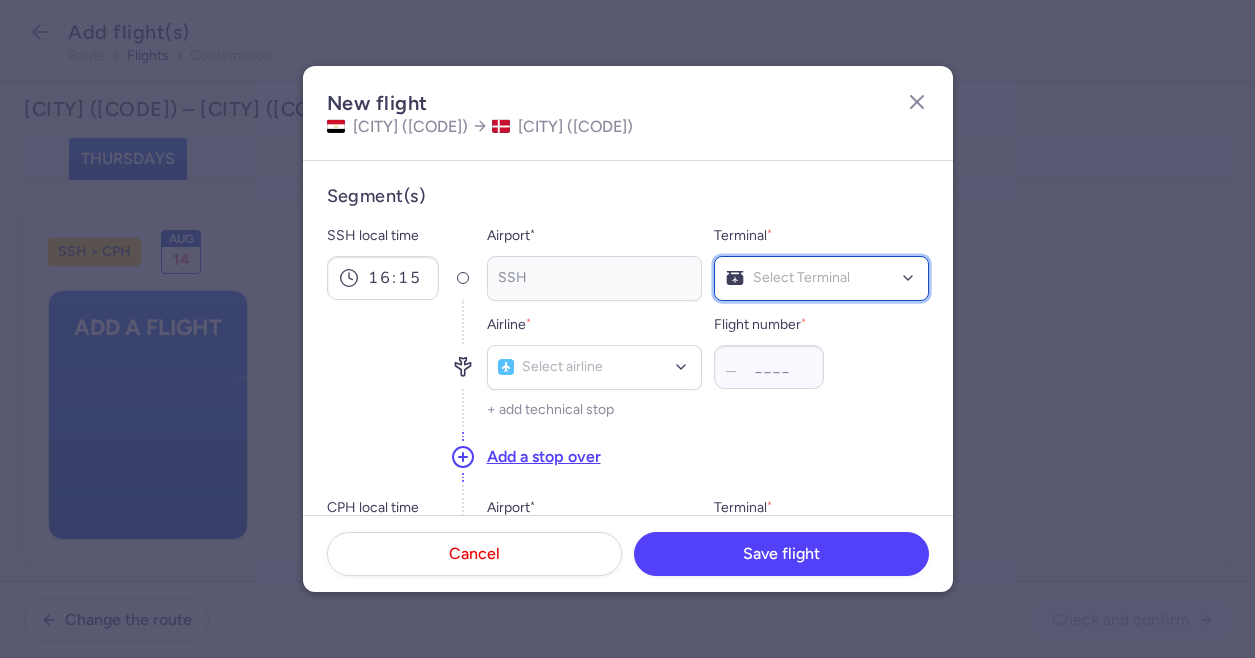 click on "Select Terminal" 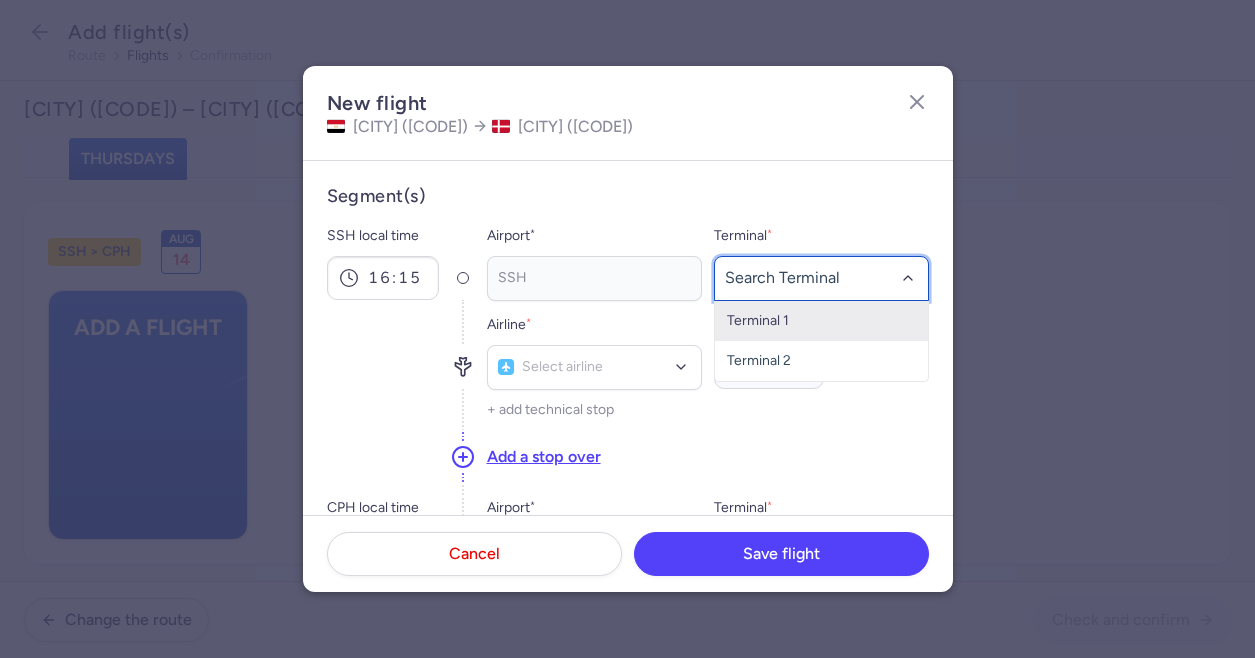 click on "Terminal 1" at bounding box center (821, 321) 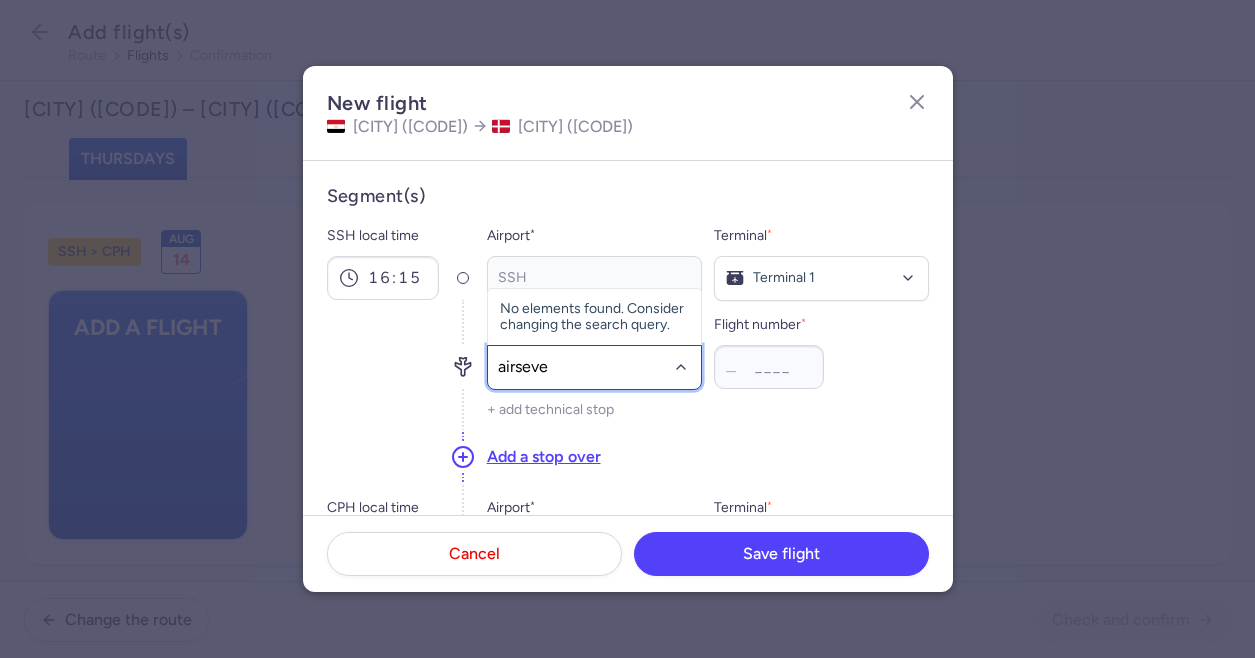 type on "airseven" 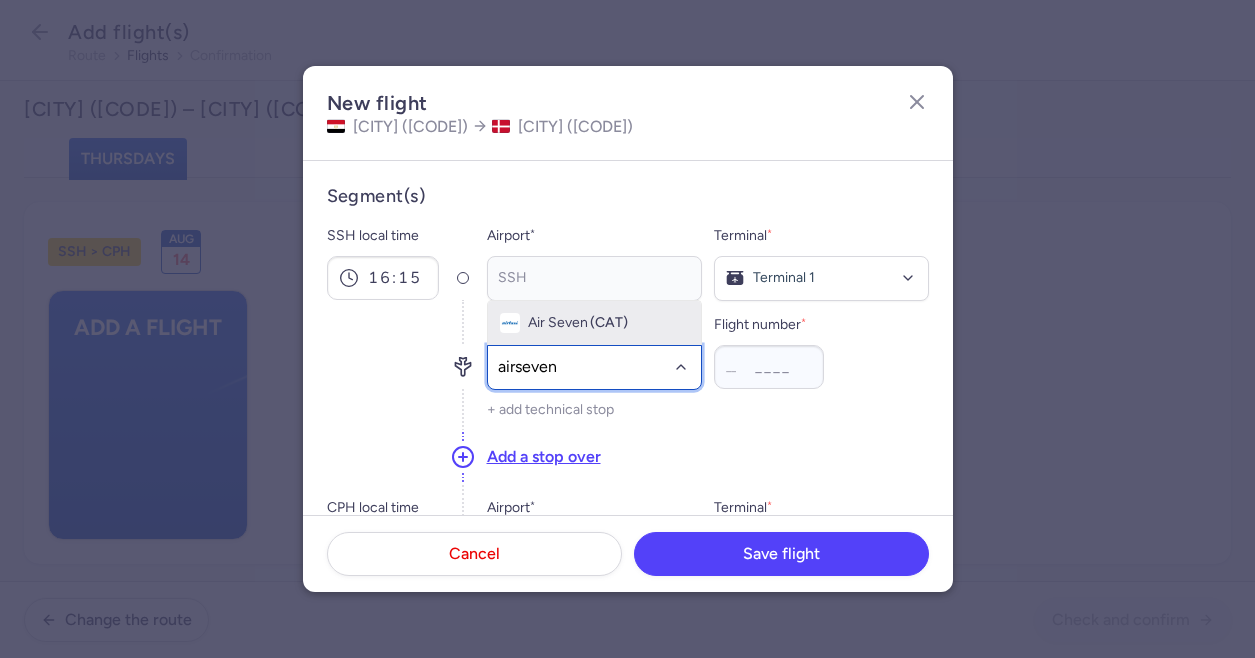click on "Air Seven" at bounding box center [558, 323] 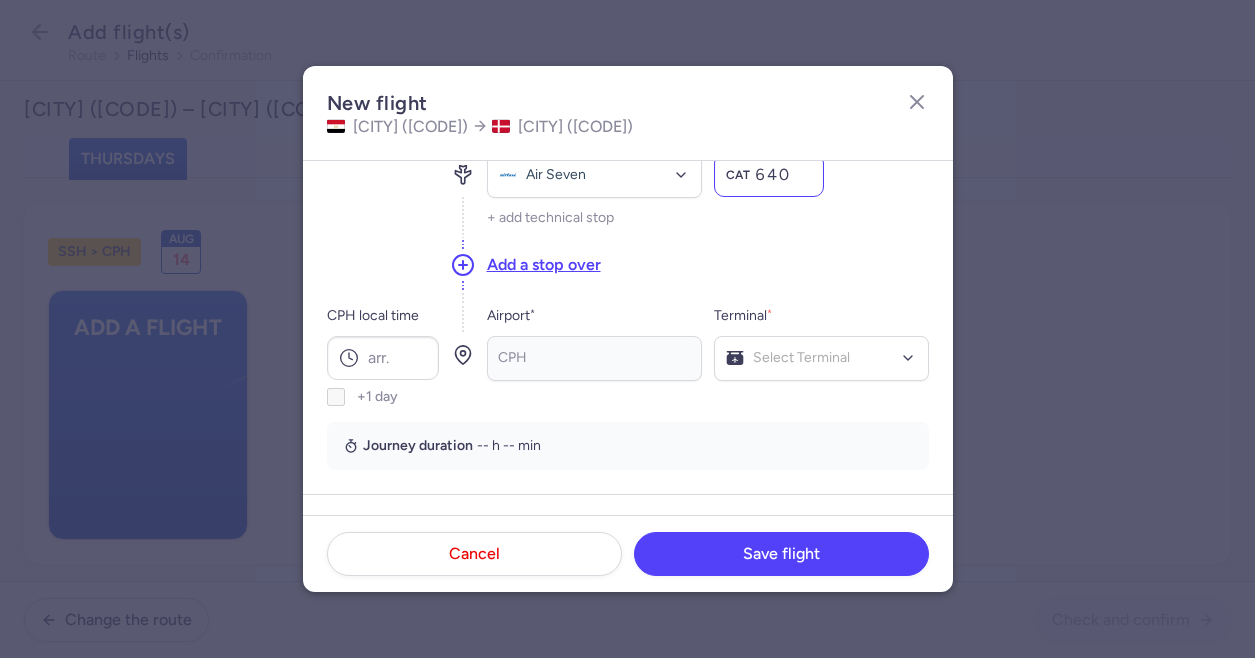 scroll, scrollTop: 200, scrollLeft: 0, axis: vertical 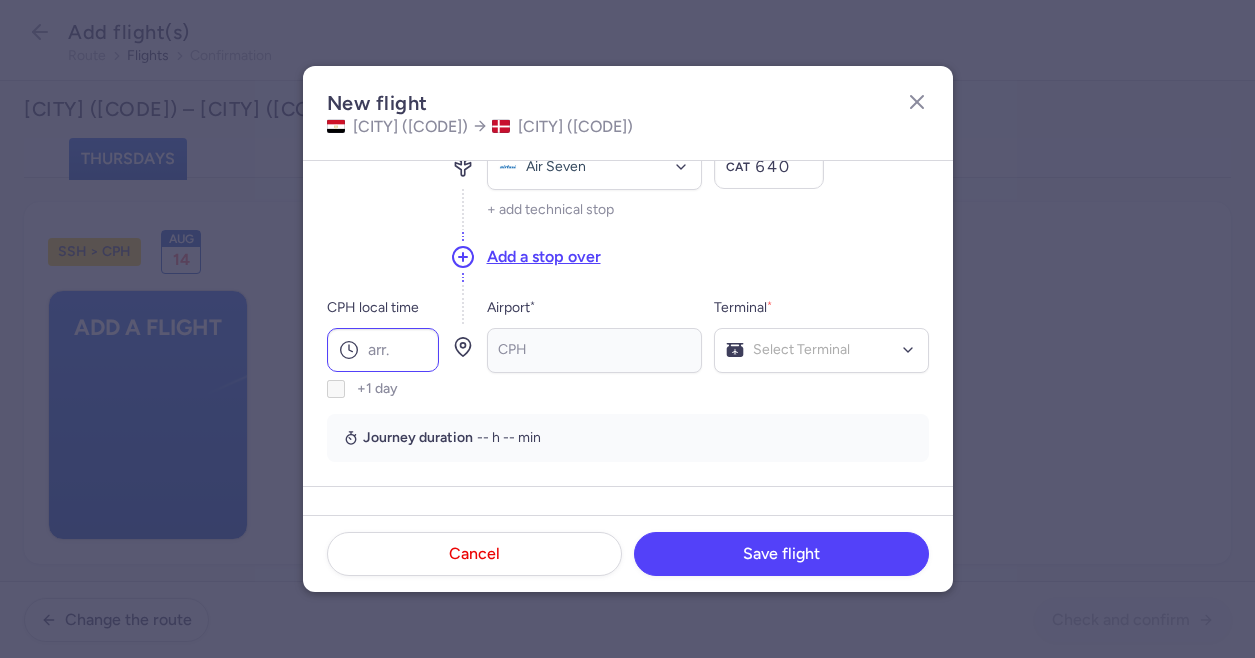 type on "640" 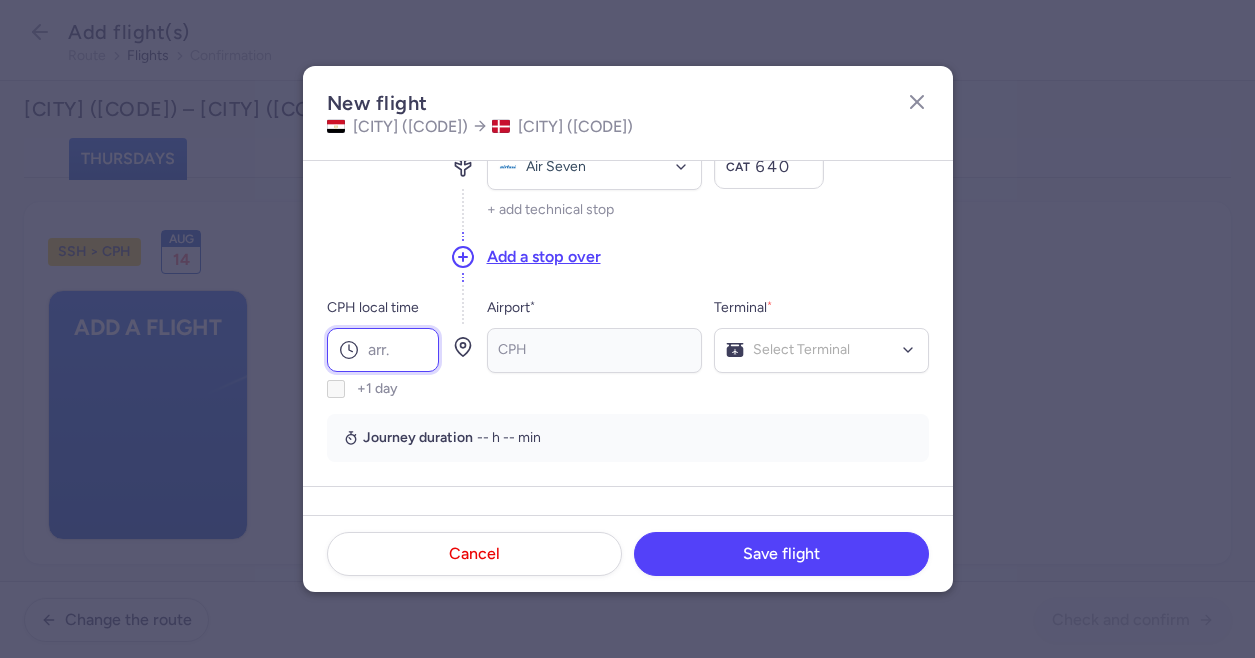click on "CPH local time" at bounding box center (383, 350) 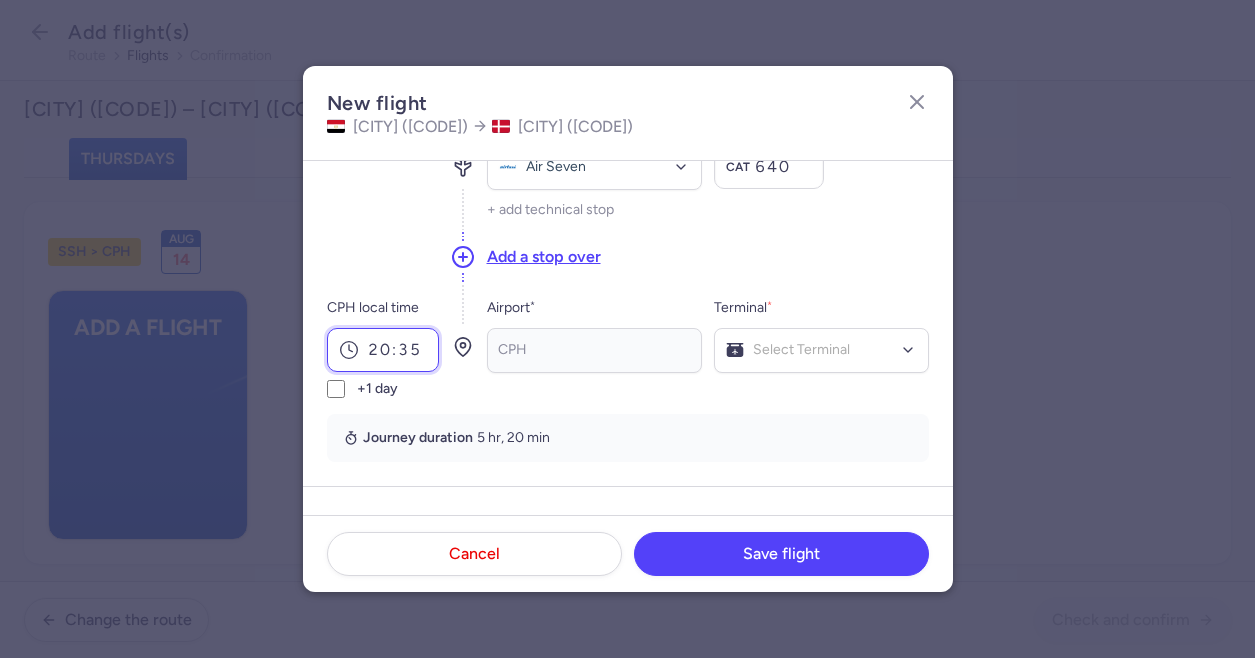 type on "20:35" 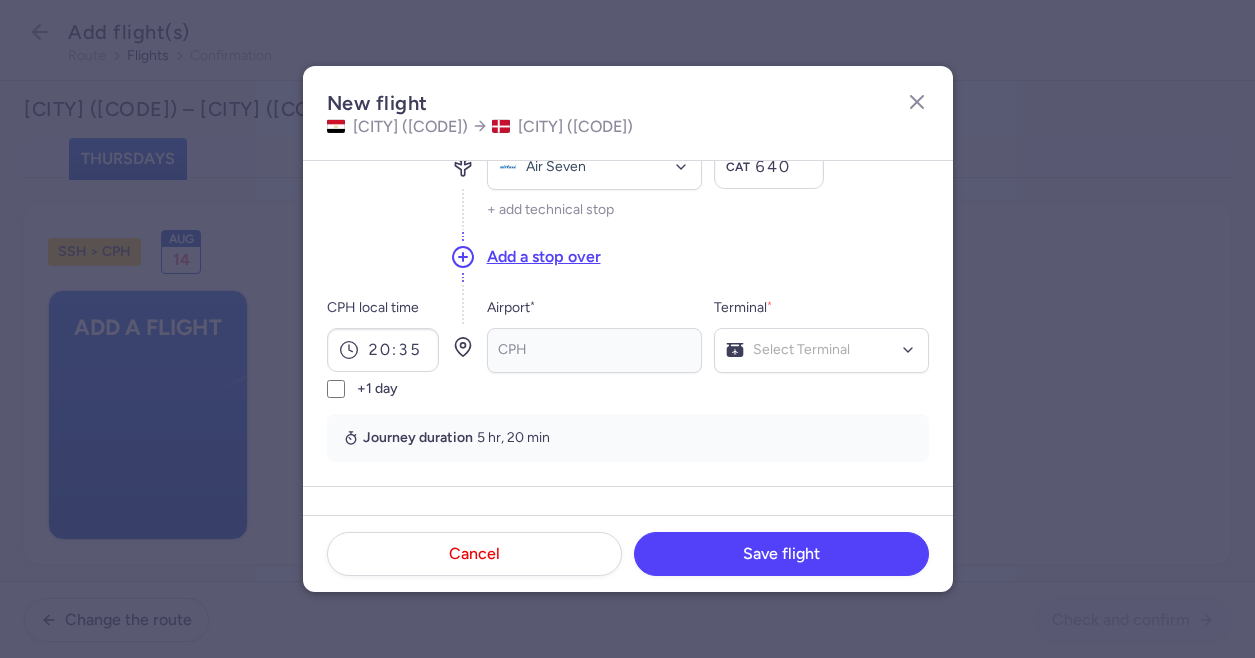 click on "Airport * CPH  Terminal  *   Select Terminal" at bounding box center [708, 347] 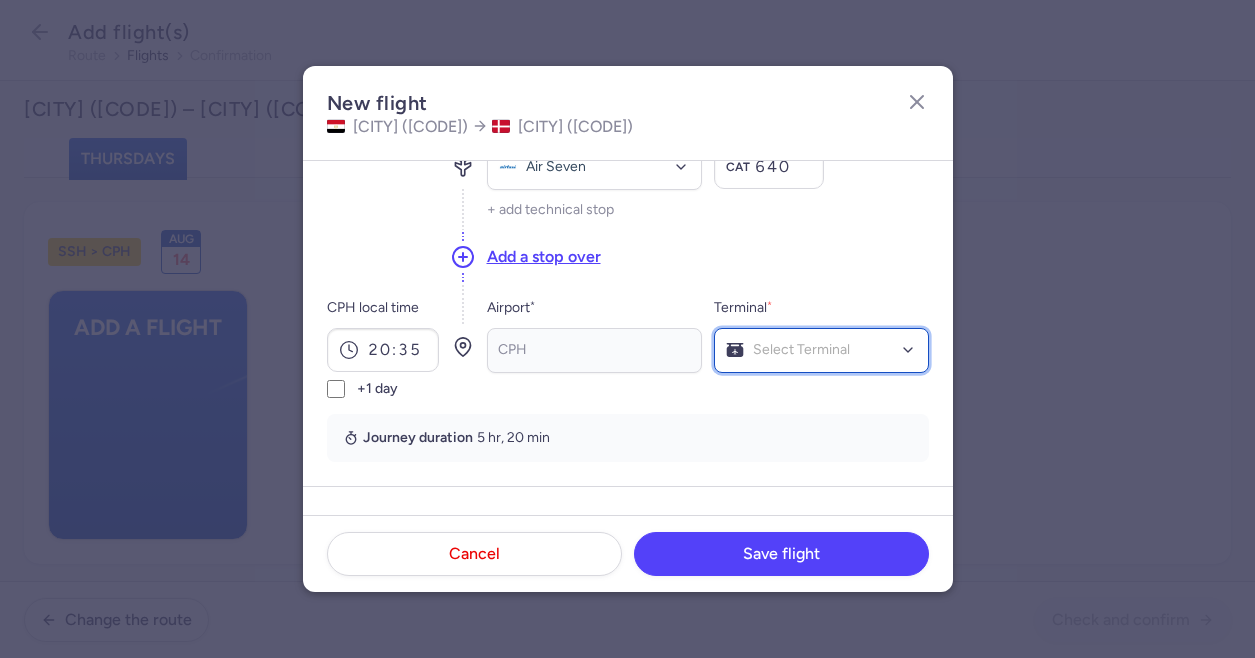 click on "Select Terminal" 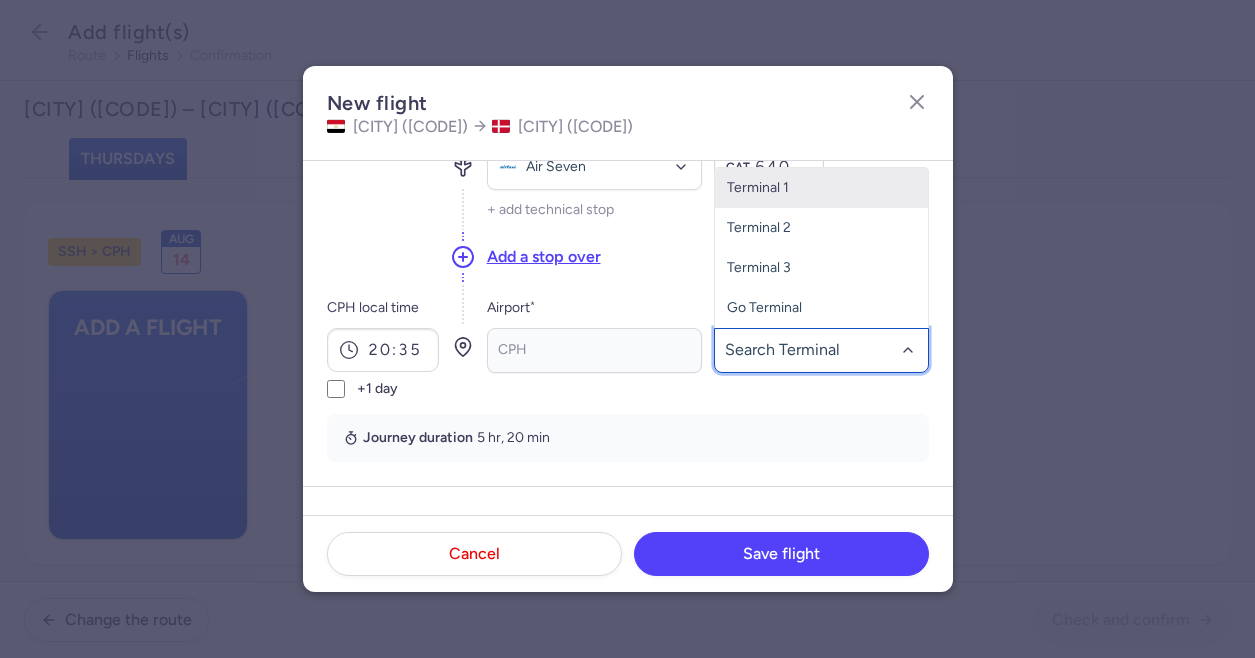 click on "Terminal 1" at bounding box center [821, 188] 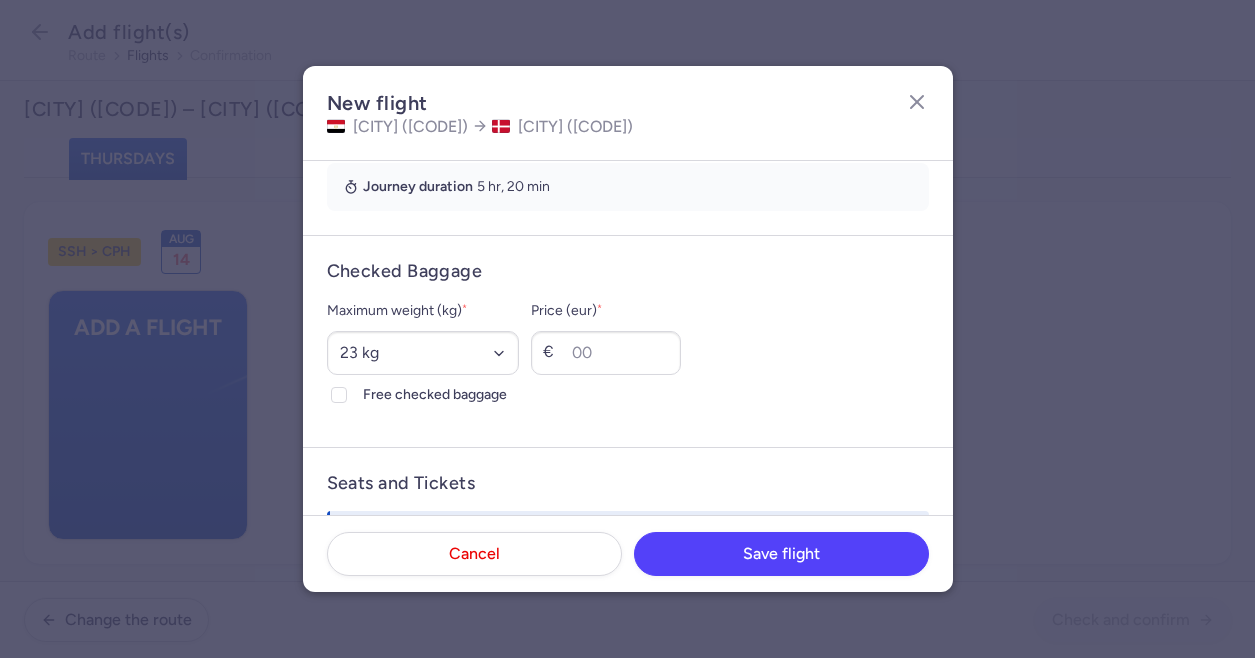 scroll, scrollTop: 500, scrollLeft: 0, axis: vertical 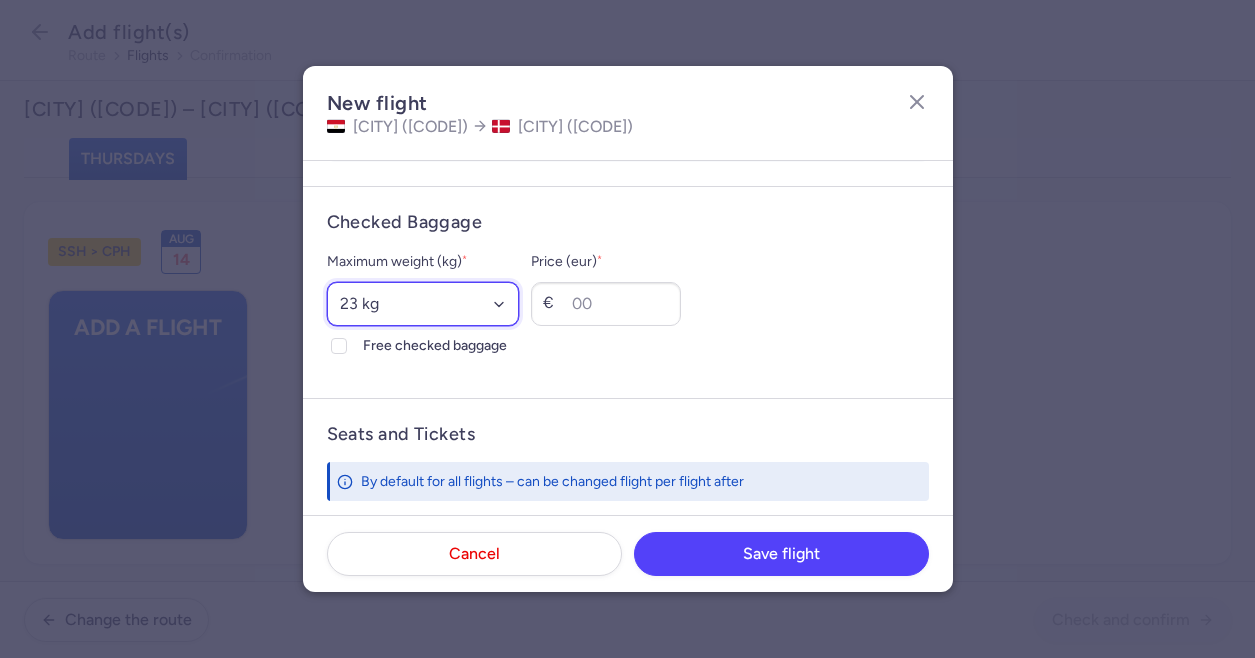click on "Select an option 15 kg 16 kg 17 kg 18 kg 19 kg 20 kg 21 kg 22 kg 23 kg 24 kg 25 kg 26 kg 27 kg 28 kg 29 kg 30 kg 31 kg 32 kg 33 kg 34 kg 35 kg" at bounding box center (423, 304) 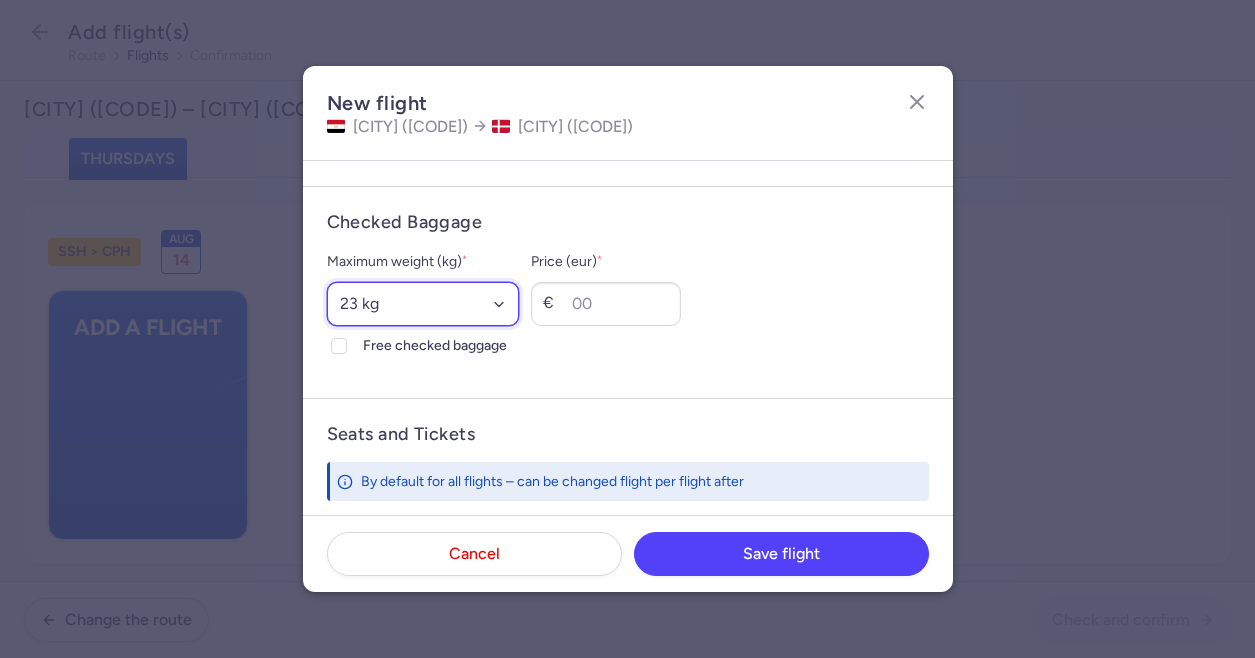 select on "20" 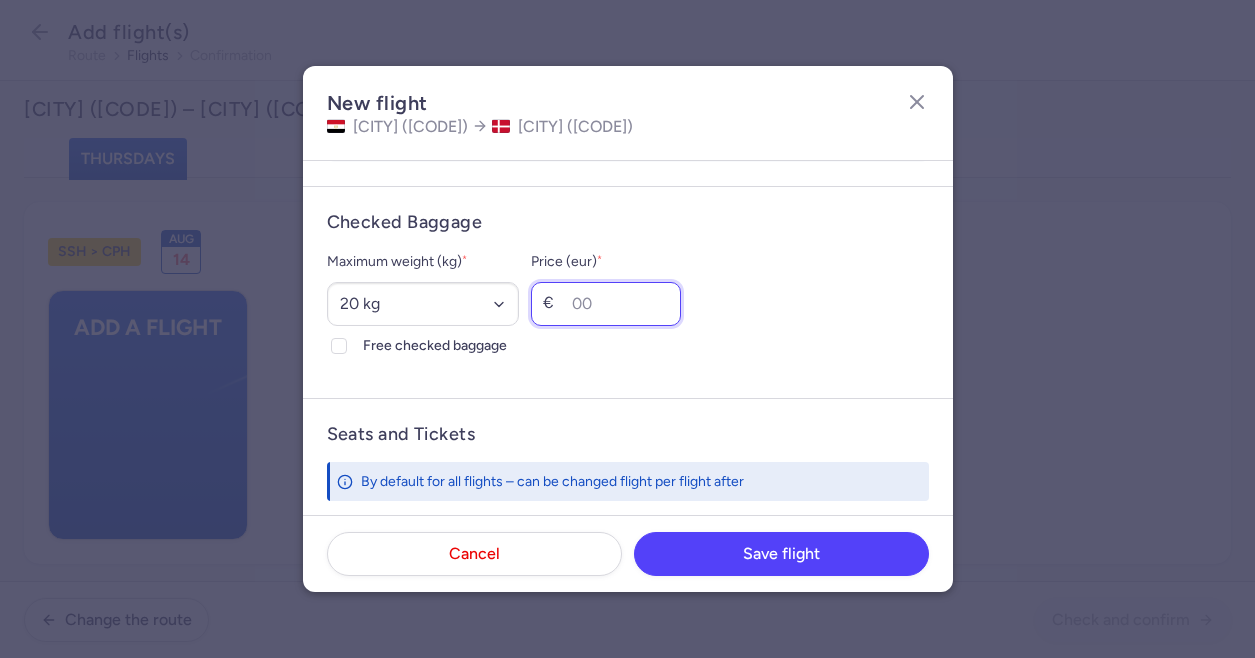 click on "Price (eur)  *" at bounding box center (606, 304) 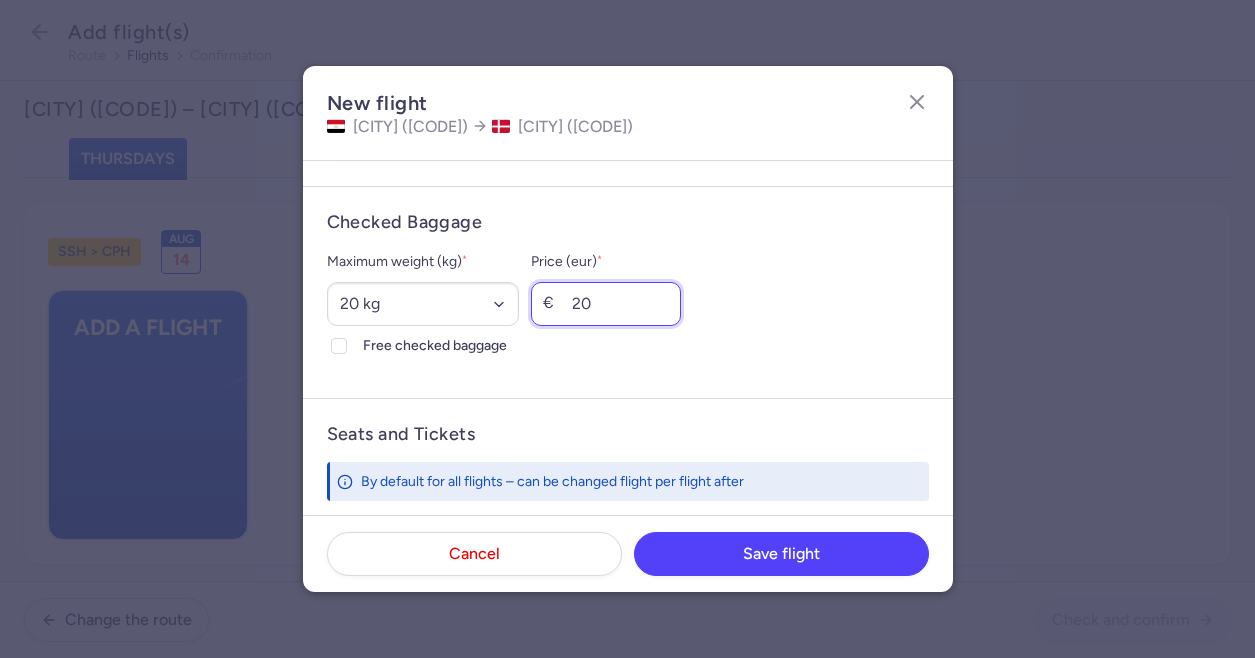 type on "20" 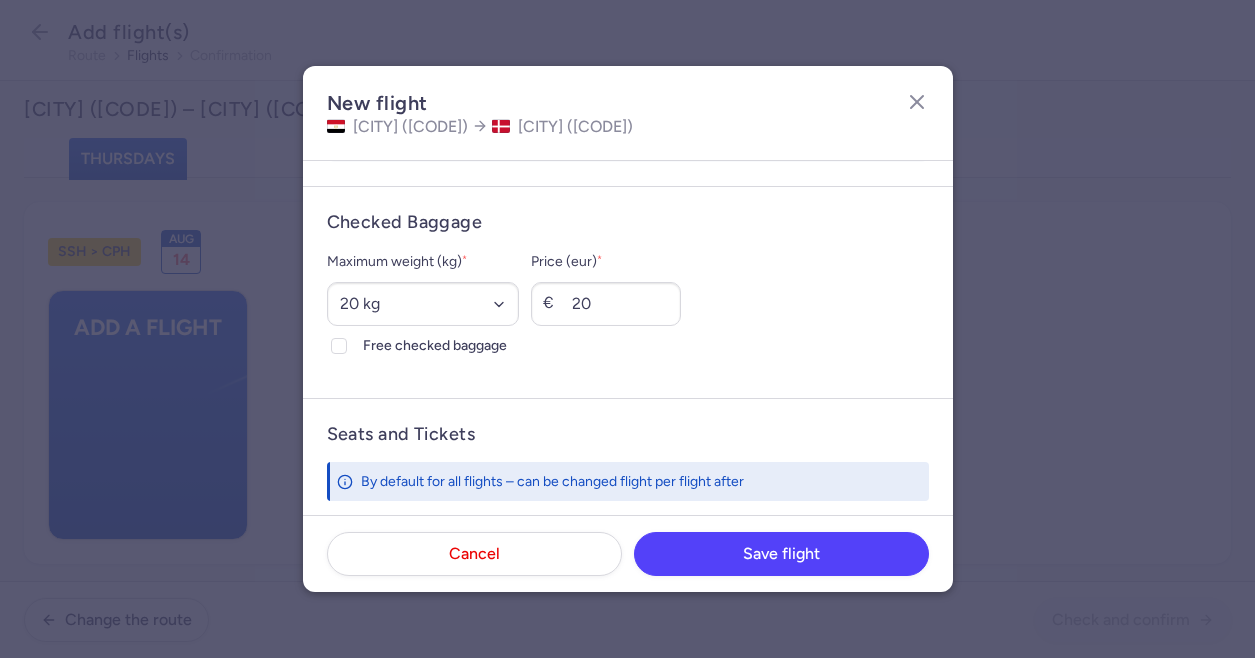 click on "Maximum weight (kg)  * Select an option 15 kg 16 kg 17 kg 18 kg 19 kg 20 kg 21 kg 22 kg 23 kg 24 kg 25 kg 26 kg 27 kg 28 kg 29 kg 30 kg 31 kg 32 kg 33 kg 34 kg 35 kg Free checked baggage Price (eur)  * € 20" at bounding box center [628, 304] 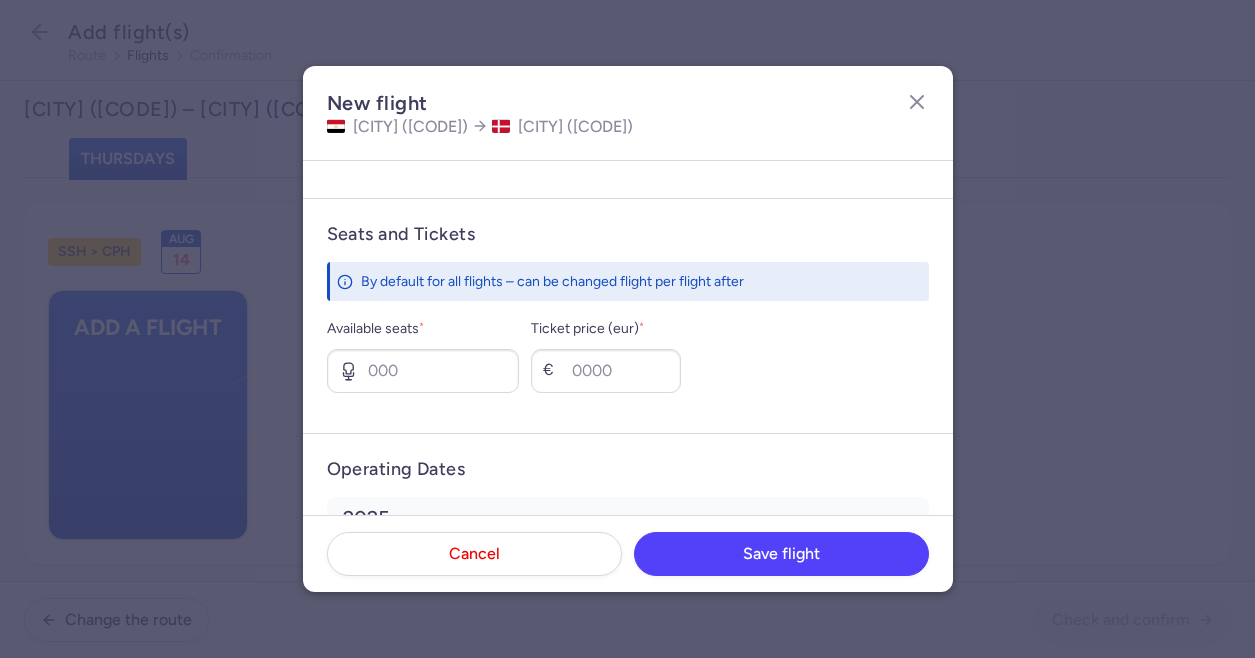 scroll, scrollTop: 800, scrollLeft: 0, axis: vertical 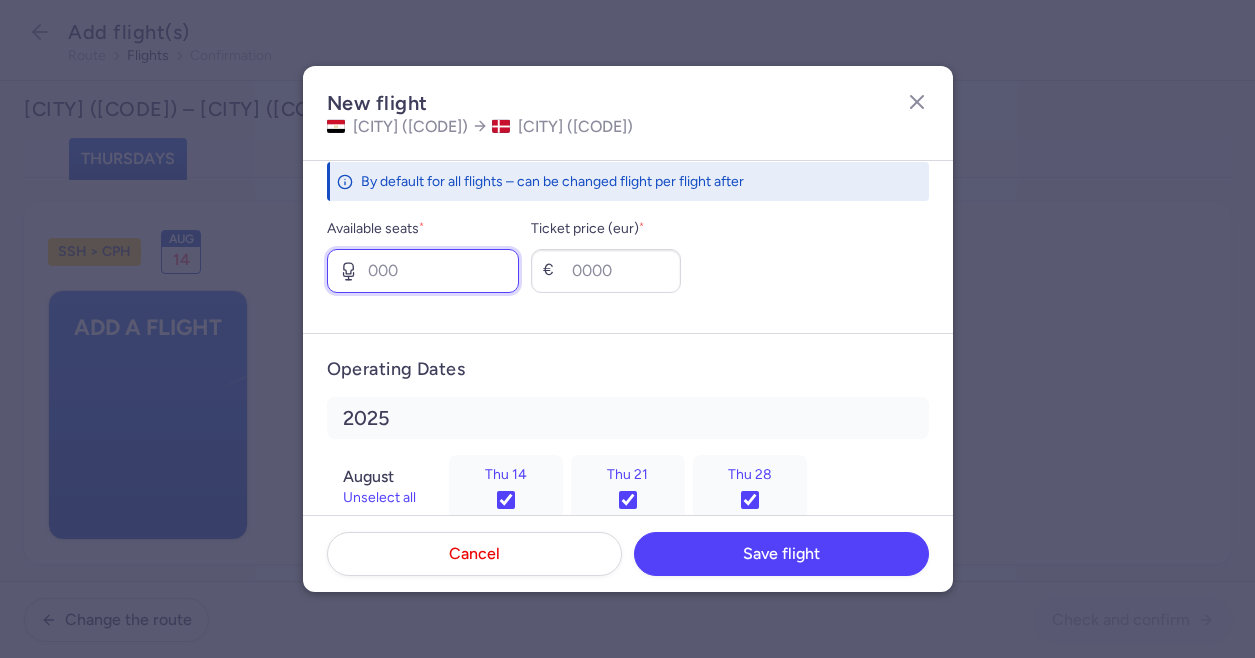 click on "Available seats  *" at bounding box center (423, 271) 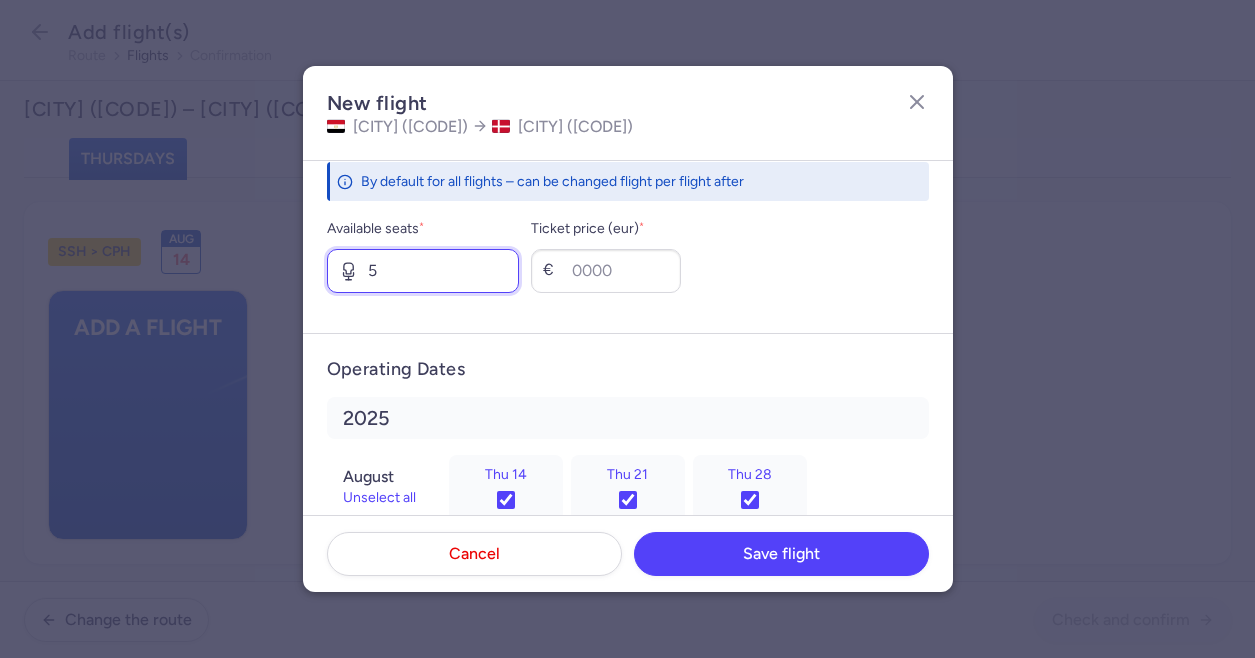 type on "5" 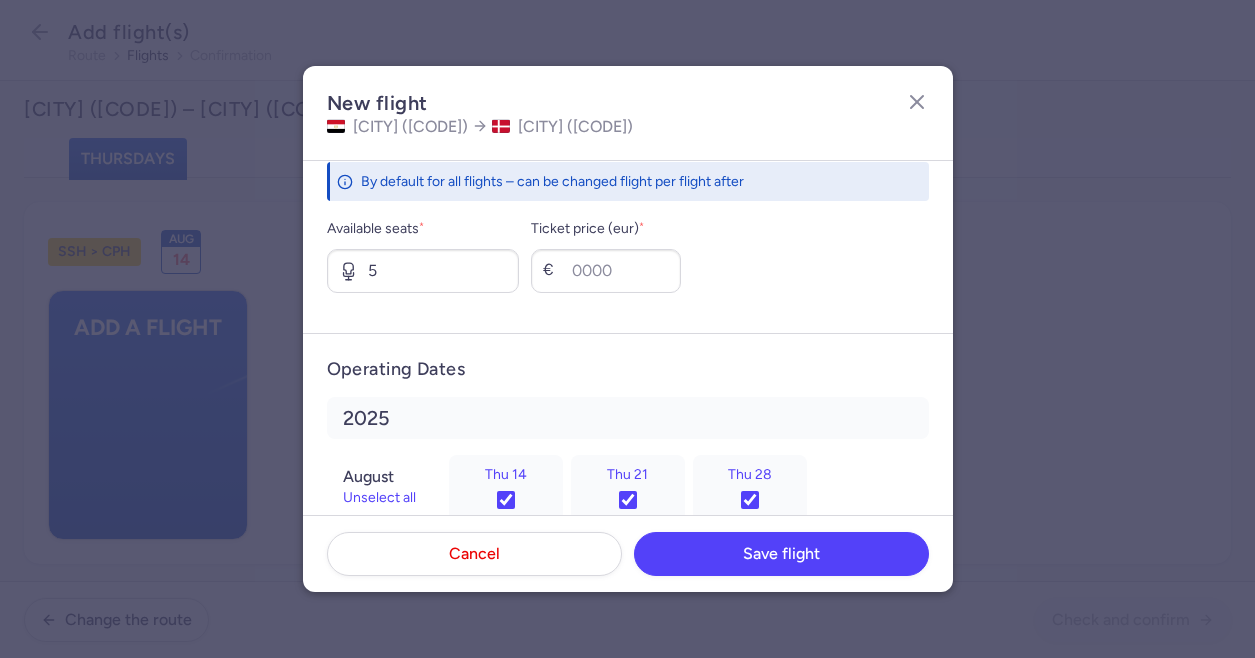 click on "Operating Dates 2025 August Unselect all Thu 14 Thu 21 Thu 28 September Unselect all Thu 04 Thu 11 Thu 18 Thu 25" at bounding box center [628, 496] 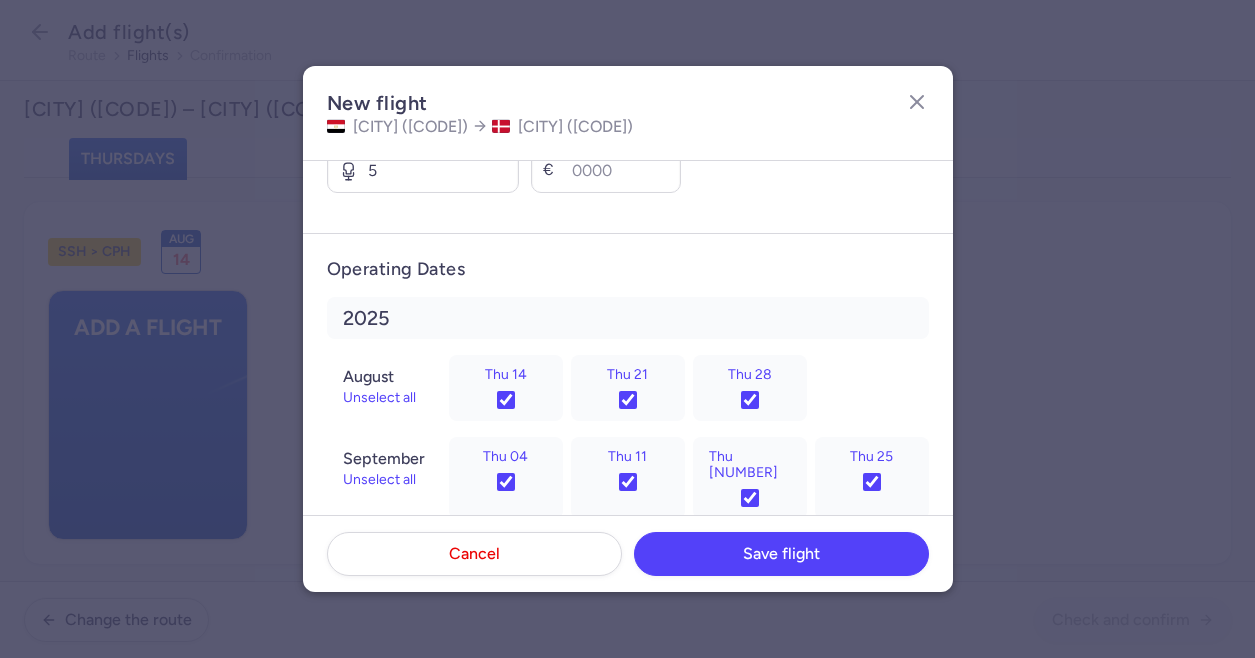scroll, scrollTop: 928, scrollLeft: 0, axis: vertical 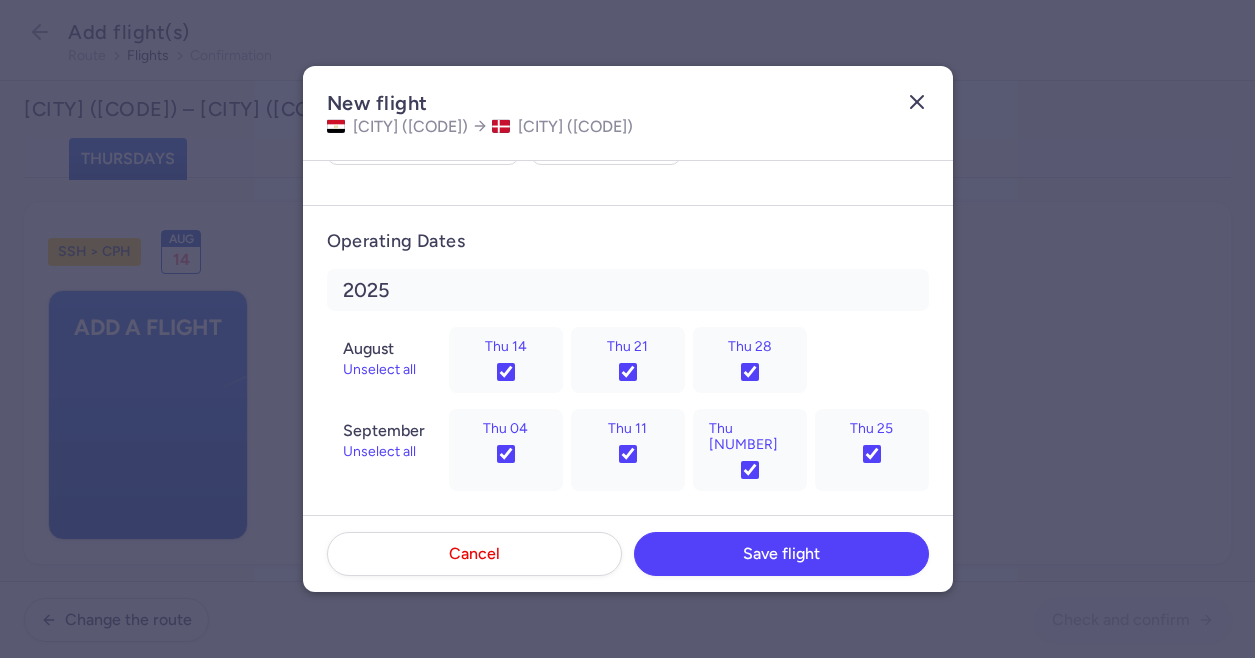 click 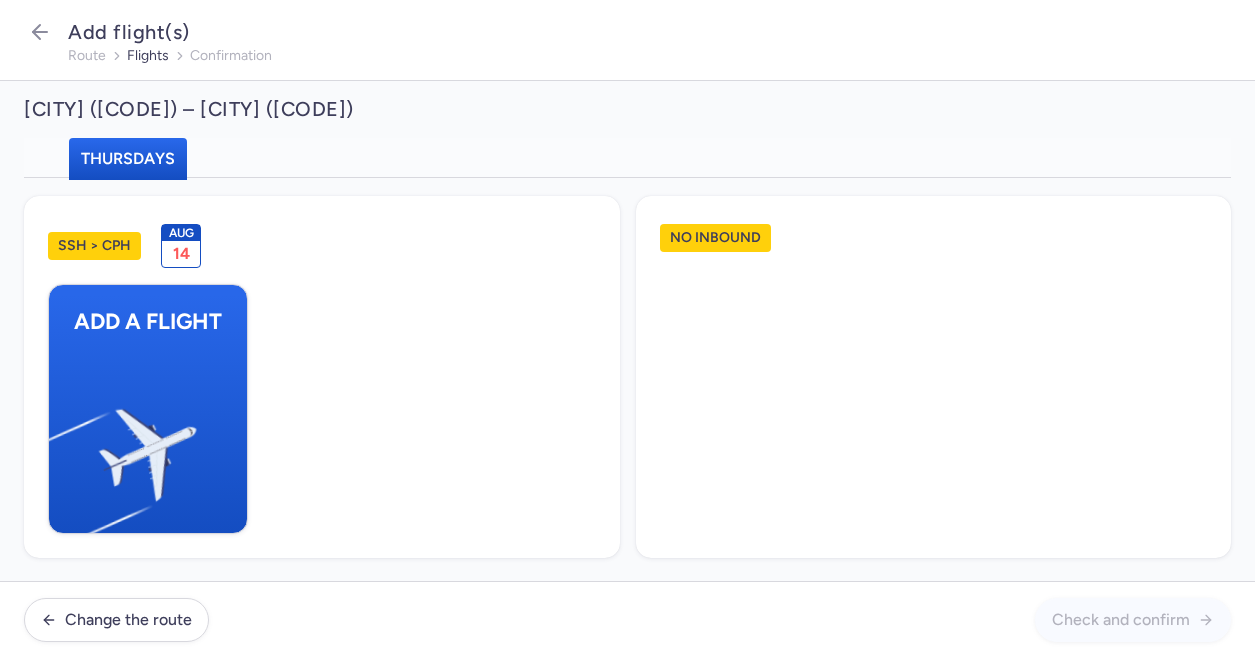 scroll, scrollTop: 7, scrollLeft: 0, axis: vertical 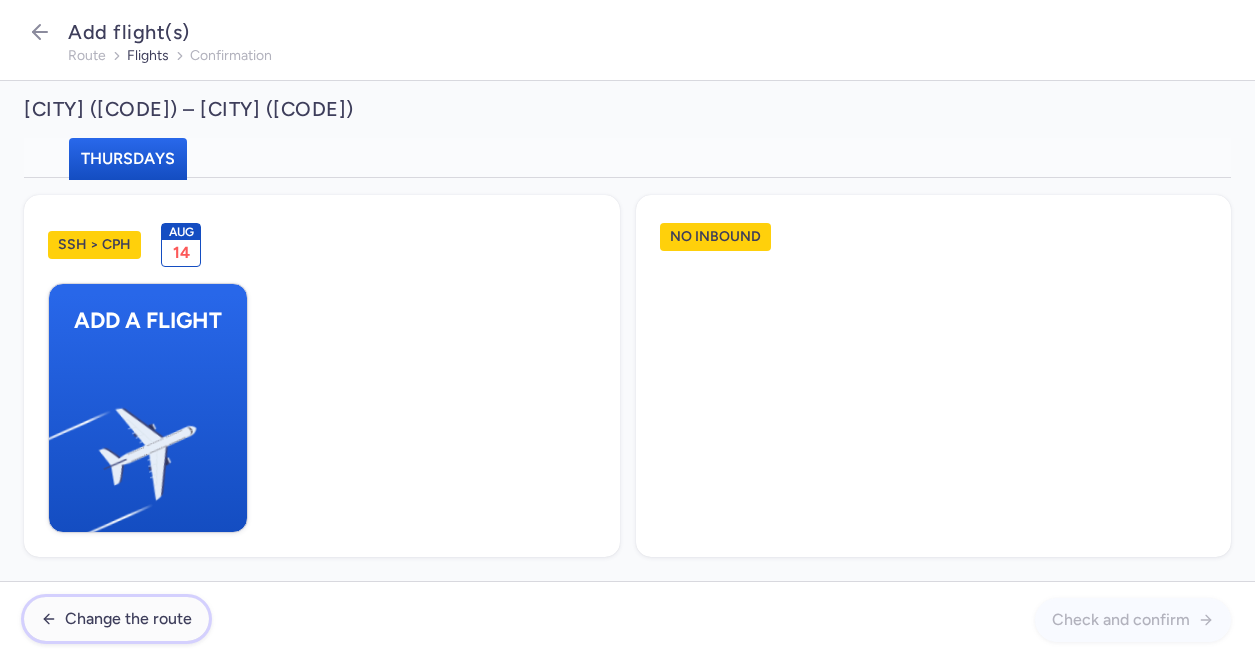 click on "Change the route" at bounding box center (116, 619) 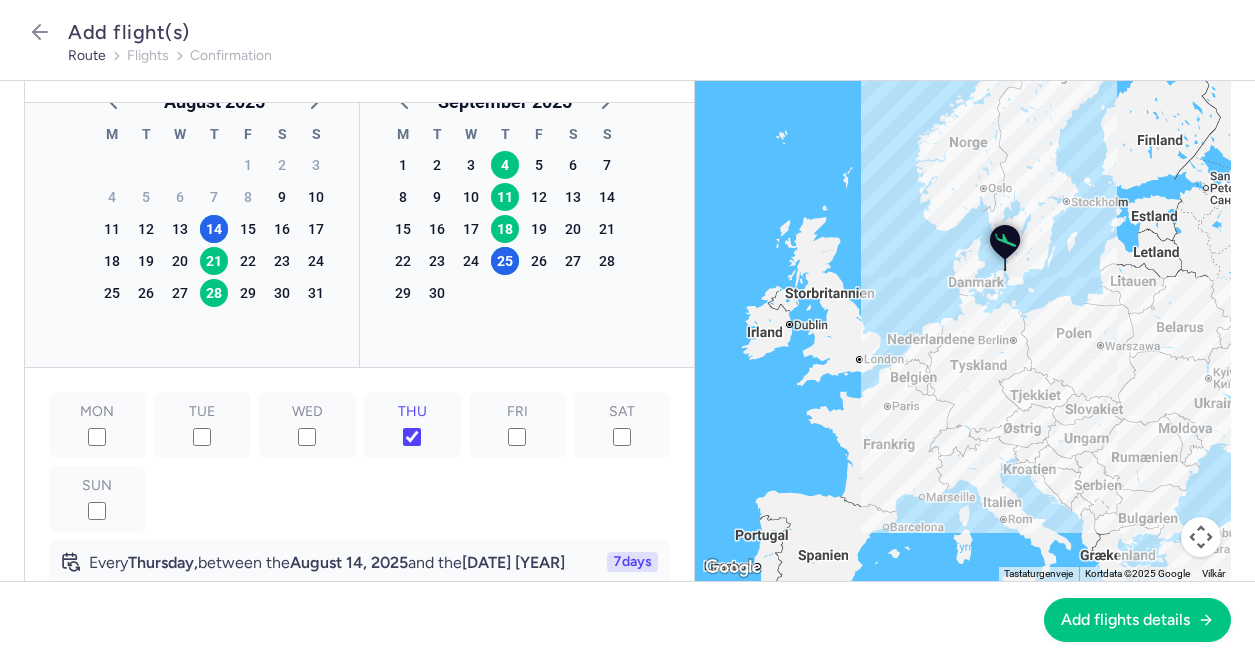 scroll, scrollTop: 0, scrollLeft: 0, axis: both 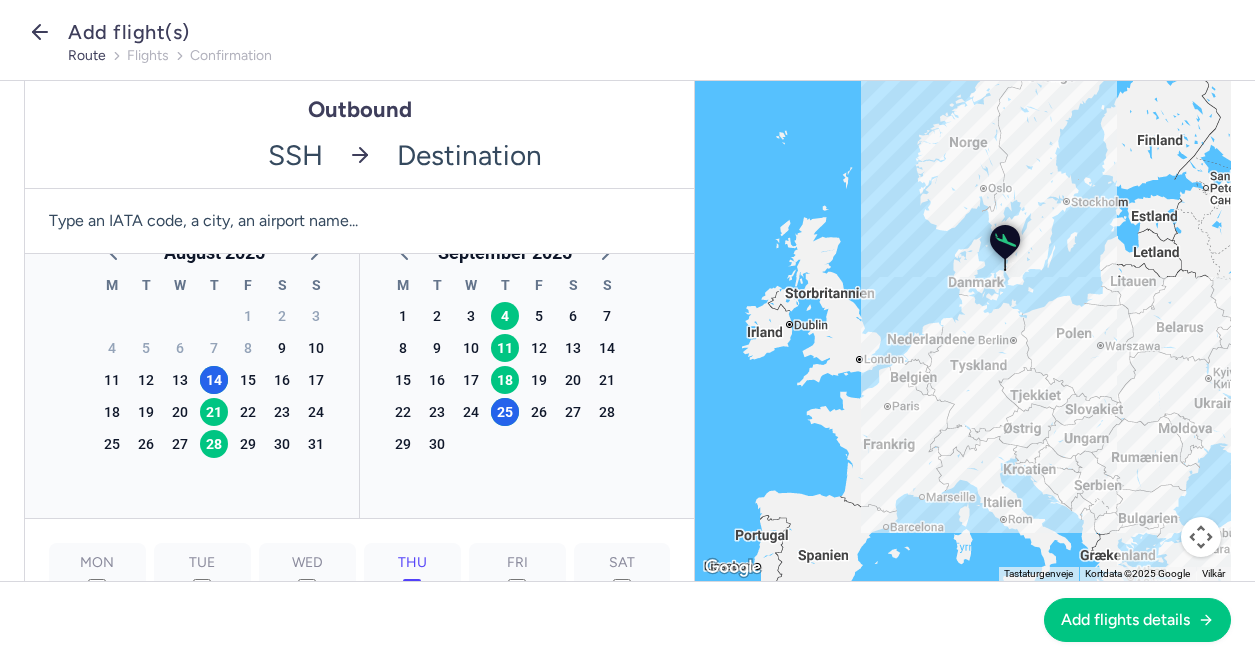 click 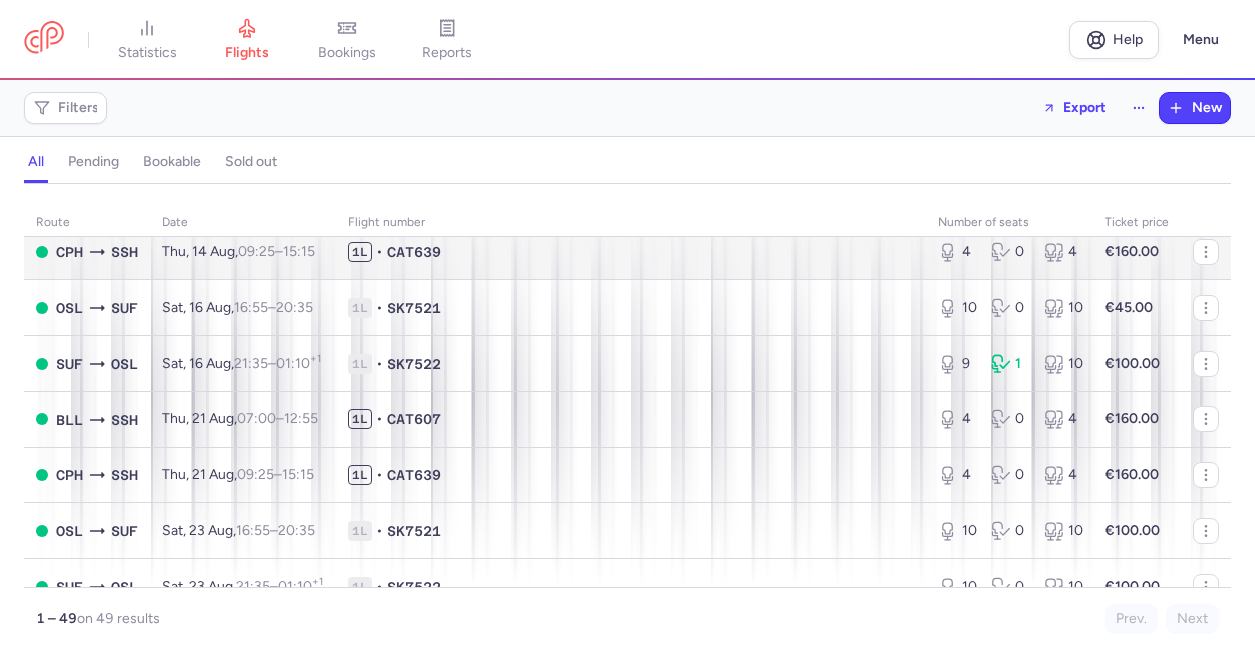 scroll, scrollTop: 0, scrollLeft: 0, axis: both 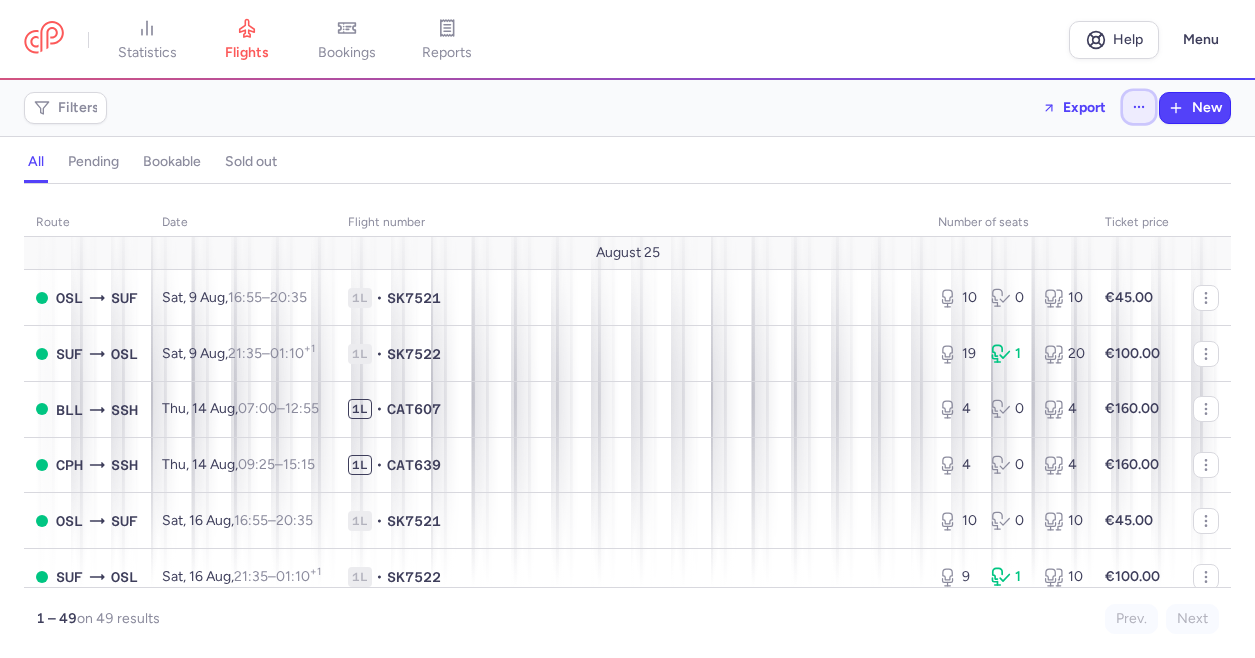 click 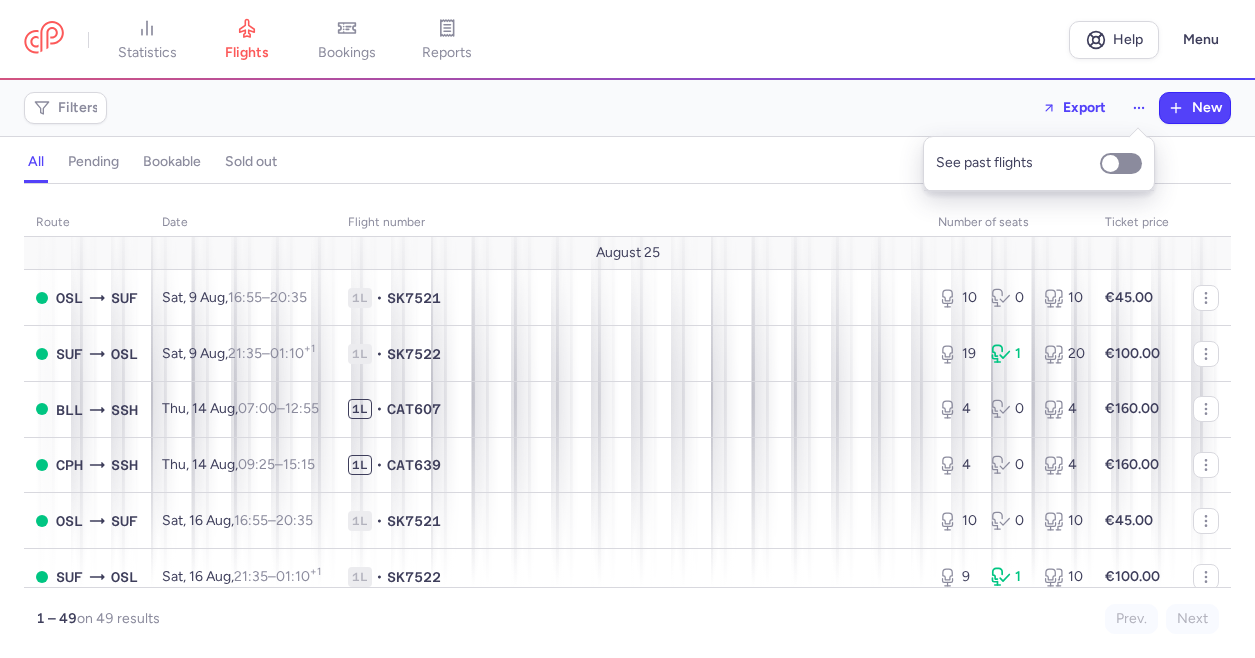 click on "Filters  Export  New" at bounding box center (627, 108) 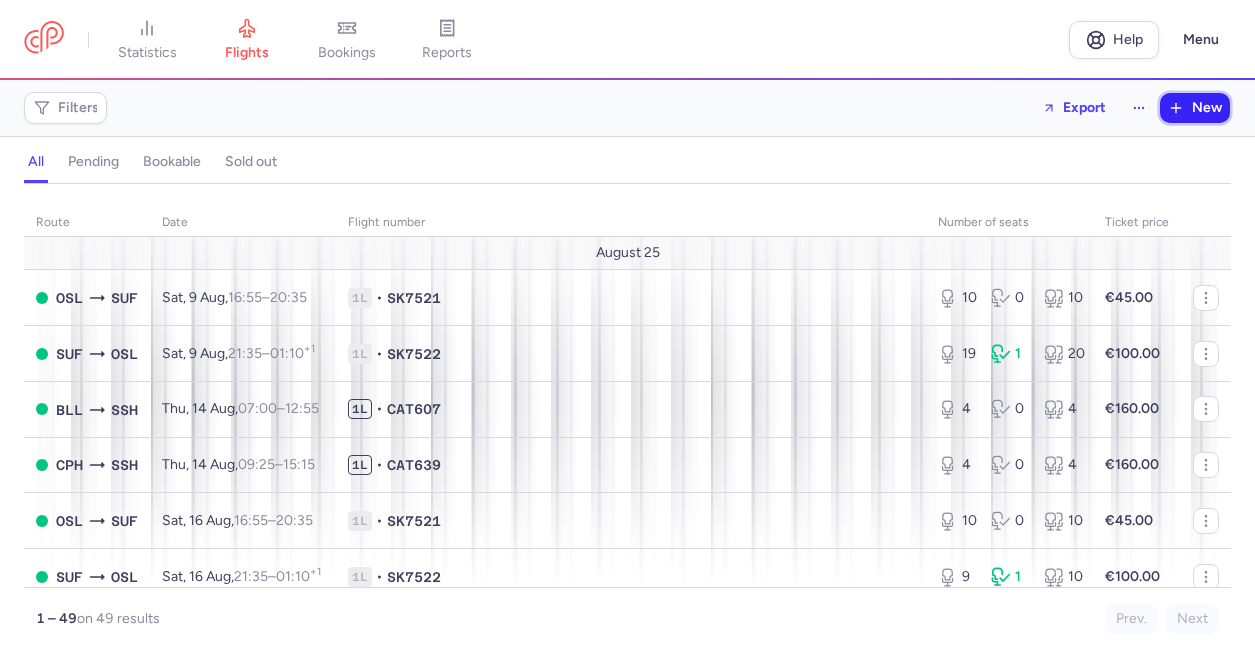 click on "New" at bounding box center (1207, 108) 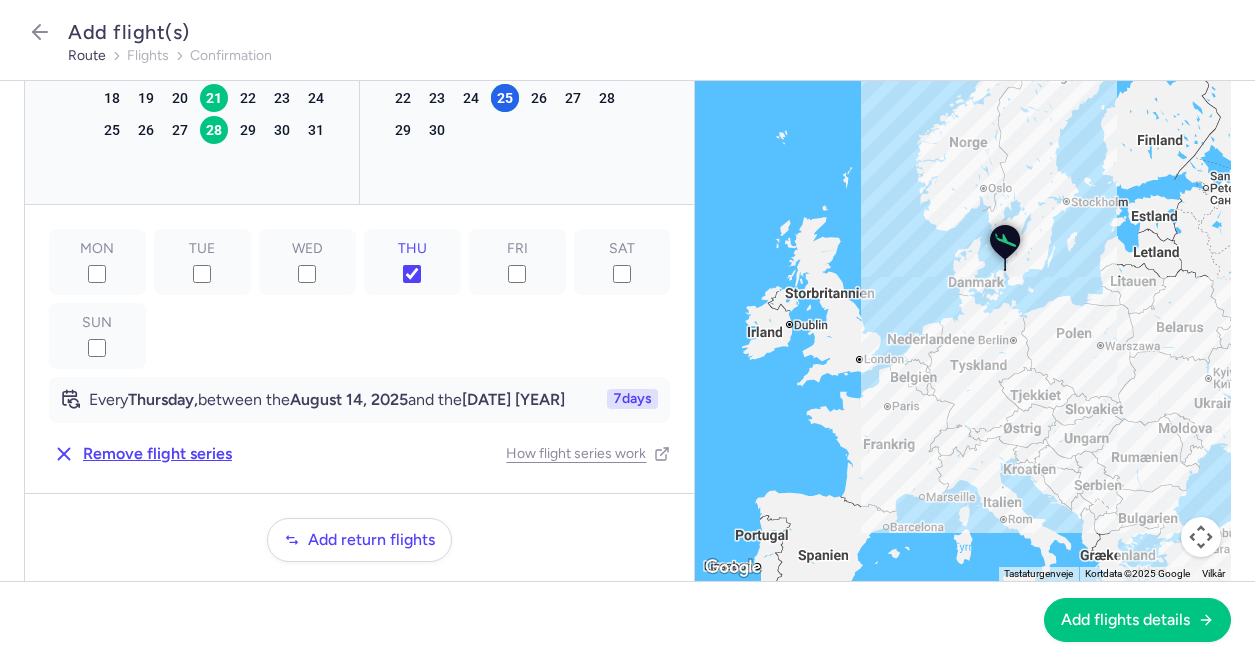 scroll, scrollTop: 397, scrollLeft: 0, axis: vertical 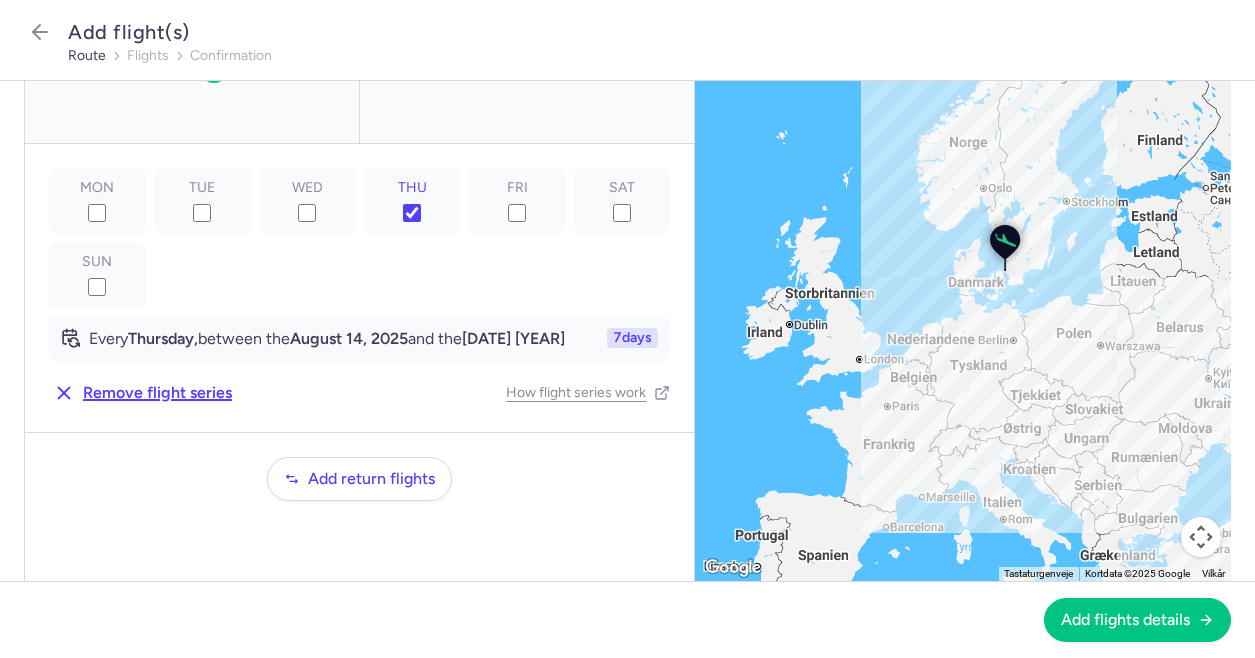 click on "Remove flight series" at bounding box center (157, 393) 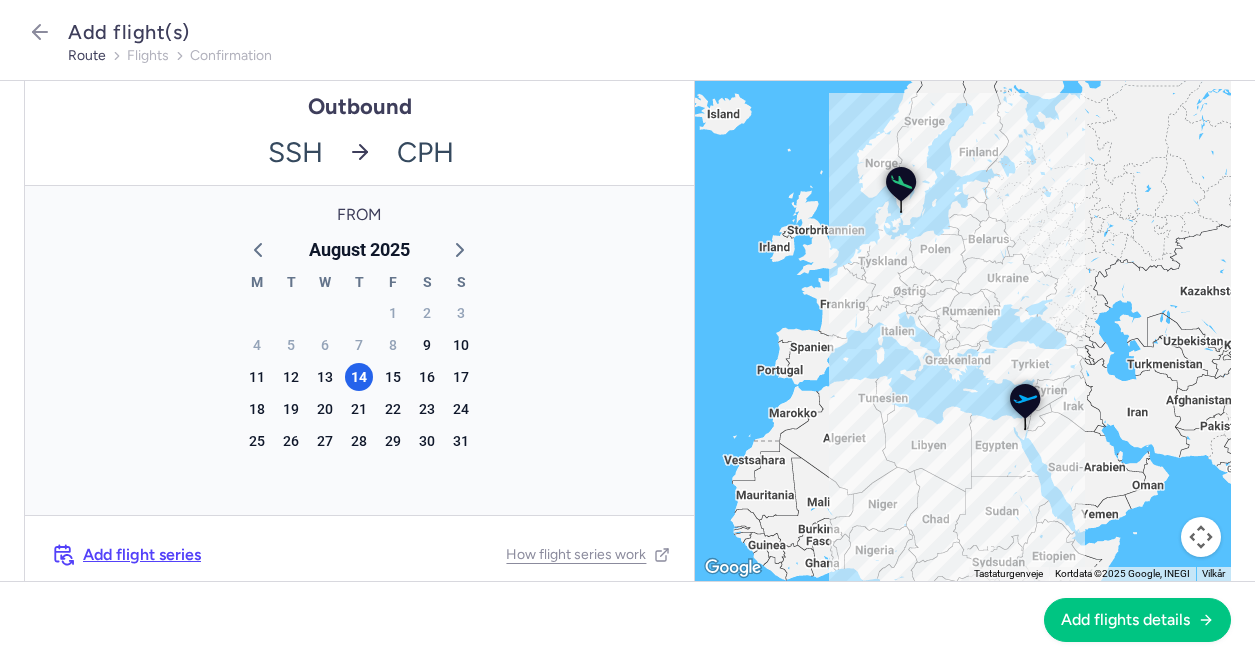 scroll, scrollTop: 0, scrollLeft: 0, axis: both 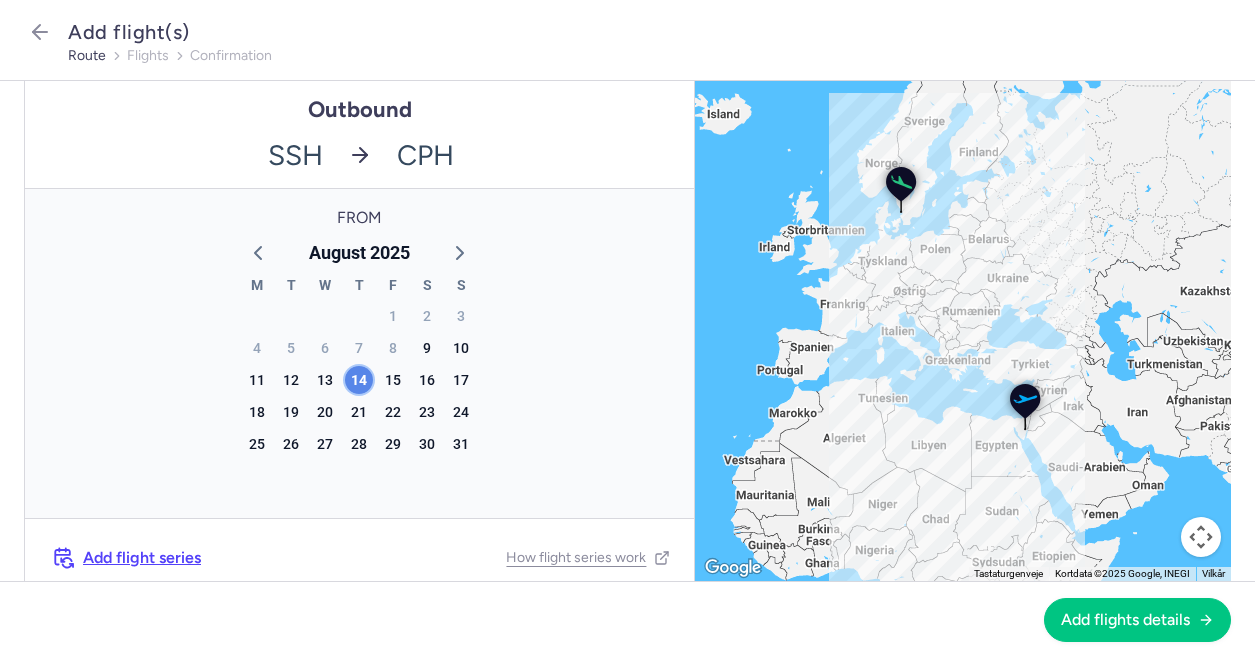 click on "14" 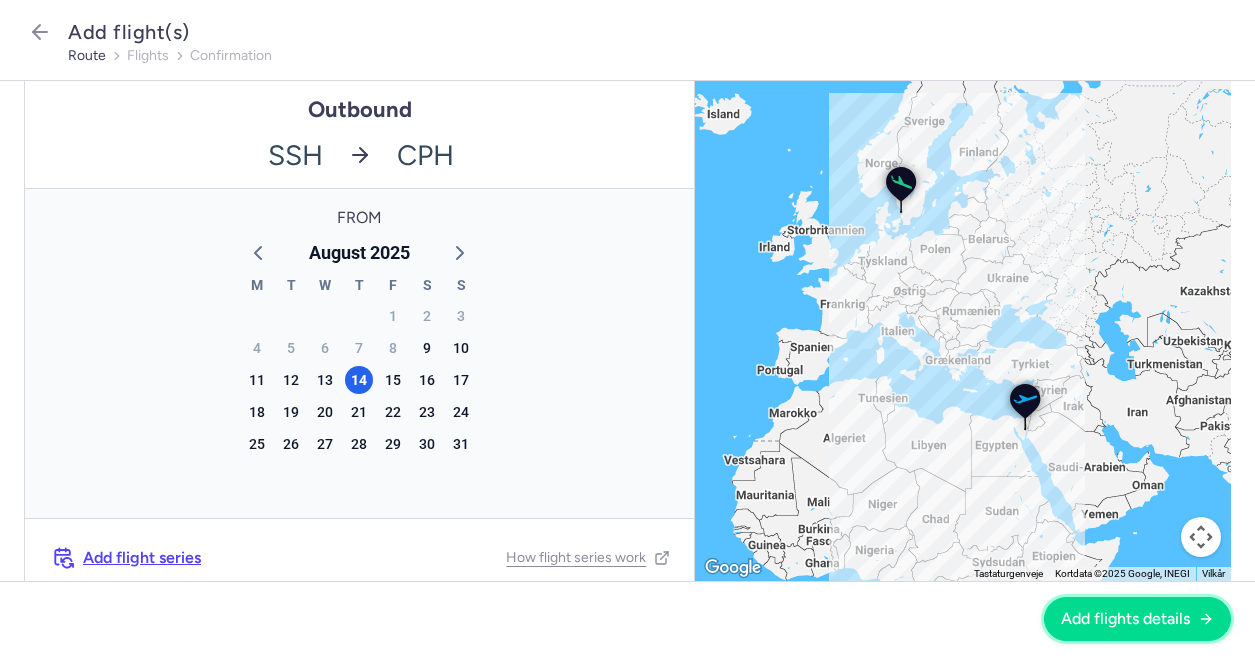 click on "Add flights details" at bounding box center [1125, 619] 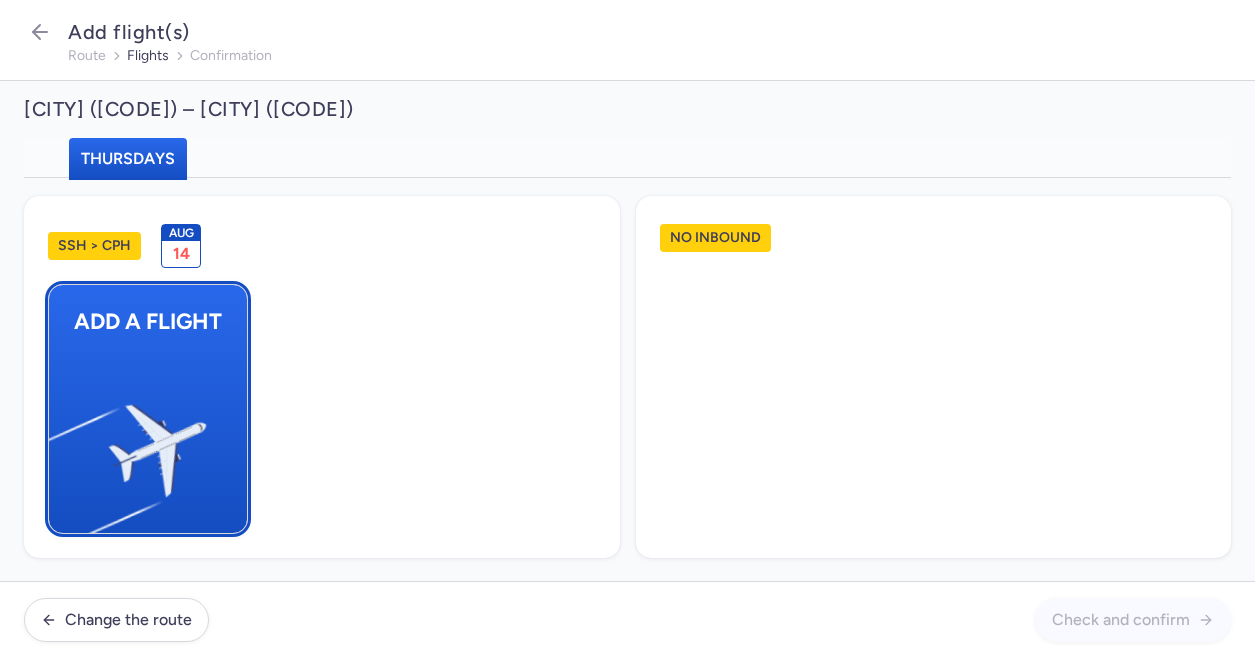 scroll, scrollTop: 7, scrollLeft: 0, axis: vertical 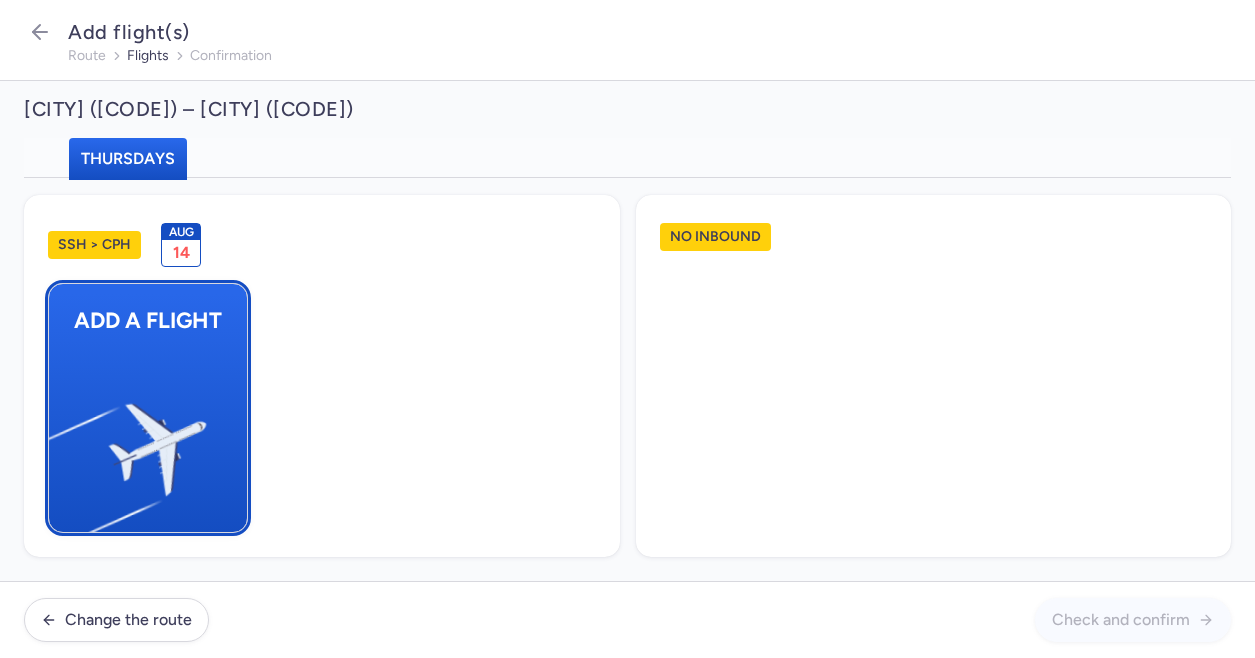 click at bounding box center [59, 441] 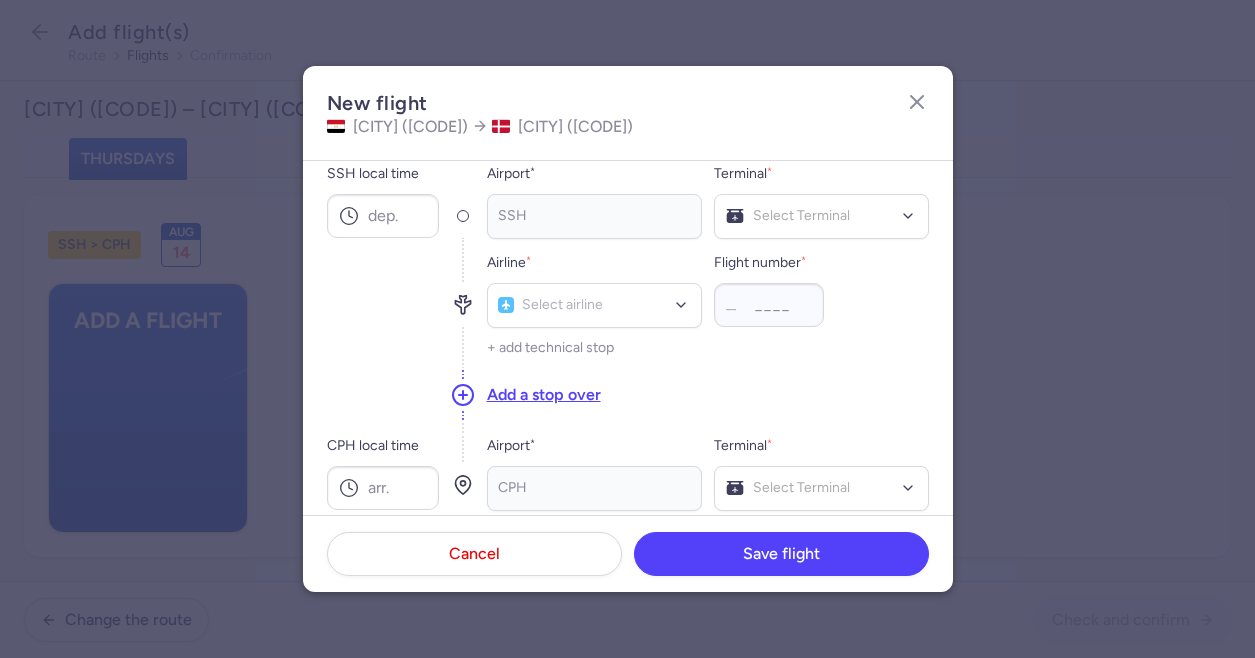 scroll, scrollTop: 0, scrollLeft: 0, axis: both 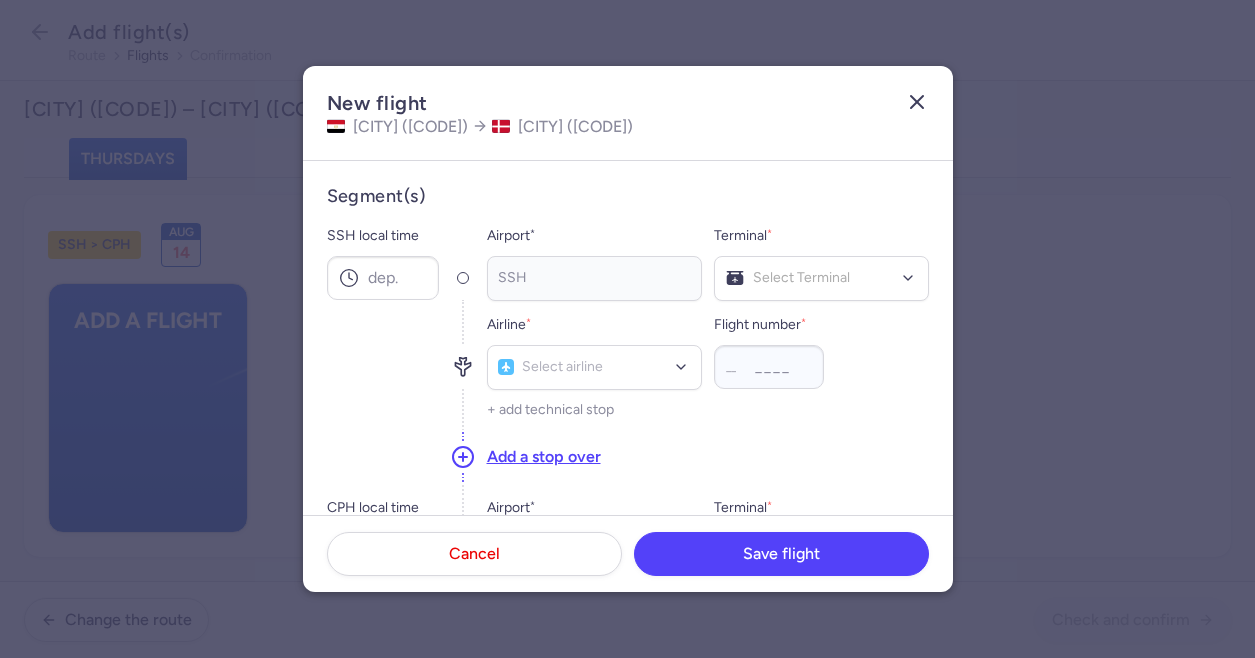 click 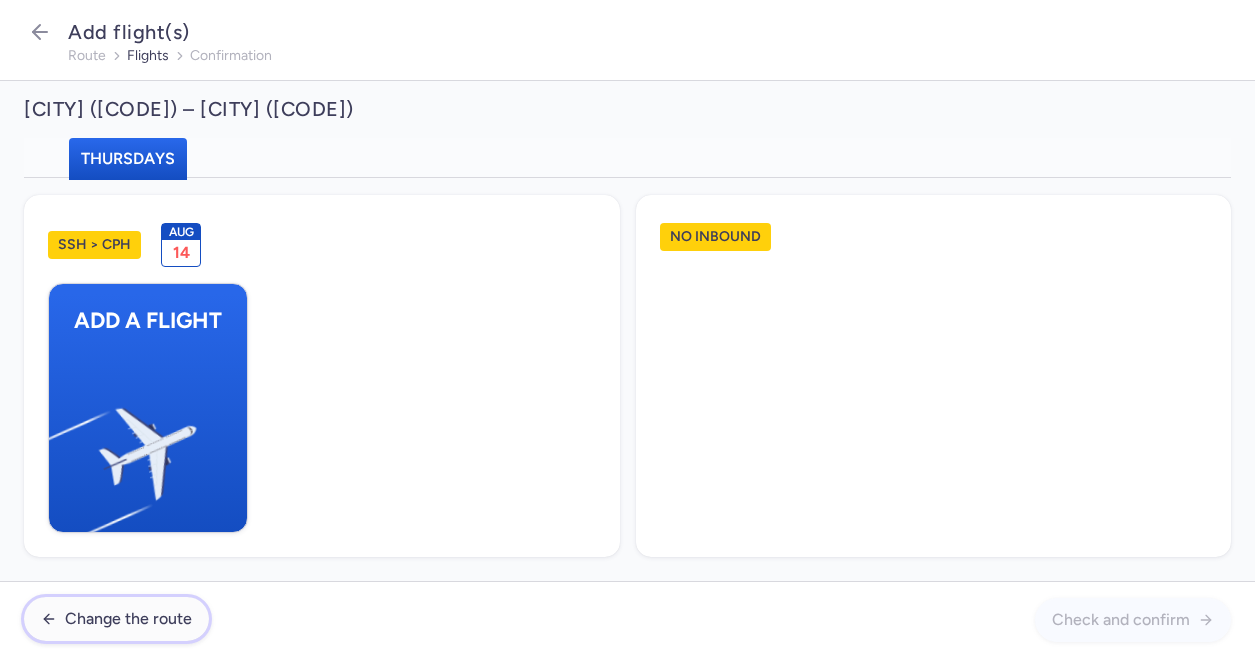click on "Change the route" at bounding box center (128, 619) 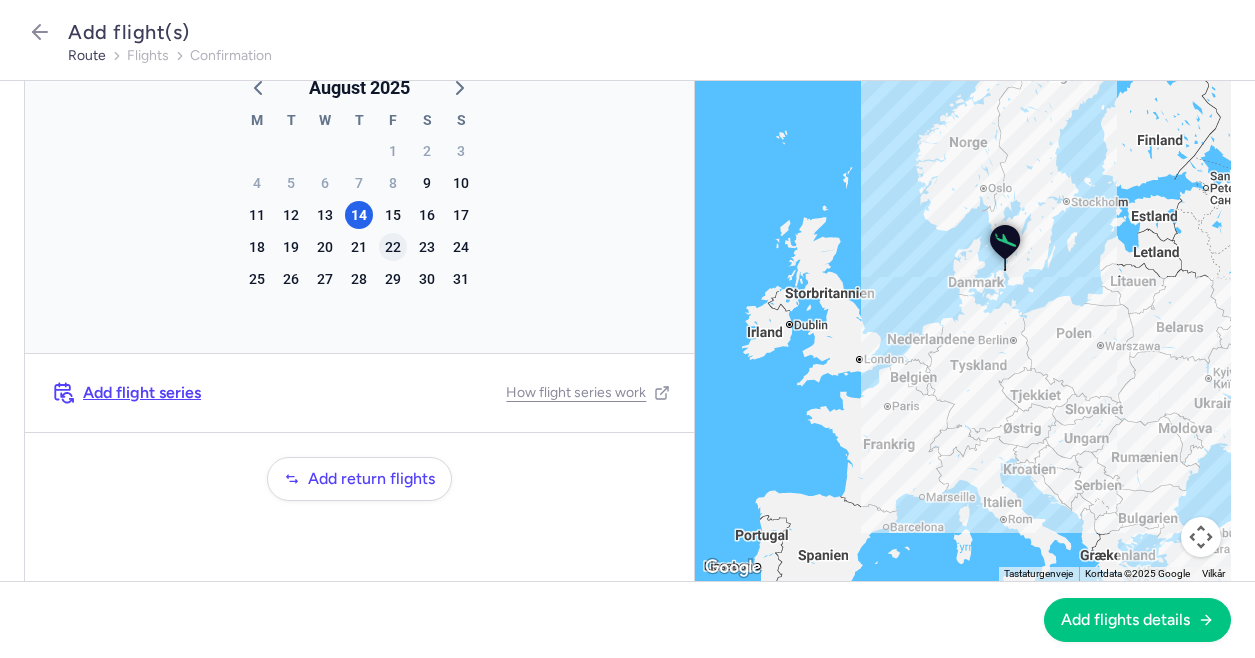 scroll, scrollTop: 0, scrollLeft: 0, axis: both 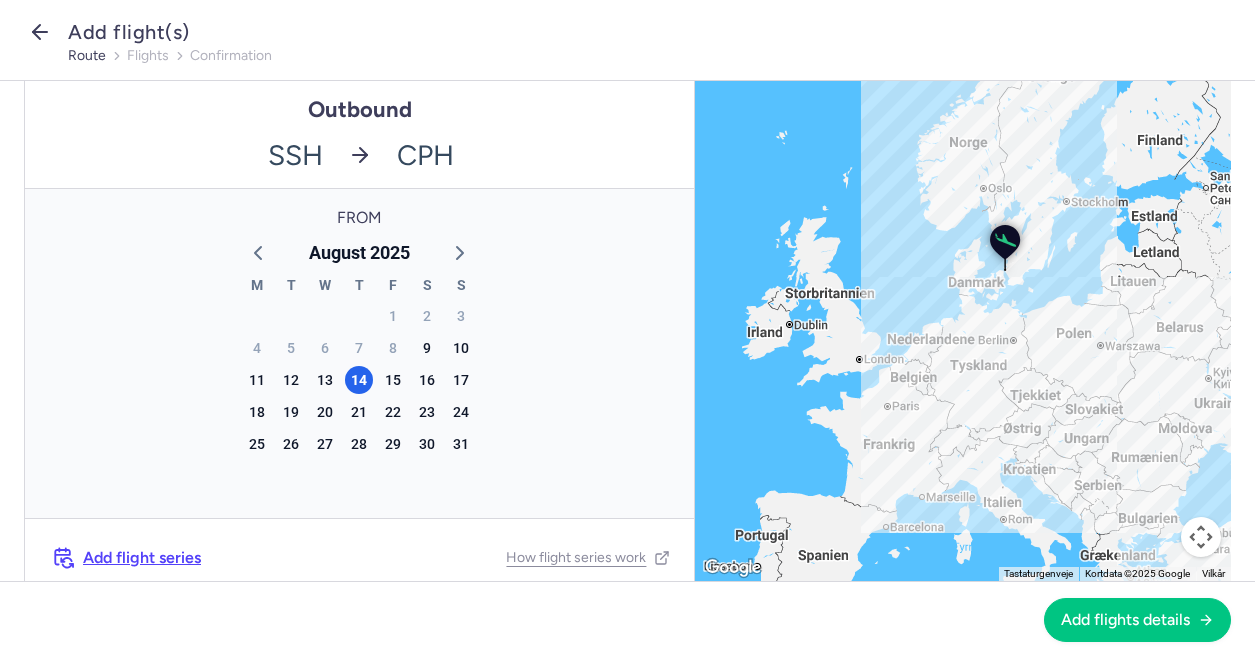 click 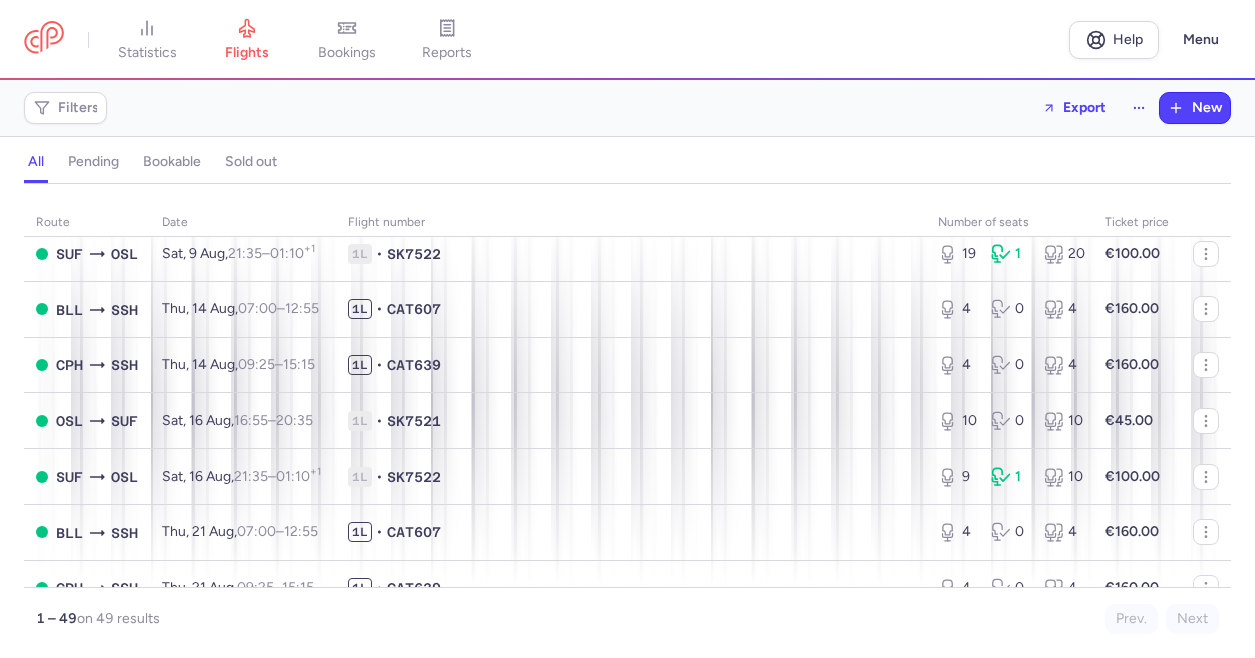 scroll, scrollTop: 0, scrollLeft: 0, axis: both 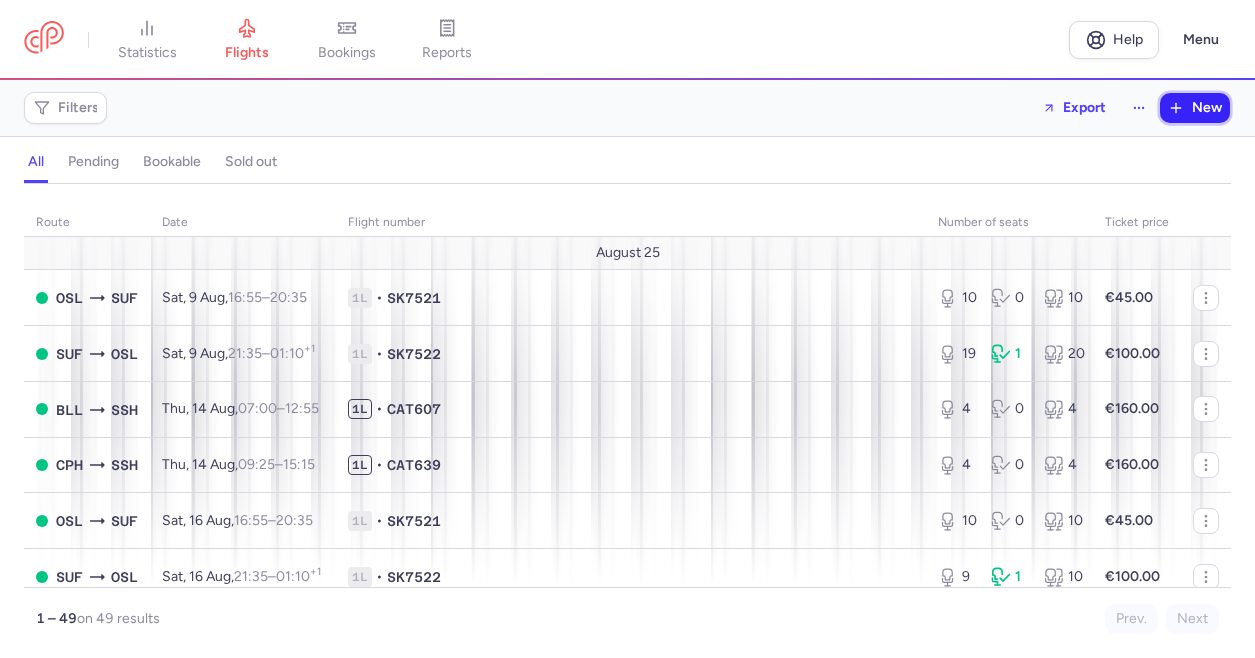 click on "New" at bounding box center [1195, 108] 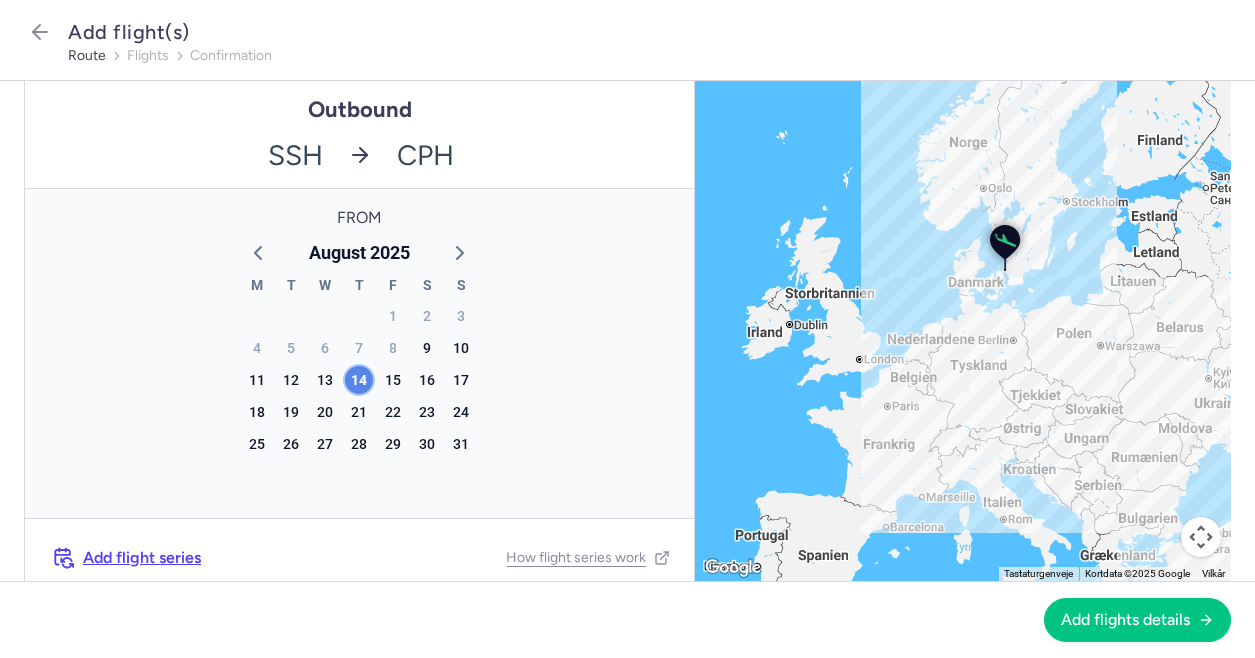 click on "14" 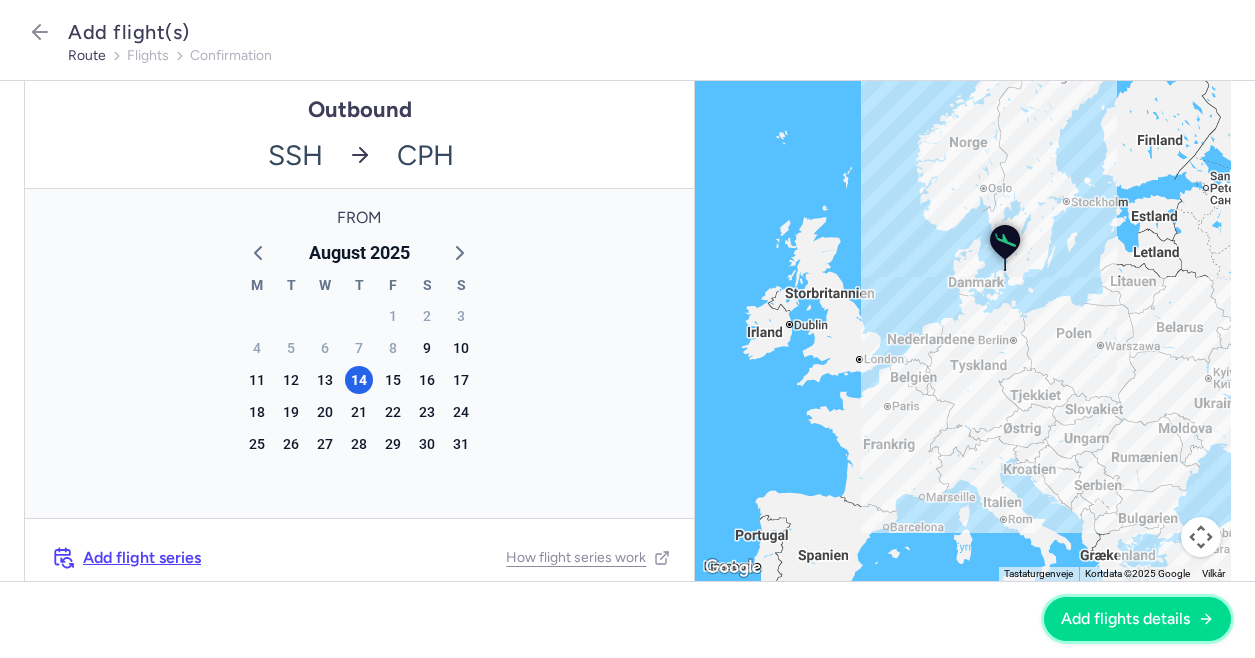 click on "Add flights details" at bounding box center [1137, 619] 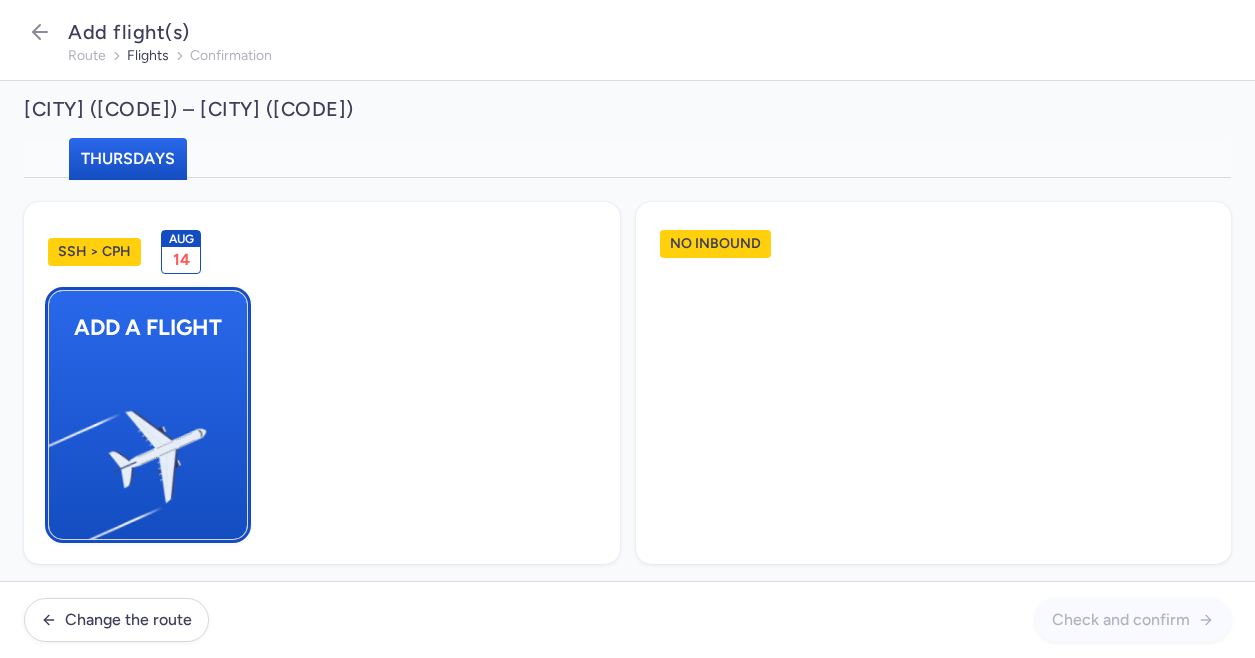 click at bounding box center [59, 448] 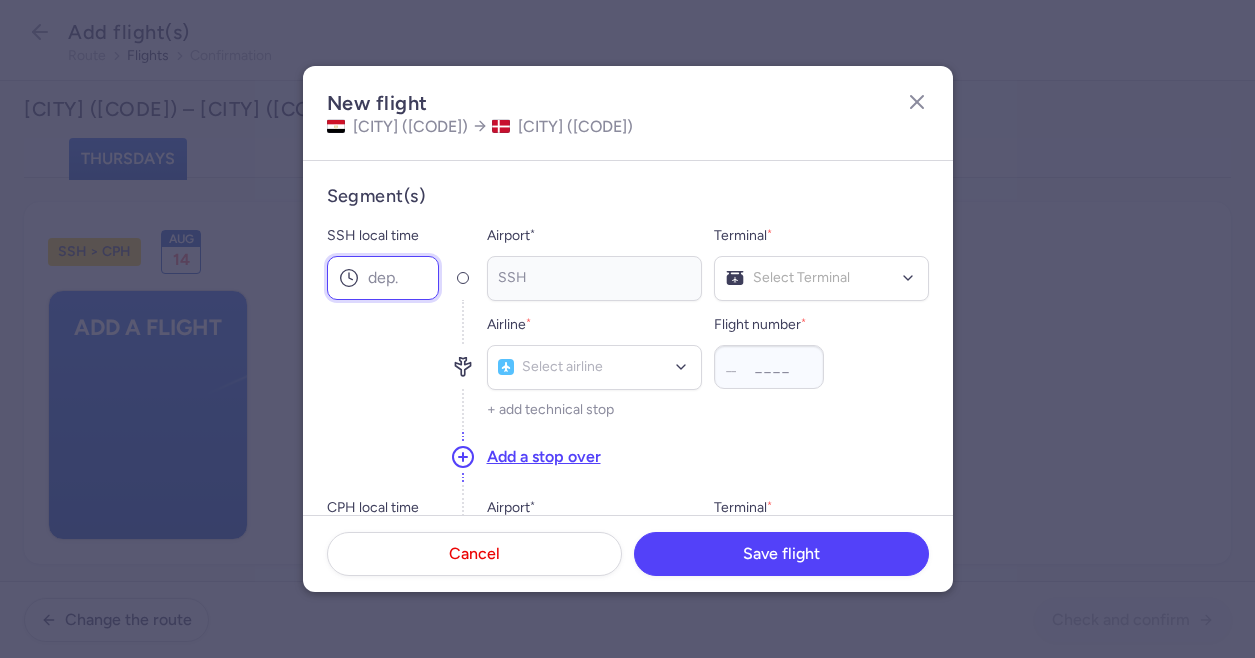 click on "SSH local time" at bounding box center (383, 278) 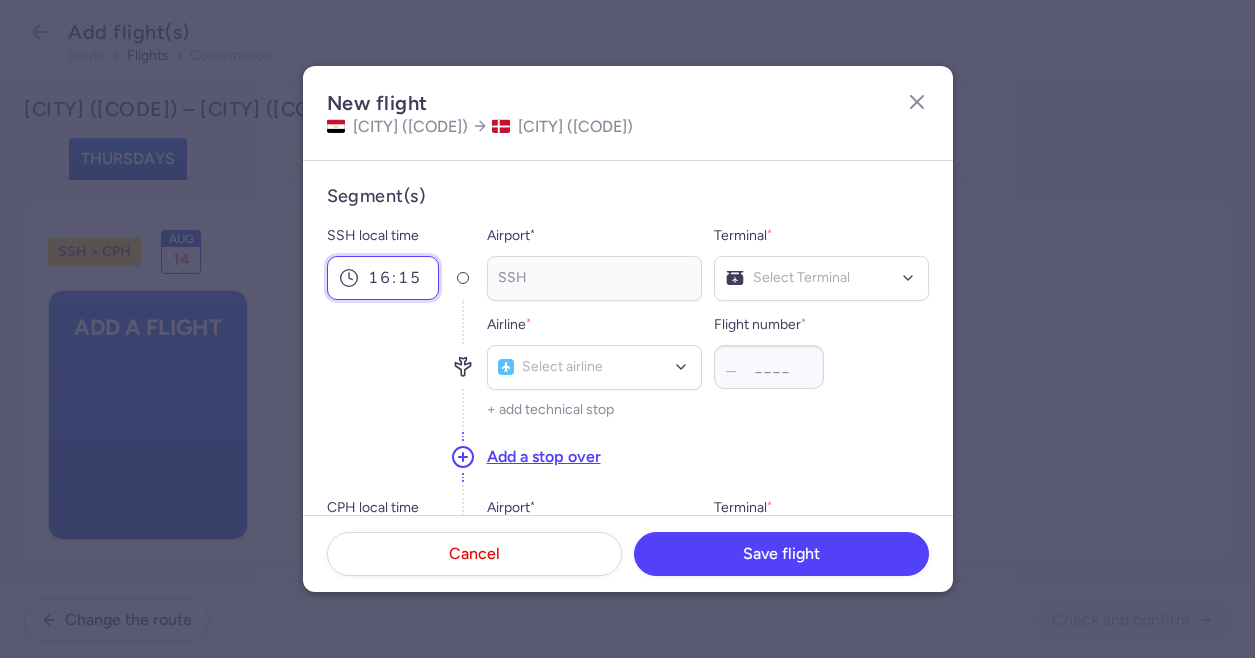 type on "16:15" 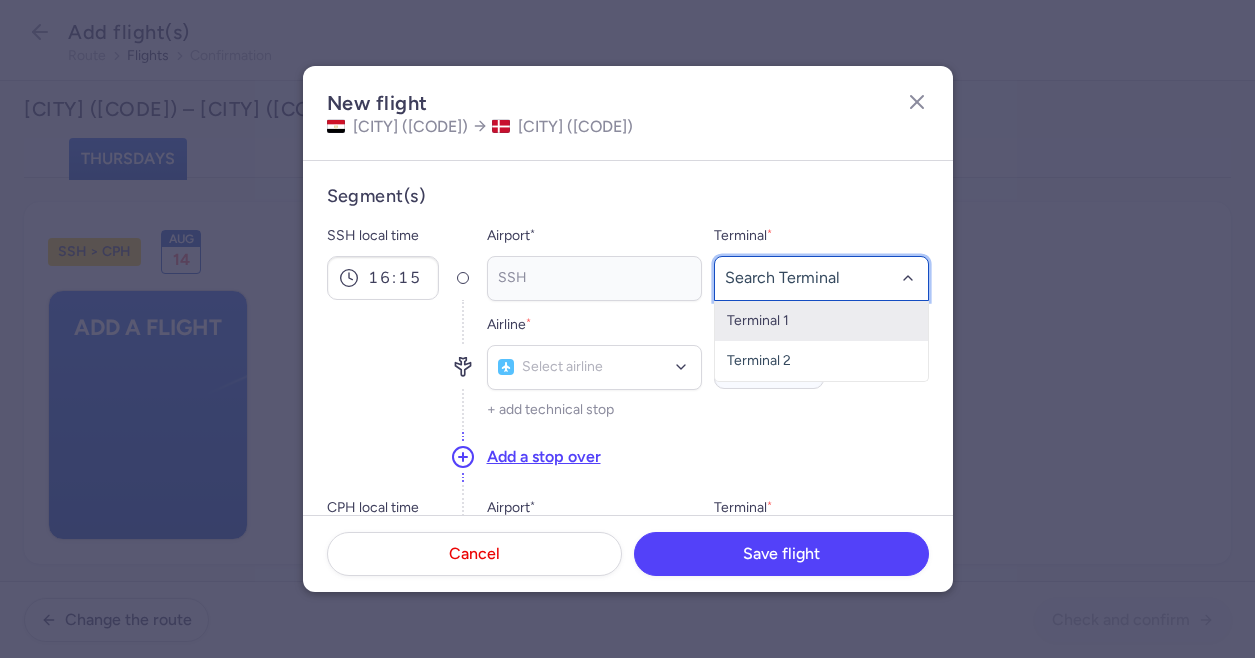 click on "Terminal 1" 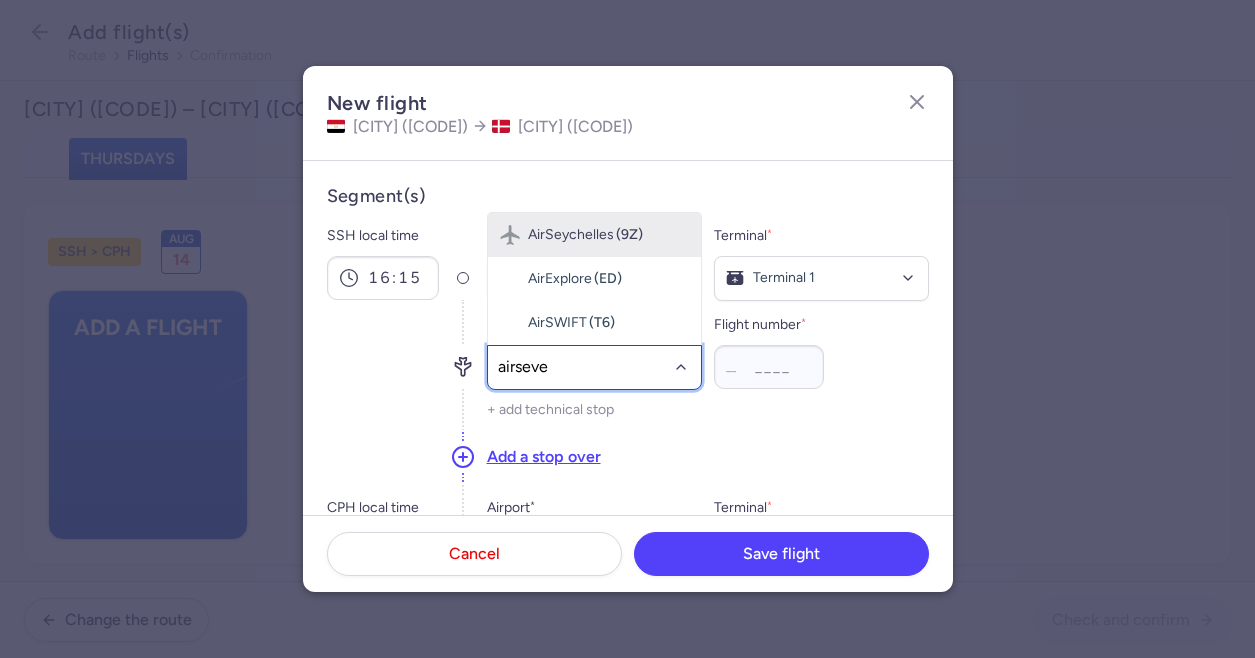 type on "airseven" 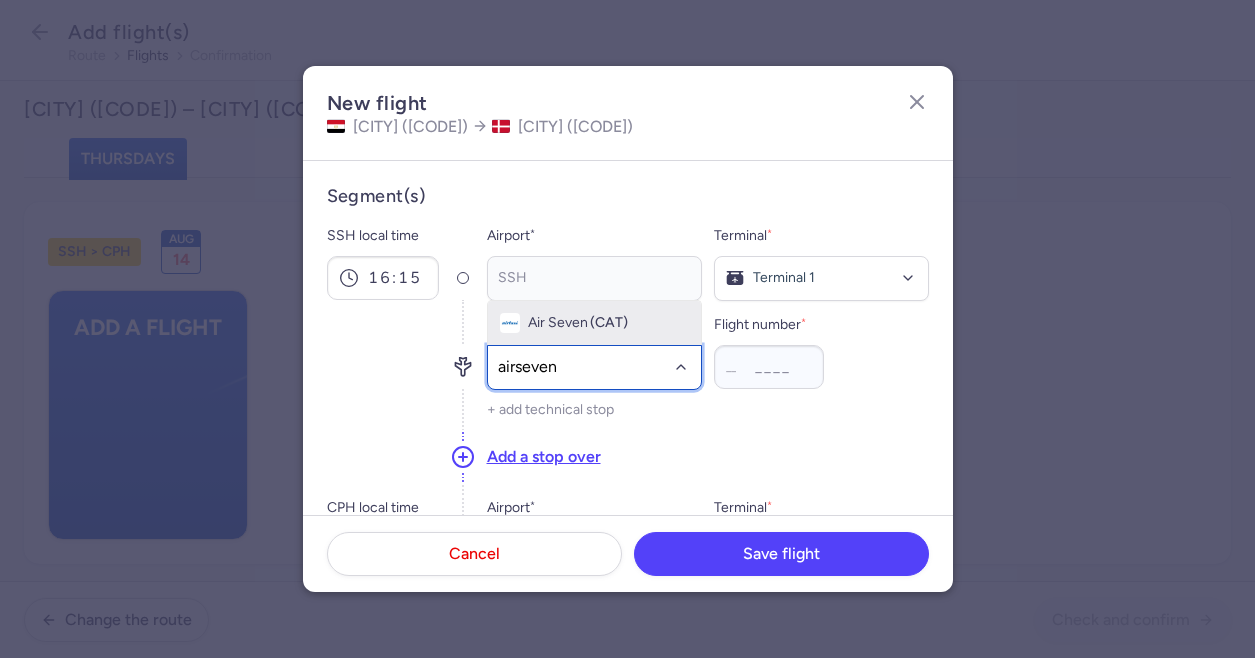 click on "Air Seven (CAT)" 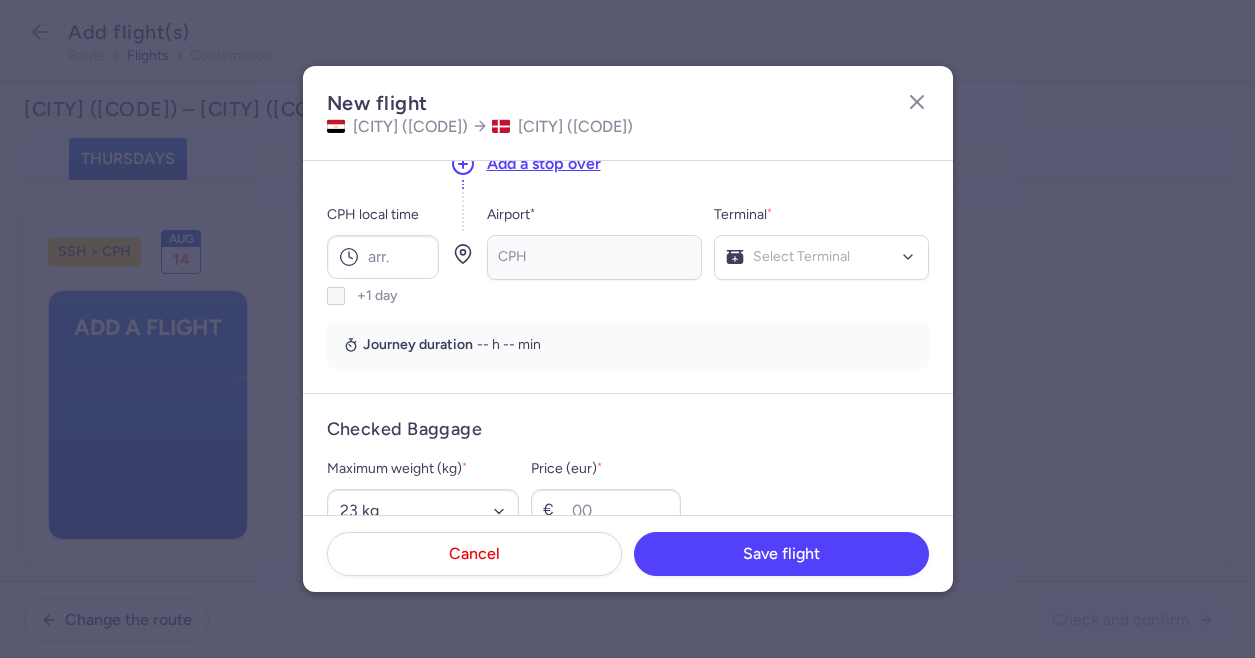 scroll, scrollTop: 300, scrollLeft: 0, axis: vertical 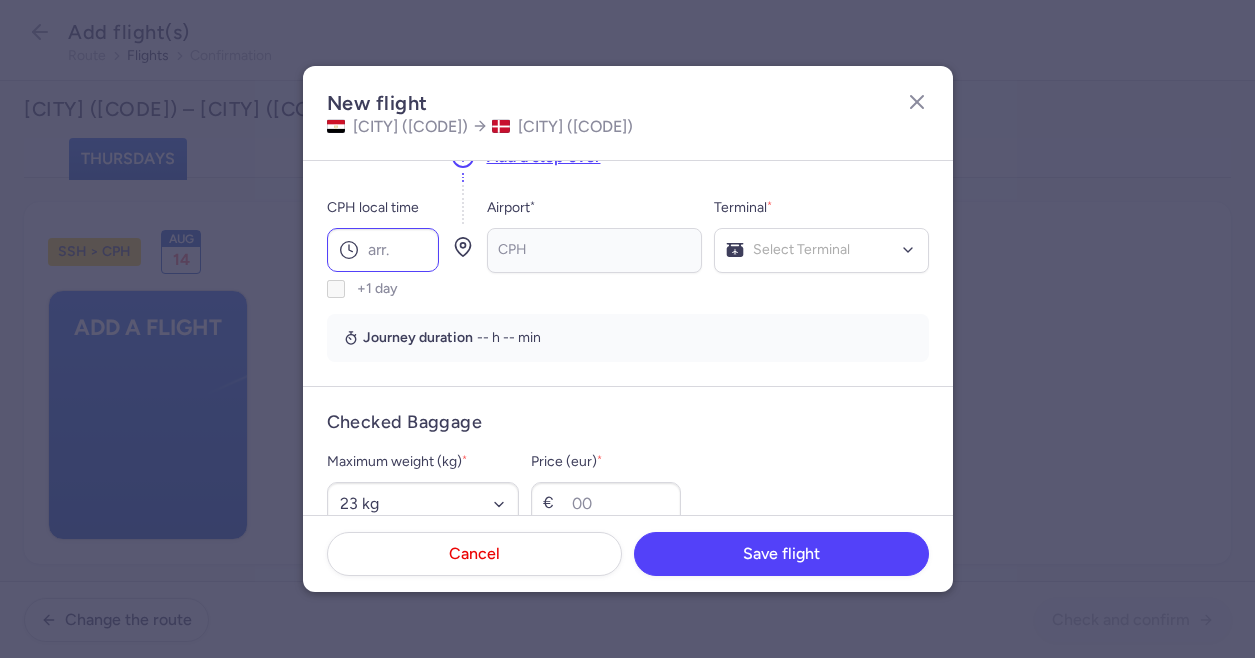 type on "640" 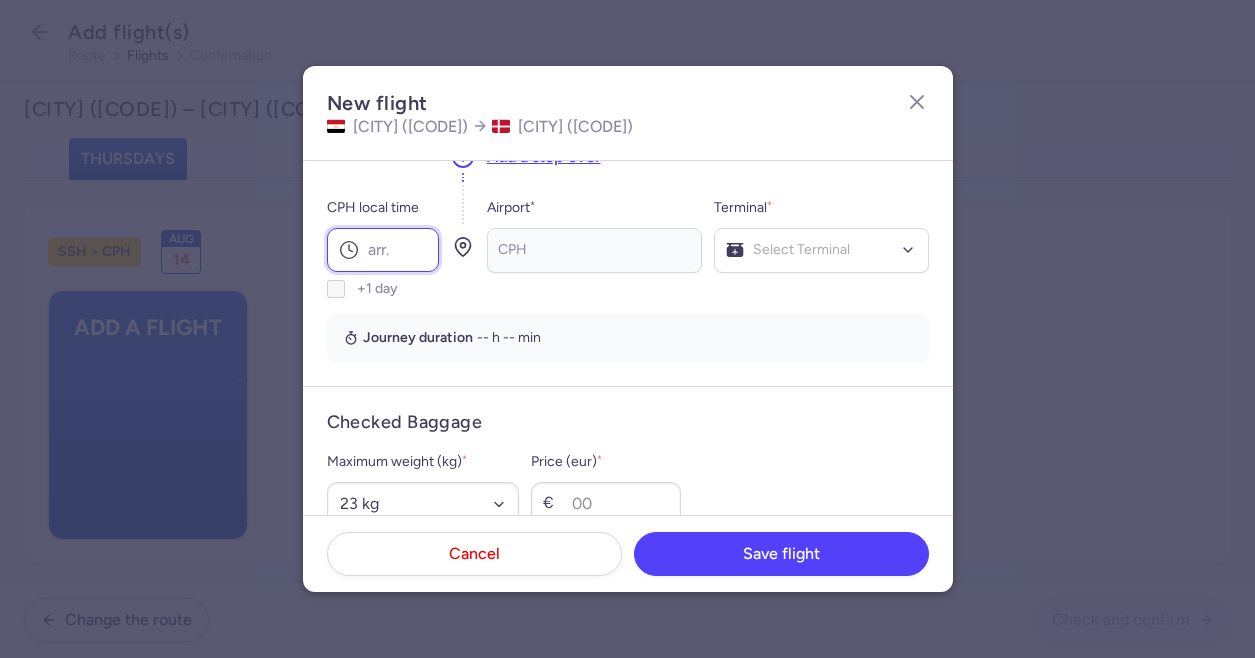 click on "CPH local time" at bounding box center (383, 250) 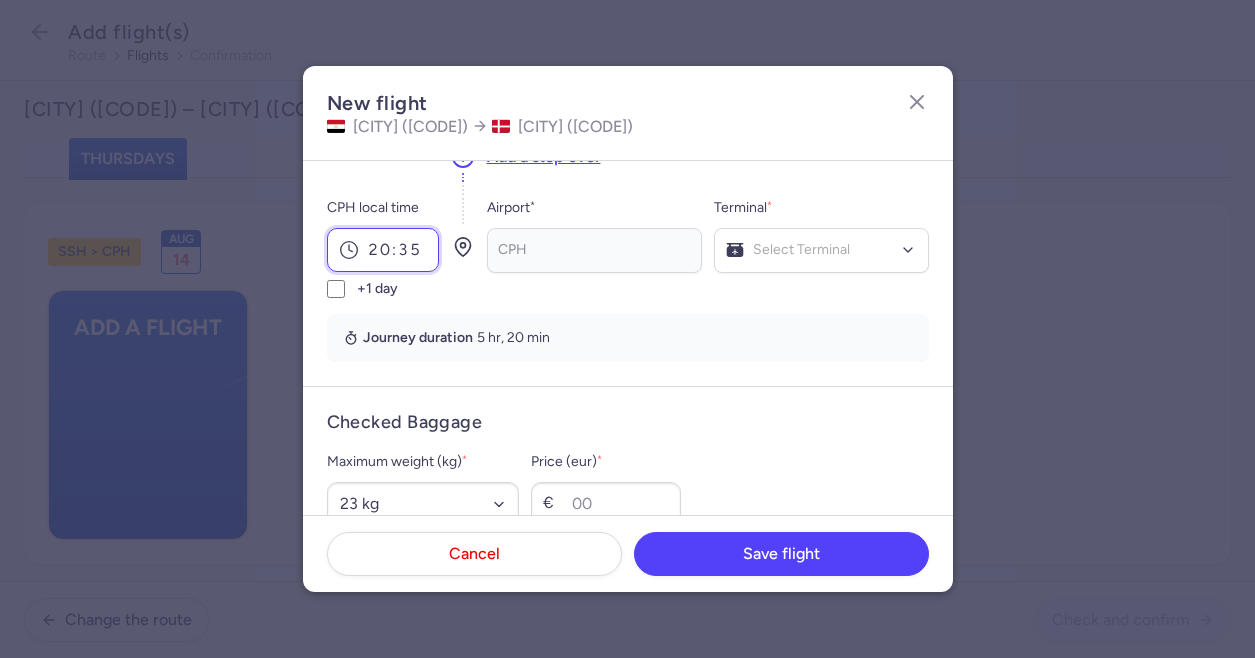 type on "20:35" 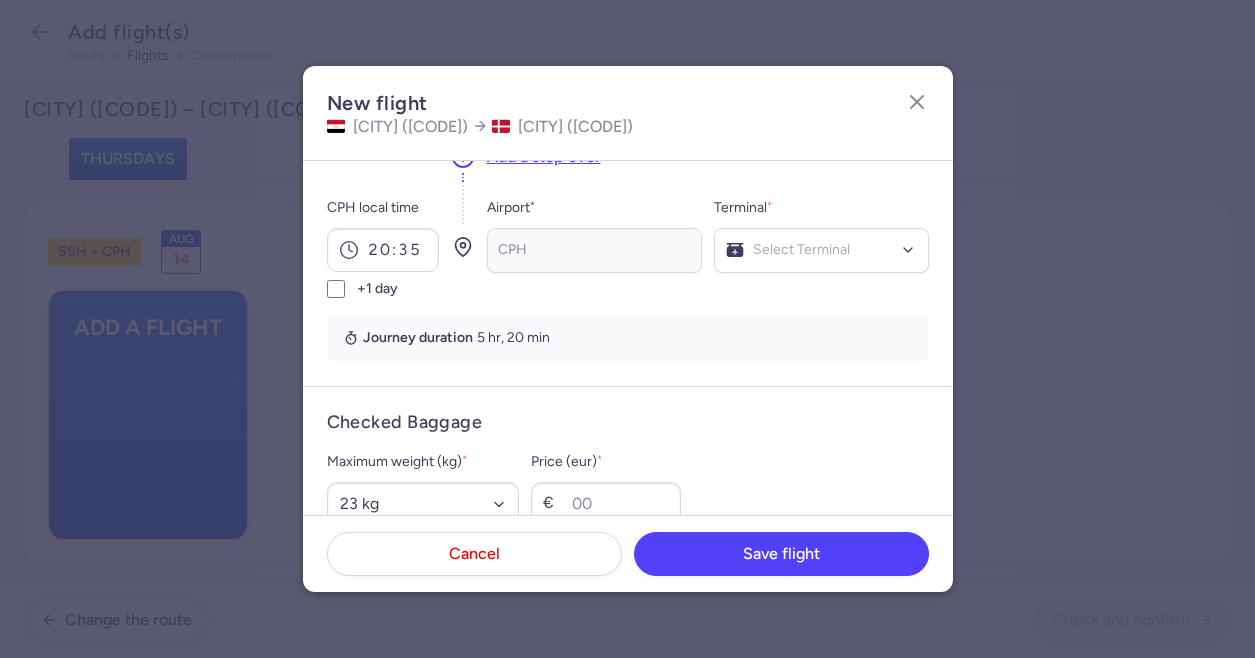 click on "Journey duration  5 hr, 20 min" at bounding box center (628, 338) 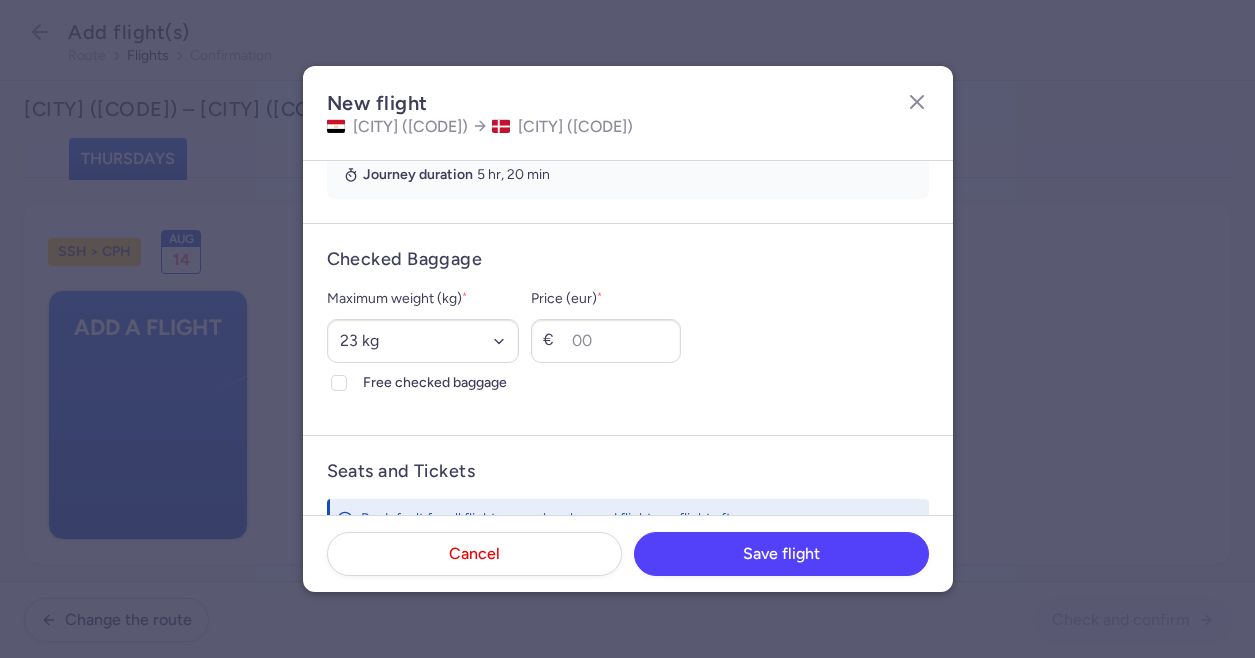 scroll, scrollTop: 500, scrollLeft: 0, axis: vertical 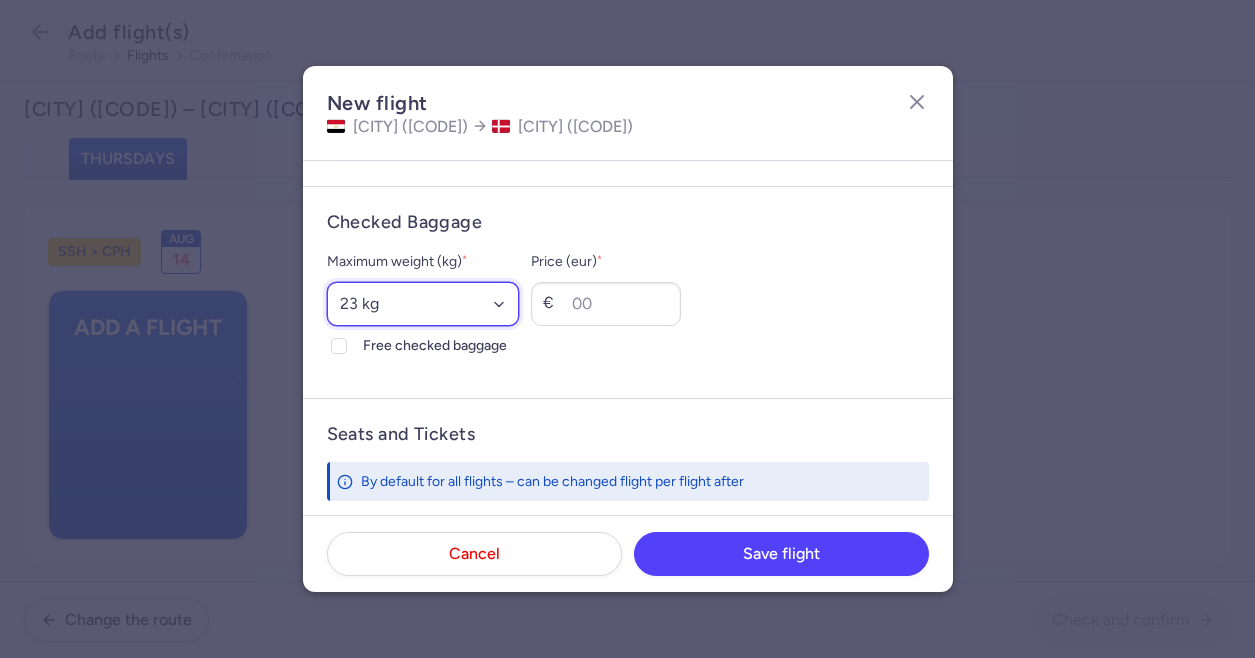 click on "Select an option 15 kg 16 kg 17 kg 18 kg 19 kg 20 kg 21 kg 22 kg 23 kg 24 kg 25 kg 26 kg 27 kg 28 kg 29 kg 30 kg 31 kg 32 kg 33 kg 34 kg 35 kg" at bounding box center (423, 304) 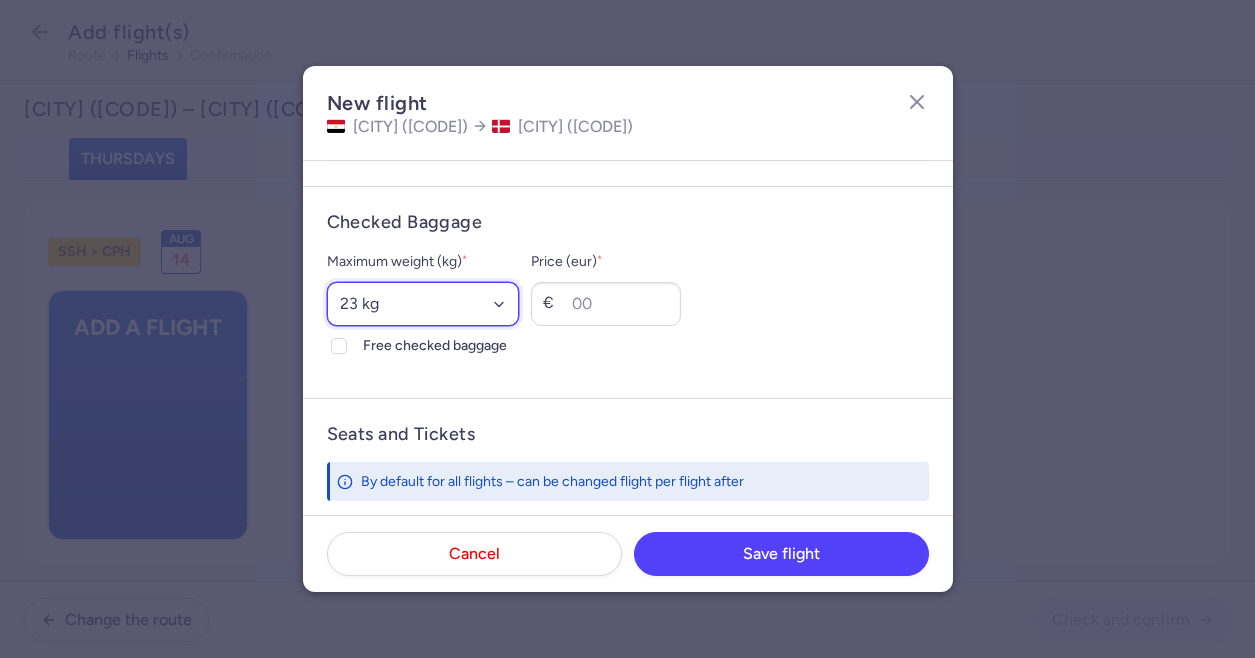 select on "20" 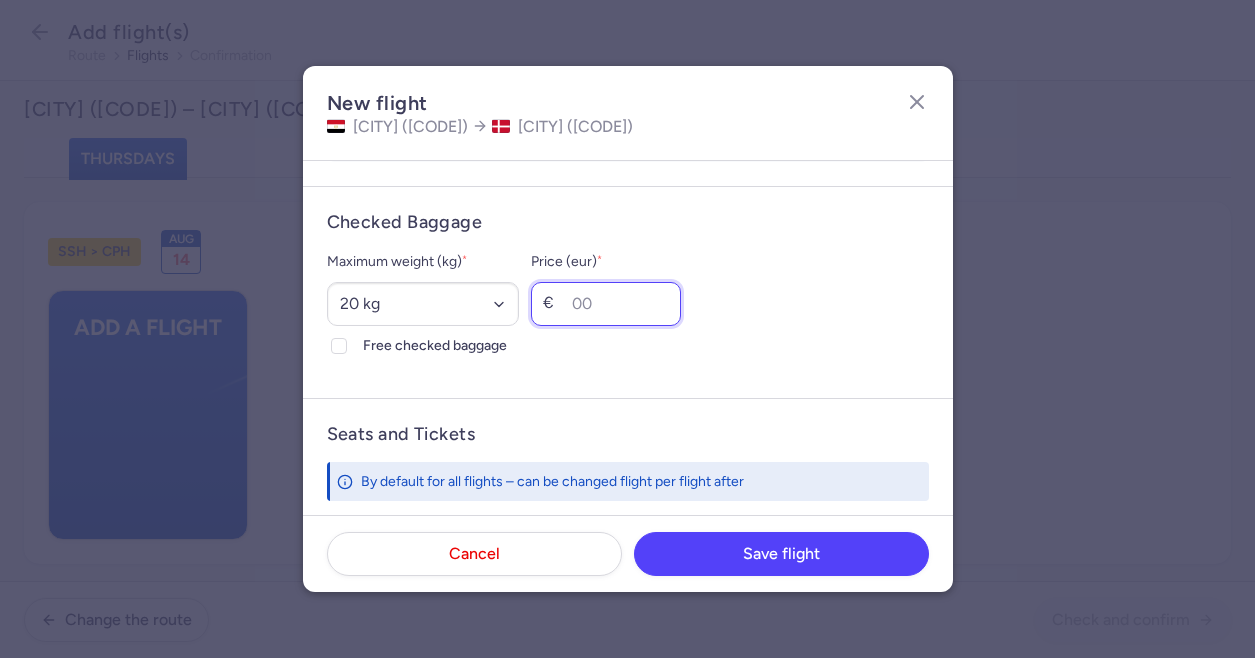click on "Price (eur)  *" at bounding box center (606, 304) 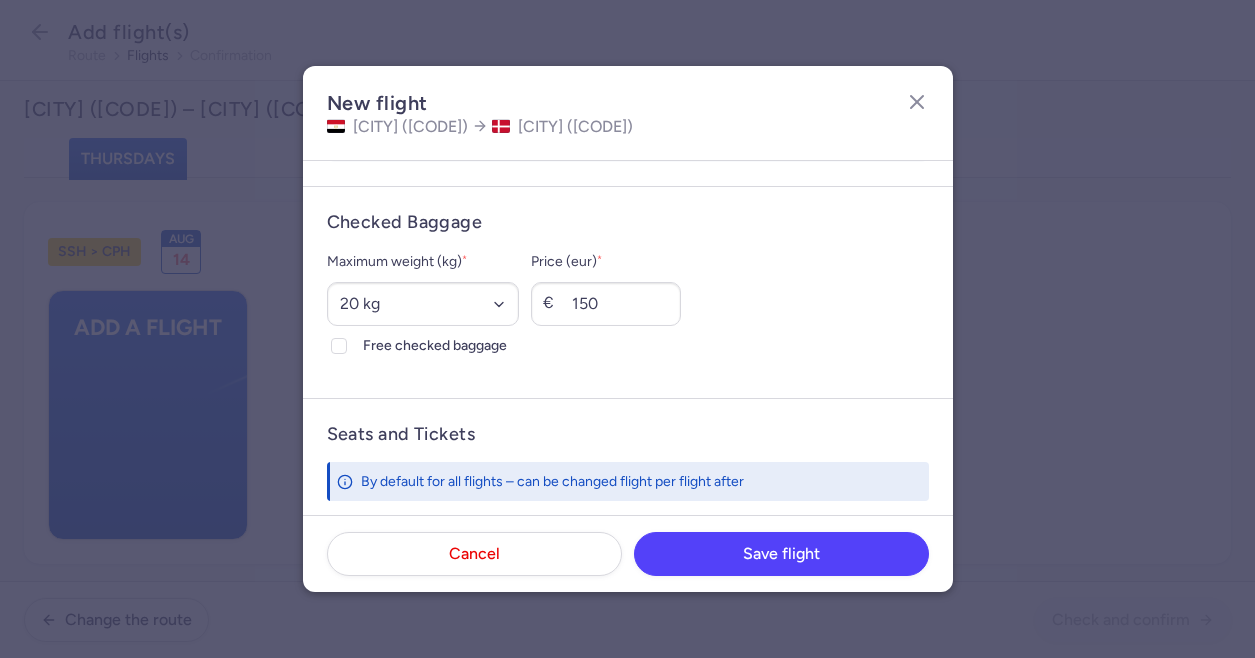 click on "Maximum weight (kg)  * Select an option 15 kg 16 kg 17 kg 18 kg 19 kg 20 kg 21 kg 22 kg 23 kg 24 kg 25 kg 26 kg 27 kg 28 kg 29 kg 30 kg 31 kg 32 kg 33 kg 34 kg 35 kg Free checked baggage Price (eur)  * € 150" at bounding box center (628, 304) 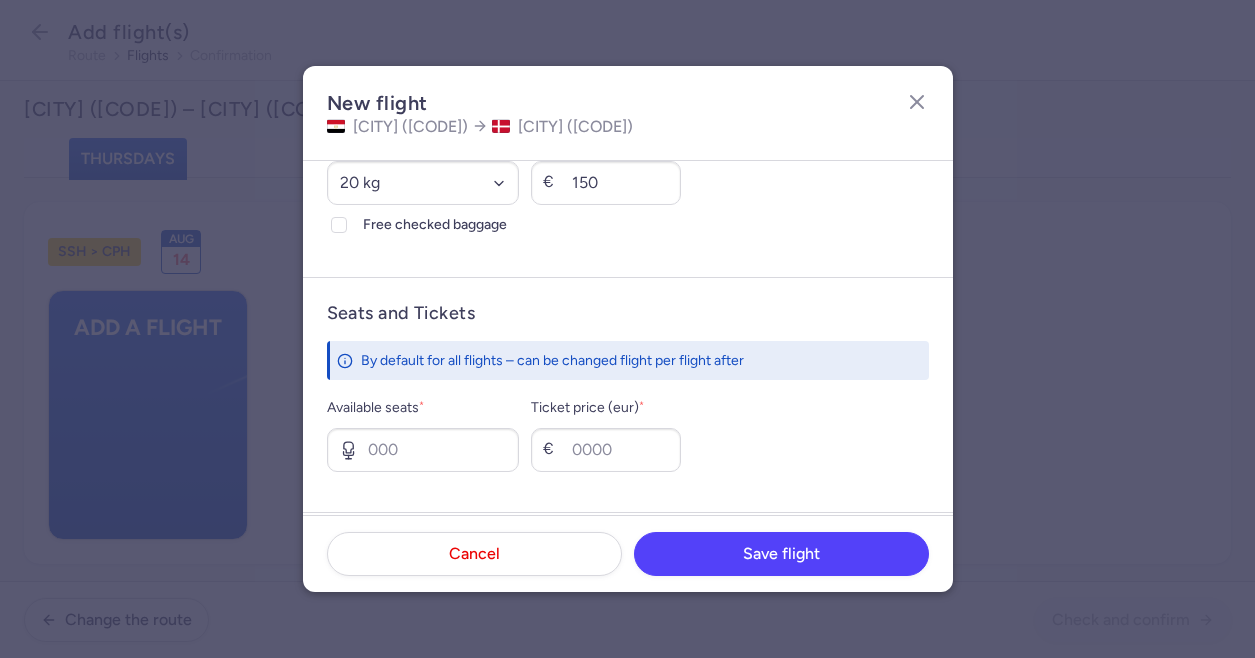 scroll, scrollTop: 500, scrollLeft: 0, axis: vertical 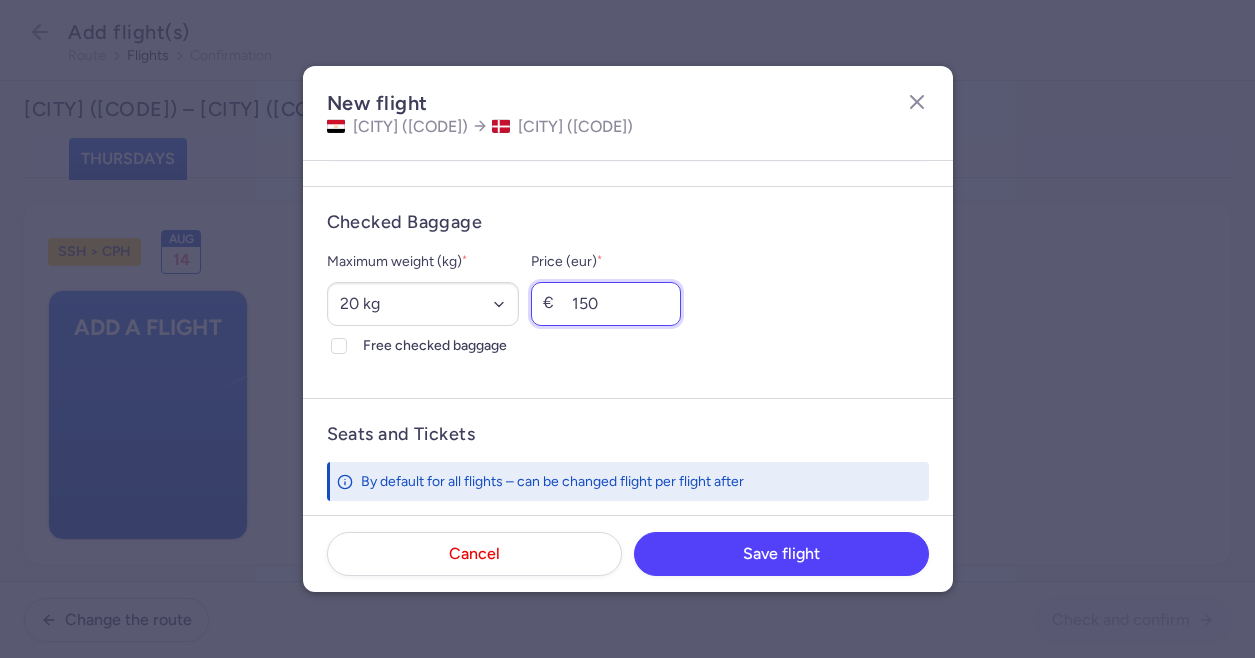 click on "150" at bounding box center [606, 304] 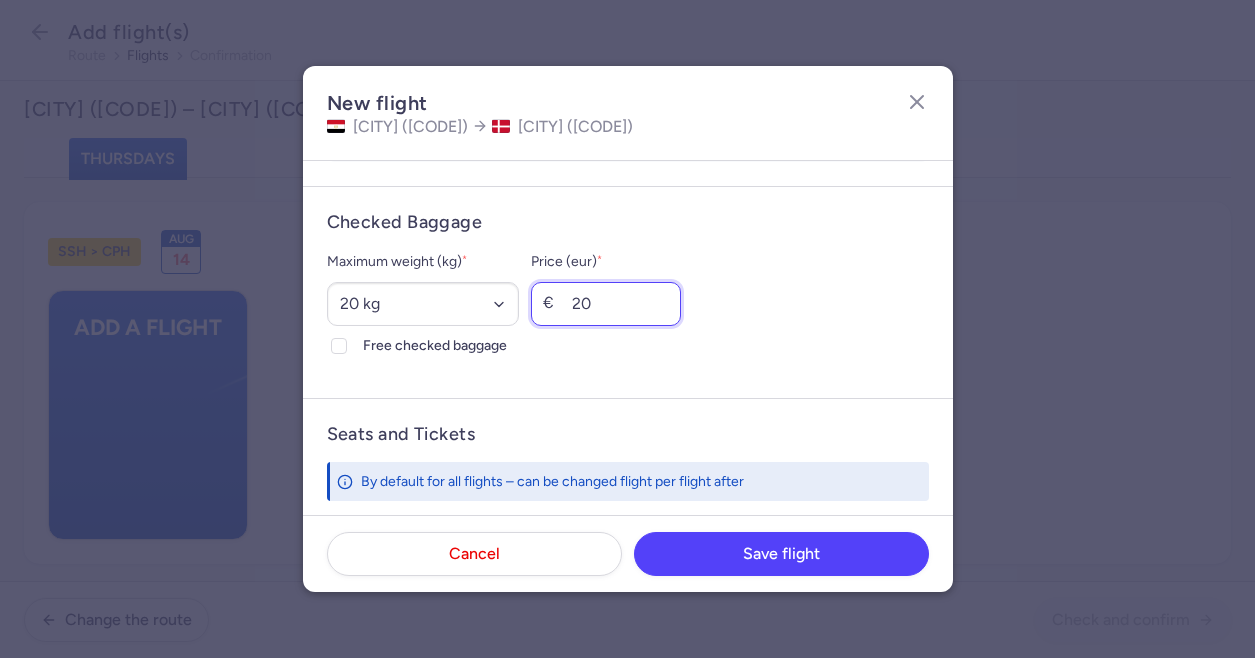 type on "20" 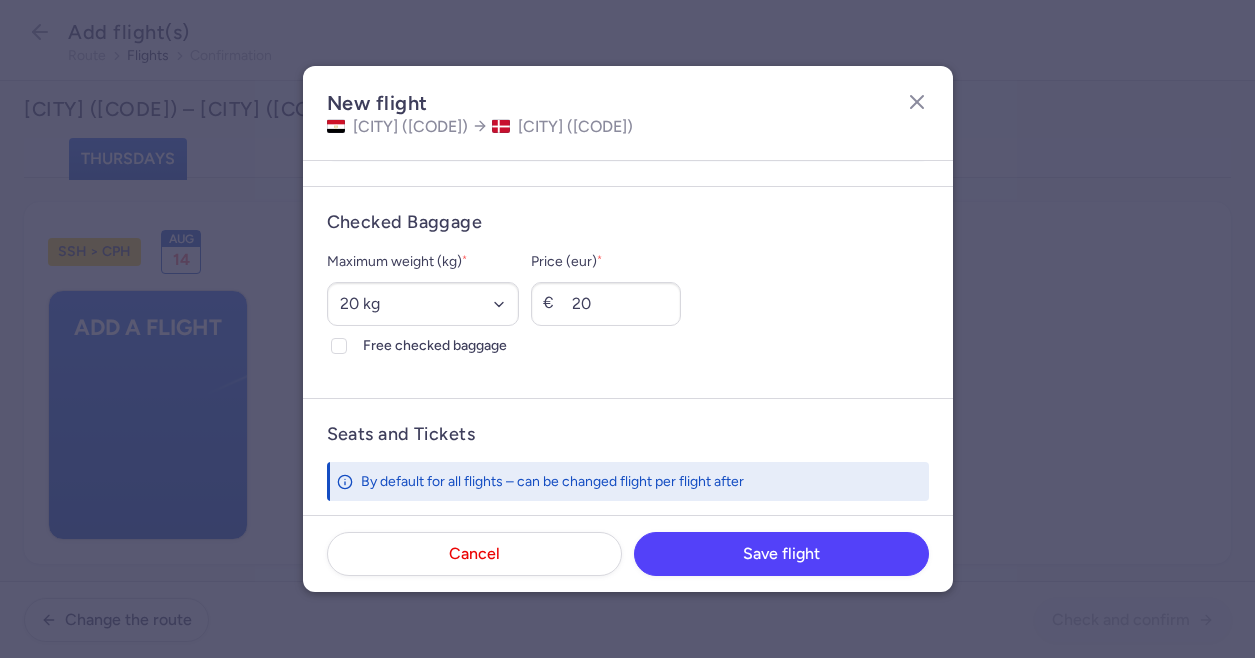 click on "Maximum weight (kg)  * Select an option 15 kg 16 kg 17 kg 18 kg 19 kg 20 kg 21 kg 22 kg 23 kg 24 kg 25 kg 26 kg 27 kg 28 kg 29 kg 30 kg 31 kg 32 kg 33 kg 34 kg 35 kg Free checked baggage Price (eur)  * € 20" at bounding box center [628, 304] 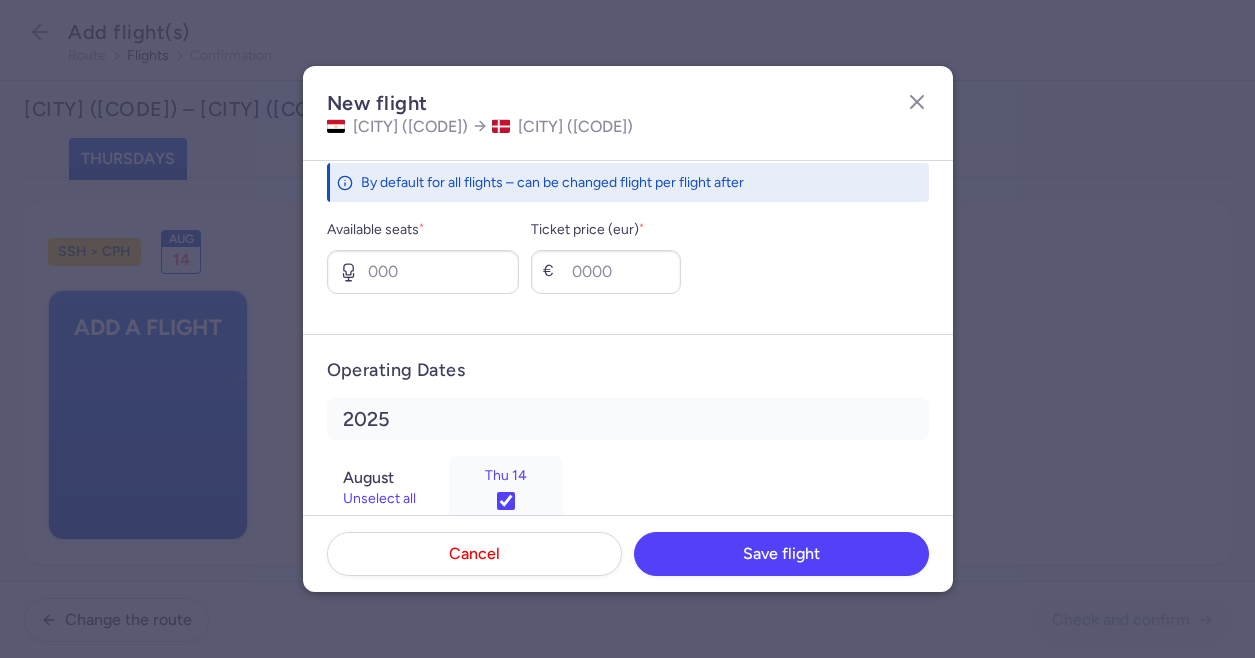 scroll, scrollTop: 800, scrollLeft: 0, axis: vertical 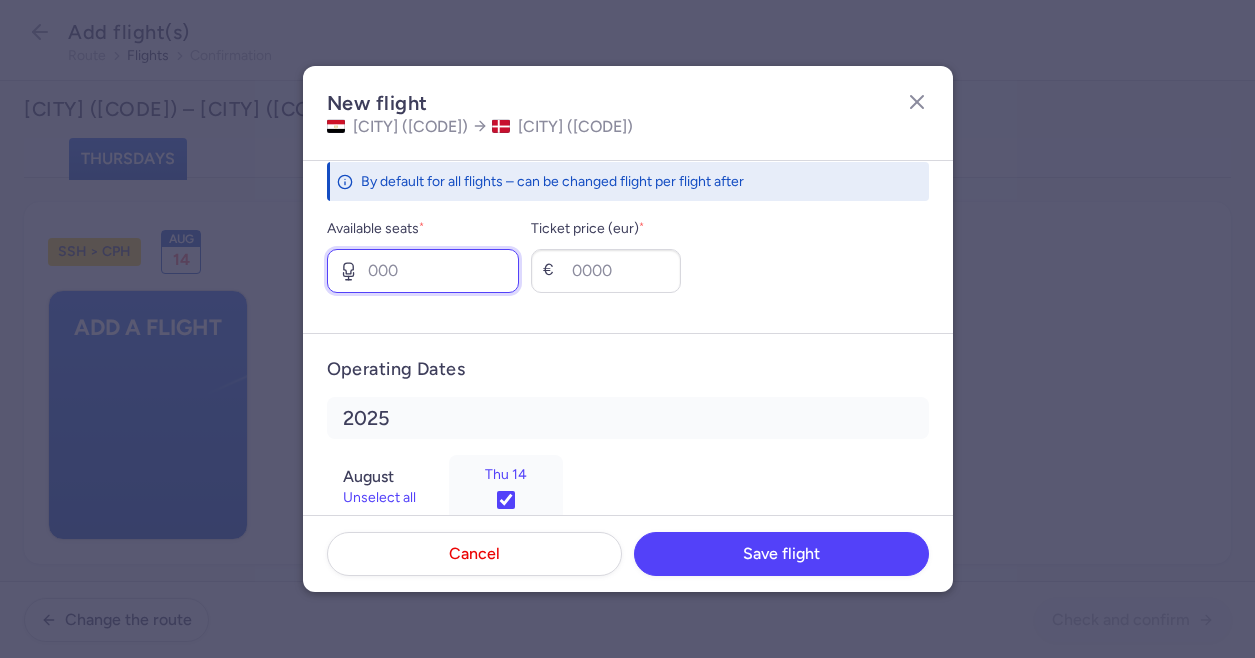 click on "Available seats  *" at bounding box center (423, 271) 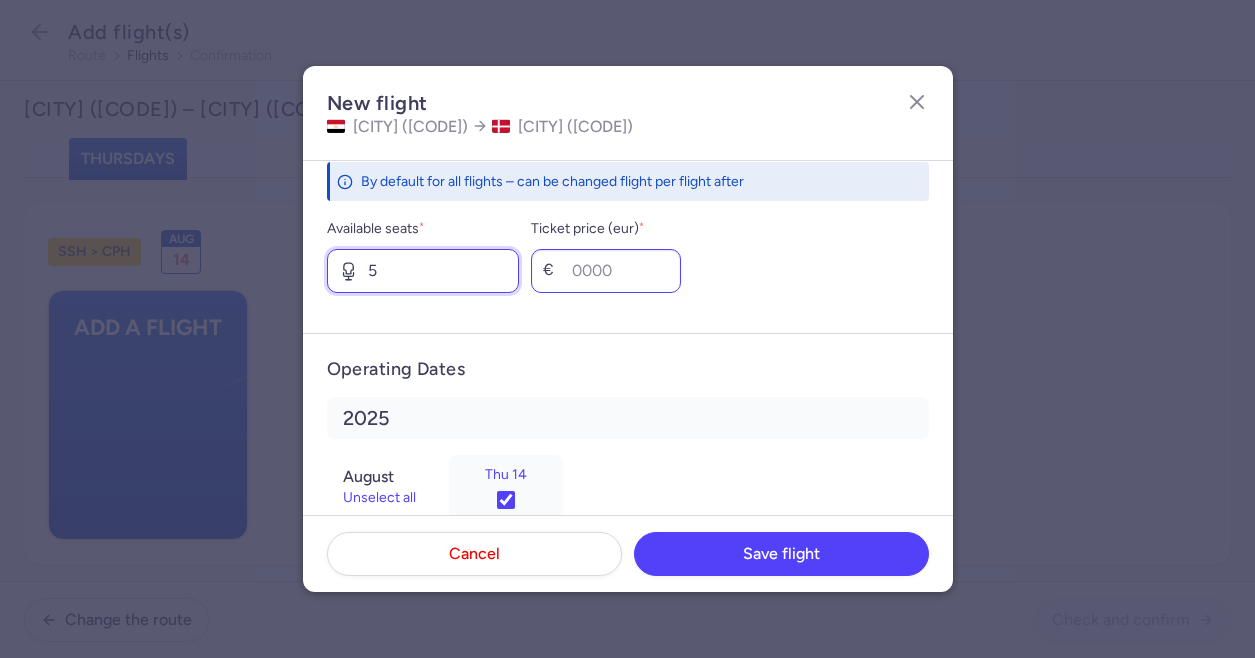 type on "5" 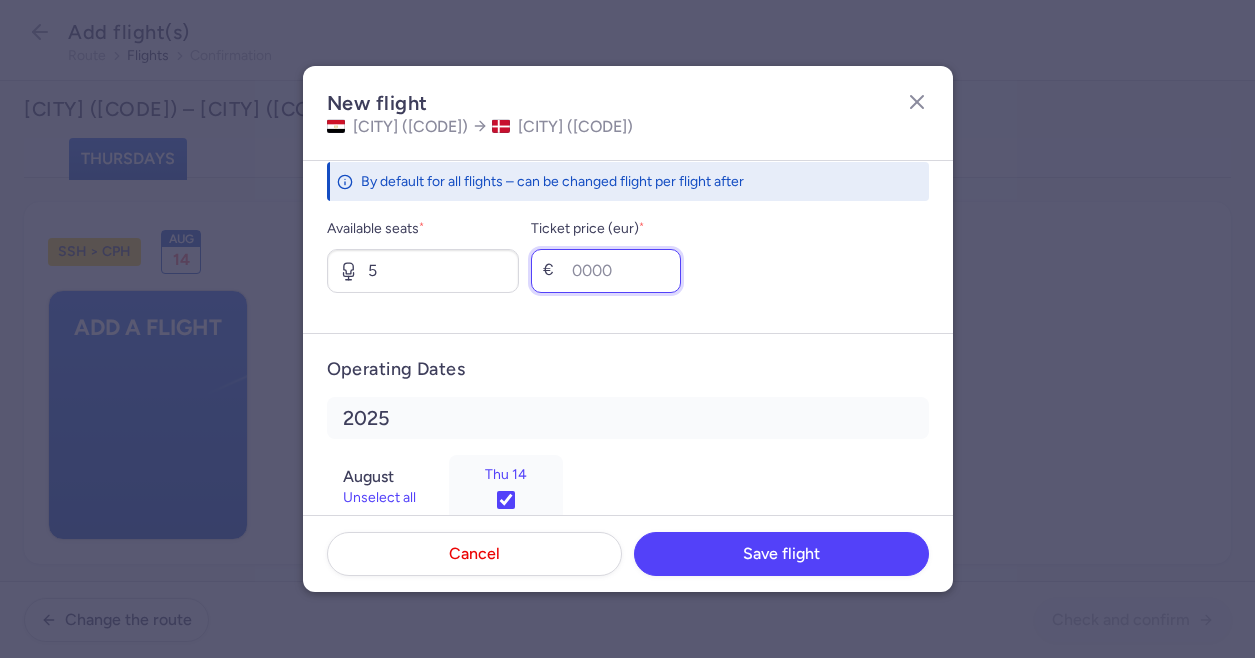 click on "Ticket price (eur)  *" at bounding box center [606, 271] 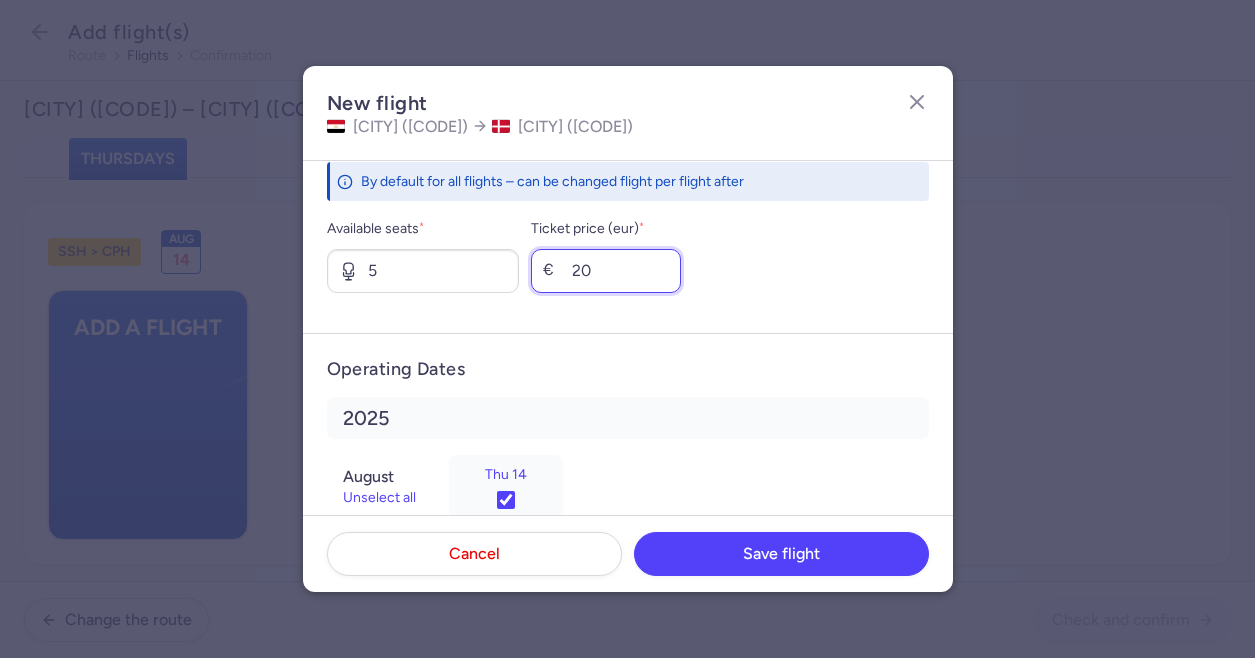 type on "20" 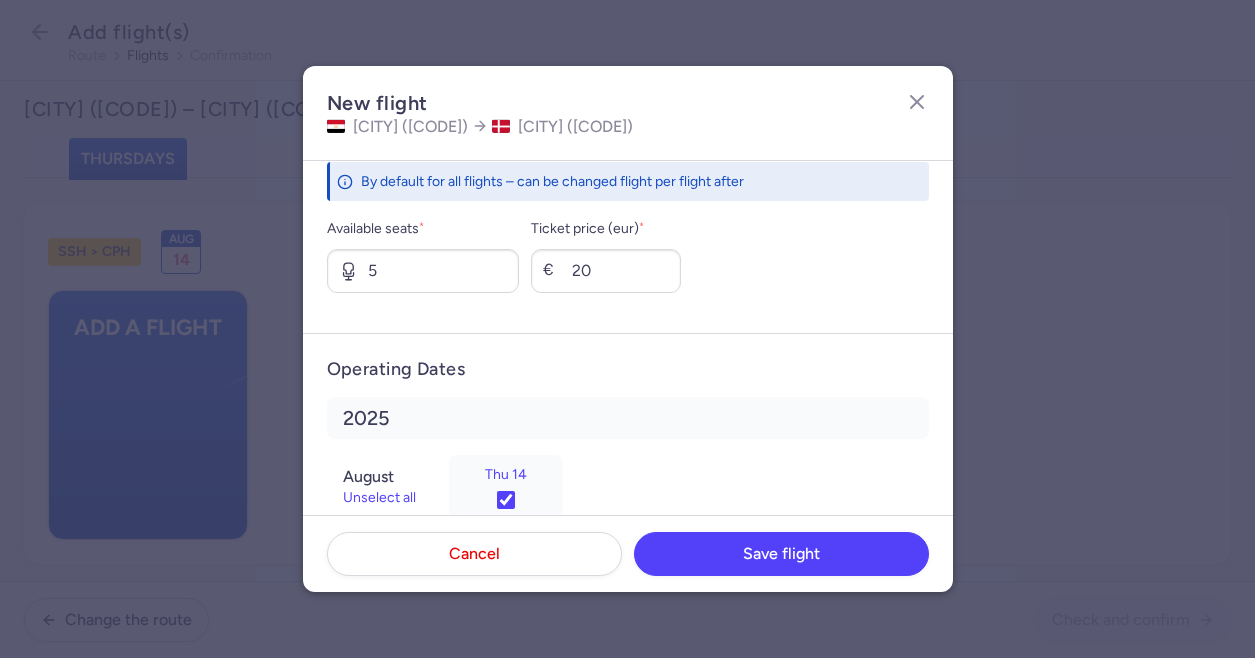 click on "Seats and Tickets By default for all flights – can be changed flight per flight after Available seats  * 5 Ticket price (eur)  * € 20" at bounding box center [628, 215] 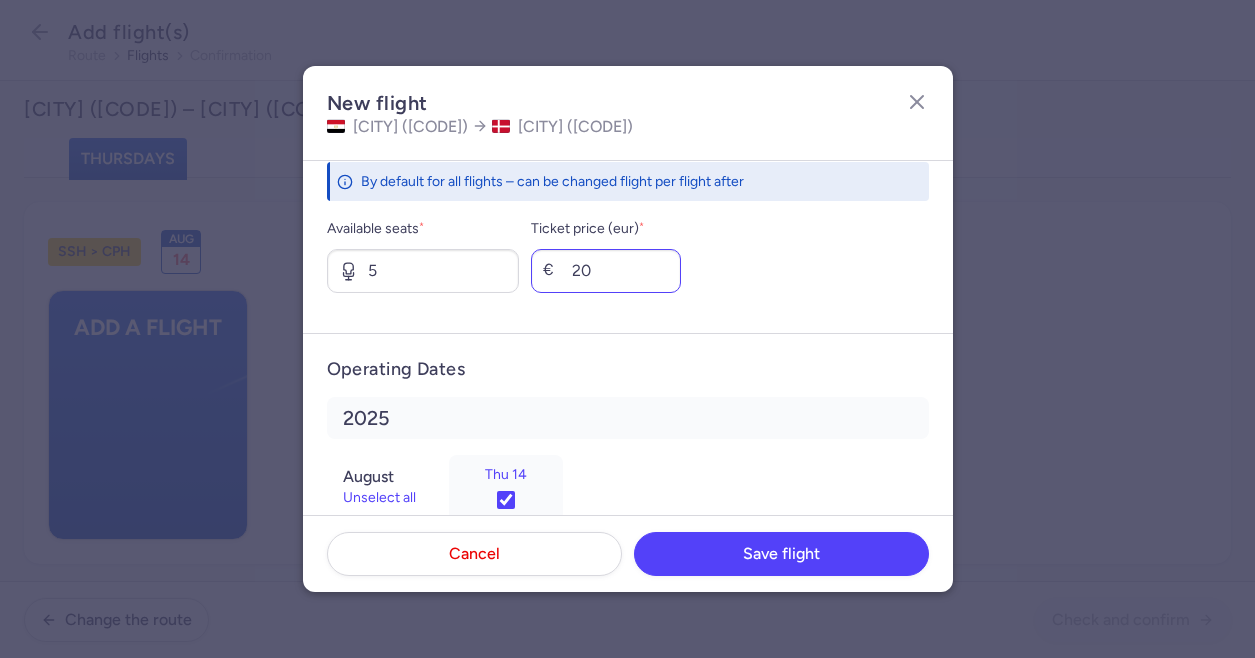 scroll, scrollTop: 846, scrollLeft: 0, axis: vertical 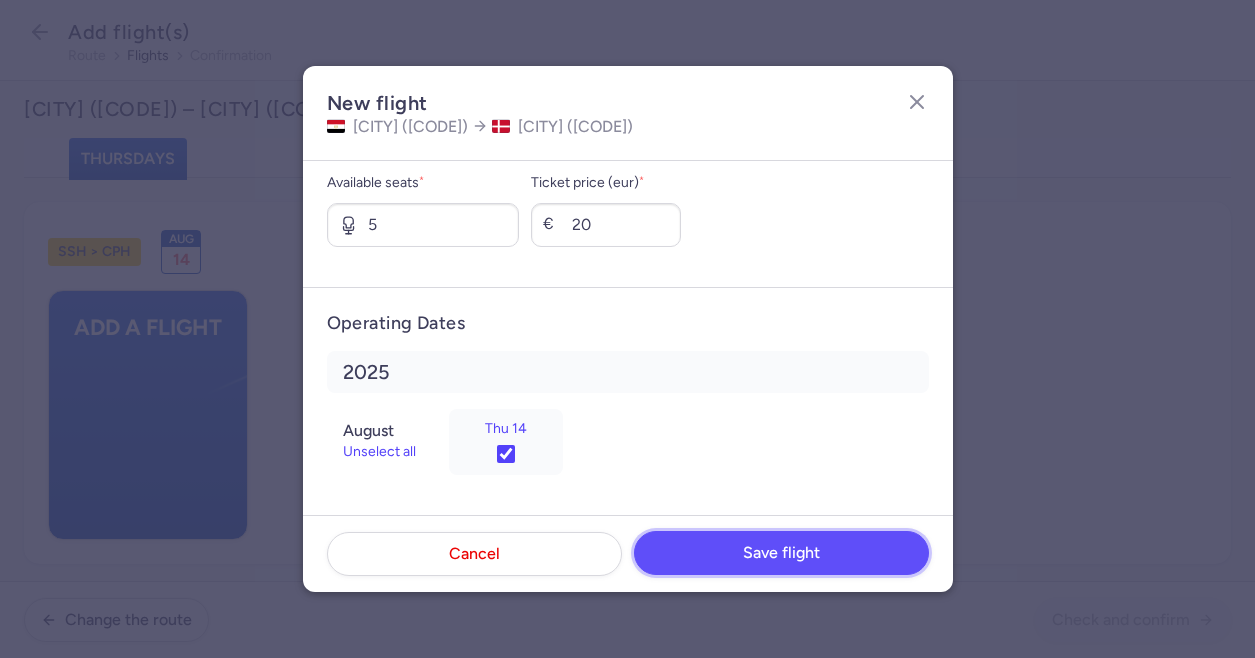 click on "Save flight" at bounding box center [781, 553] 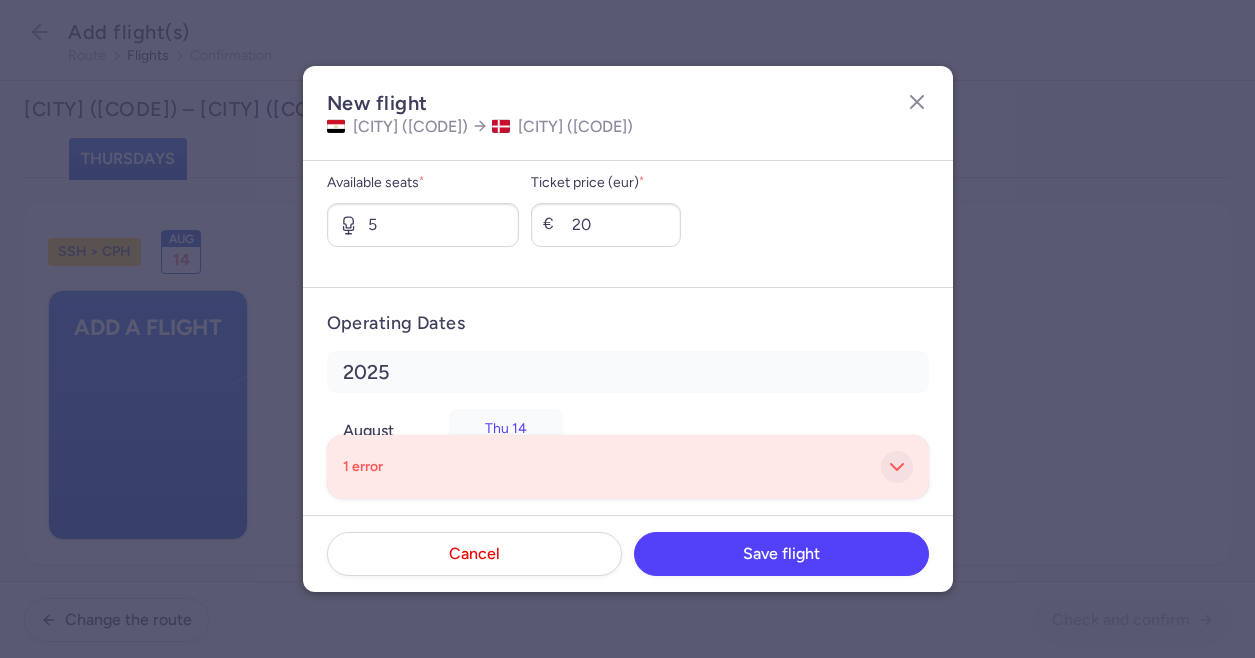 click 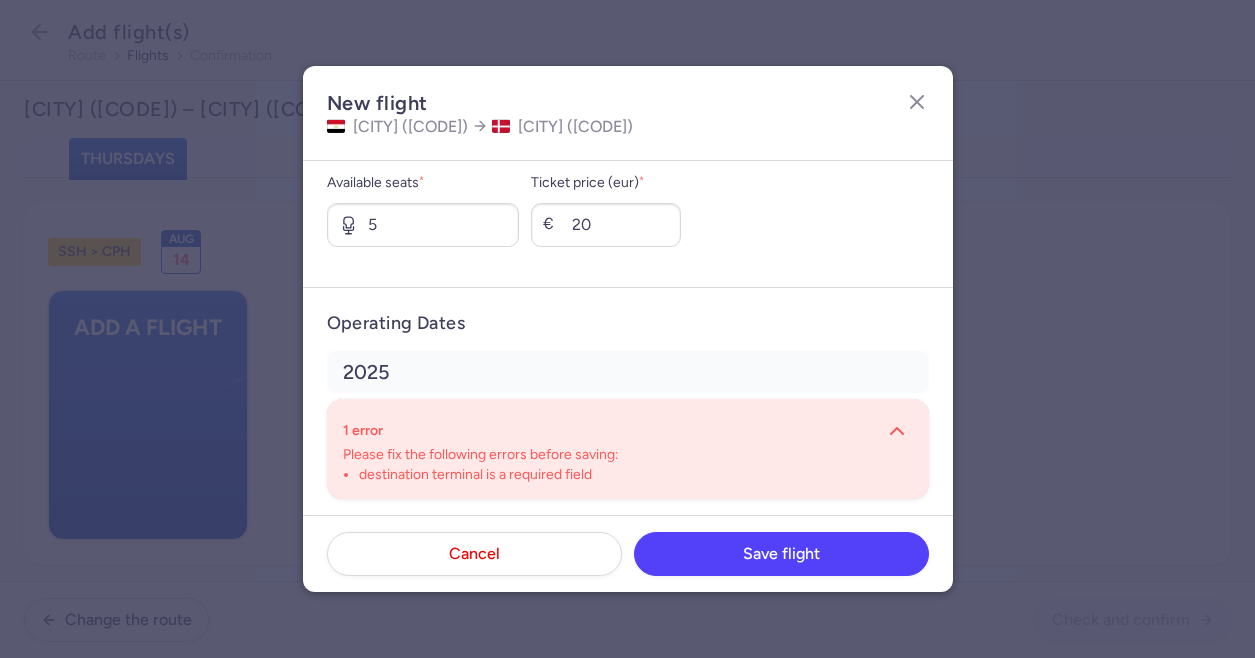 click on "Operating Dates" at bounding box center (628, 323) 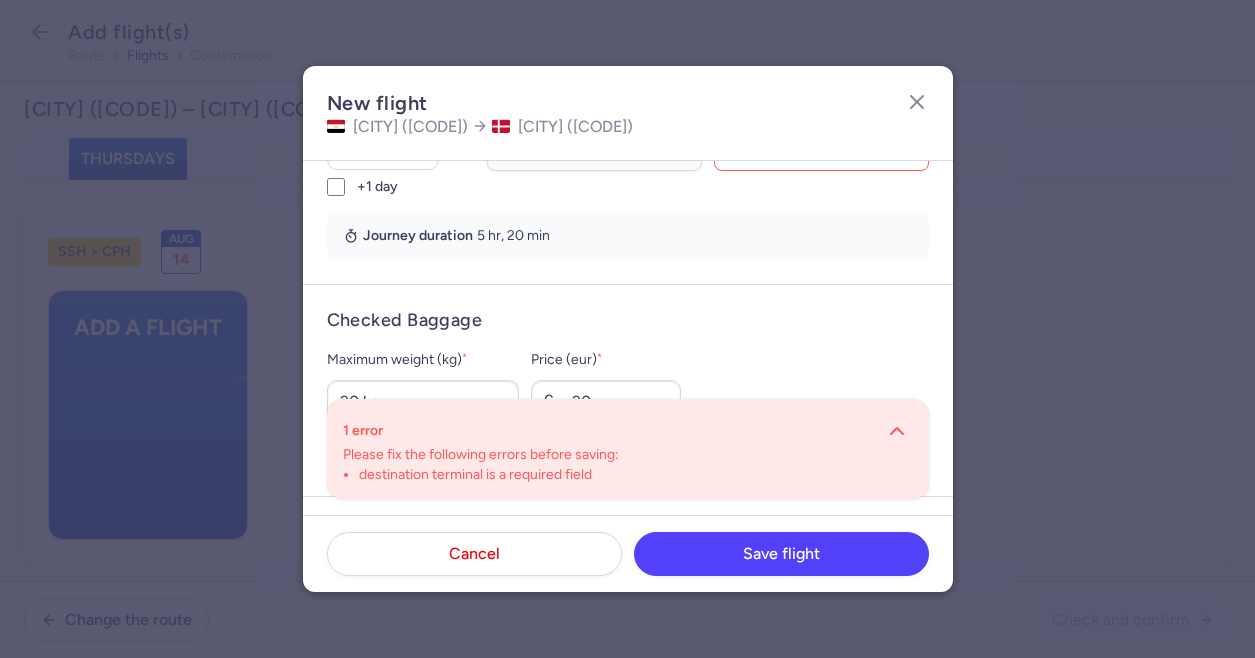 scroll, scrollTop: 346, scrollLeft: 0, axis: vertical 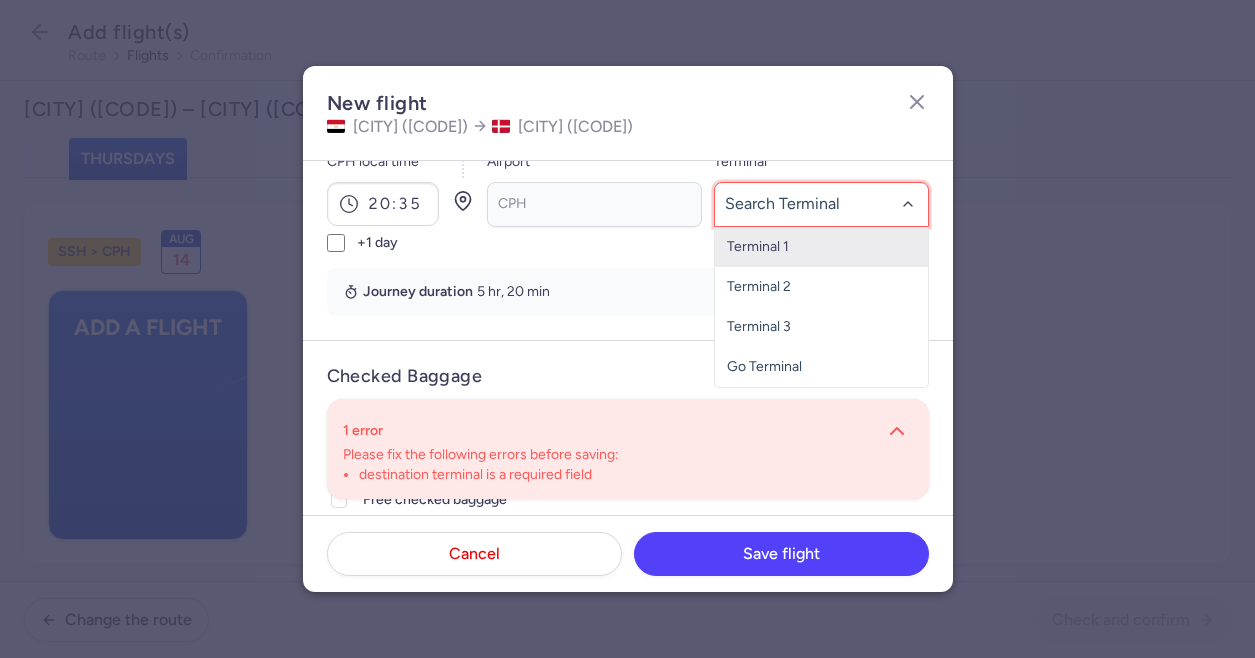click on "Terminal 1" at bounding box center (821, 247) 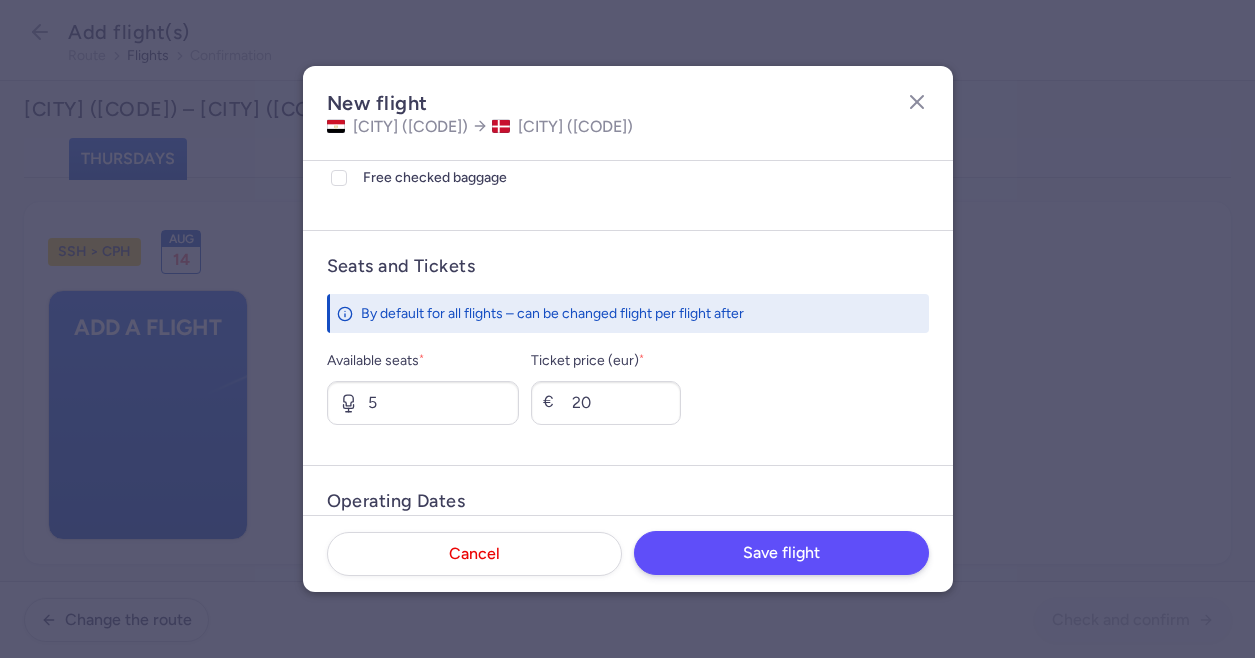 scroll, scrollTop: 746, scrollLeft: 0, axis: vertical 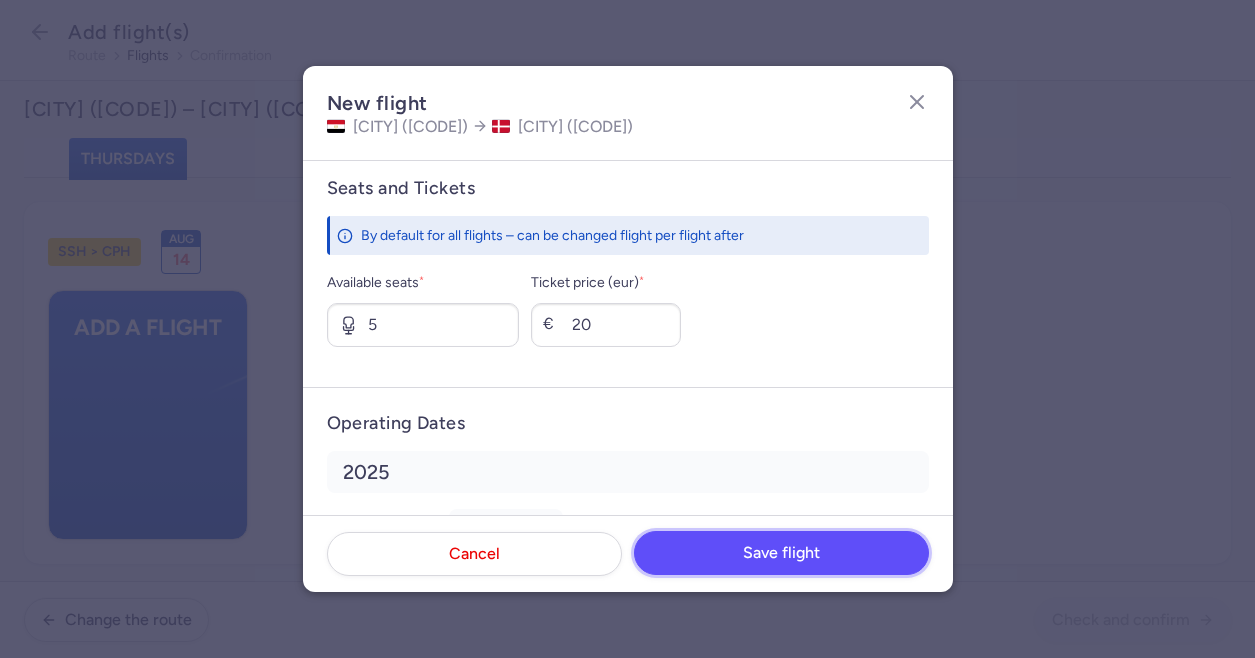 click on "Save flight" at bounding box center (781, 553) 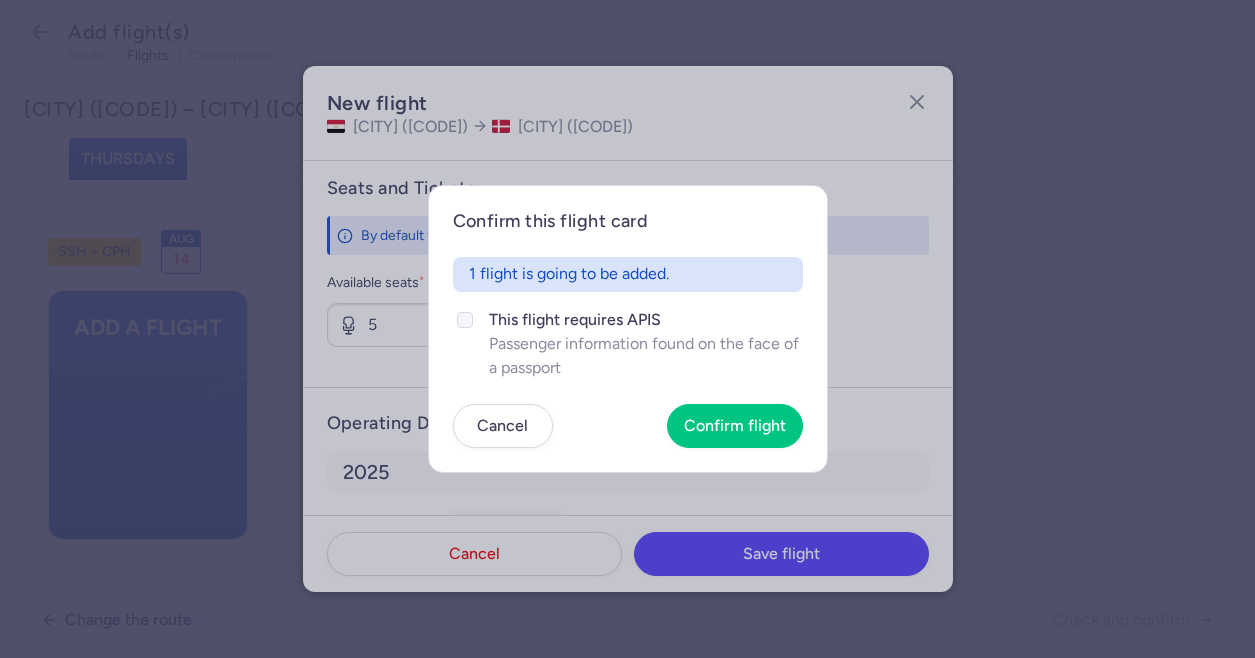 click 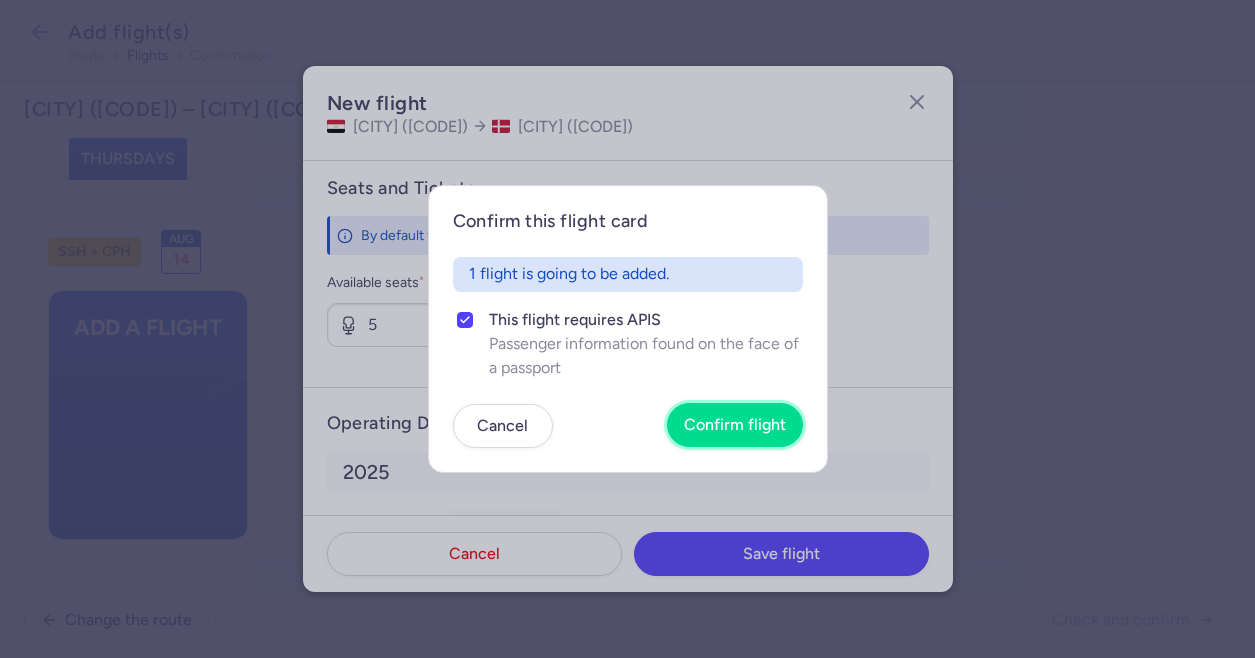 click on "Confirm flight" at bounding box center [735, 425] 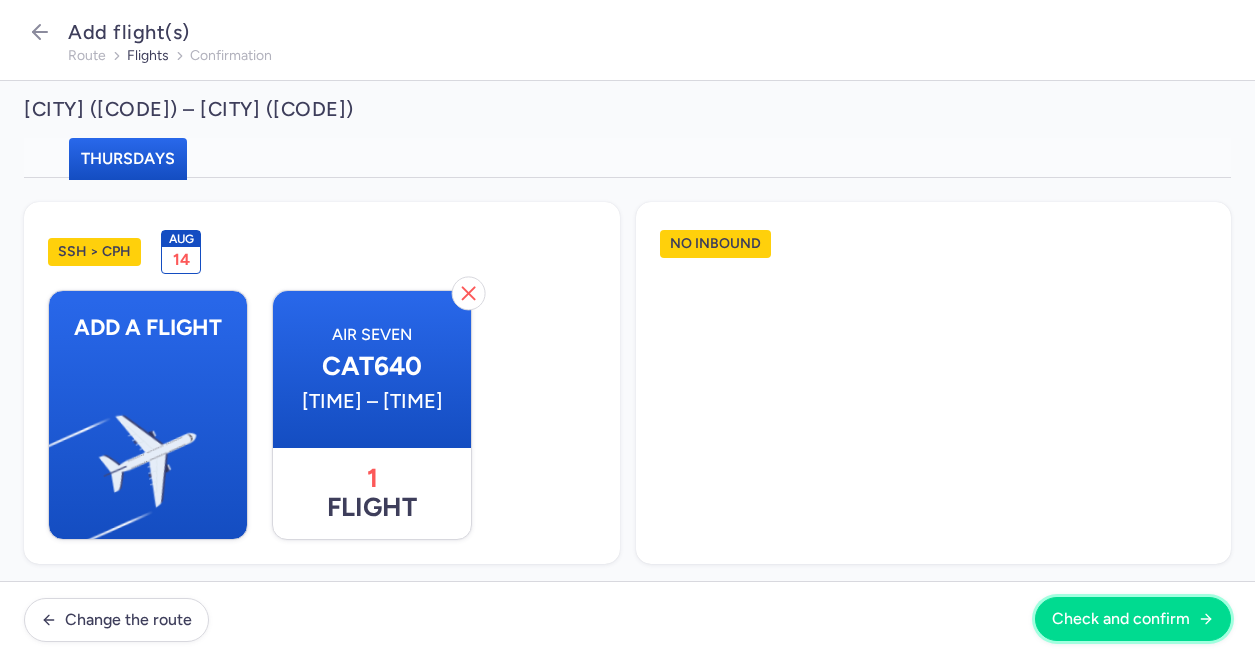 click on "Check and confirm" at bounding box center [1121, 619] 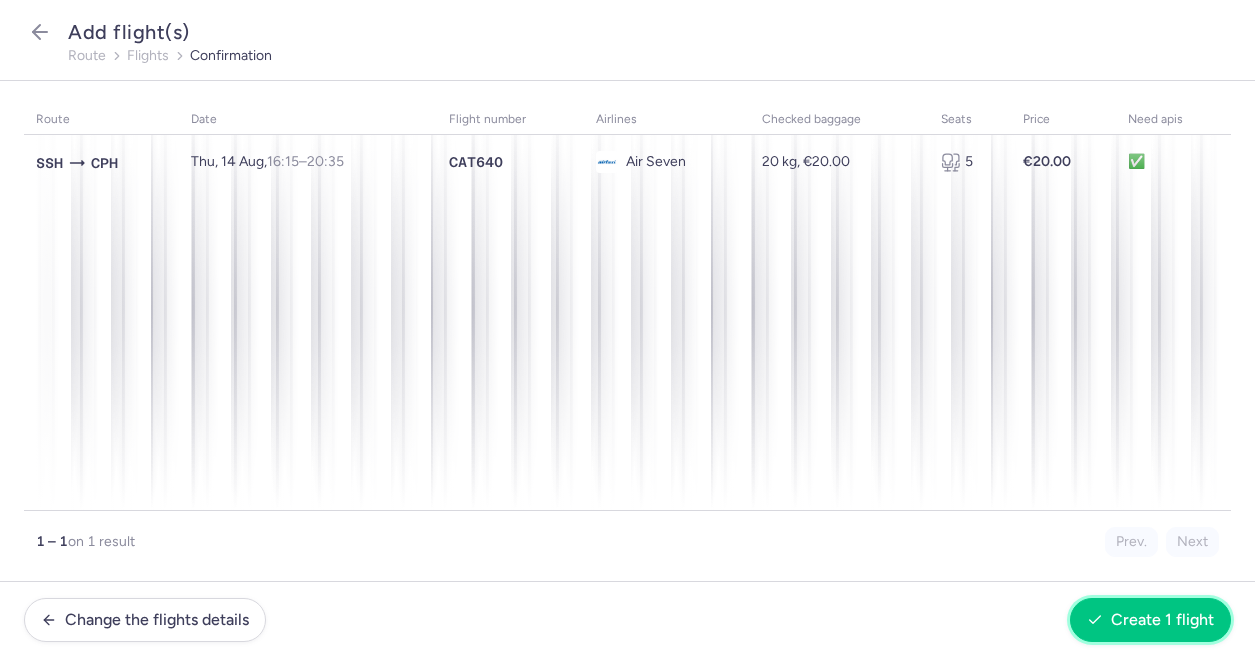 click on "Create 1 flight" at bounding box center (1162, 620) 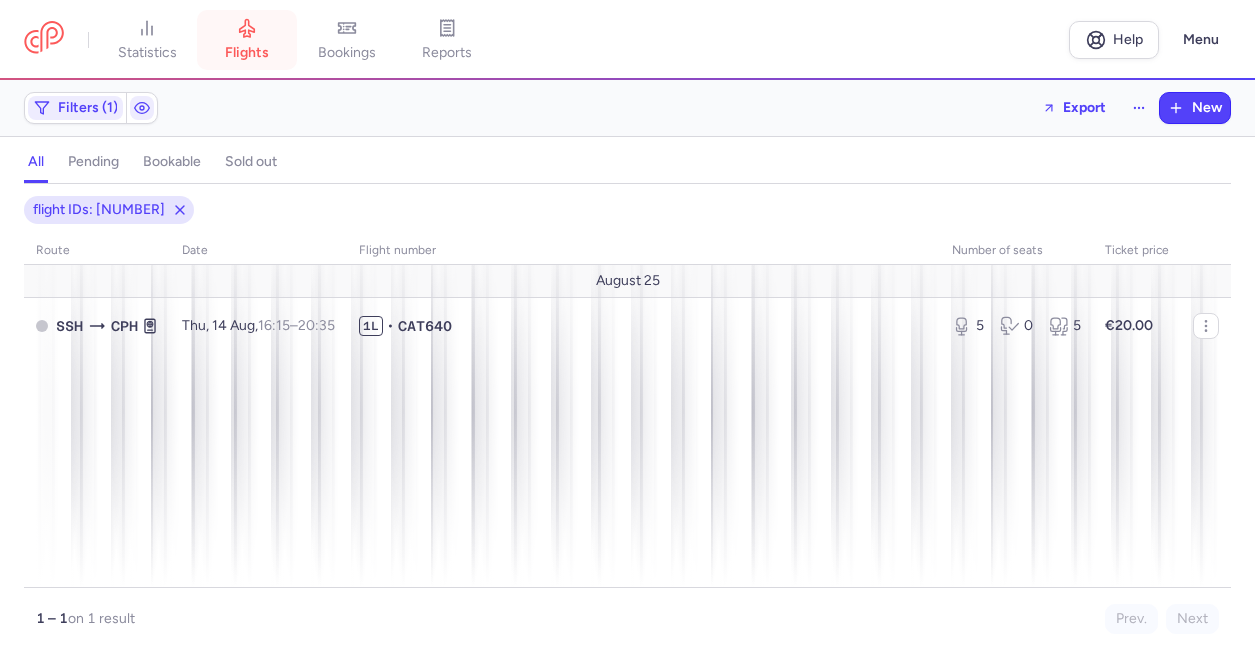 click 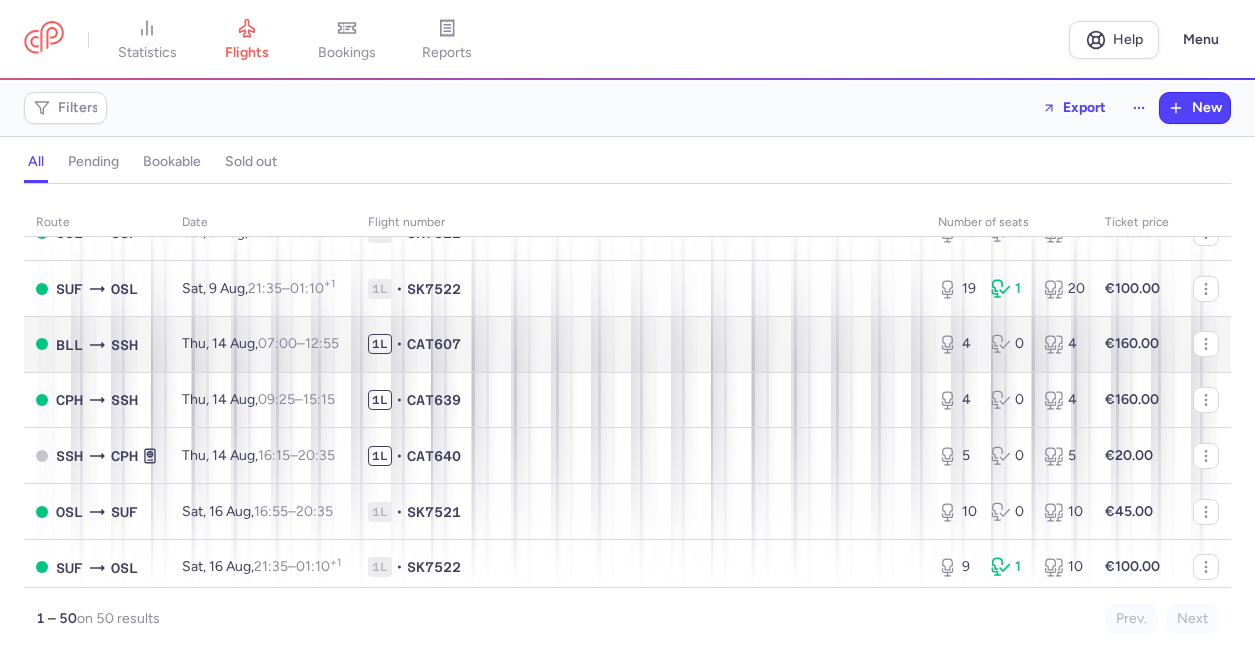 scroll, scrollTop: 100, scrollLeft: 0, axis: vertical 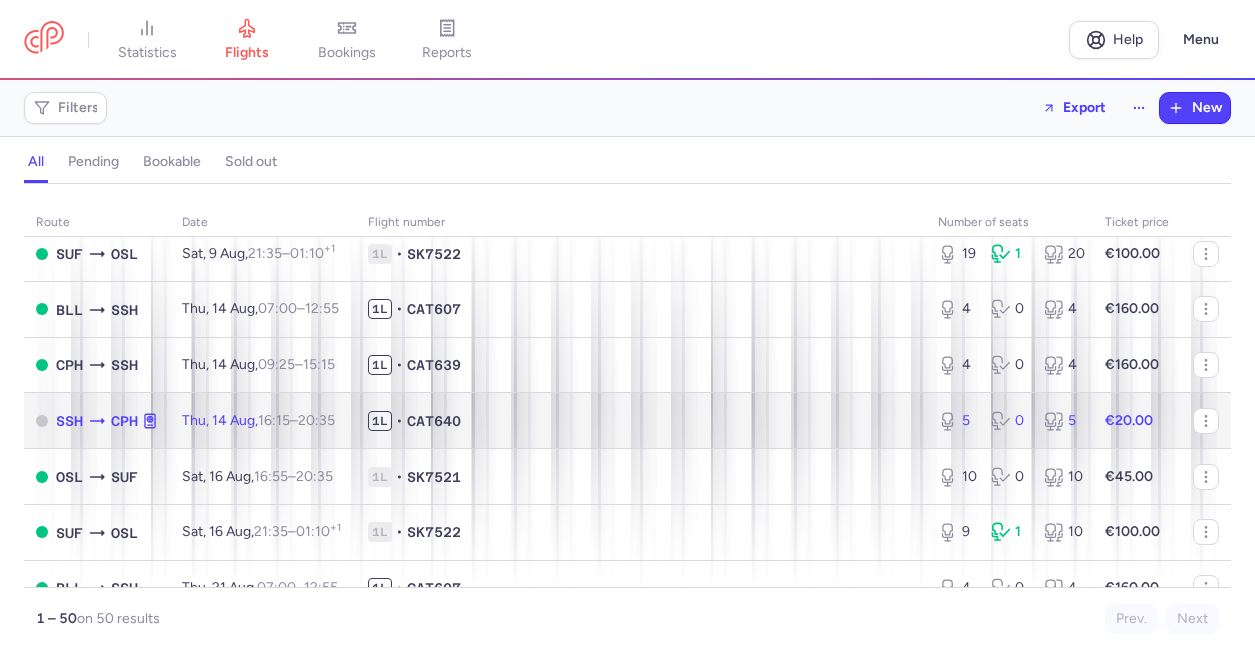 click on "CPH" at bounding box center [124, 421] 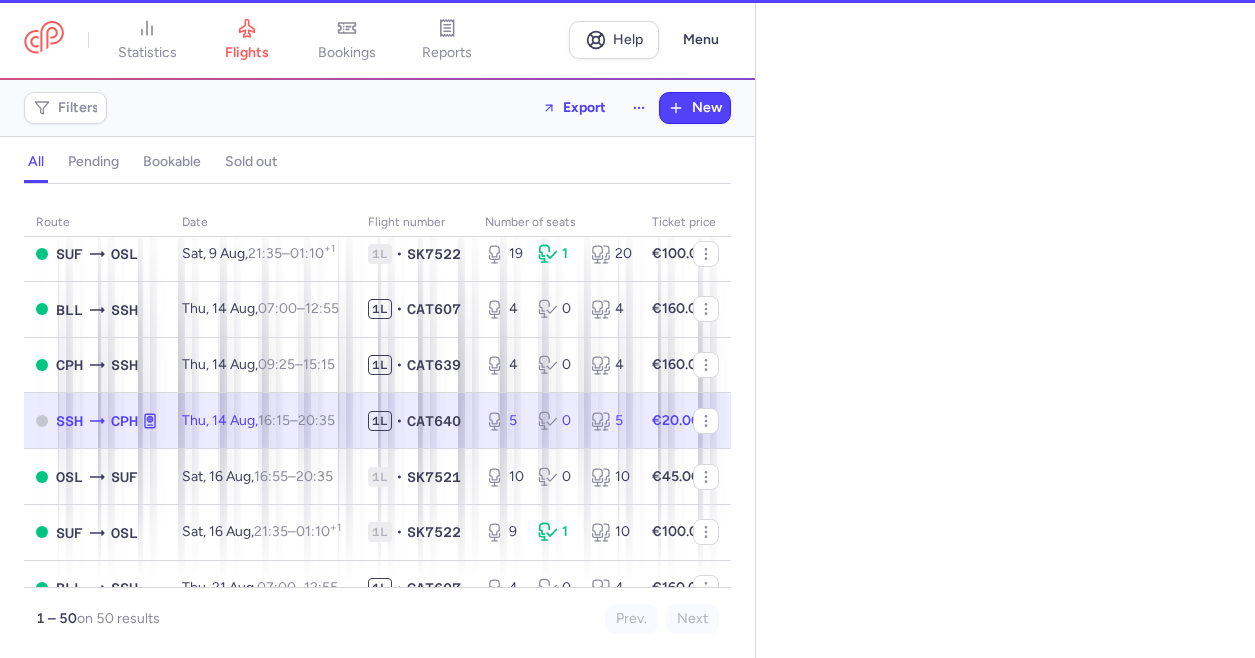 select on "days" 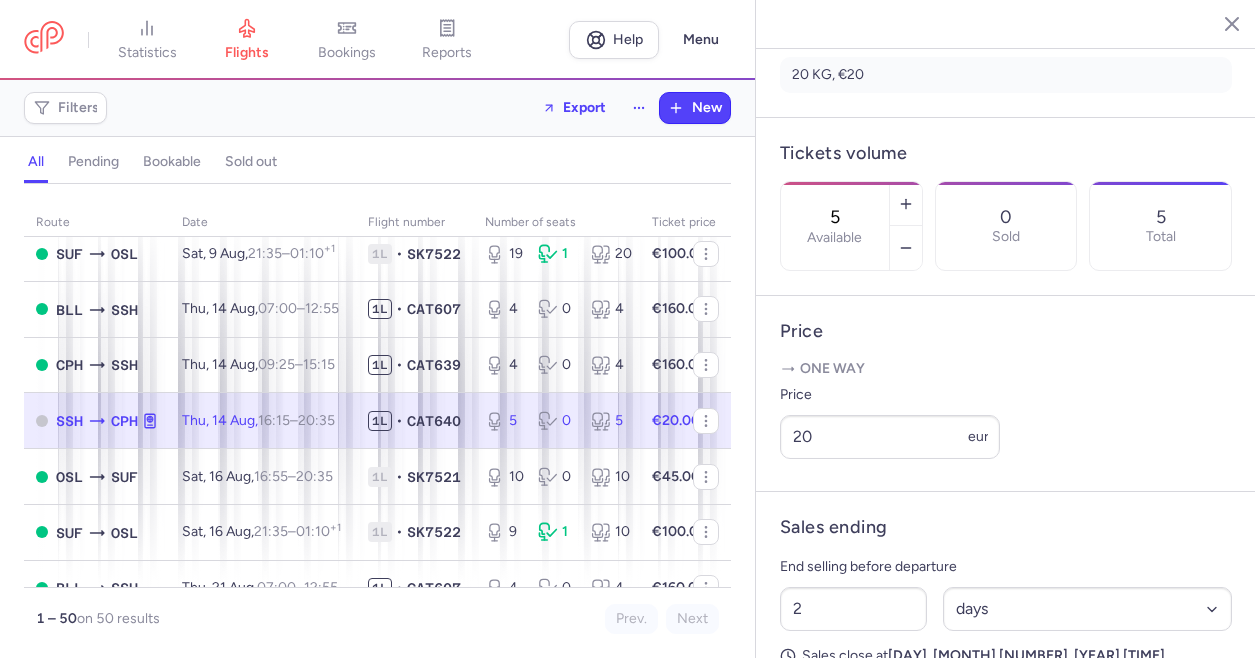 scroll, scrollTop: 600, scrollLeft: 0, axis: vertical 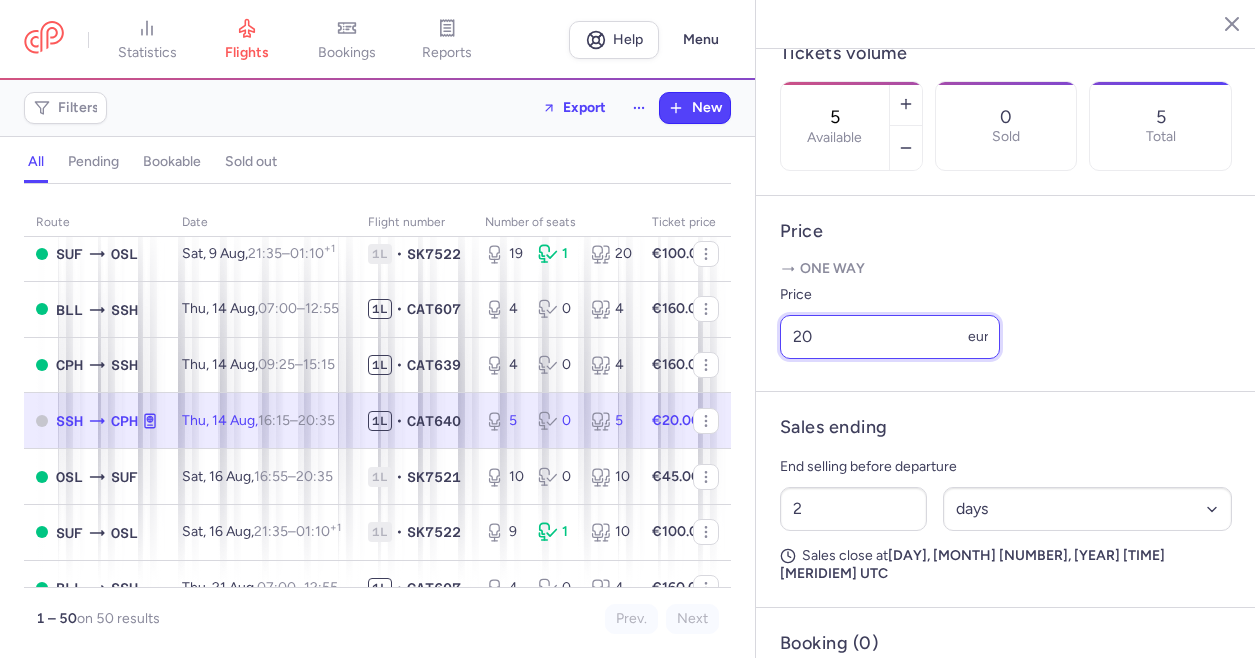 click on "20" at bounding box center [890, 337] 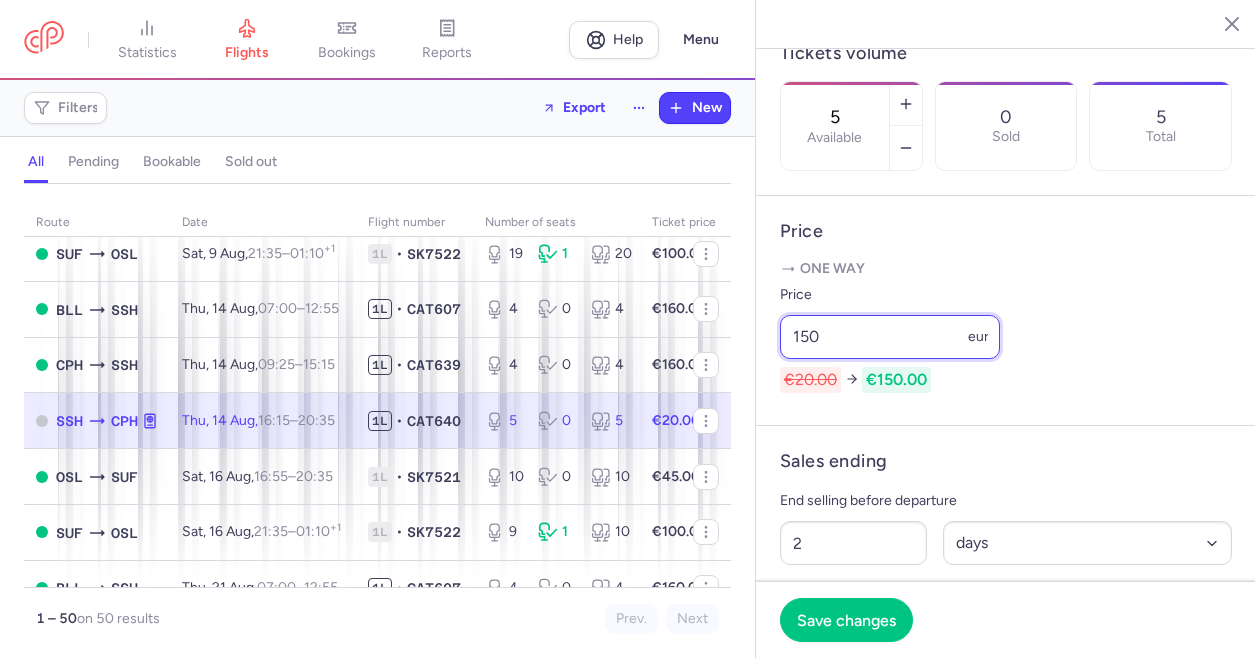 type on "150" 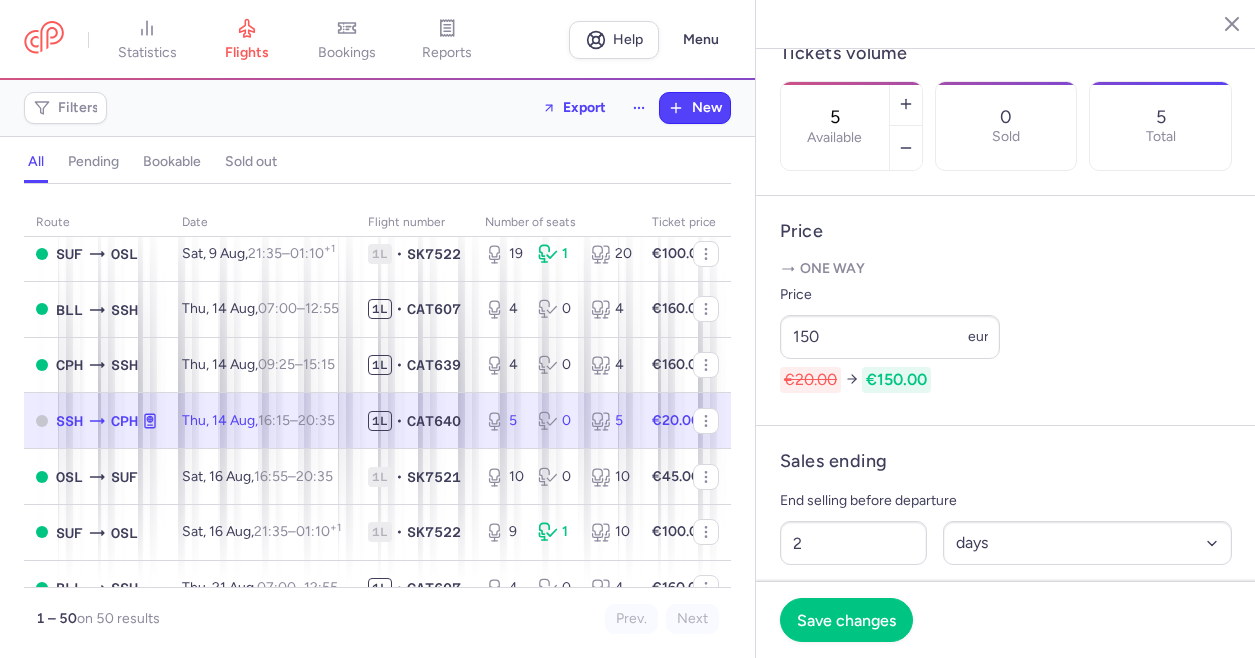 drag, startPoint x: 1153, startPoint y: 463, endPoint x: 1136, endPoint y: 464, distance: 17.029387 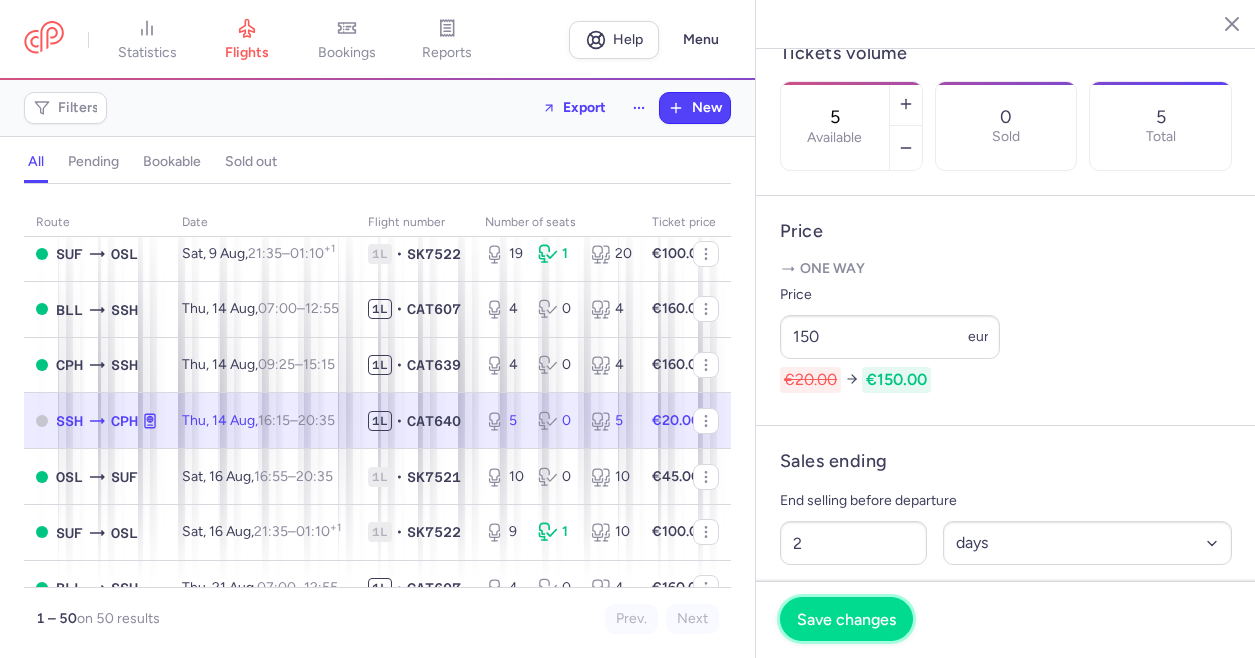 click on "Save changes" at bounding box center (846, 619) 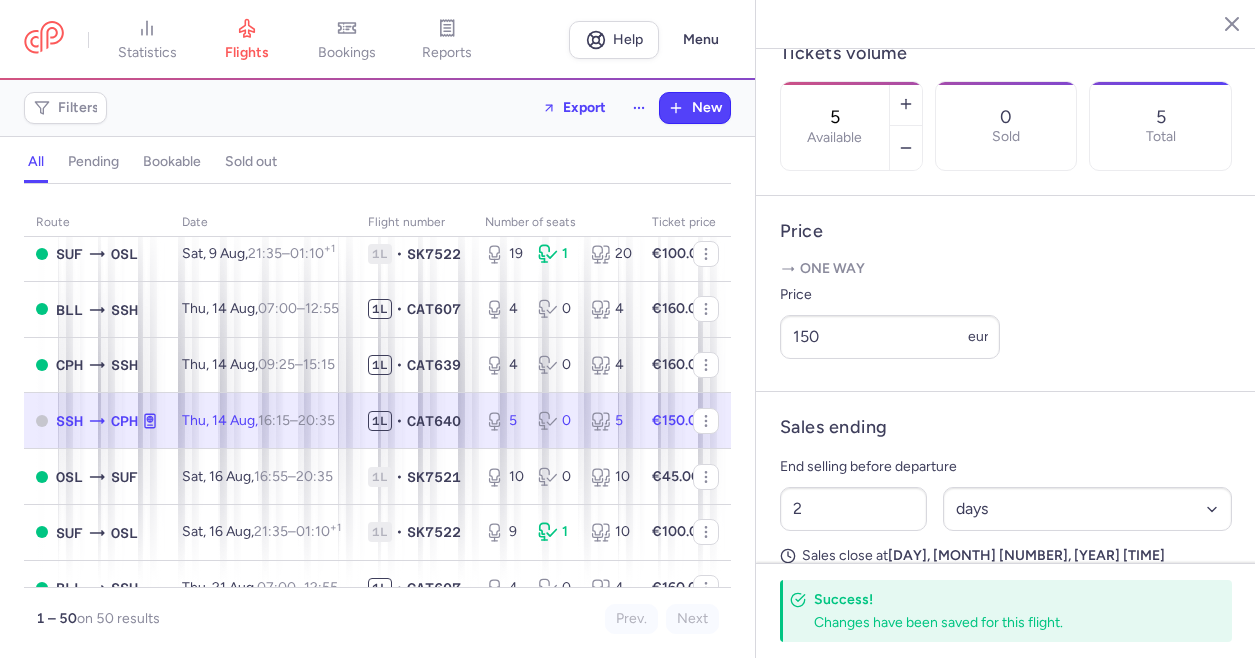 click on "Price  150 eur" at bounding box center (1006, 321) 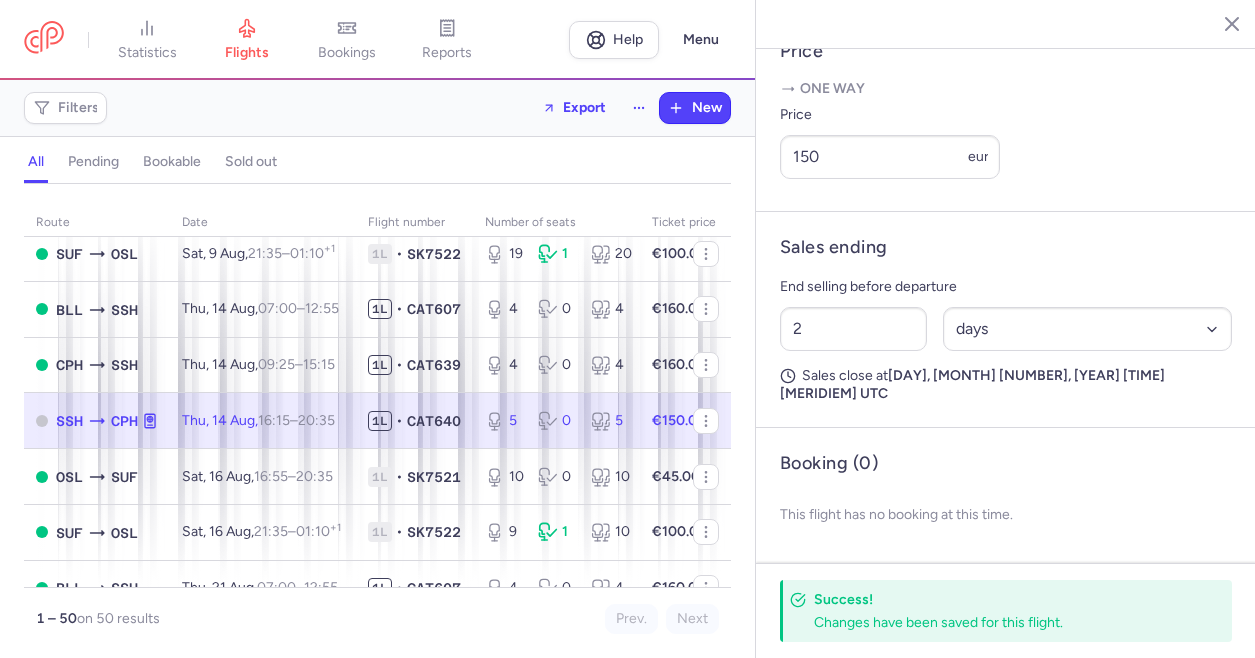 scroll, scrollTop: 815, scrollLeft: 0, axis: vertical 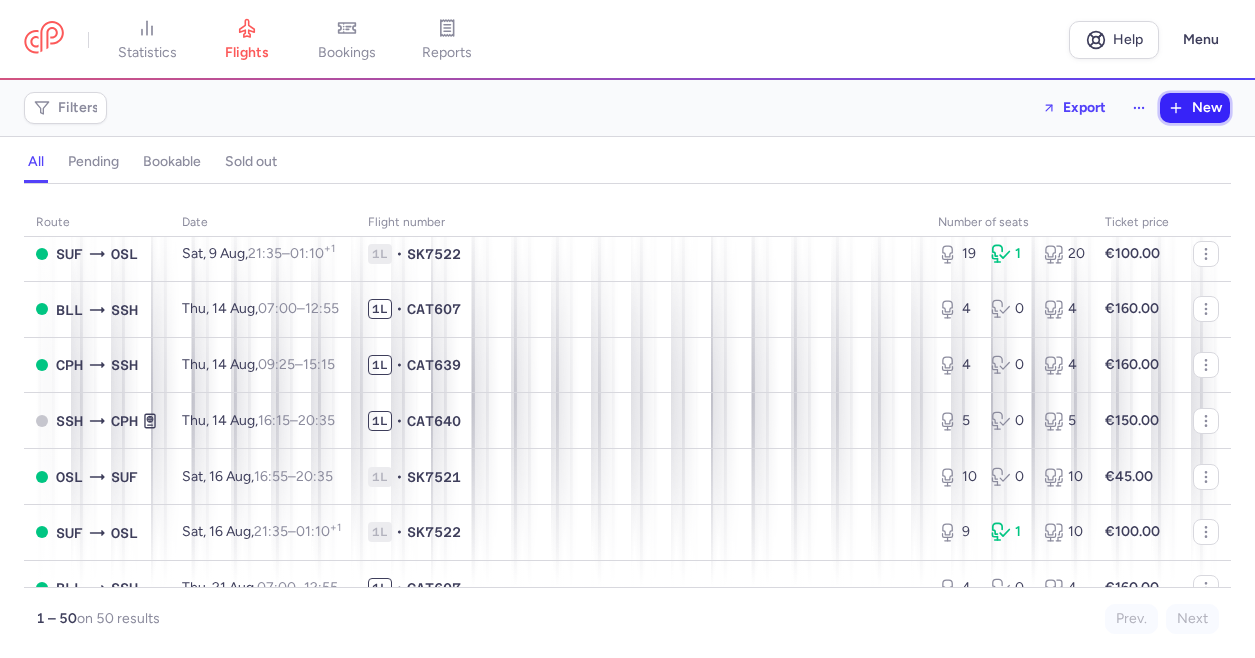 click 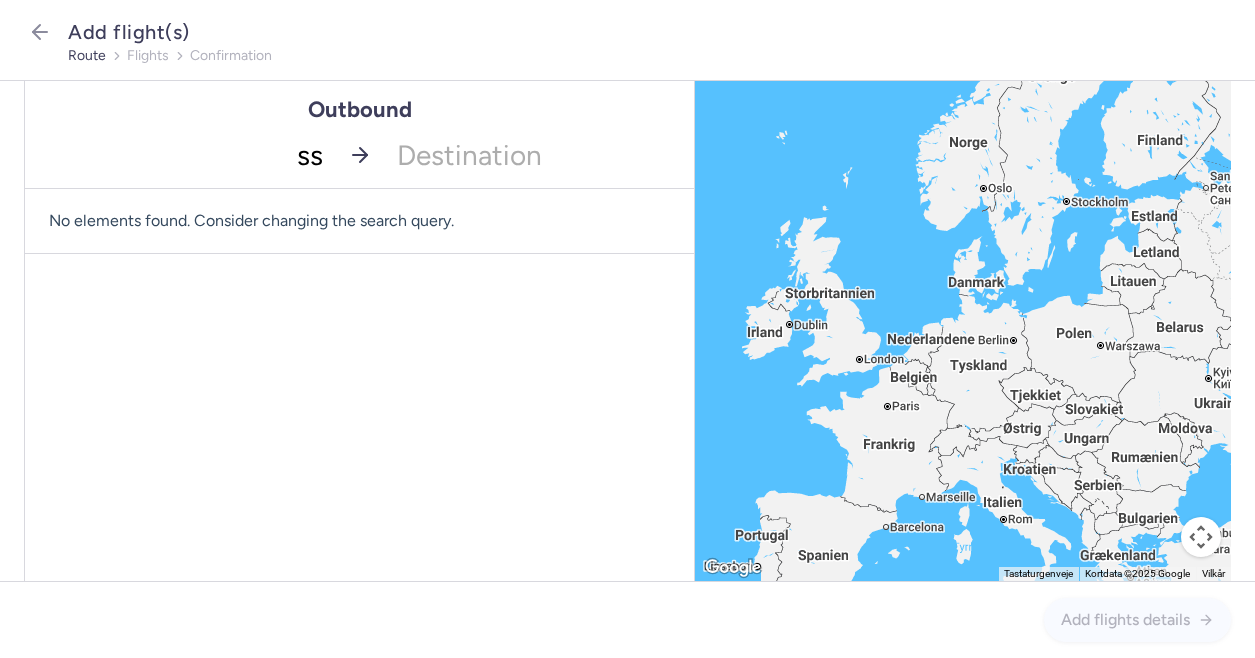 type on "ssh" 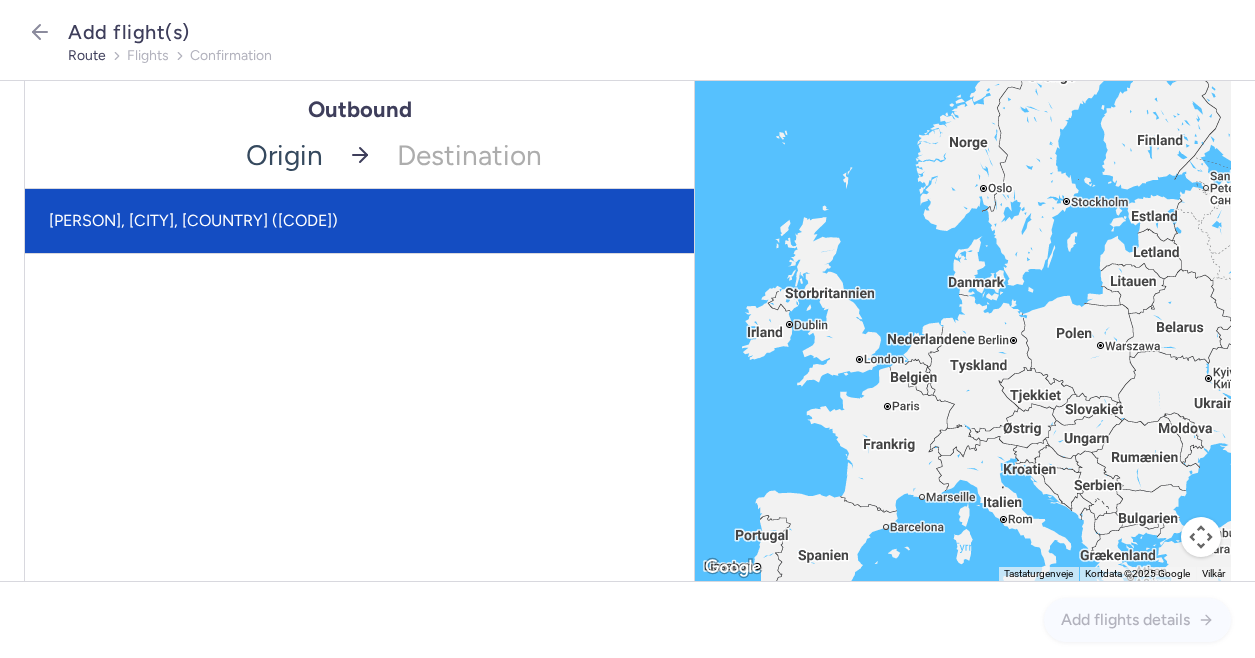 click on "[PERSON], [CITY], [COUNTRY] ([CODE])" 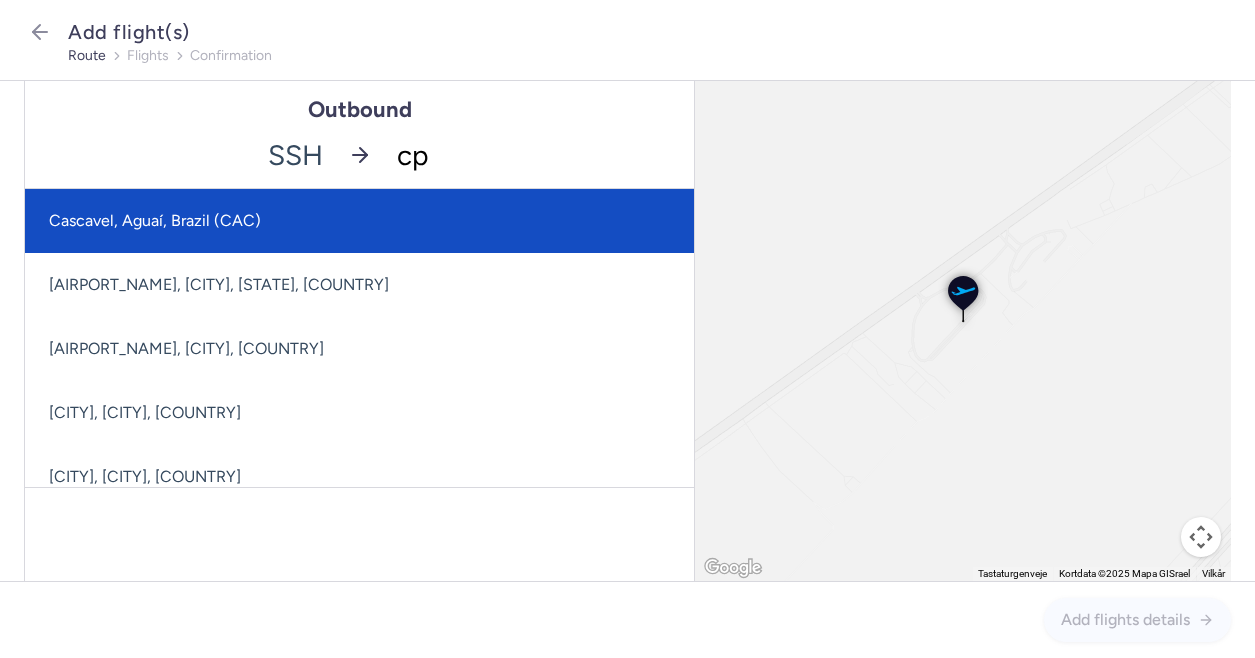 type on "cph" 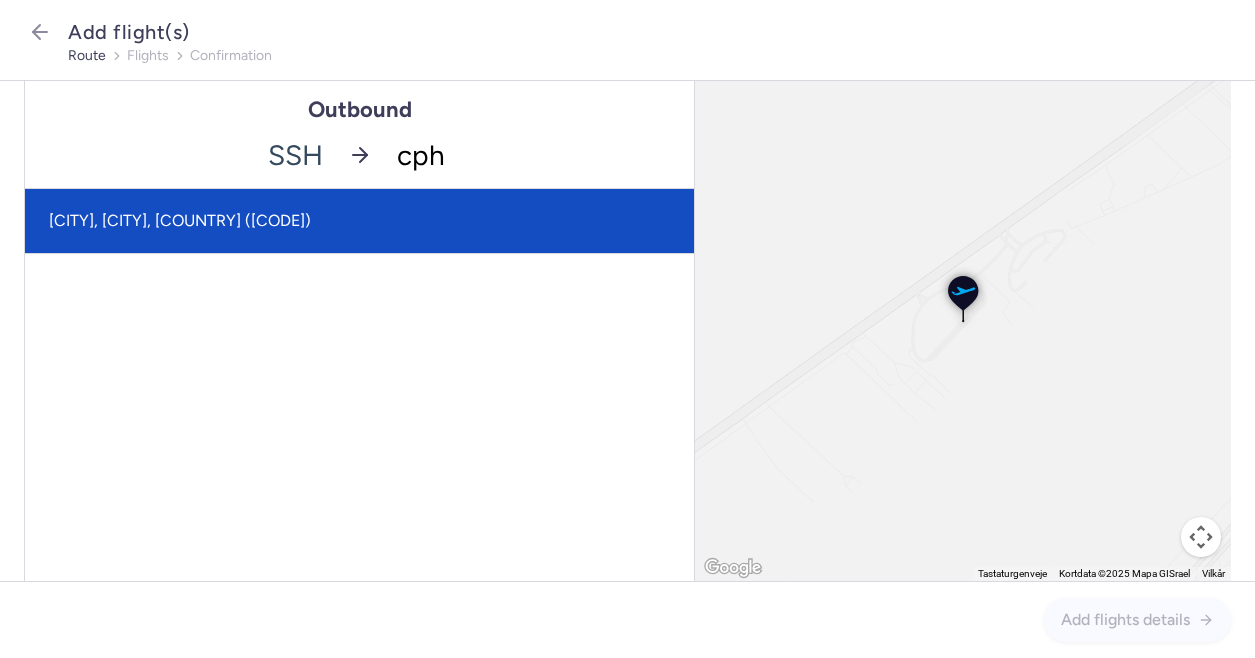 click on "[CITY], [CITY], [COUNTRY] ([CODE])" at bounding box center (359, 221) 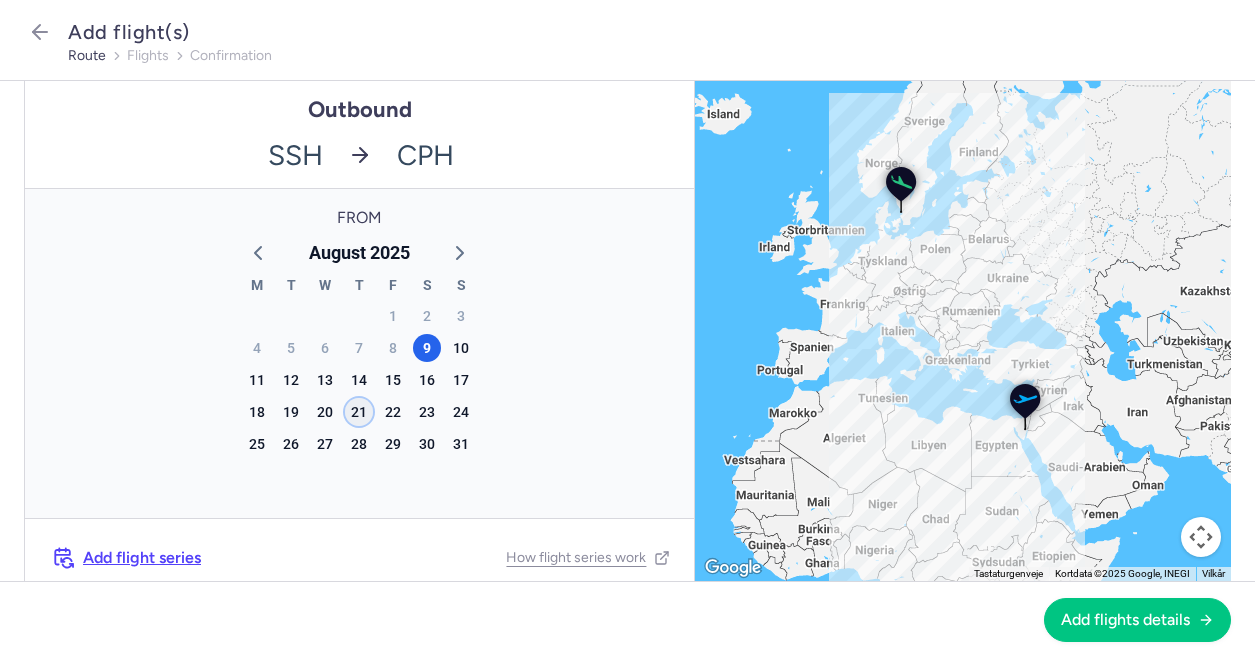 click on "21" 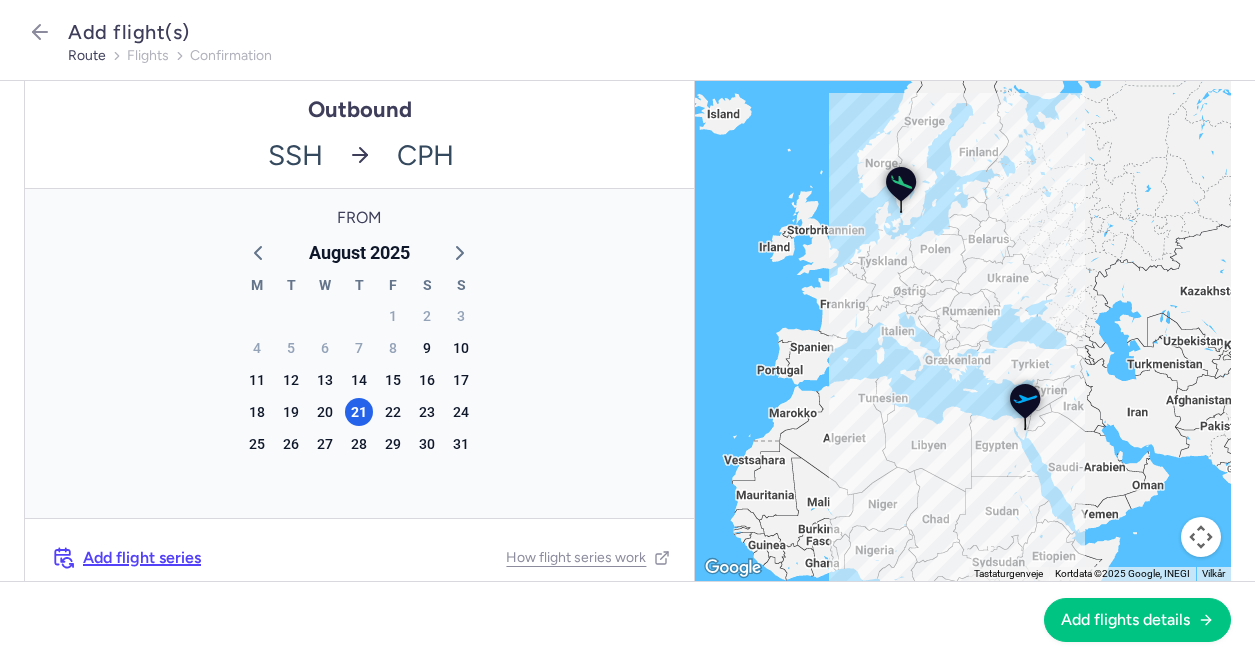 click on "Add flight series" at bounding box center [142, 558] 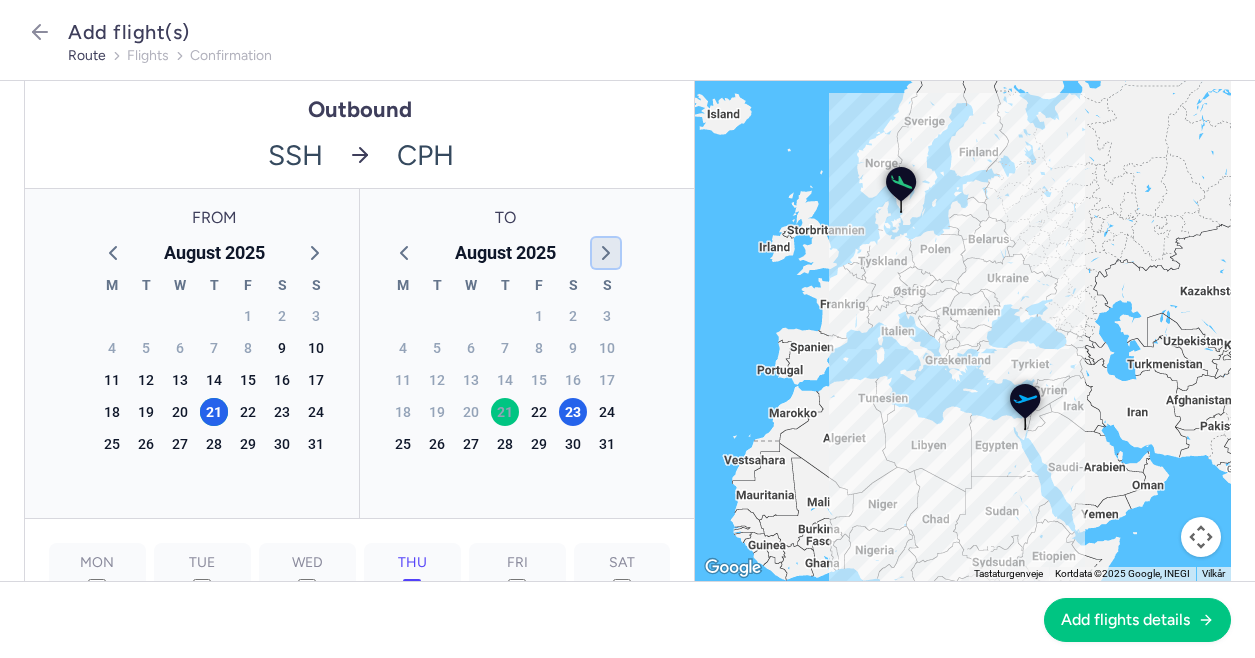 click 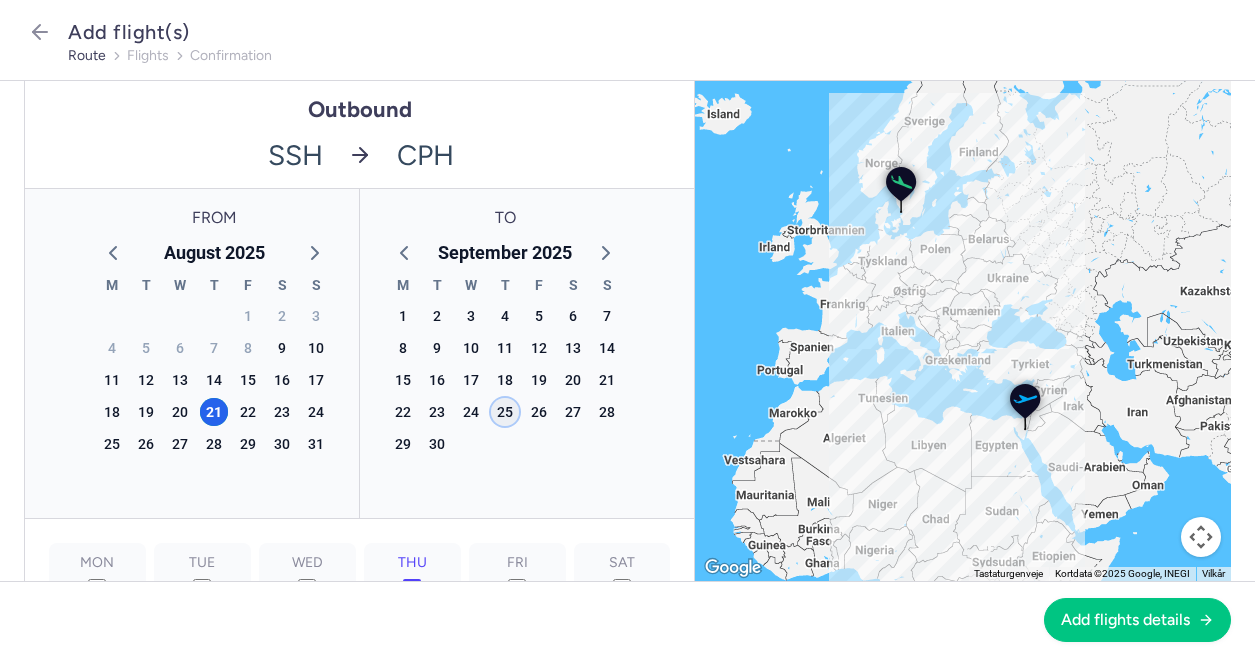 click on "25" 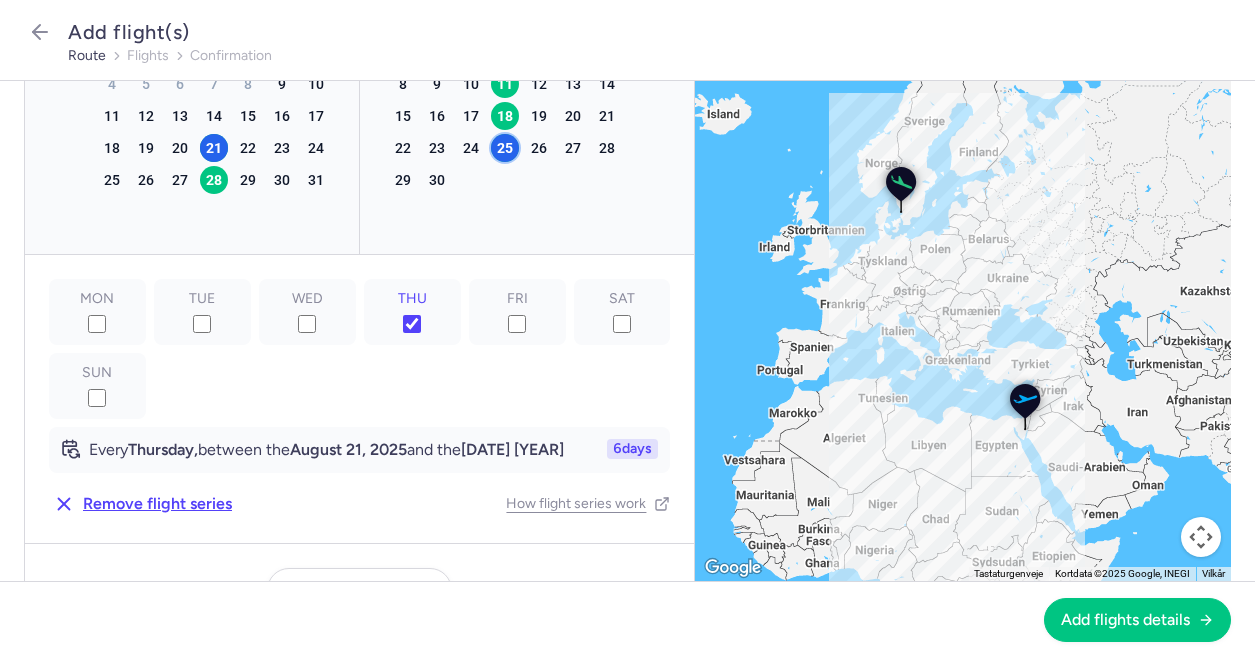 scroll, scrollTop: 300, scrollLeft: 0, axis: vertical 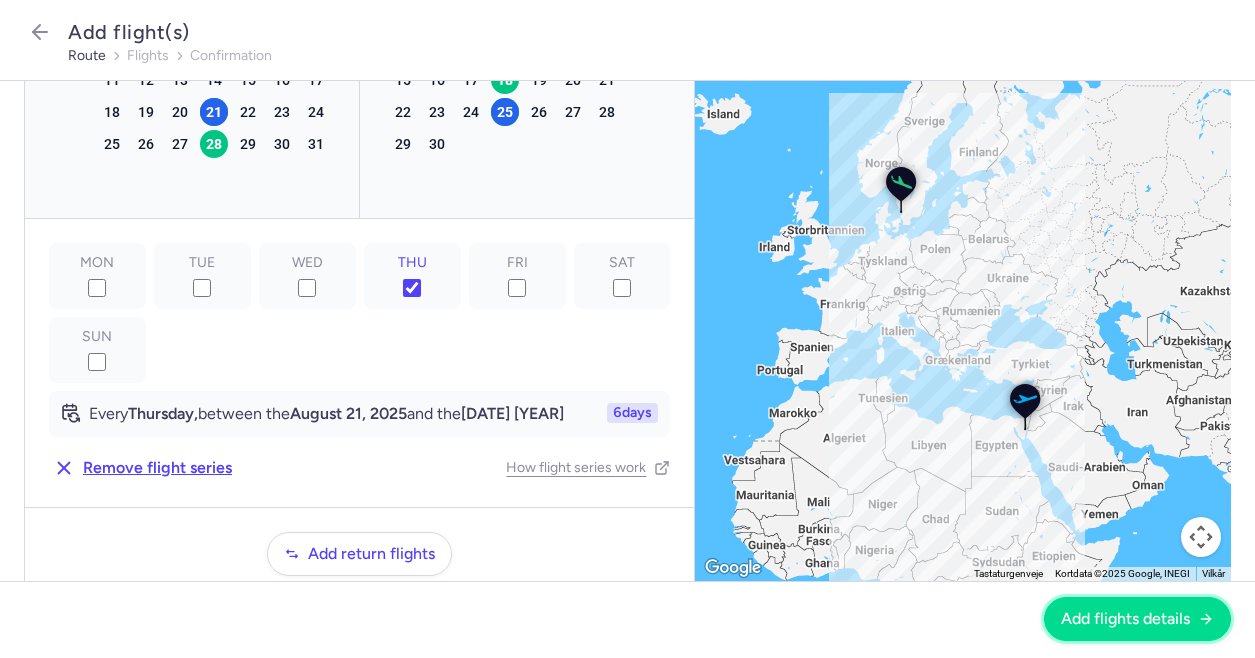 click on "Add flights details" at bounding box center [1137, 619] 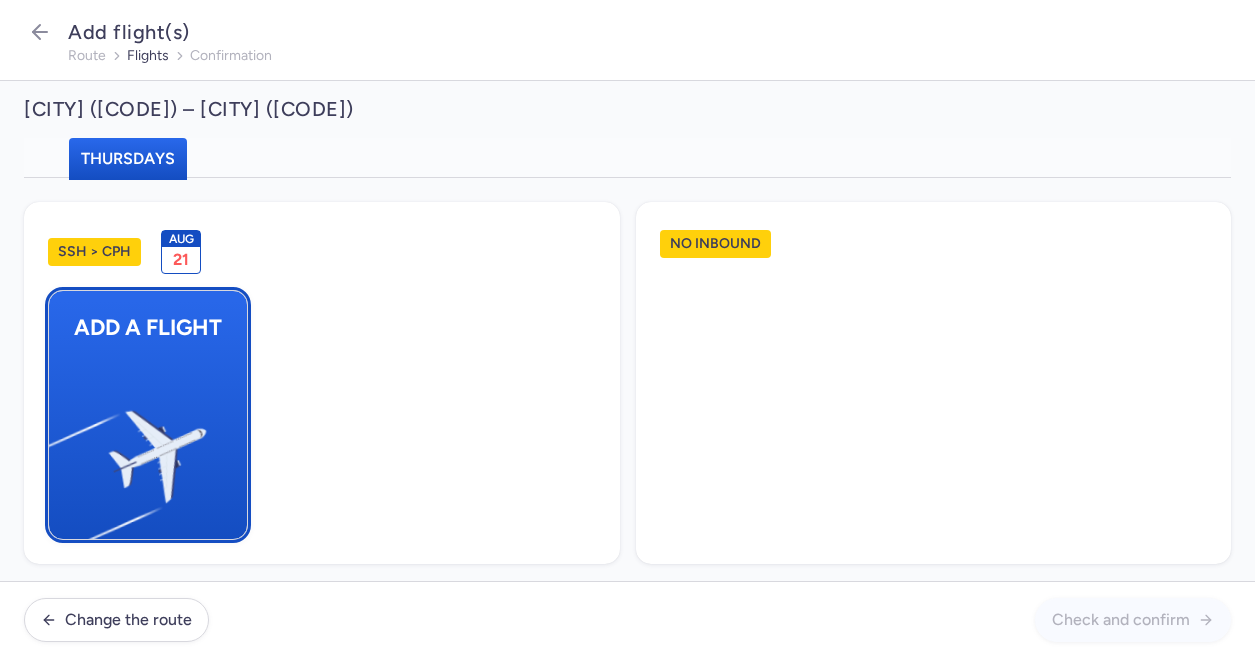 click at bounding box center [59, 448] 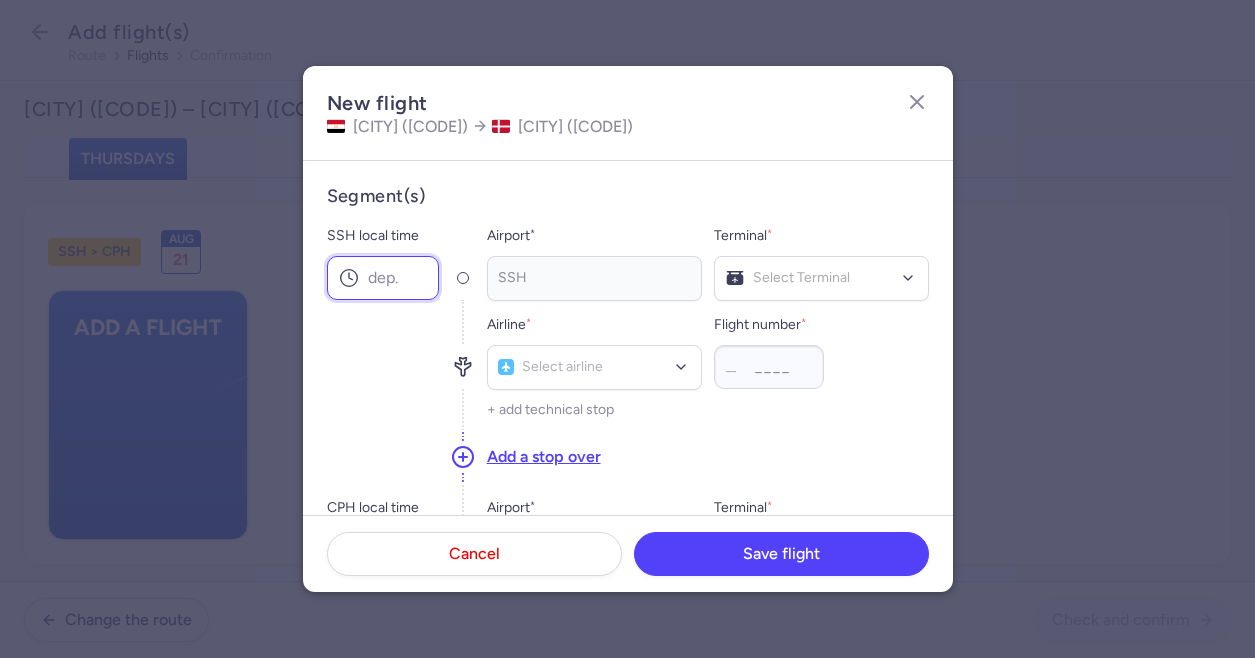 click on "SSH local time" at bounding box center [383, 278] 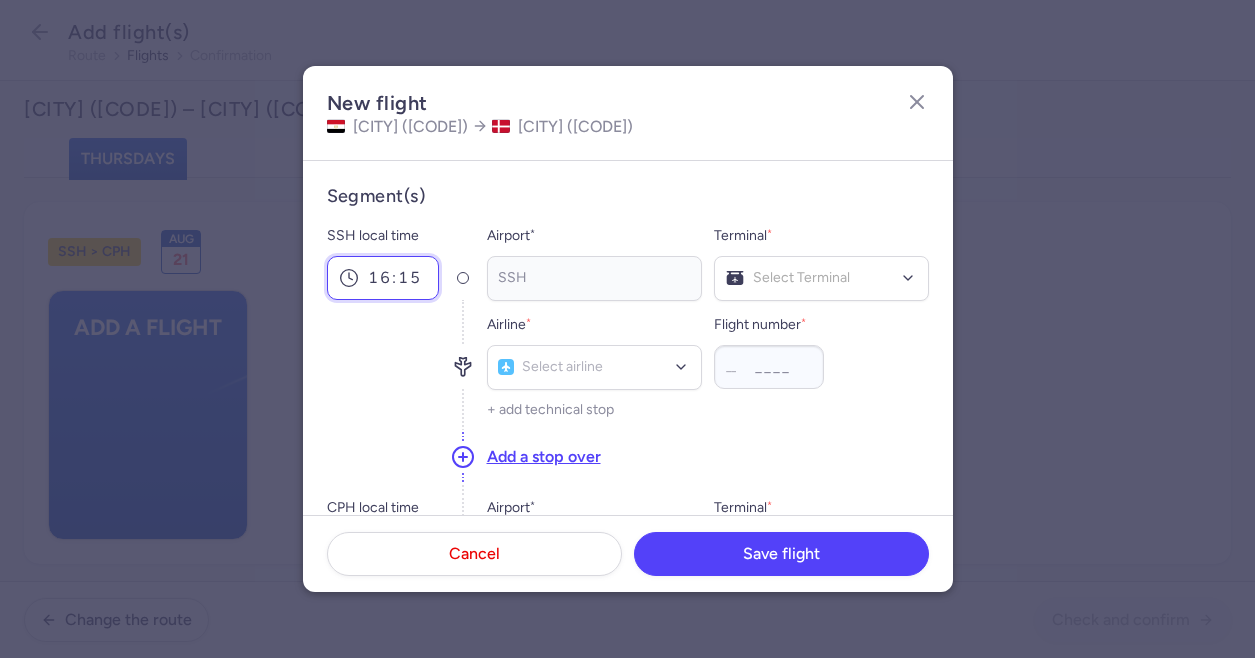 type on "16:15" 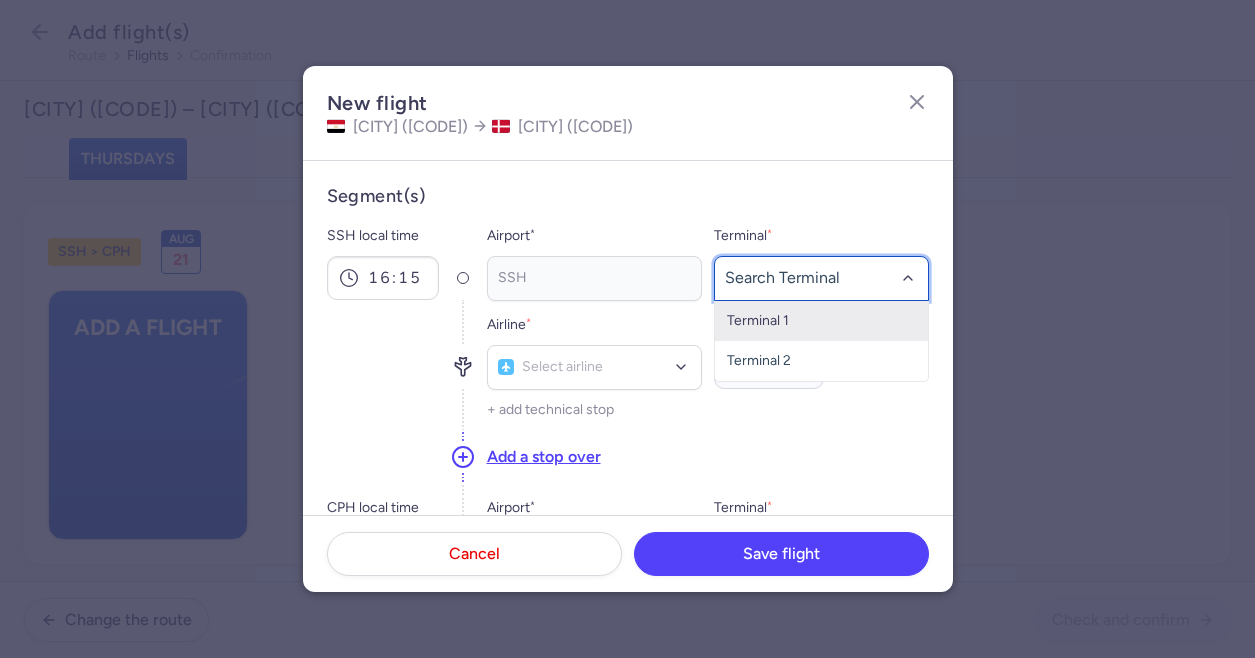 click on "Terminal 1" at bounding box center [821, 321] 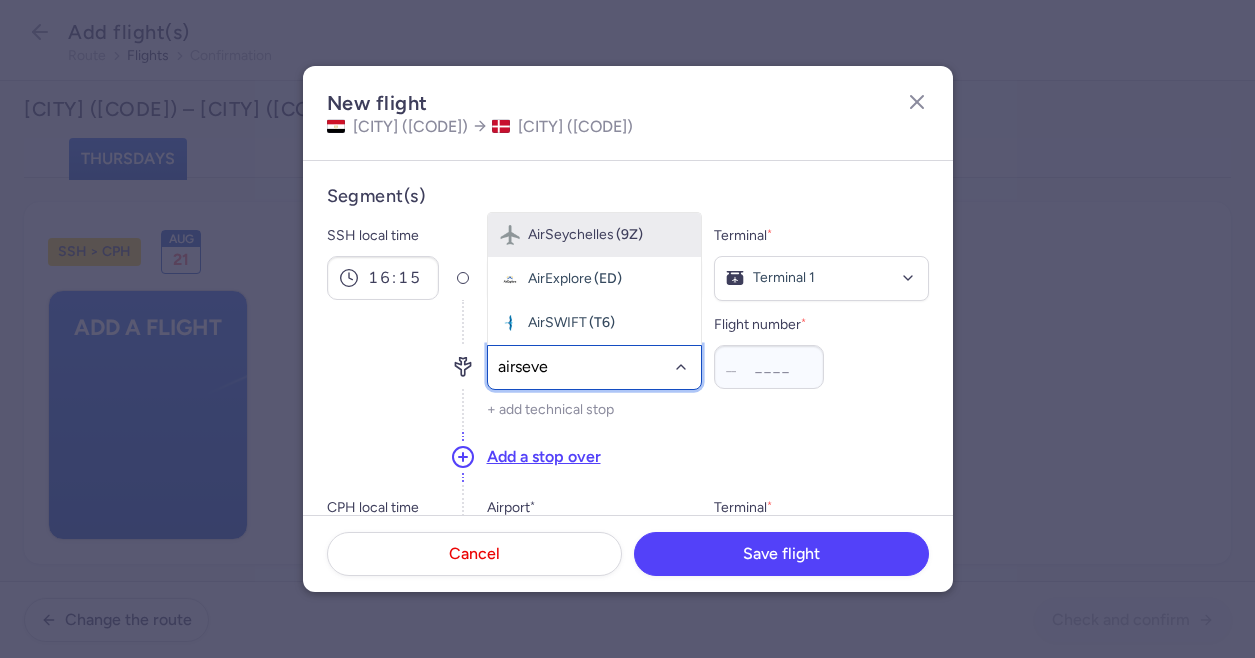 type on "airseven" 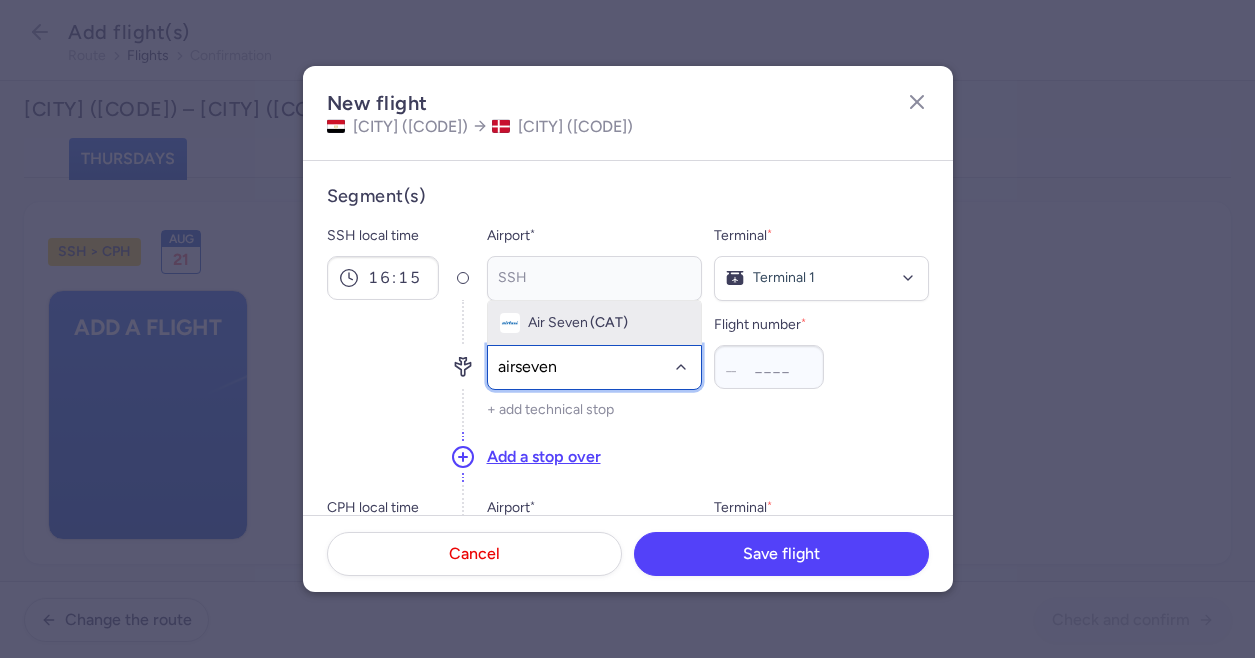 click on "Air Seven" at bounding box center [558, 323] 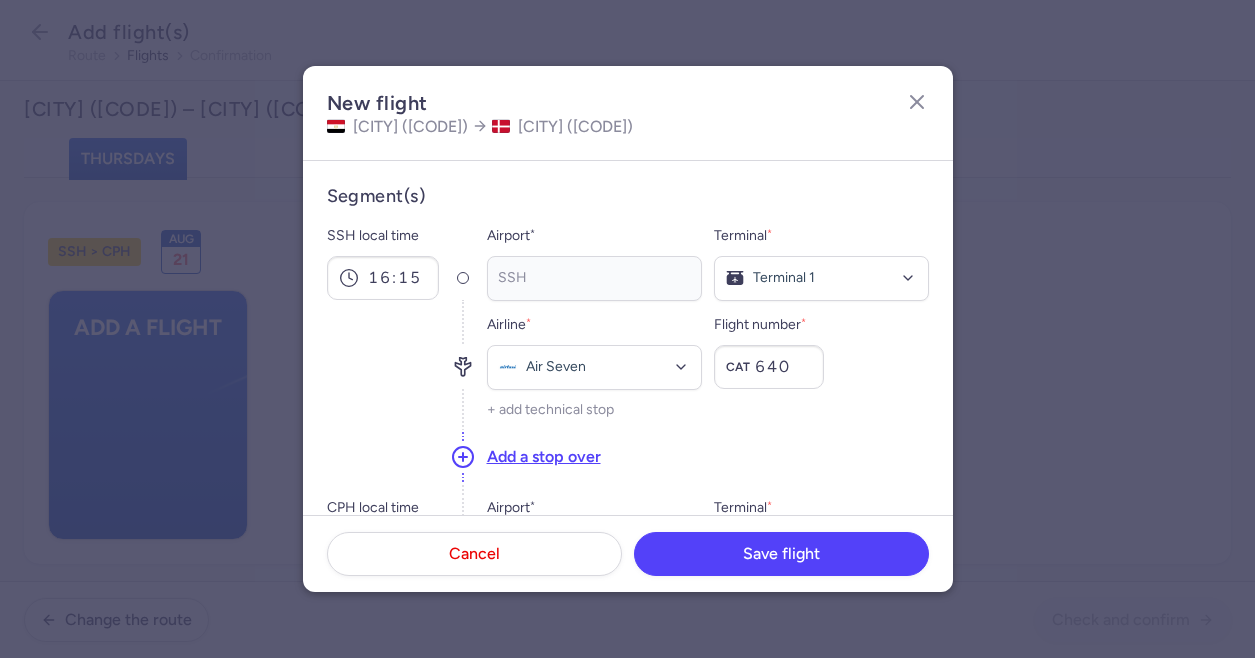 type on "640" 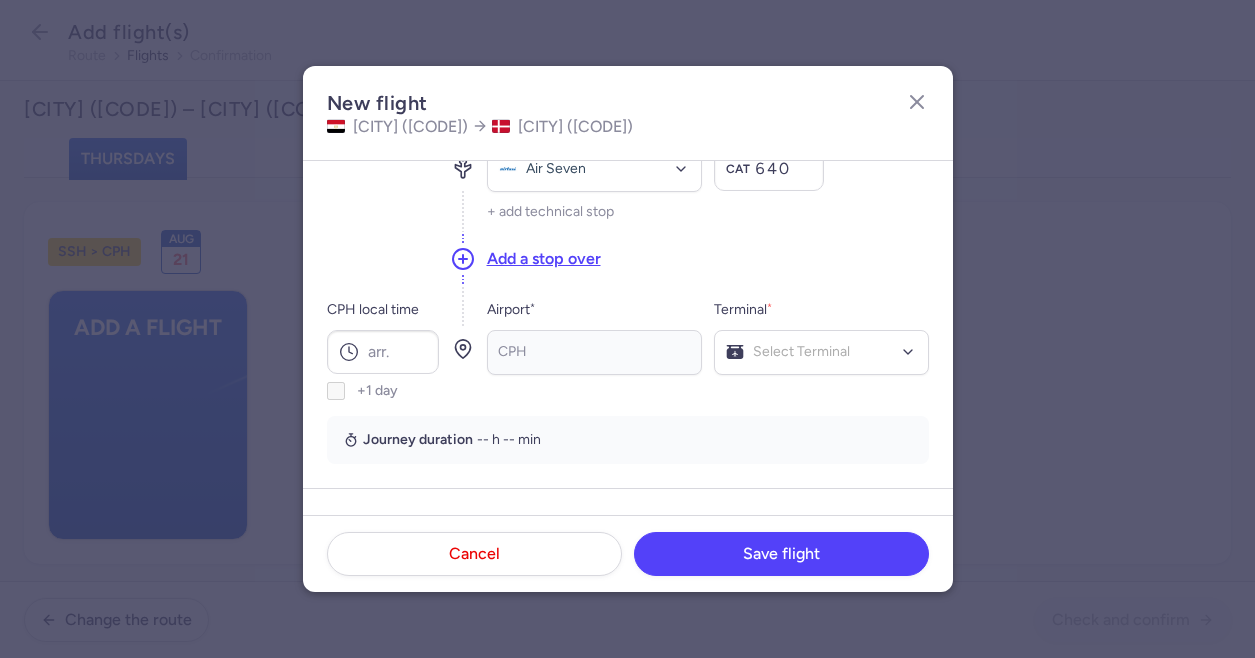 scroll, scrollTop: 200, scrollLeft: 0, axis: vertical 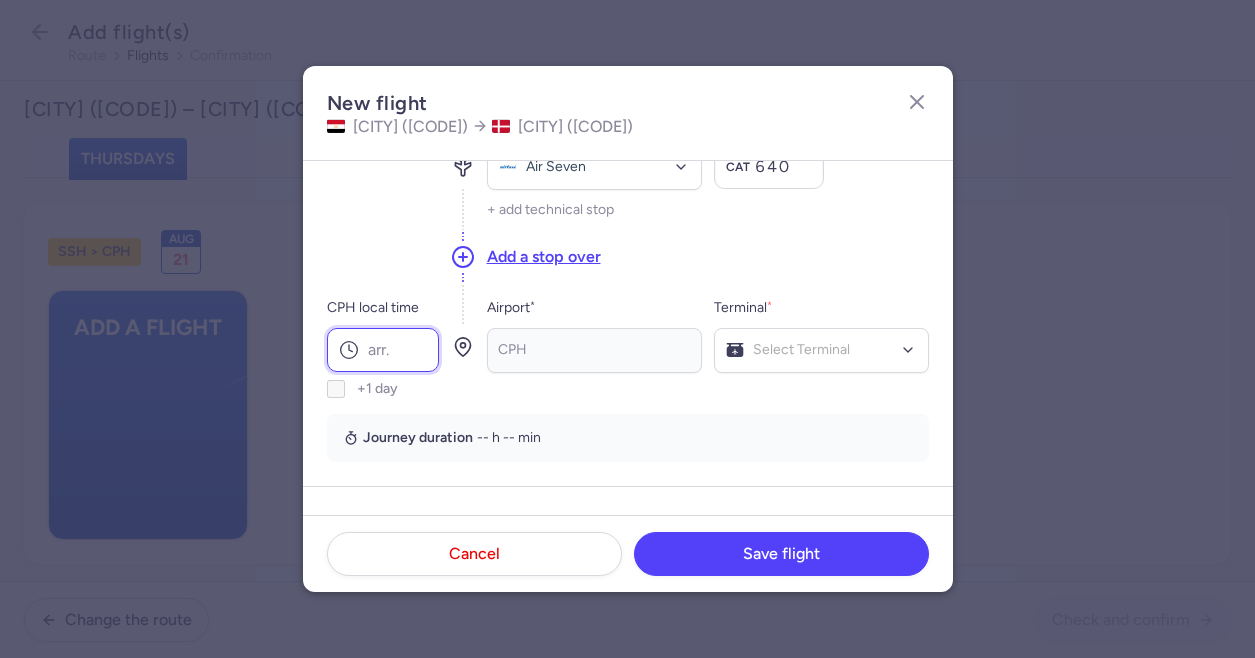 click on "CPH local time" at bounding box center [383, 350] 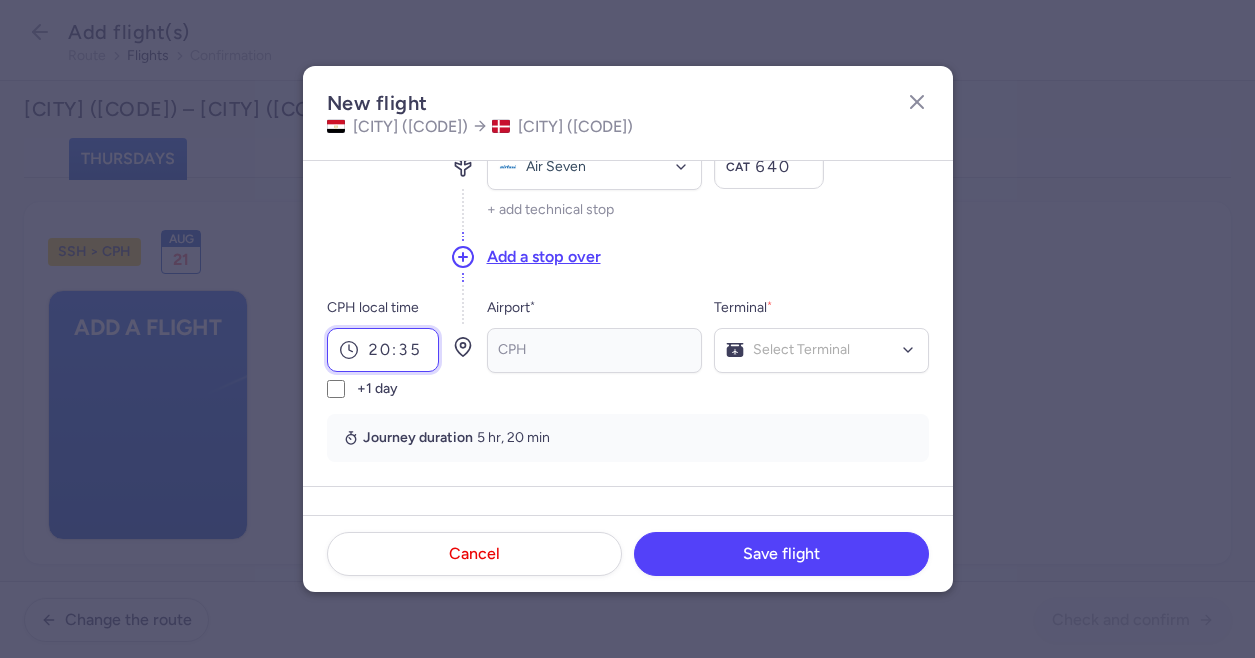 type on "20:35" 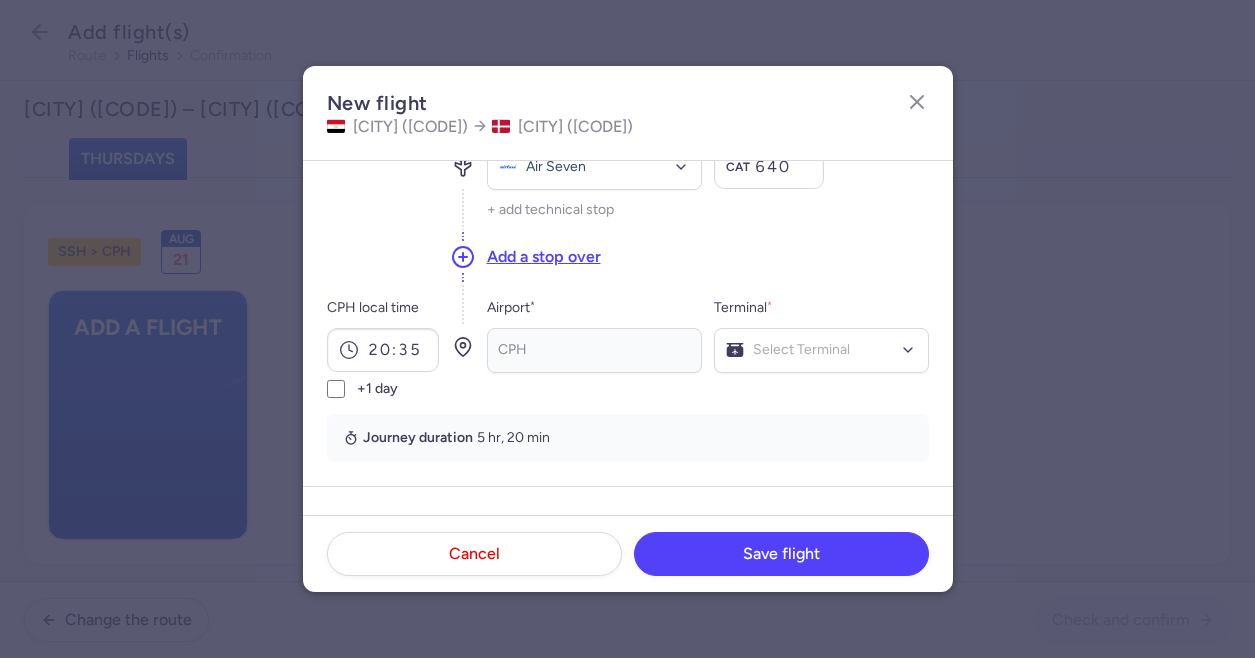 click on "Segment(s) SSH local time  [TIME] Airport * SSH  Terminal  *   Terminal 1  Airline  * Air Seven Flight number  * CAT 640  + add technical stop  Add a stop over CPH local time  [TIME] +1 day Airport * CPH  Terminal  *   Select Terminal  Journey duration  5 hr, 20 min" at bounding box center [628, 223] 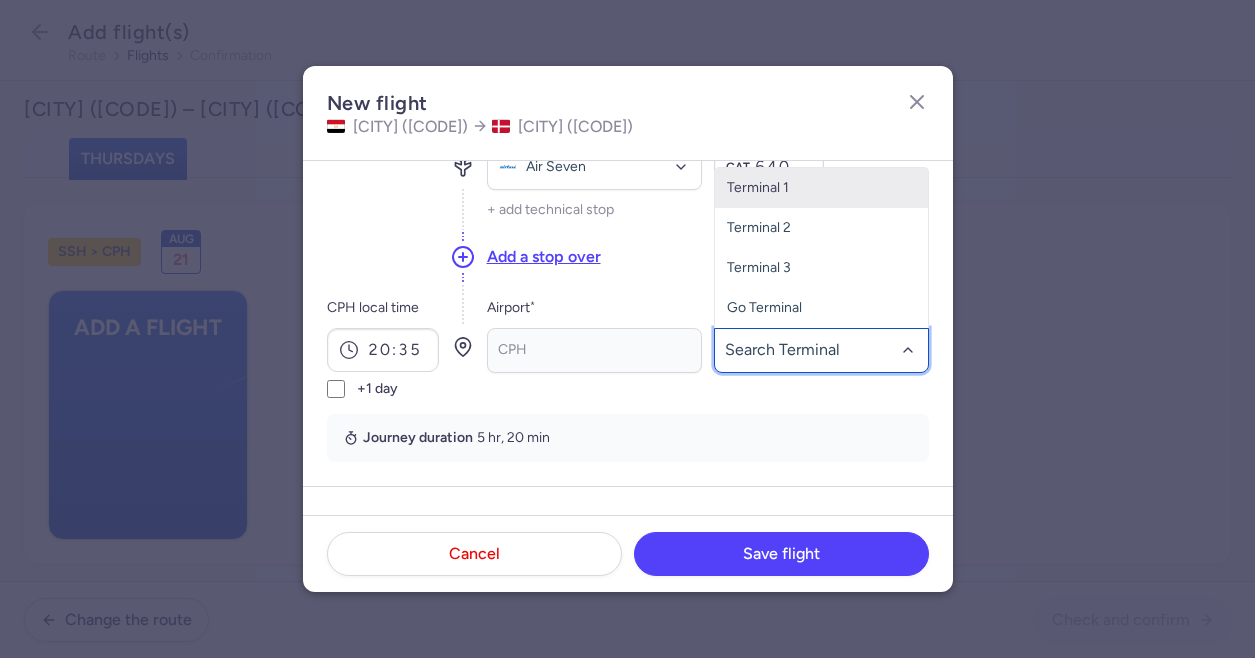 click 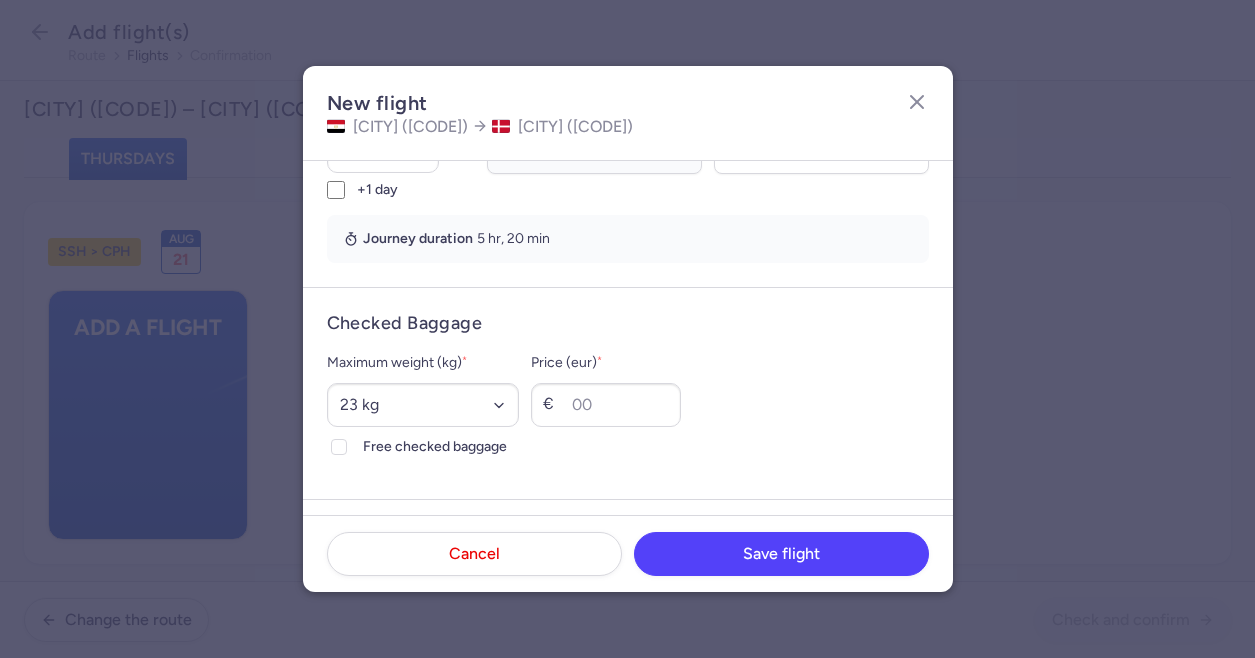 scroll, scrollTop: 400, scrollLeft: 0, axis: vertical 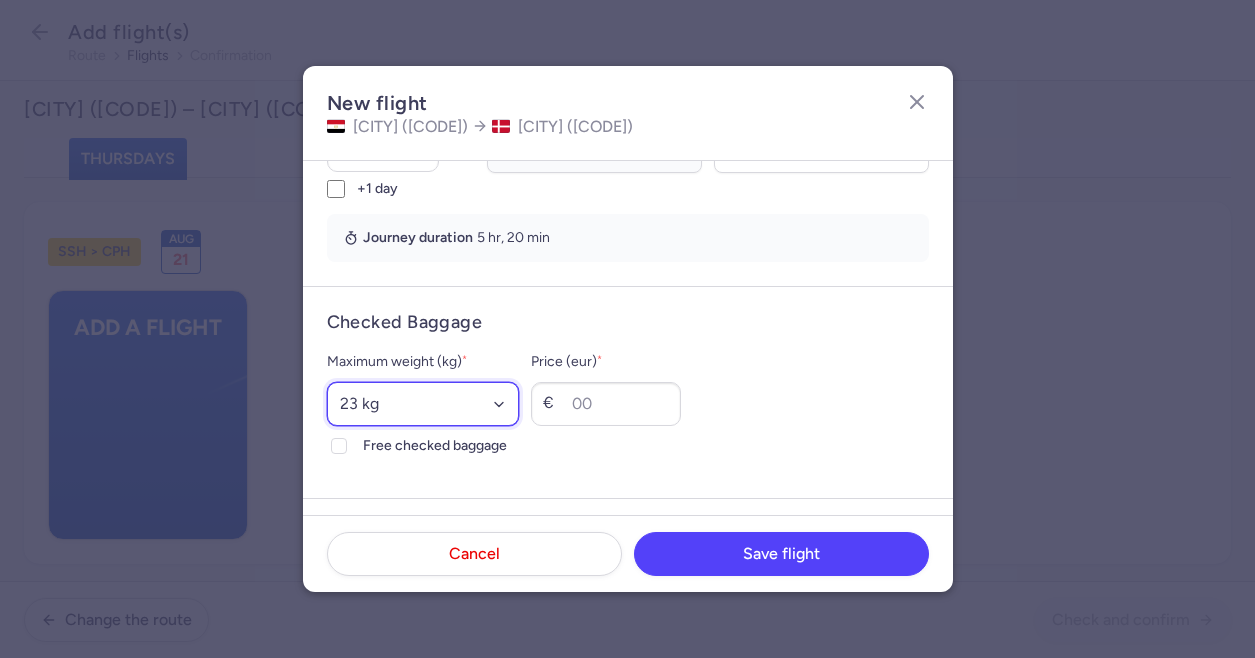click on "Select an option 15 kg 16 kg 17 kg 18 kg 19 kg 20 kg 21 kg 22 kg 23 kg 24 kg 25 kg 26 kg 27 kg 28 kg 29 kg 30 kg 31 kg 32 kg 33 kg 34 kg 35 kg" at bounding box center (423, 404) 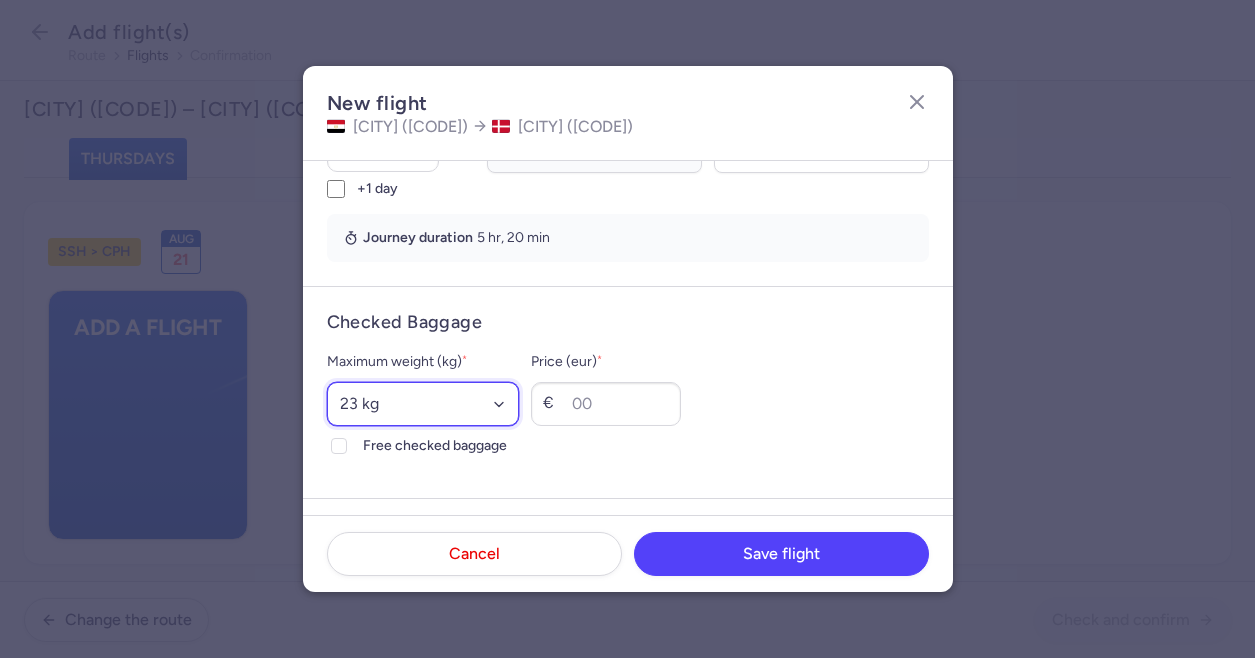 select on "20" 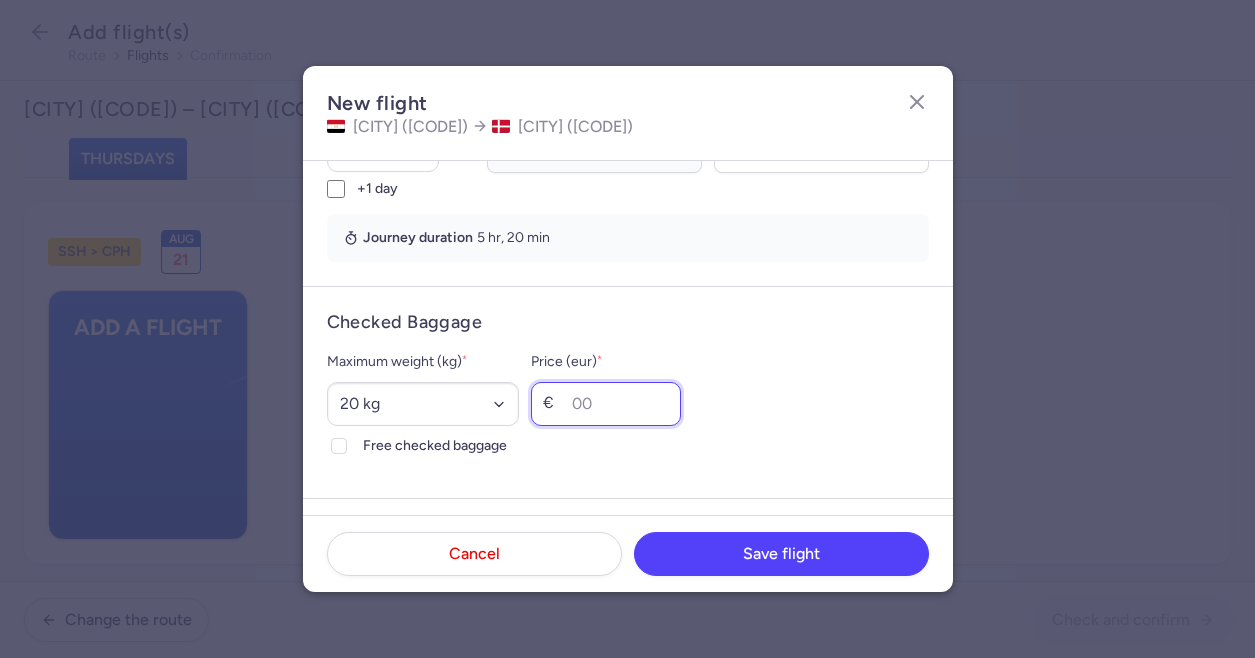 click on "Price (eur)  *" at bounding box center (606, 404) 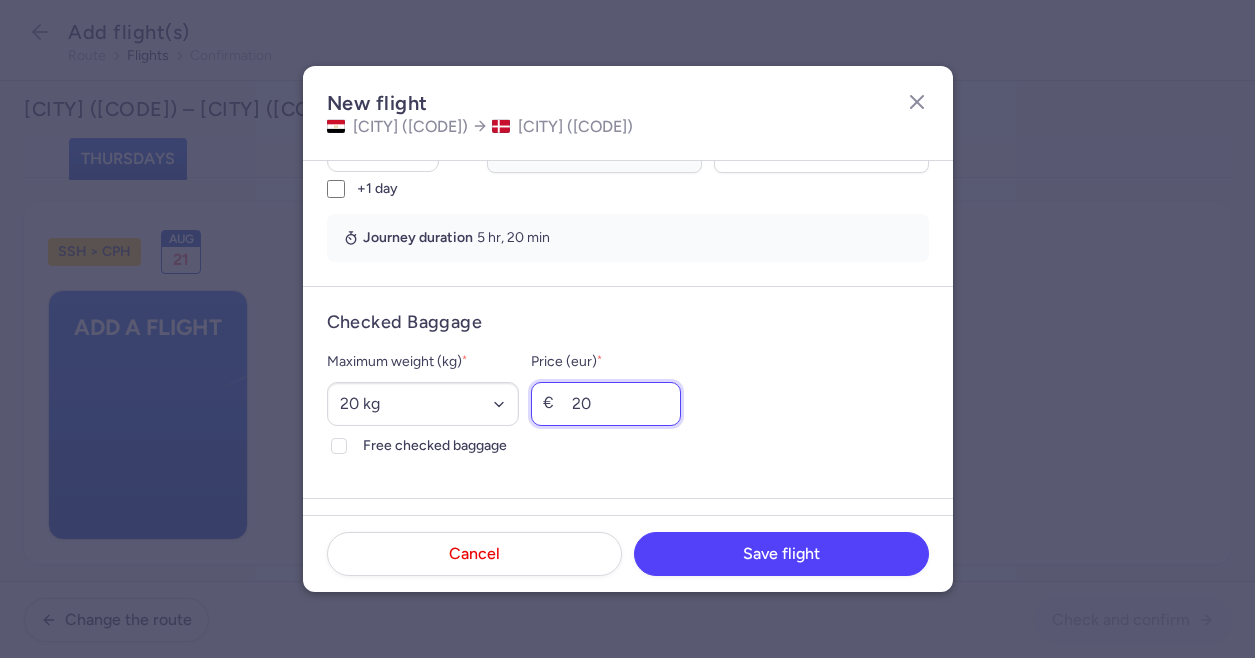 type on "20" 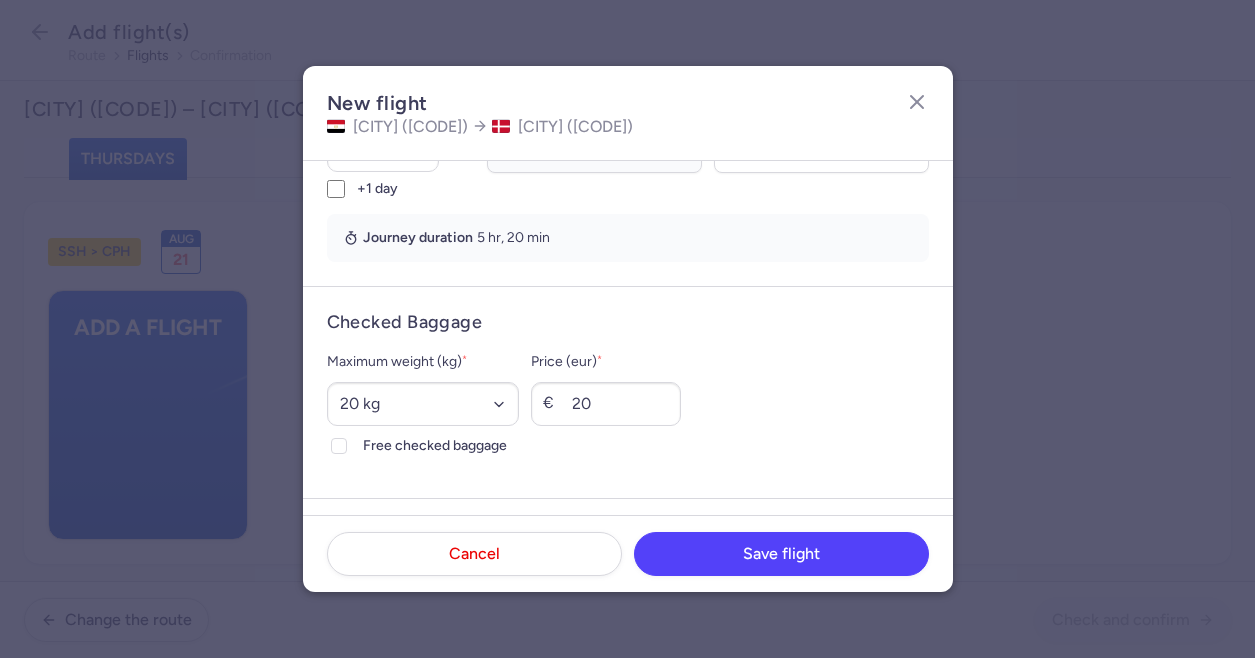 click on "Maximum weight (kg)  * Select an option 15 kg 16 kg 17 kg 18 kg 19 kg 20 kg 21 kg 22 kg 23 kg 24 kg 25 kg 26 kg 27 kg 28 kg 29 kg 30 kg 31 kg 32 kg 33 kg 34 kg 35 kg Free checked baggage Price (eur)  * € 20" at bounding box center (628, 404) 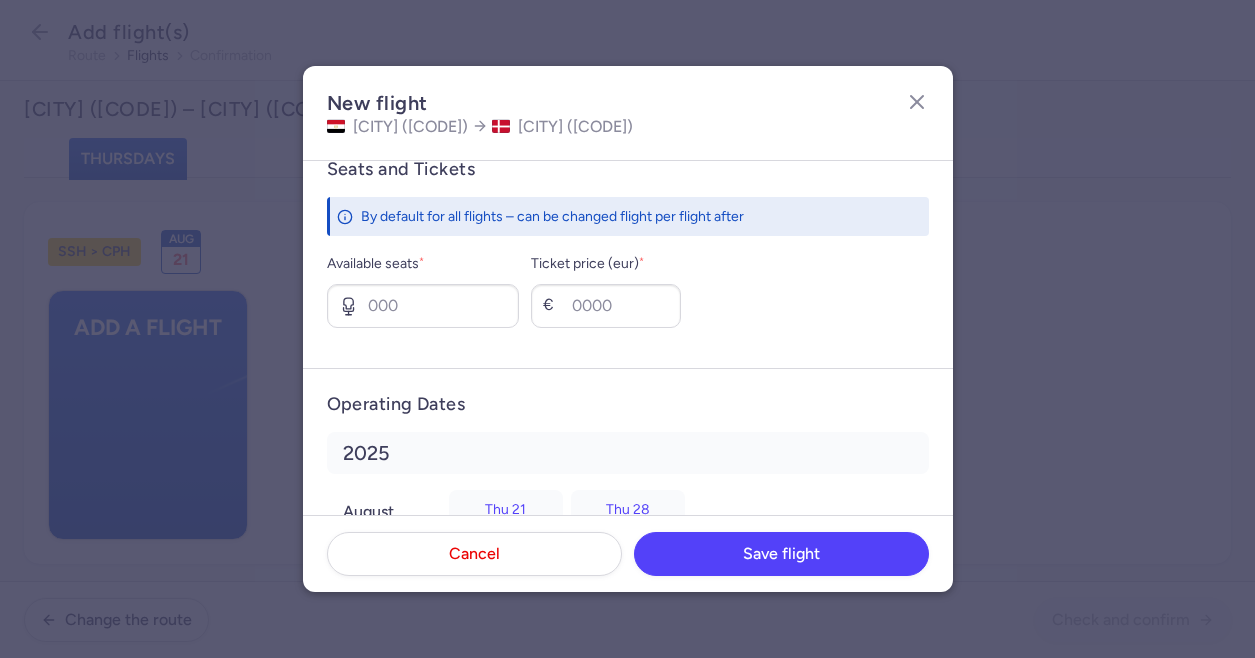 scroll, scrollTop: 800, scrollLeft: 0, axis: vertical 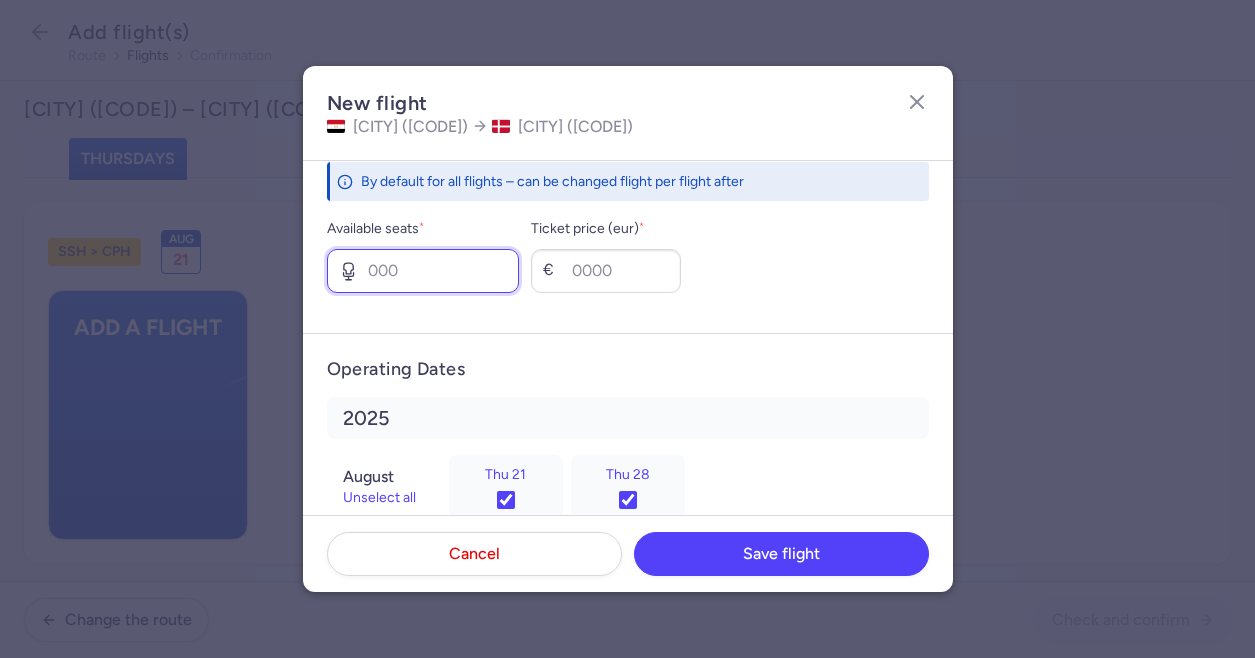 click on "Available seats  *" at bounding box center [423, 271] 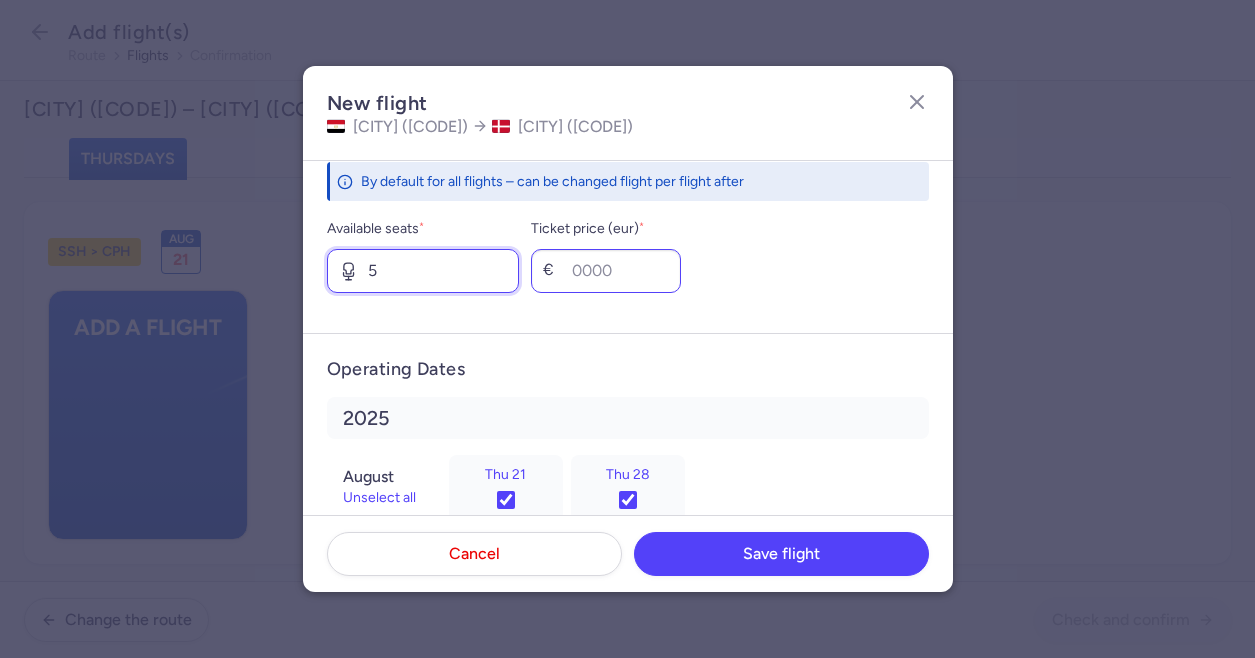 type on "5" 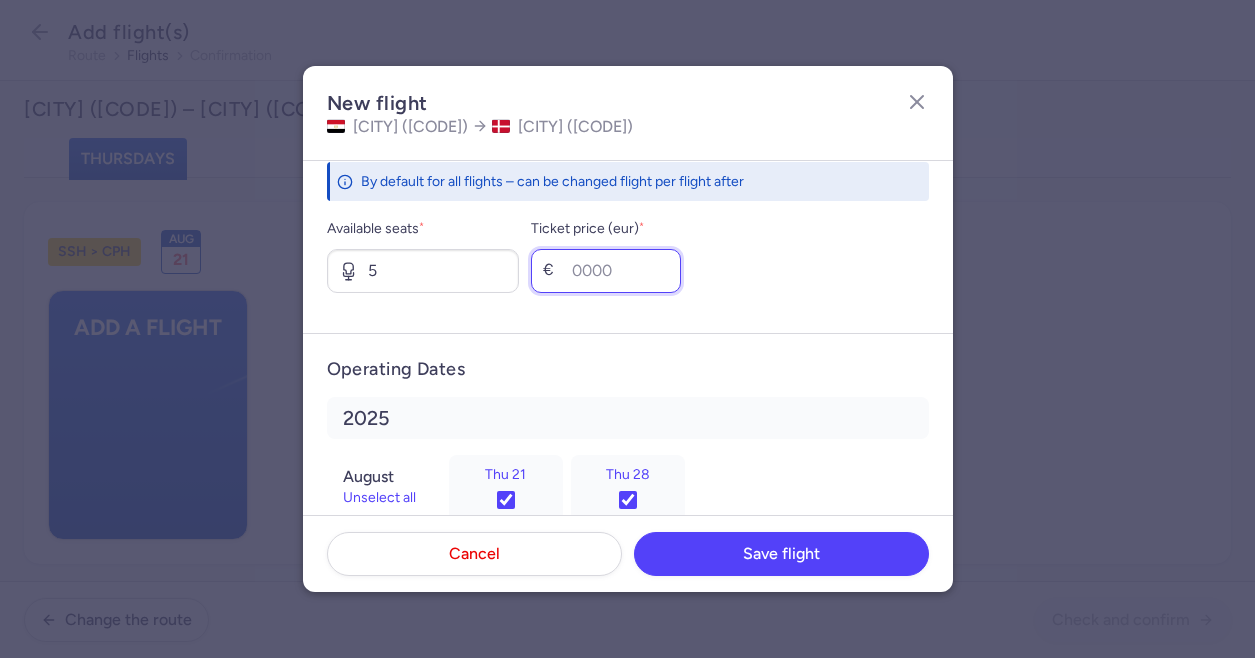 click on "Ticket price (eur)  *" at bounding box center [606, 271] 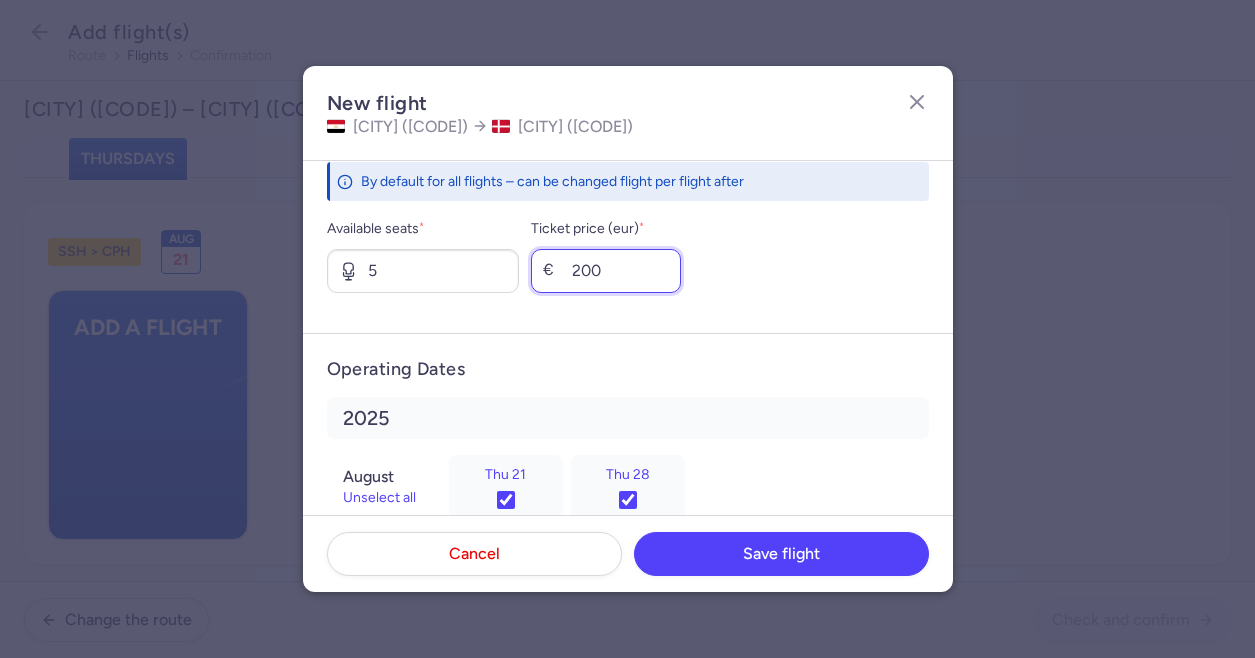 type on "200" 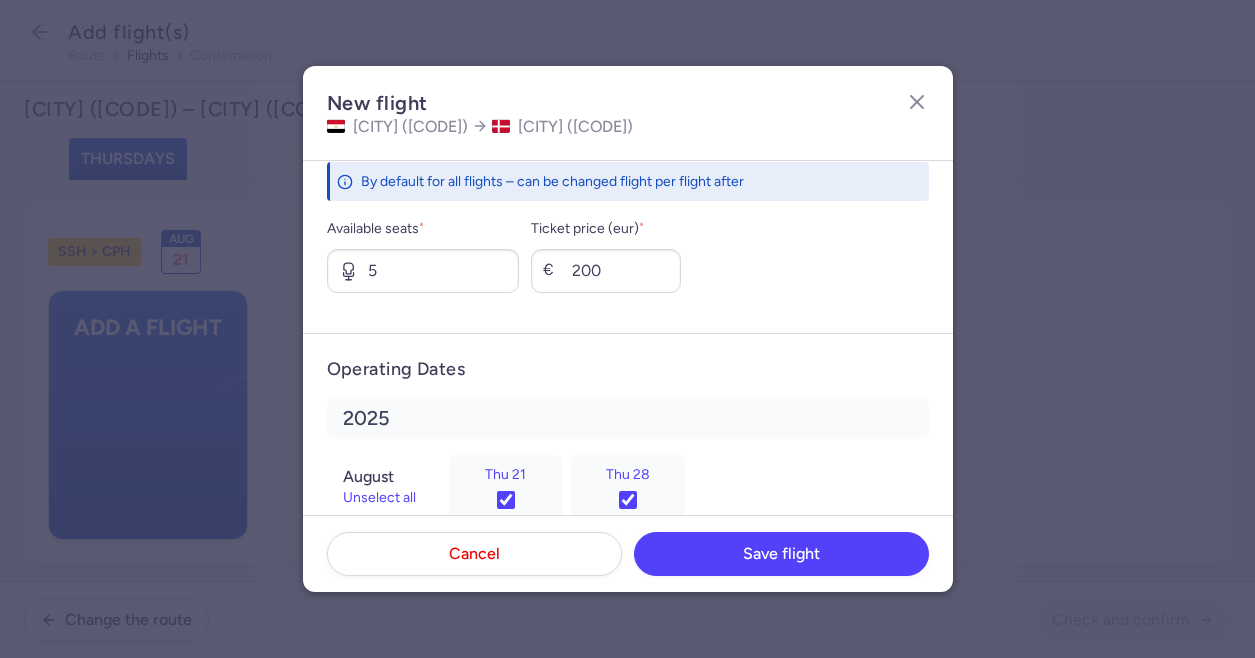 click on "Available seats  * 5 Ticket price (eur)  * € 200" at bounding box center [628, 255] 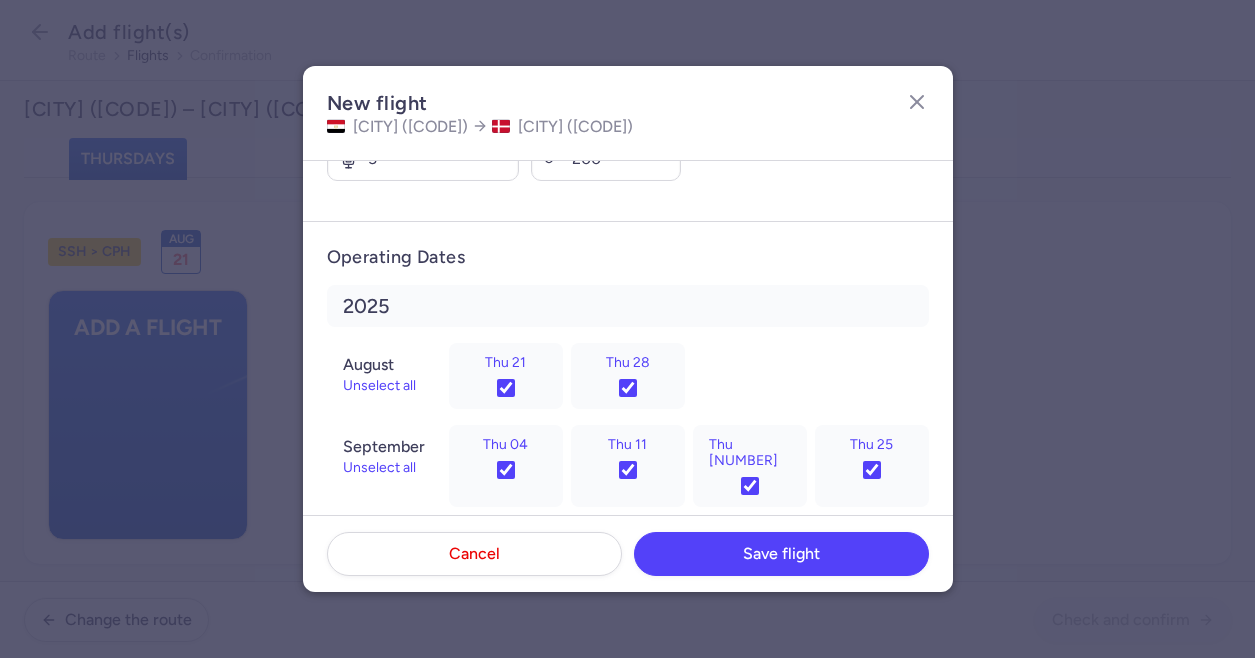 scroll, scrollTop: 928, scrollLeft: 0, axis: vertical 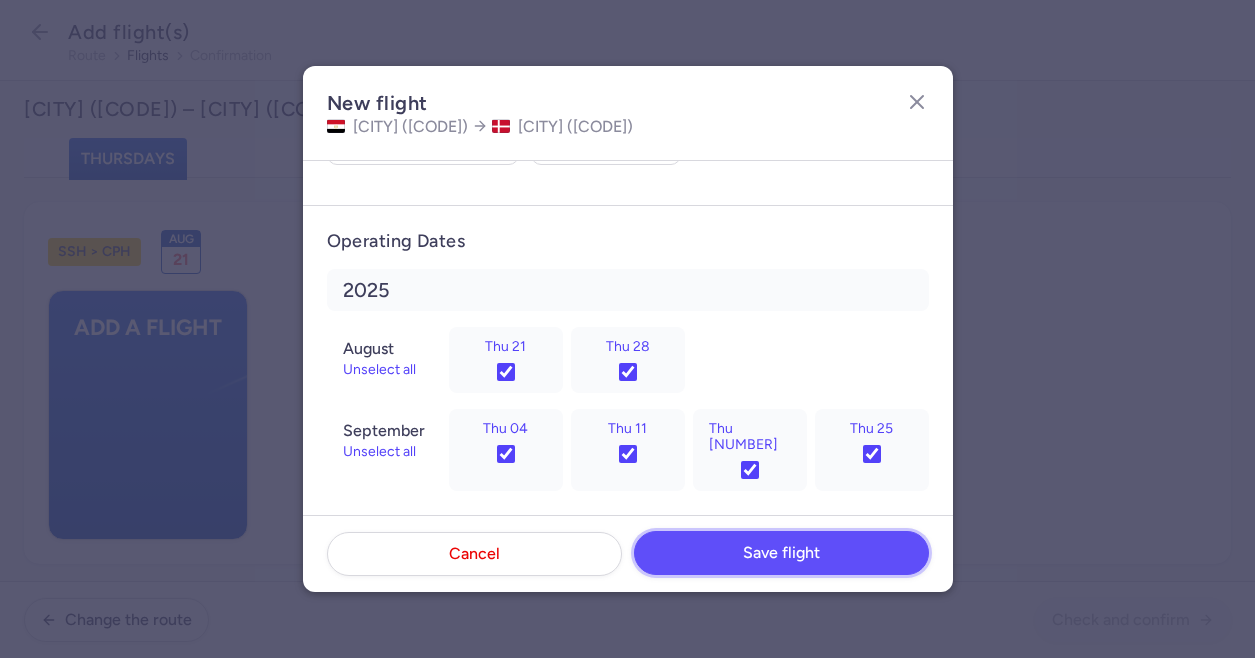 click on "Save flight" at bounding box center (781, 553) 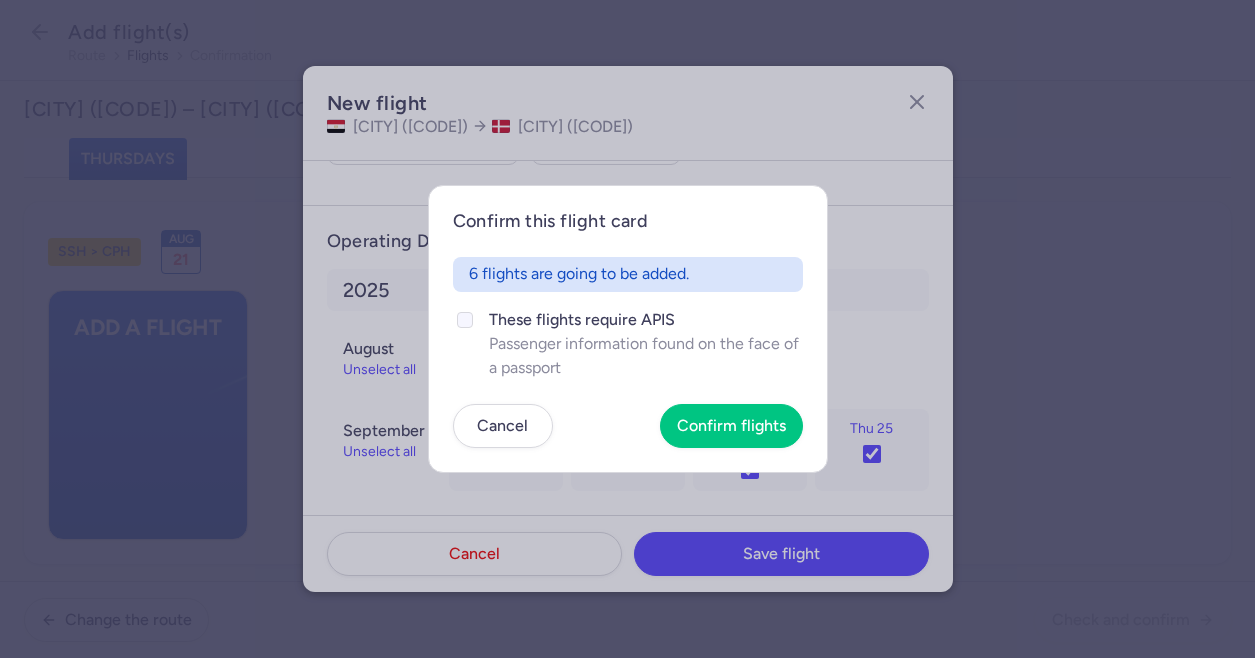 click 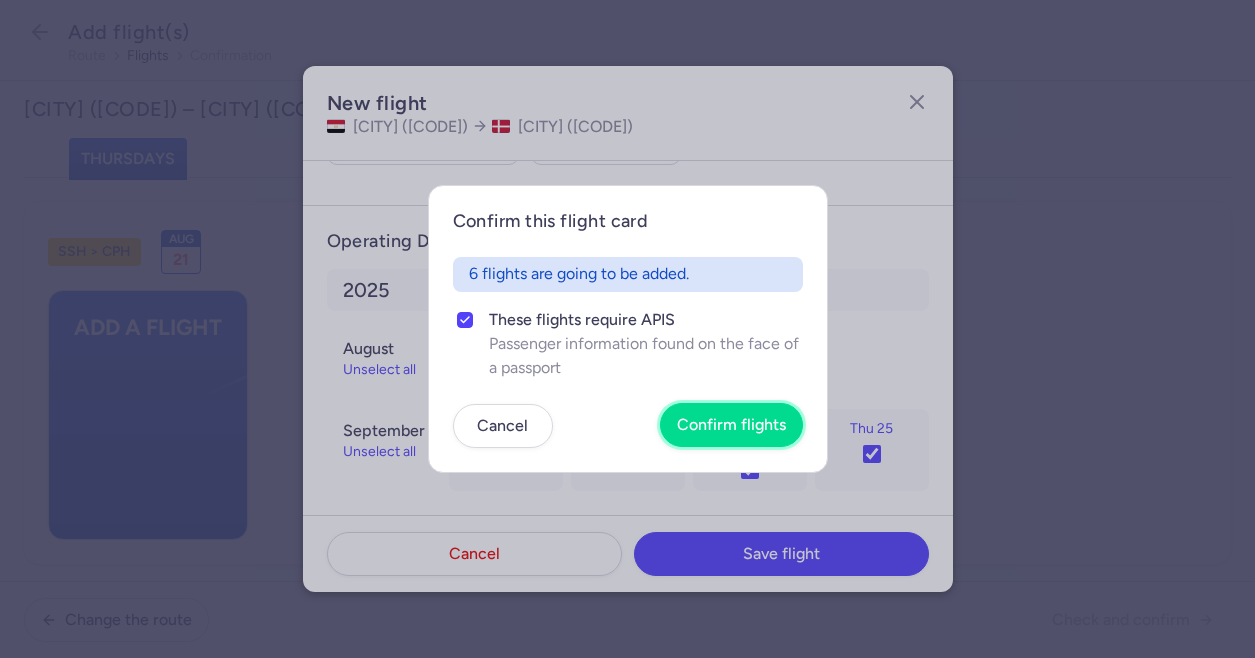 click on "Confirm flights" at bounding box center (731, 425) 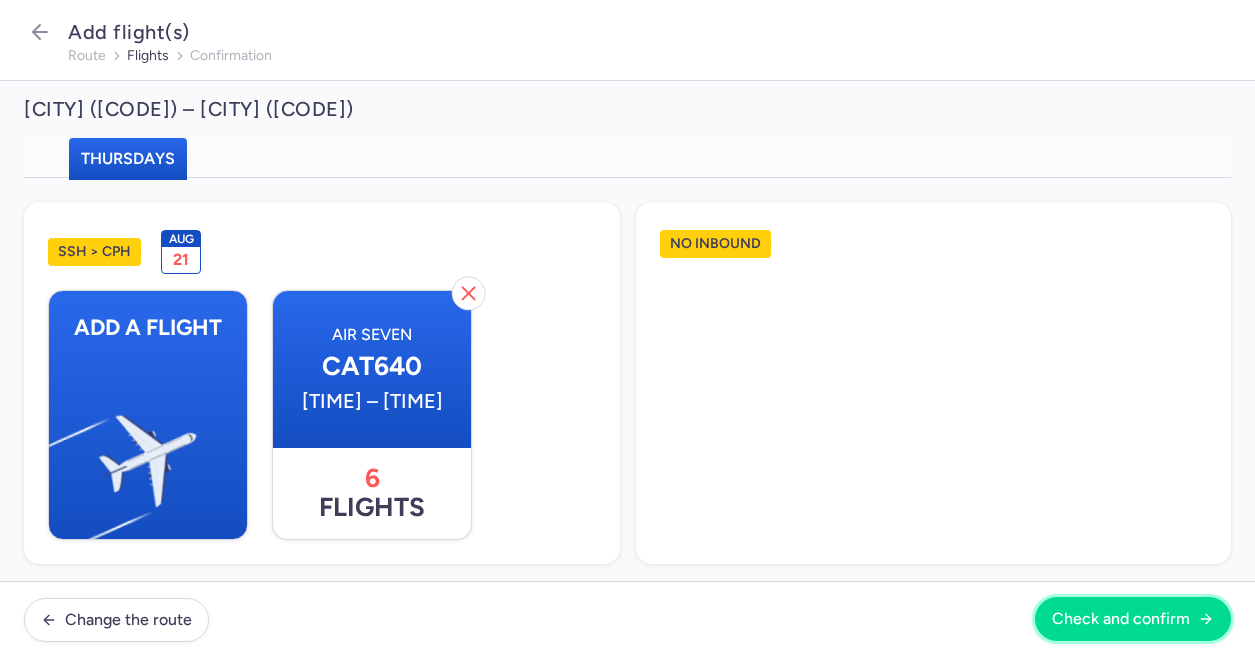 click on "Check and confirm" at bounding box center [1121, 619] 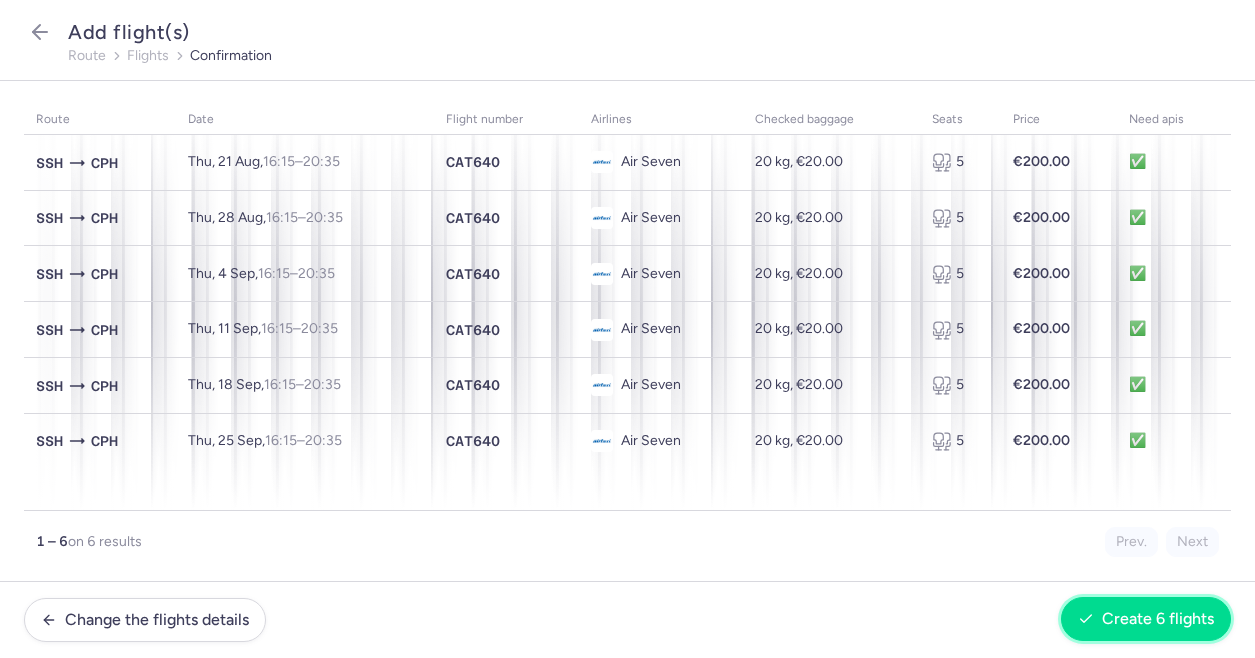 click on "Create 6 flights" at bounding box center [1158, 619] 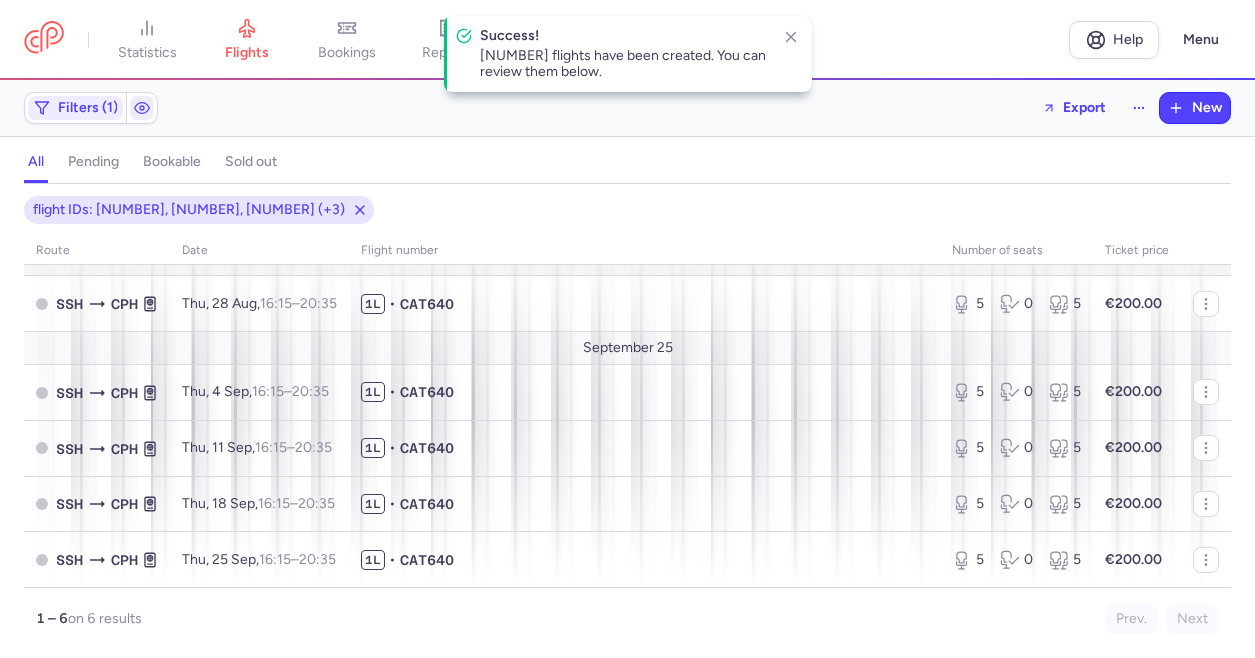 scroll, scrollTop: 0, scrollLeft: 0, axis: both 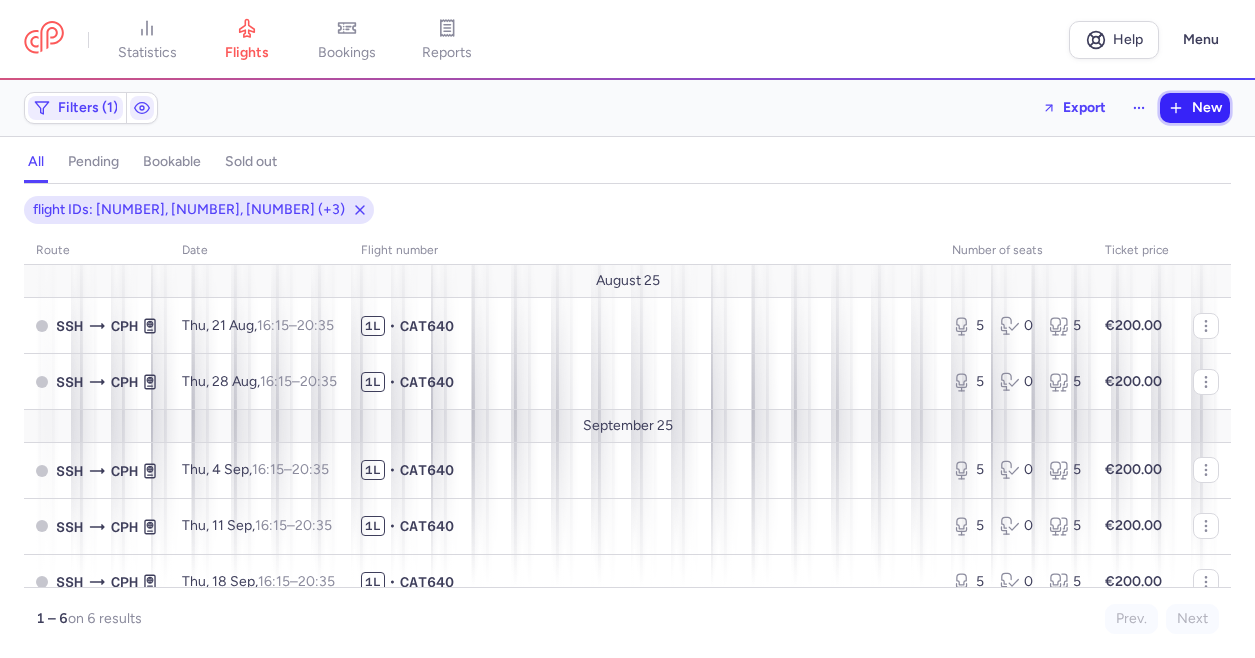 click on "New" at bounding box center (1207, 108) 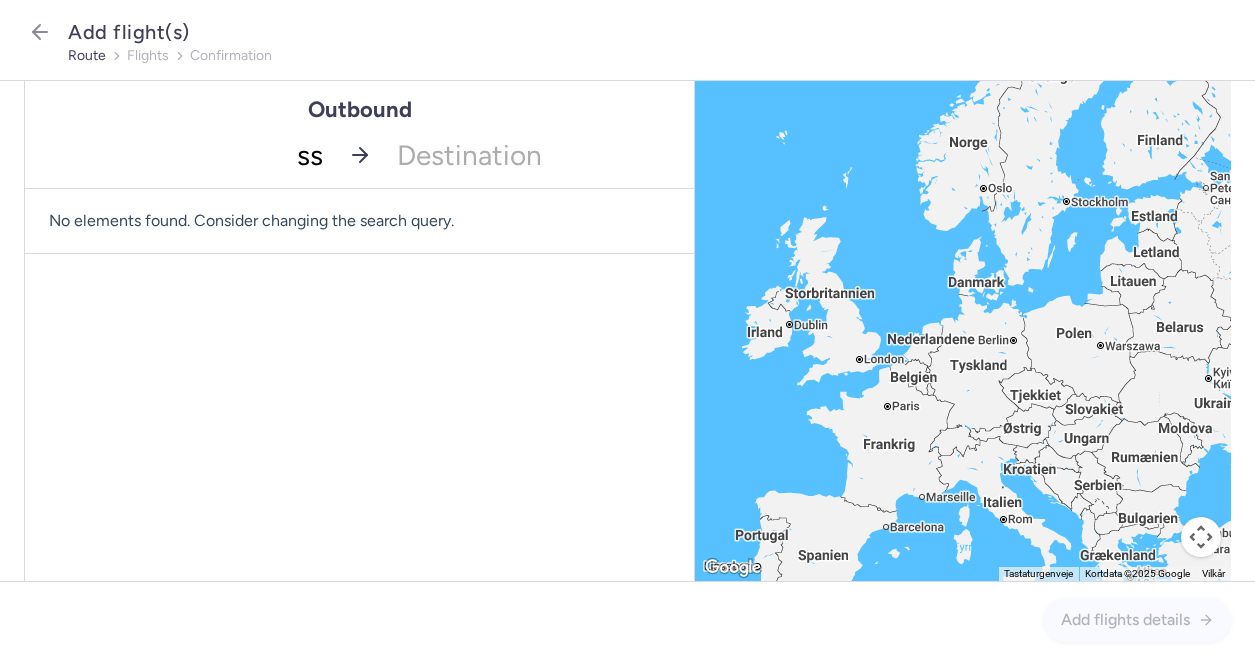 type on "ssh" 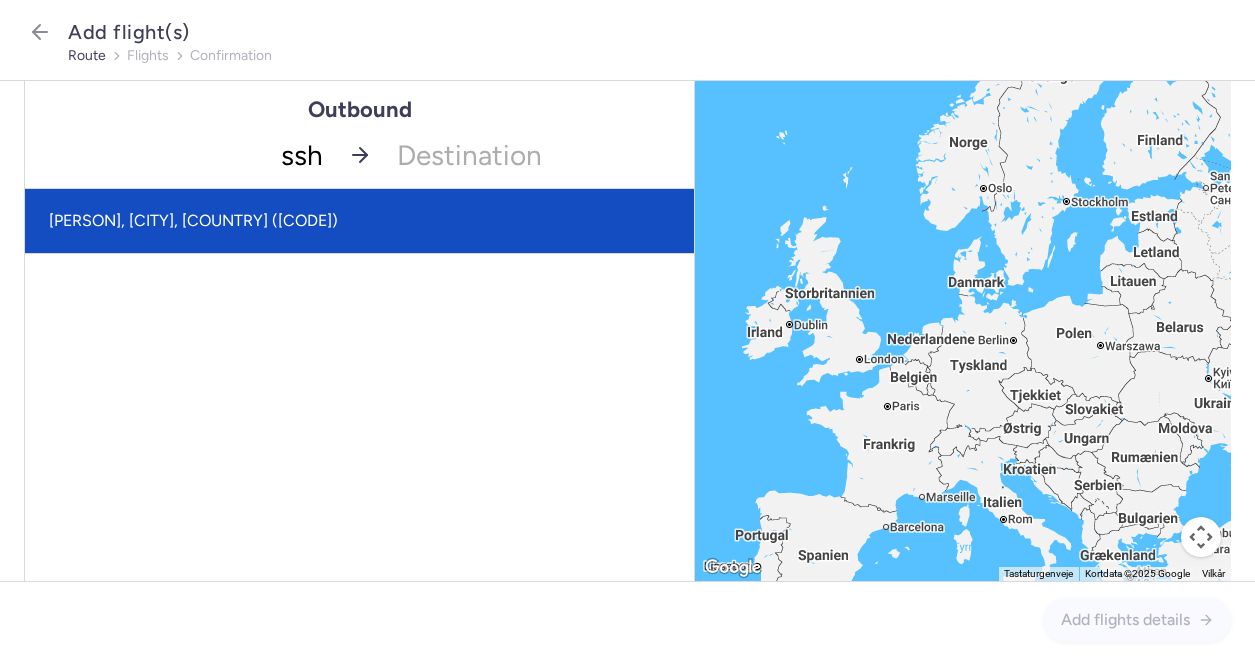 click on "[PERSON], [CITY], [COUNTRY] ([CODE])" at bounding box center (359, 221) 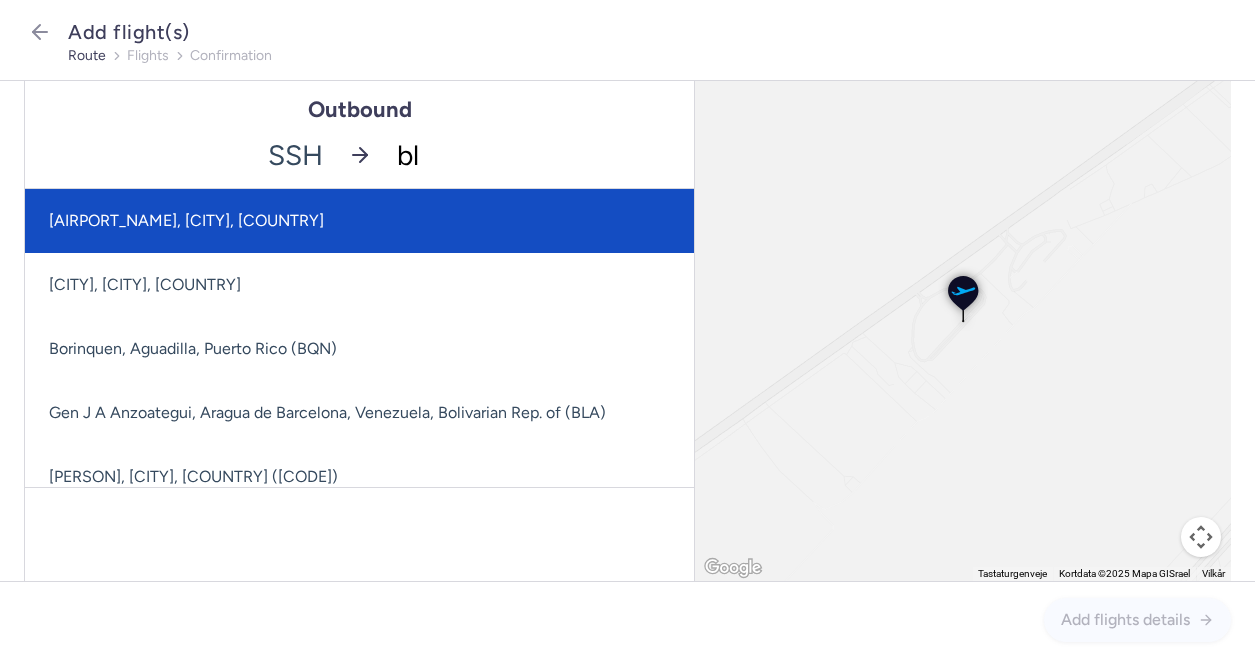 type on "bll" 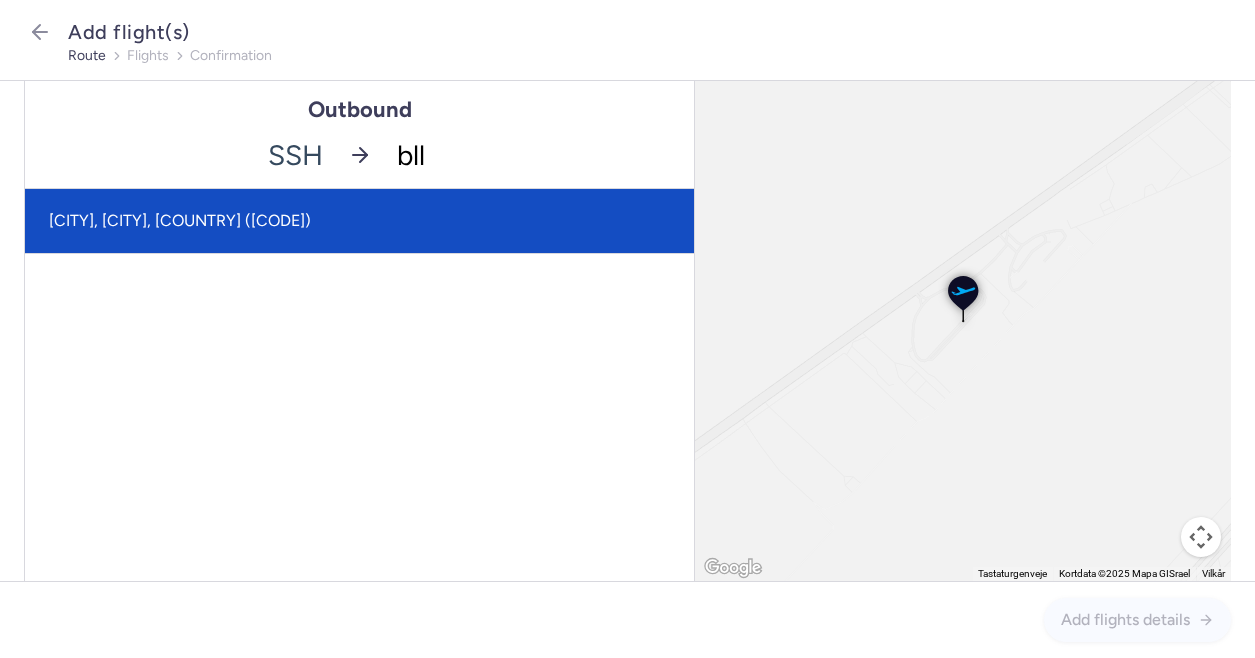 click on "[CITY], [CITY], [COUNTRY] ([CODE])" 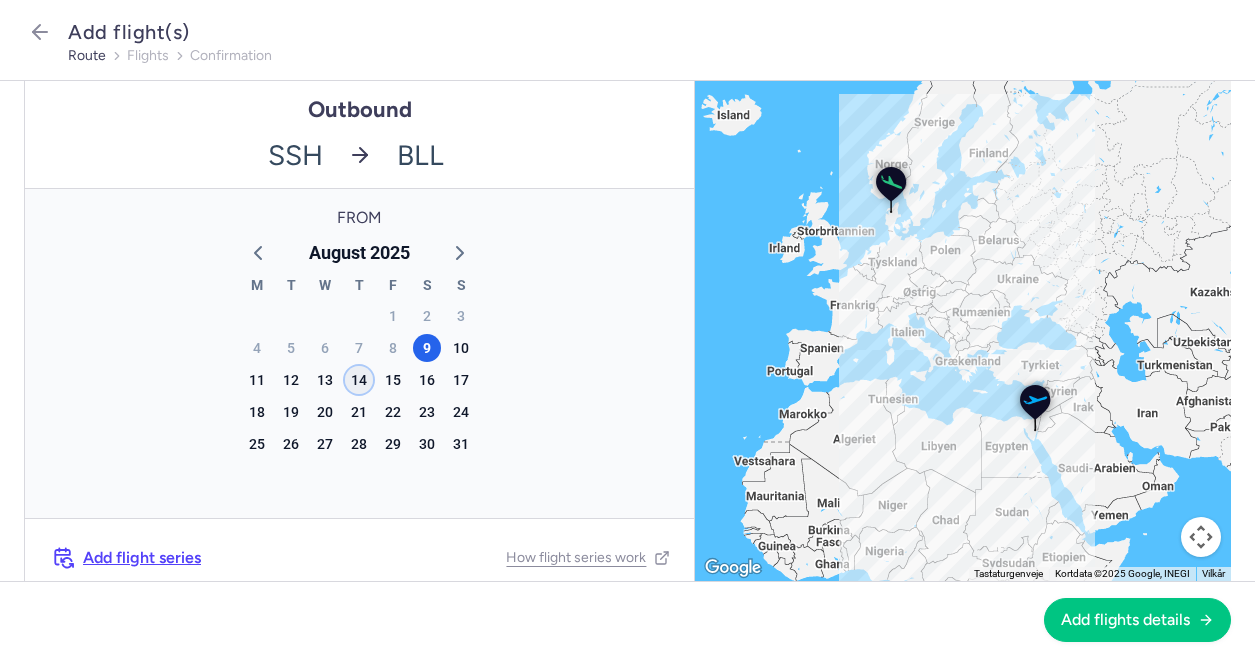 click on "14" 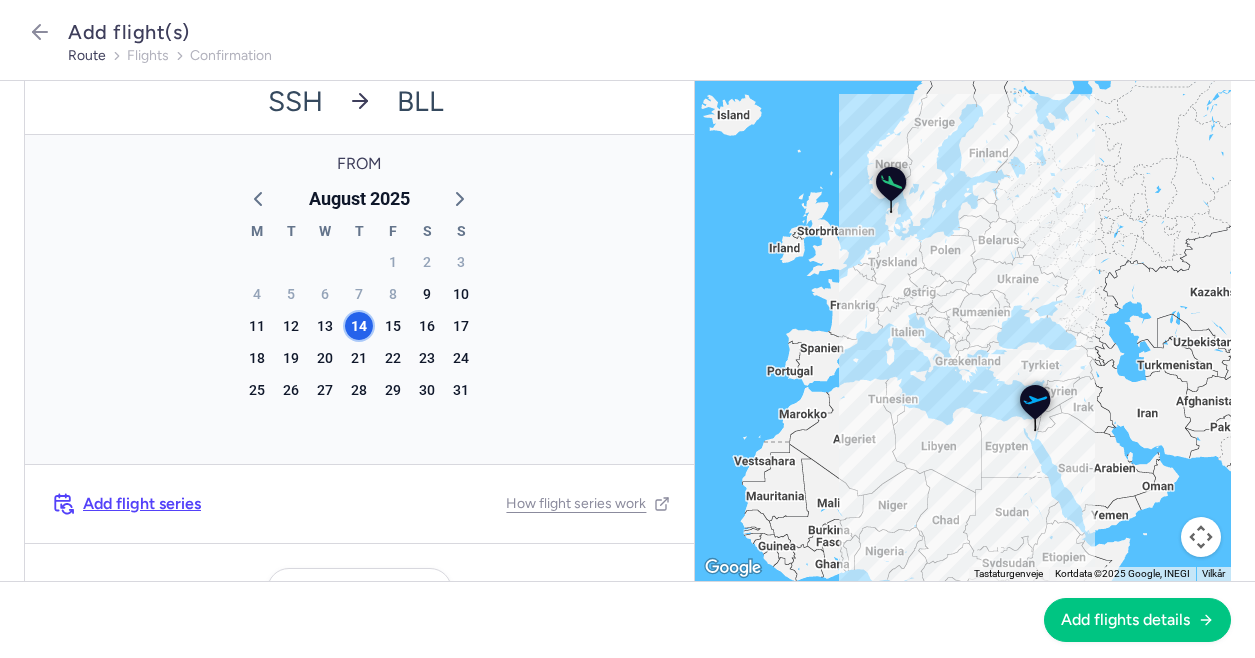 scroll, scrollTop: 100, scrollLeft: 0, axis: vertical 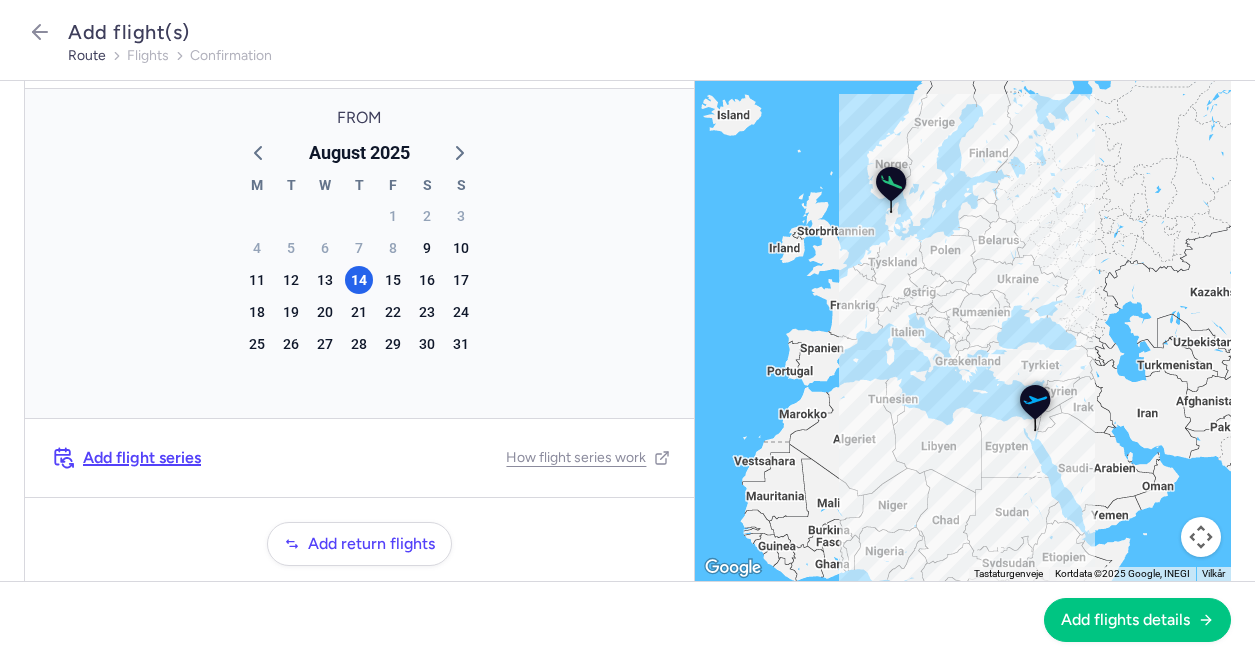 click on "Add flight series" at bounding box center [142, 458] 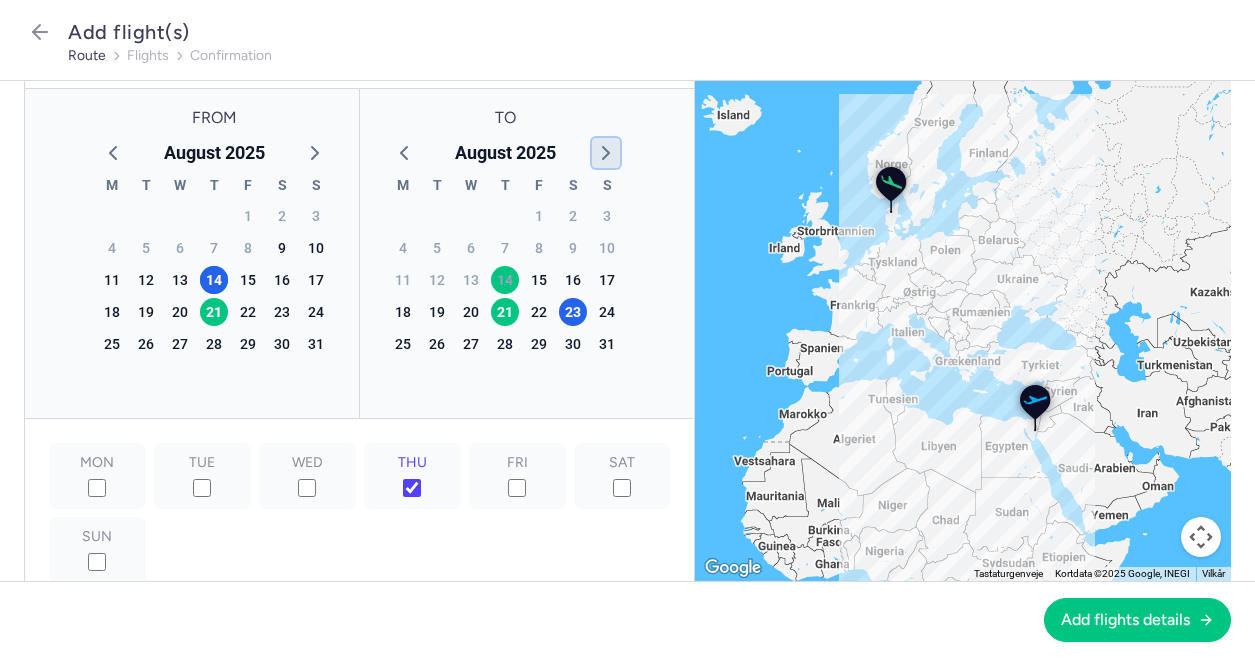 click 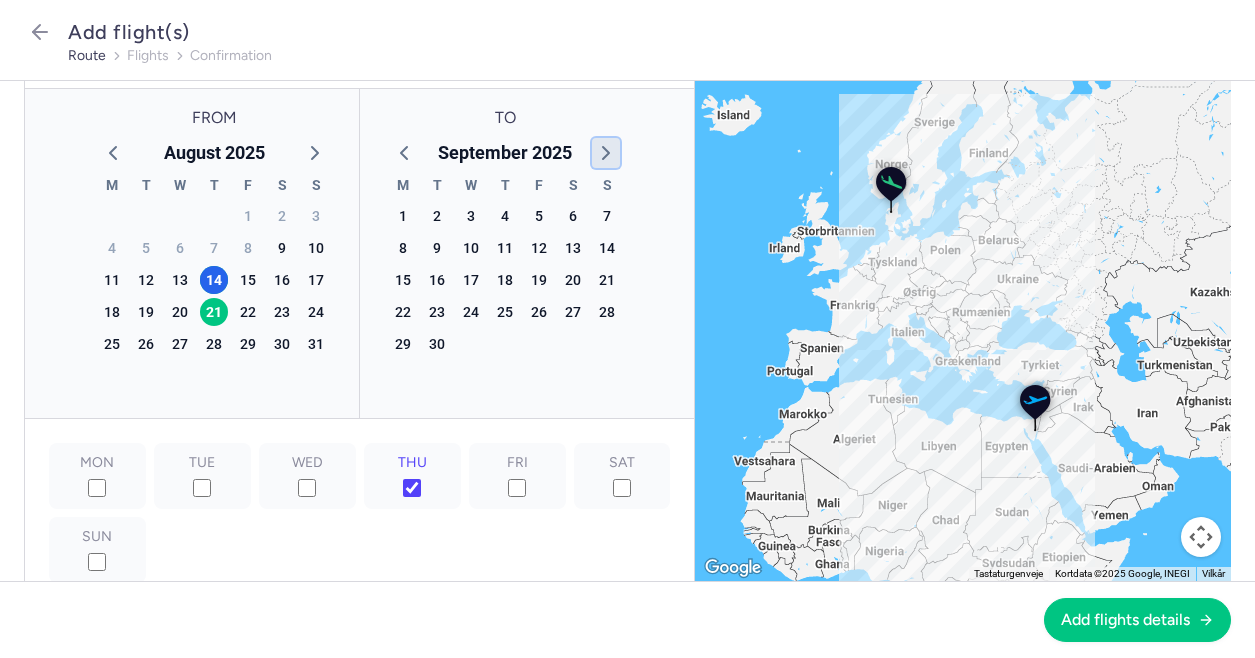click 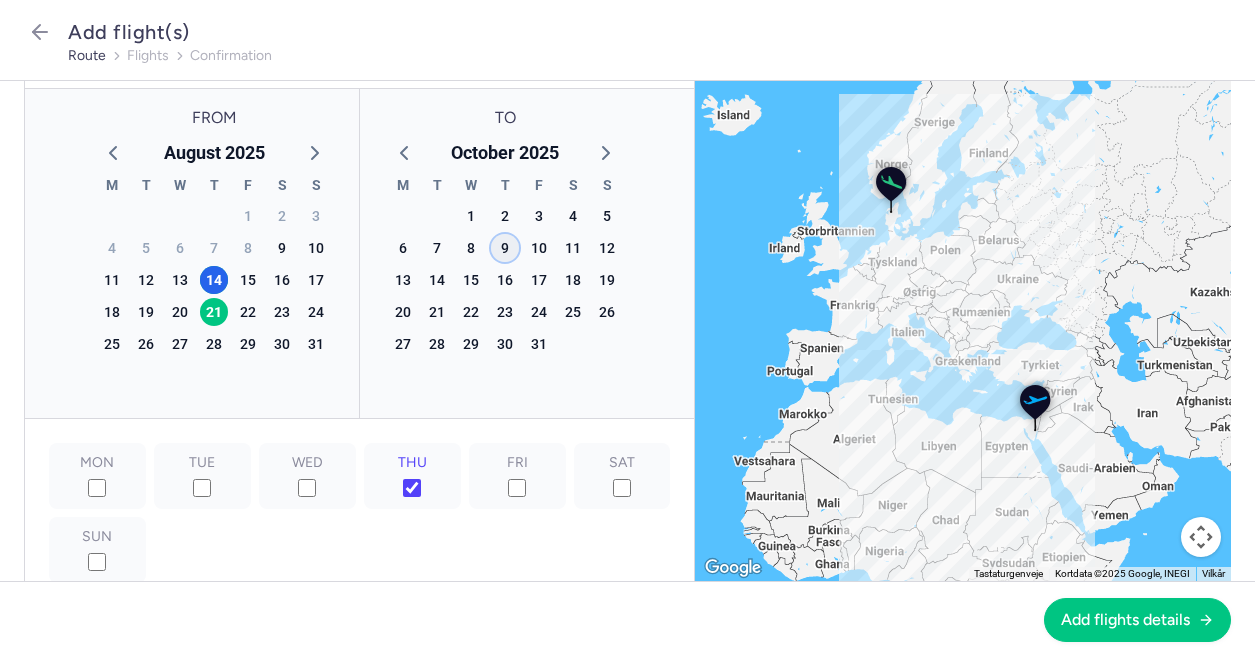 click on "9" 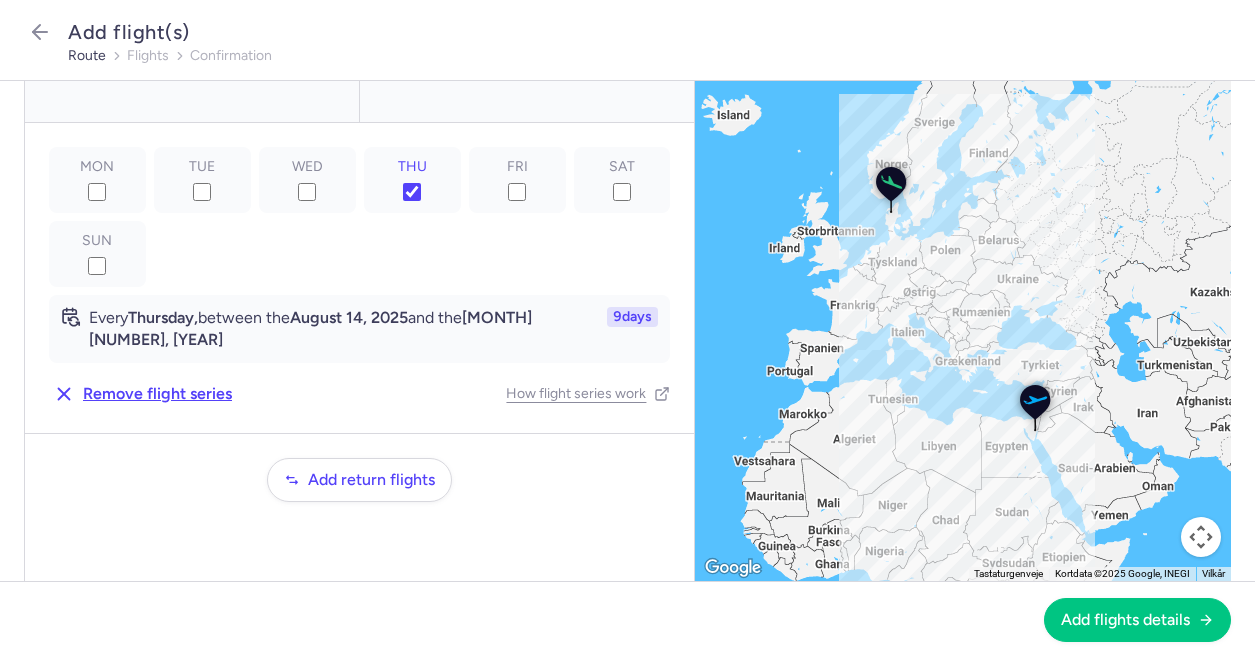 scroll, scrollTop: 397, scrollLeft: 0, axis: vertical 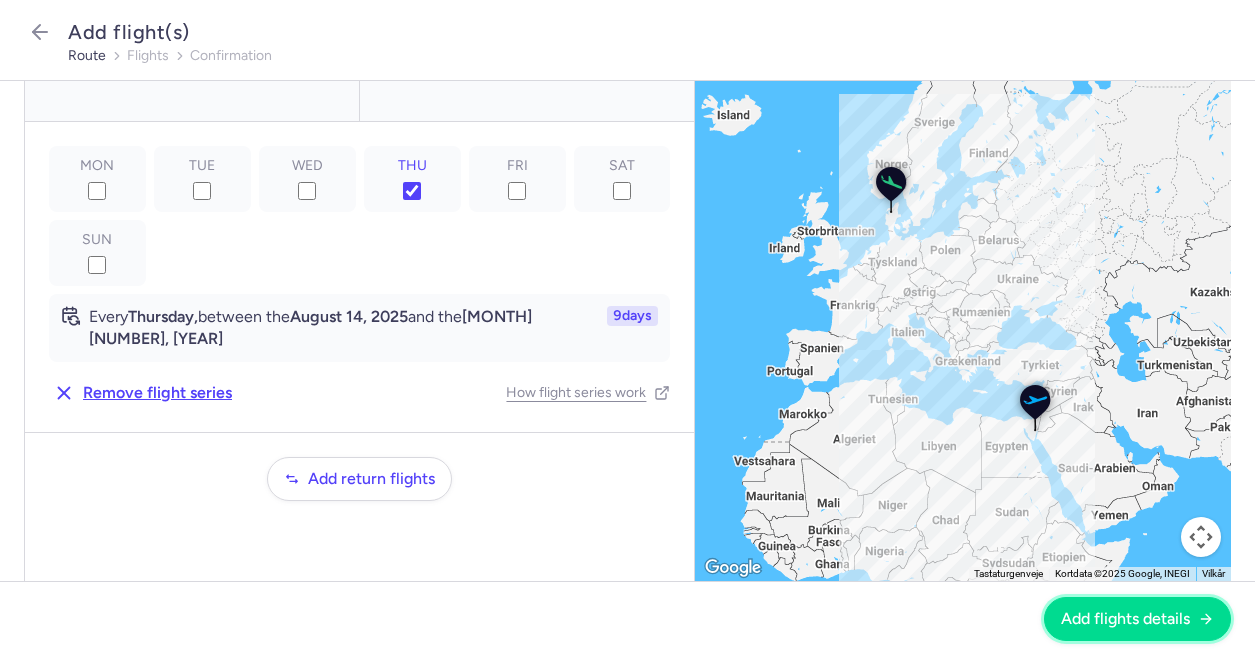 click on "Add flights details" at bounding box center [1137, 619] 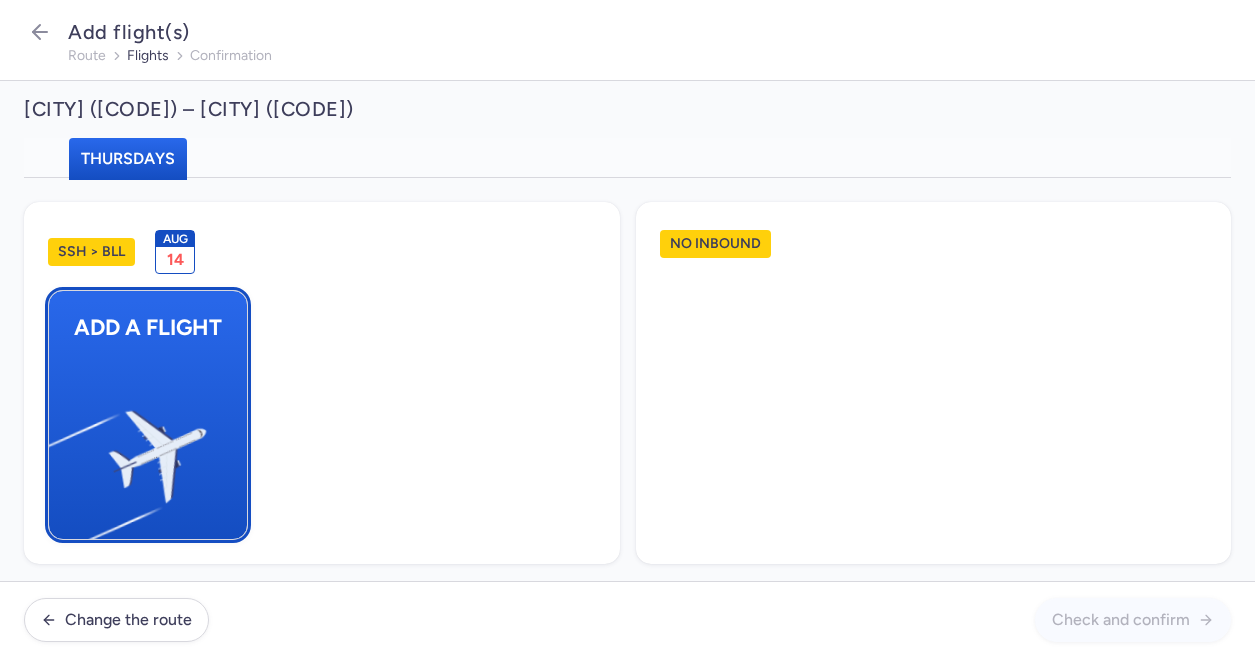 click at bounding box center [59, 448] 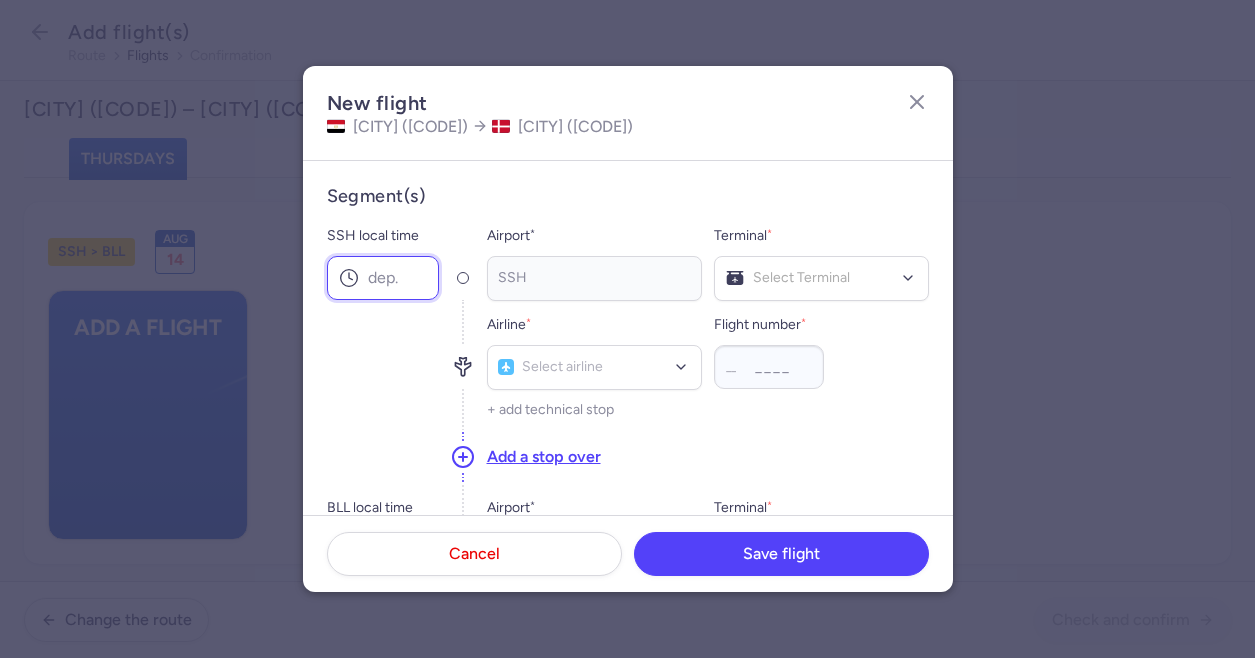 click on "SSH local time" at bounding box center [383, 278] 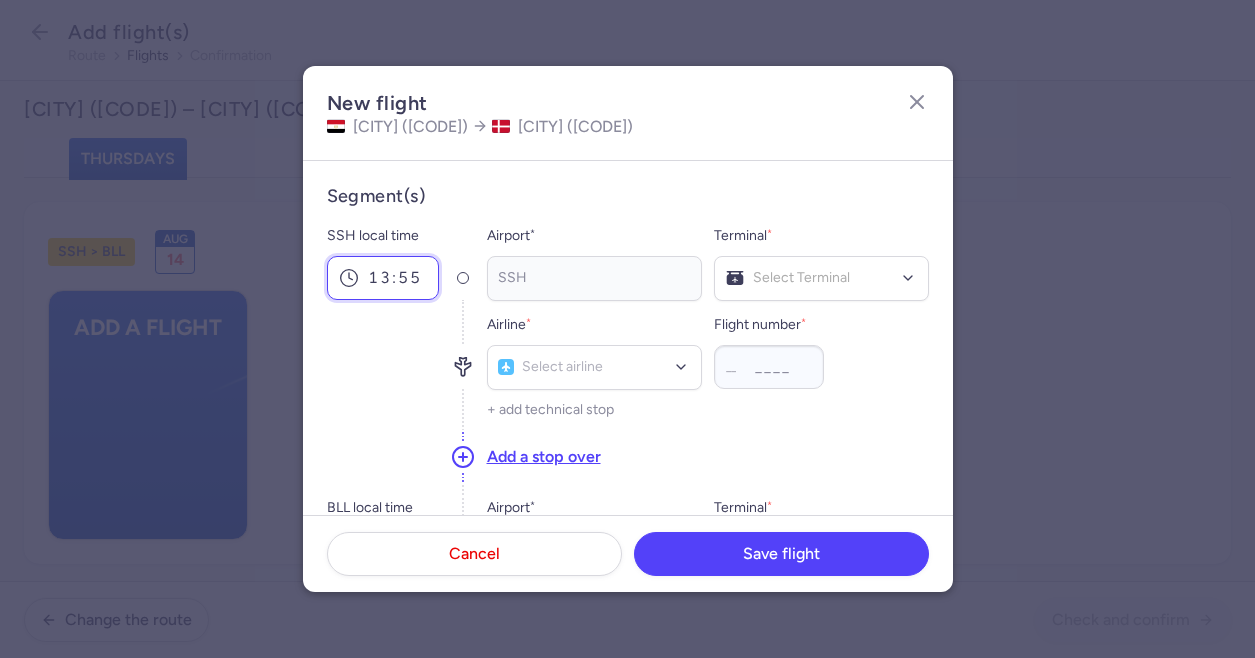 type on "13:55" 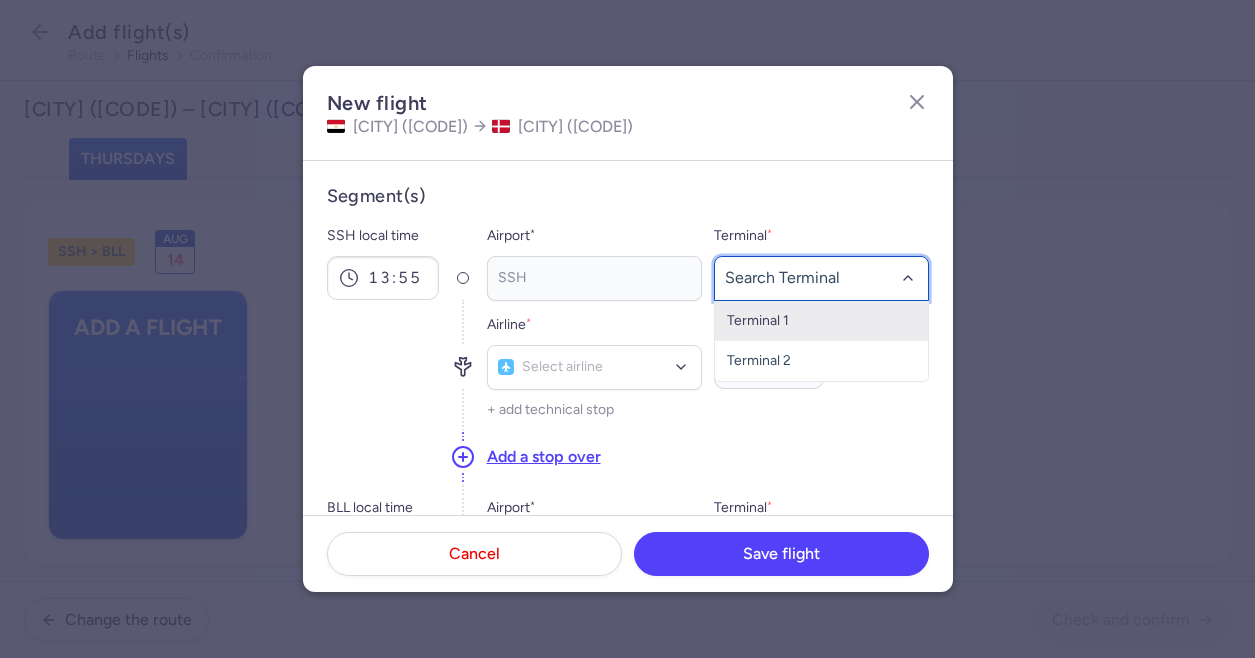 click on "Terminal 1" at bounding box center (821, 321) 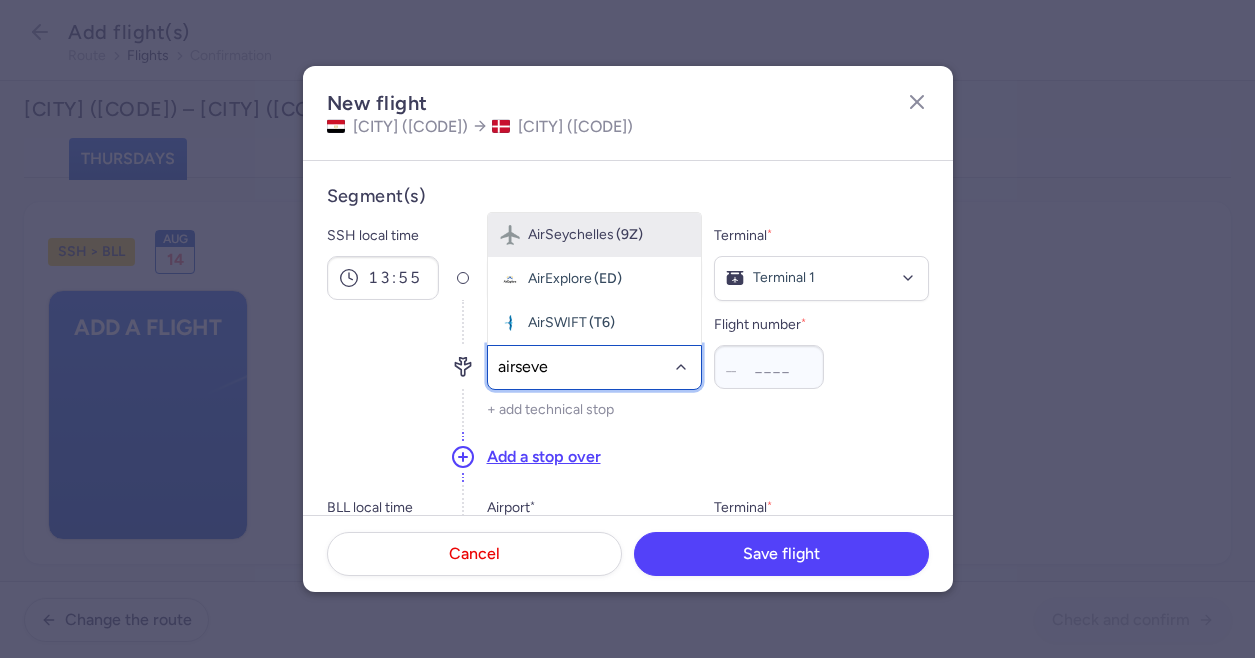 type on "airseven" 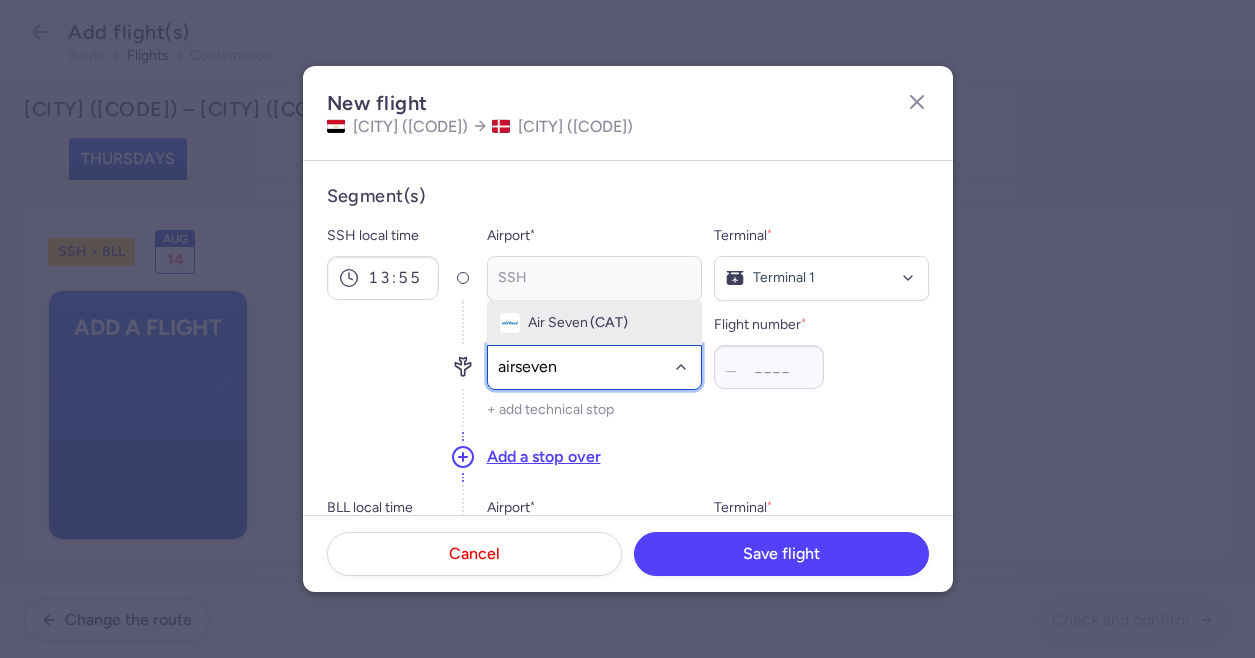 click on "Air Seven (CAT)" 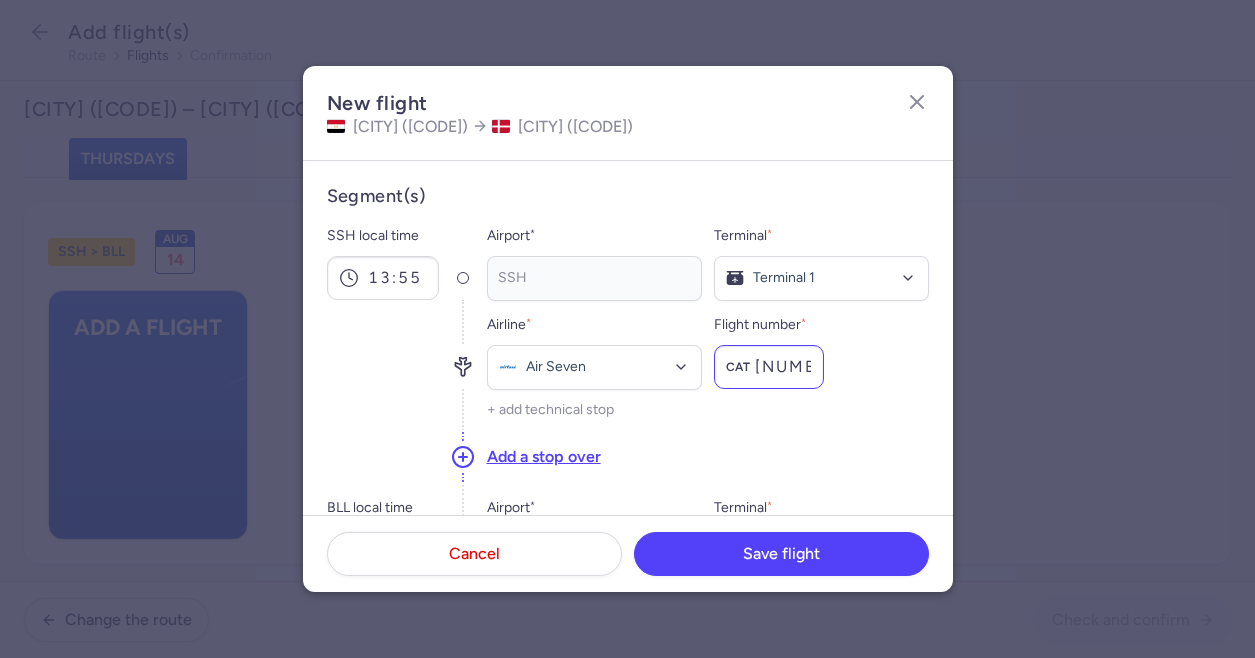 click on "[NUMBER]" at bounding box center [769, 367] 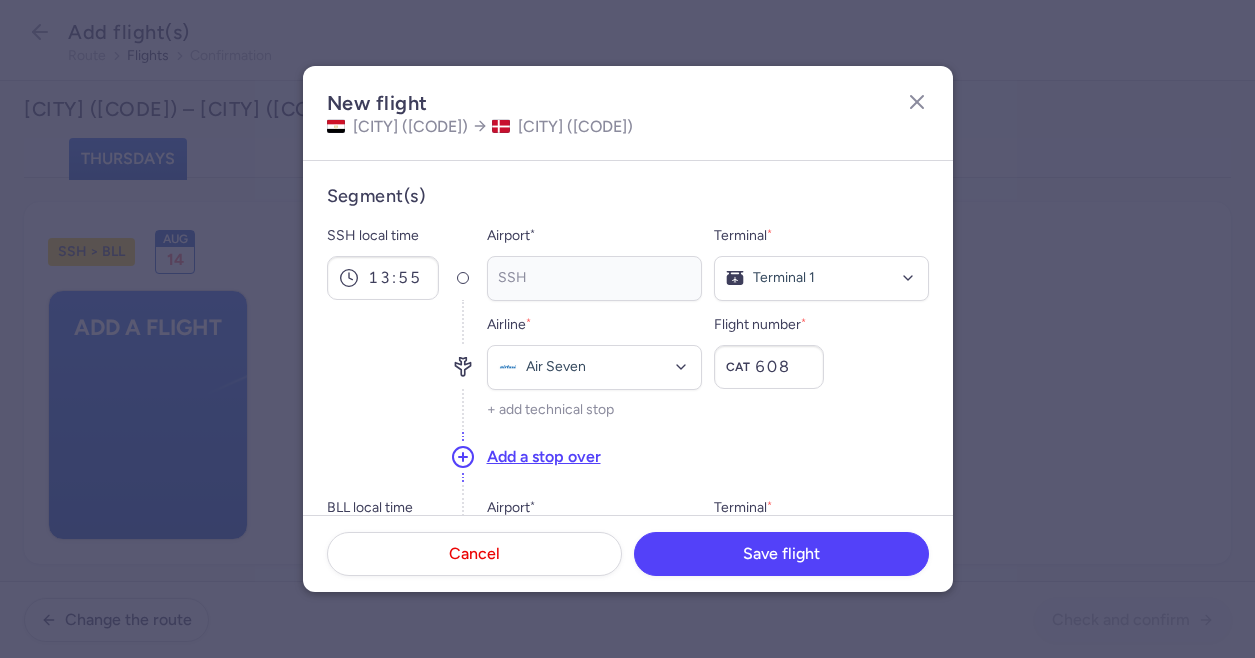 type on "608" 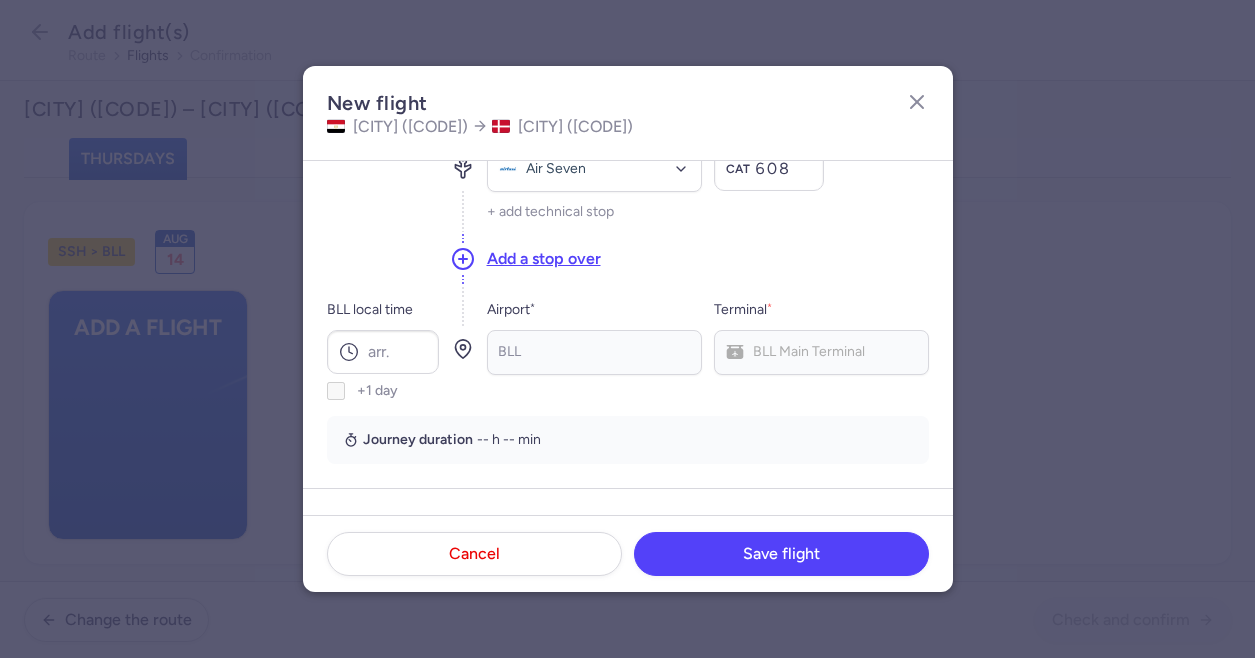 scroll, scrollTop: 200, scrollLeft: 0, axis: vertical 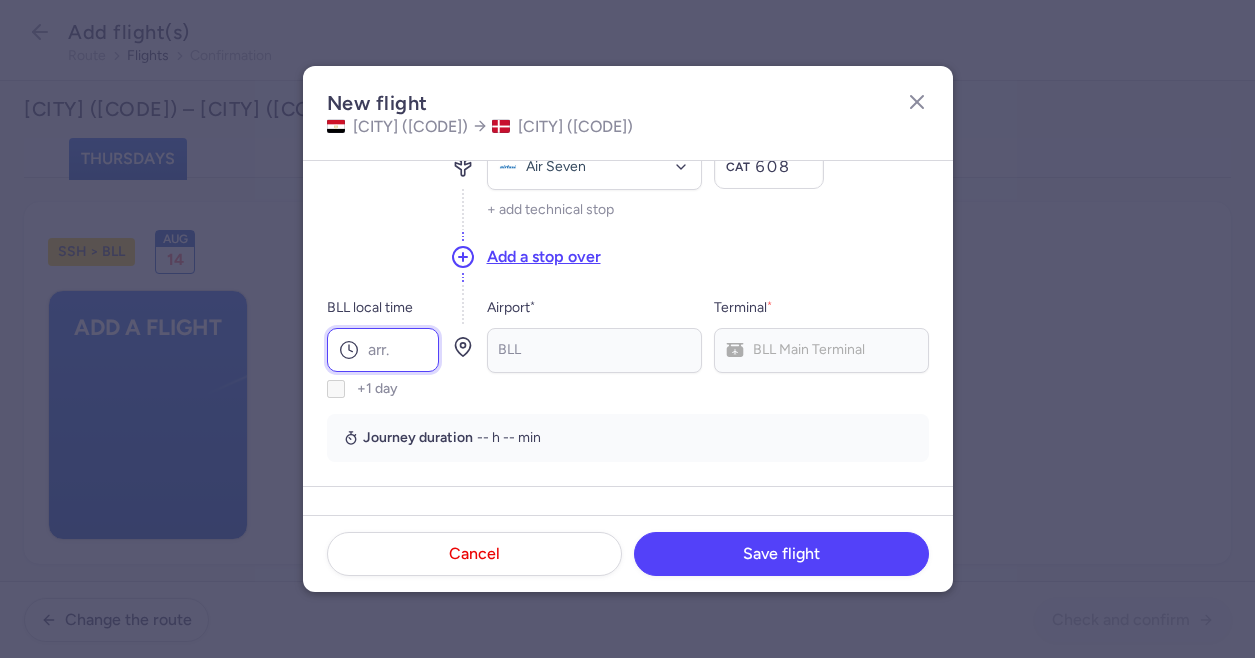 click on "BLL local time" at bounding box center [383, 350] 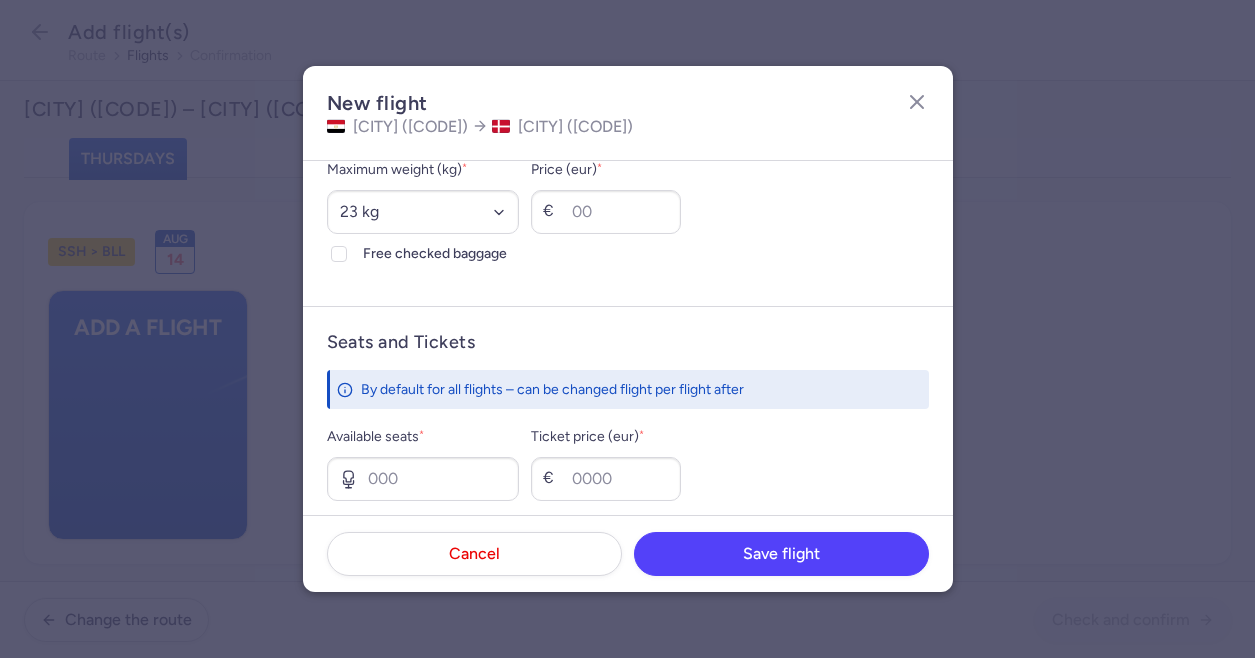 scroll, scrollTop: 600, scrollLeft: 0, axis: vertical 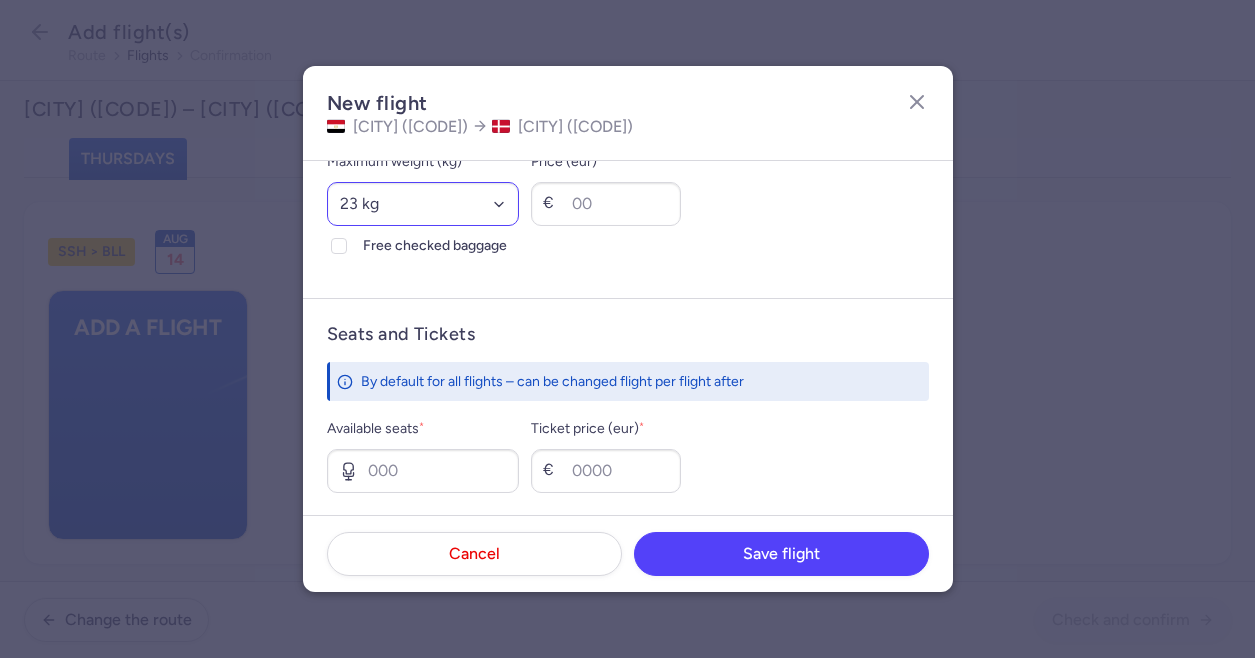 type on "18:25" 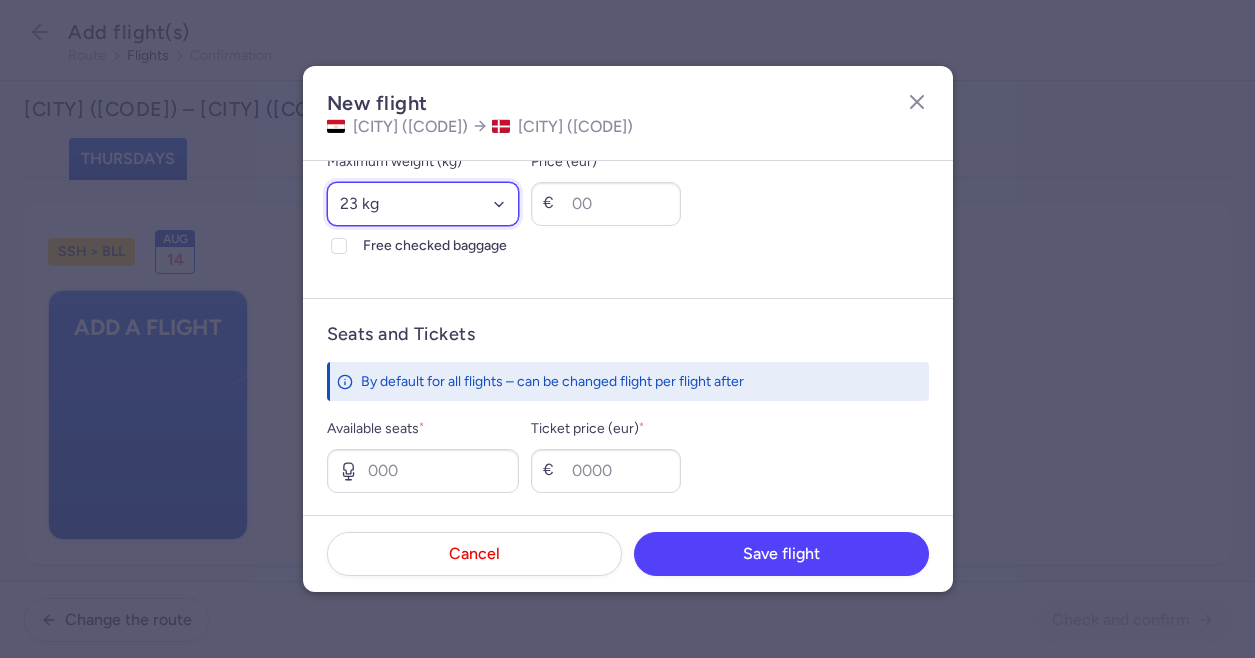 click on "Select an option 15 kg 16 kg 17 kg 18 kg 19 kg 20 kg 21 kg 22 kg 23 kg 24 kg 25 kg 26 kg 27 kg 28 kg 29 kg 30 kg 31 kg 32 kg 33 kg 34 kg 35 kg" at bounding box center [423, 204] 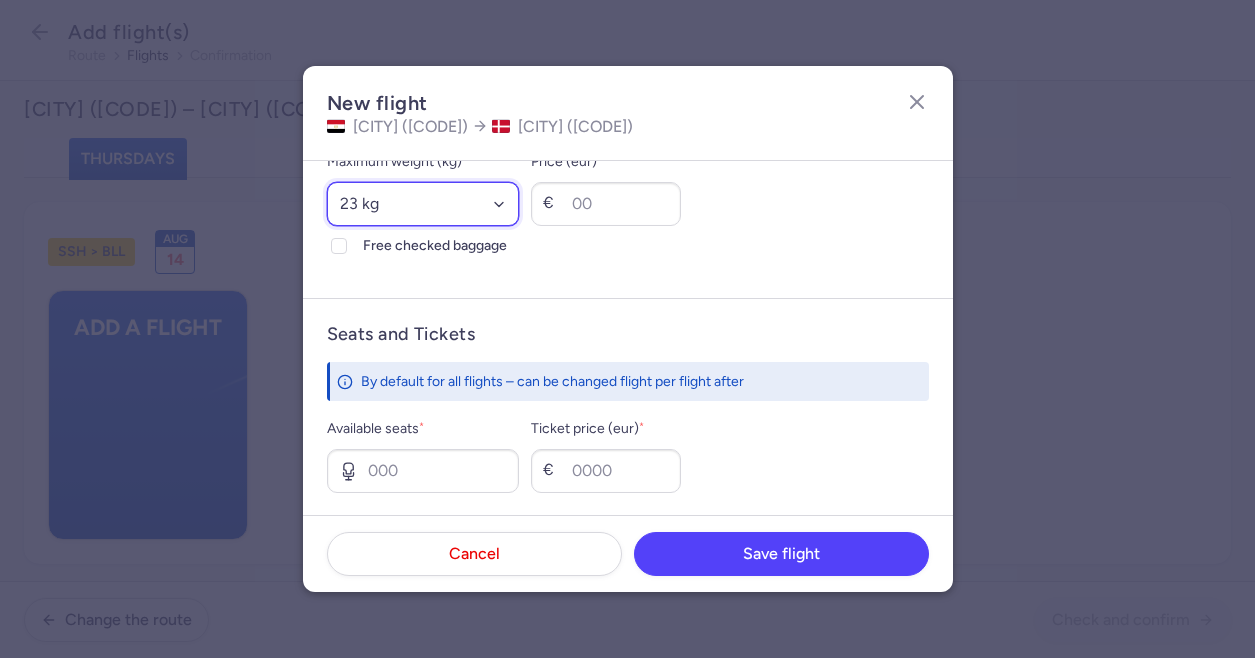 select on "20" 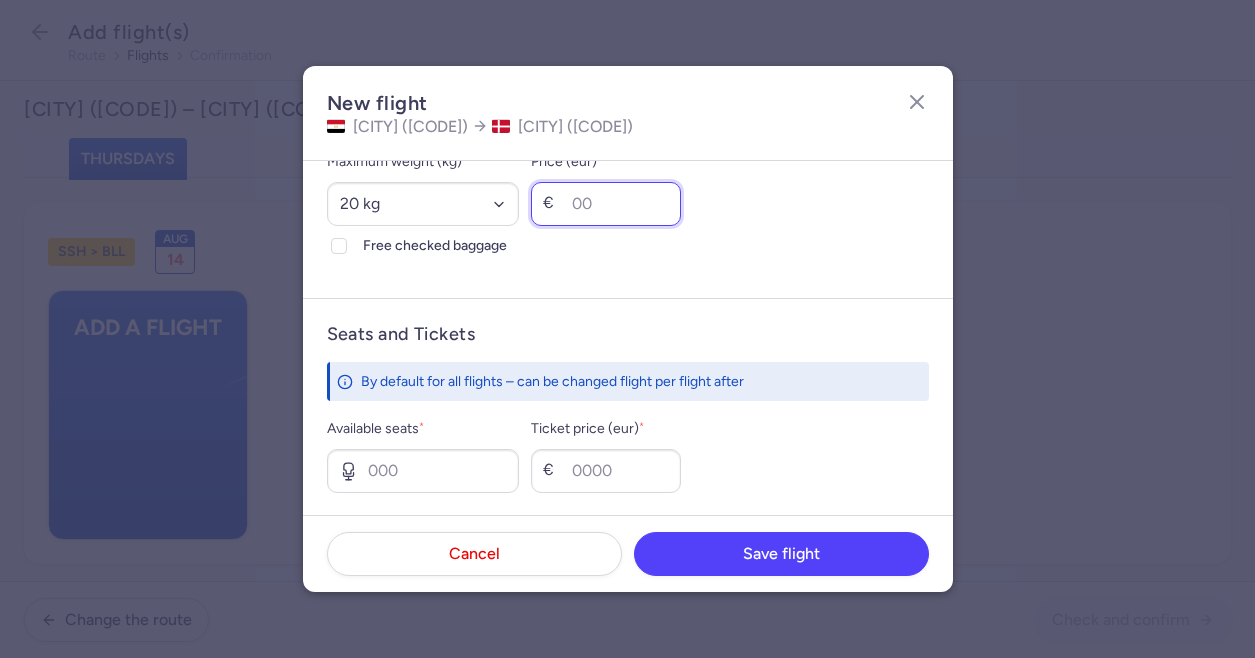 click on "Price (eur)  *" at bounding box center (606, 204) 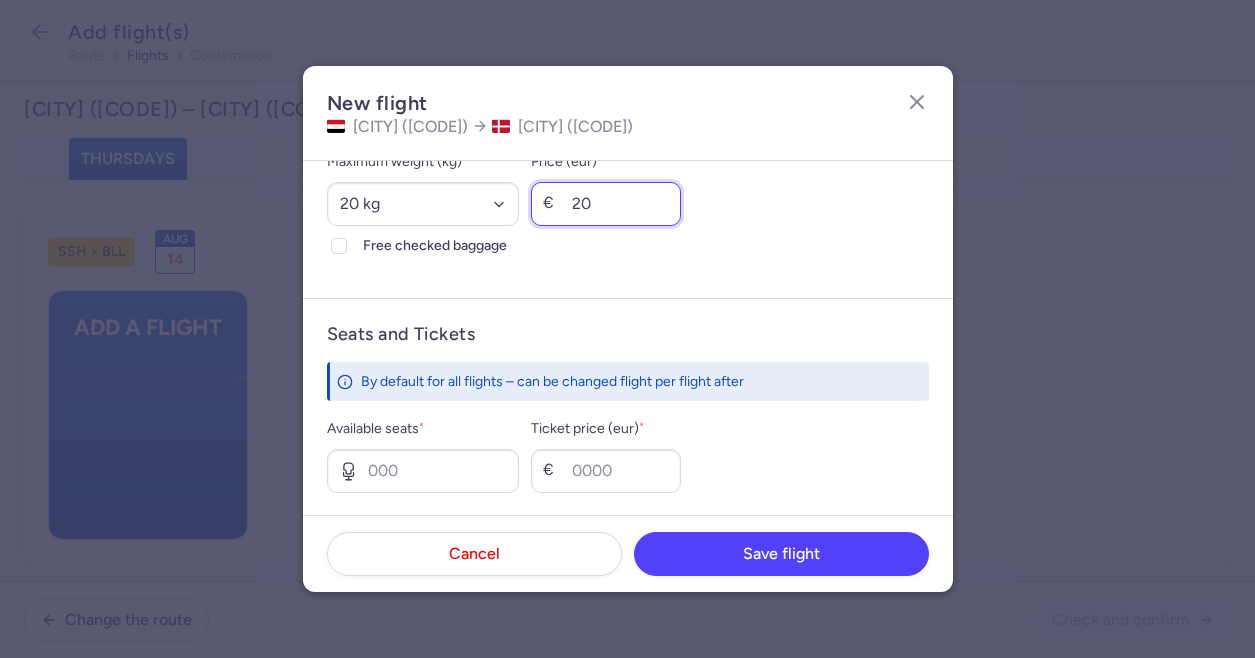 type on "20" 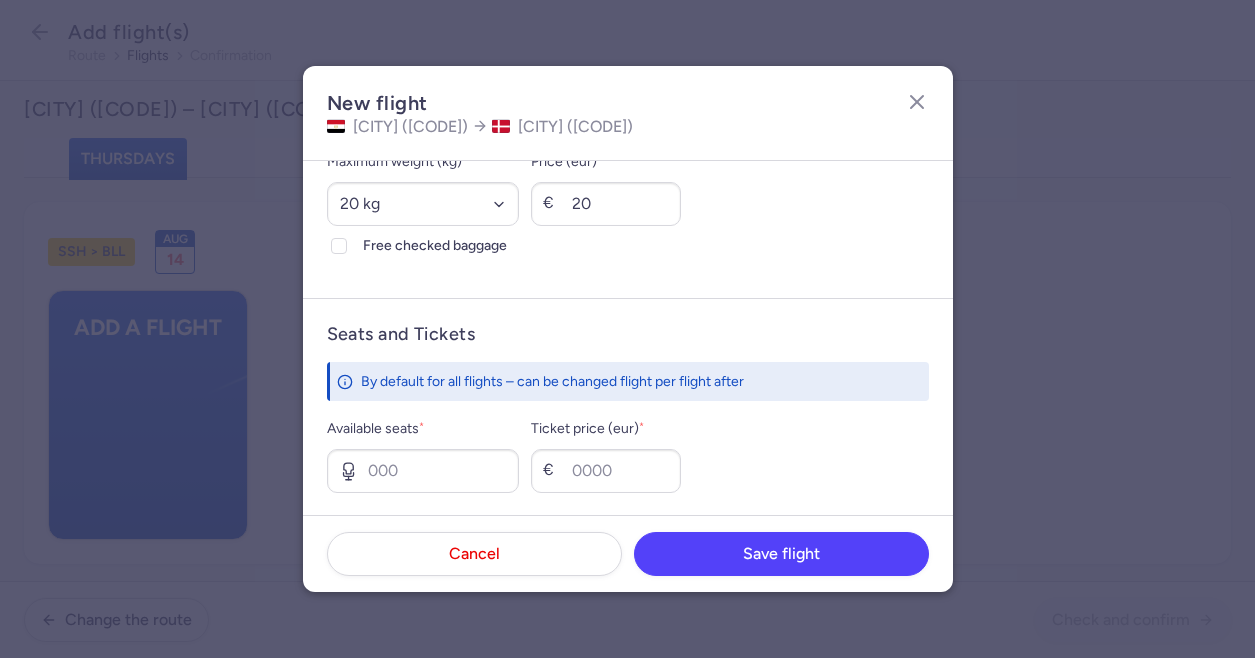 click on "Maximum weight (kg)  * Select an option 15 kg 16 kg 17 kg 18 kg 19 kg 20 kg 21 kg 22 kg 23 kg 24 kg 25 kg 26 kg 27 kg 28 kg 29 kg 30 kg 31 kg 32 kg 33 kg 34 kg 35 kg Free checked baggage Price (eur)  * € 20" at bounding box center [628, 204] 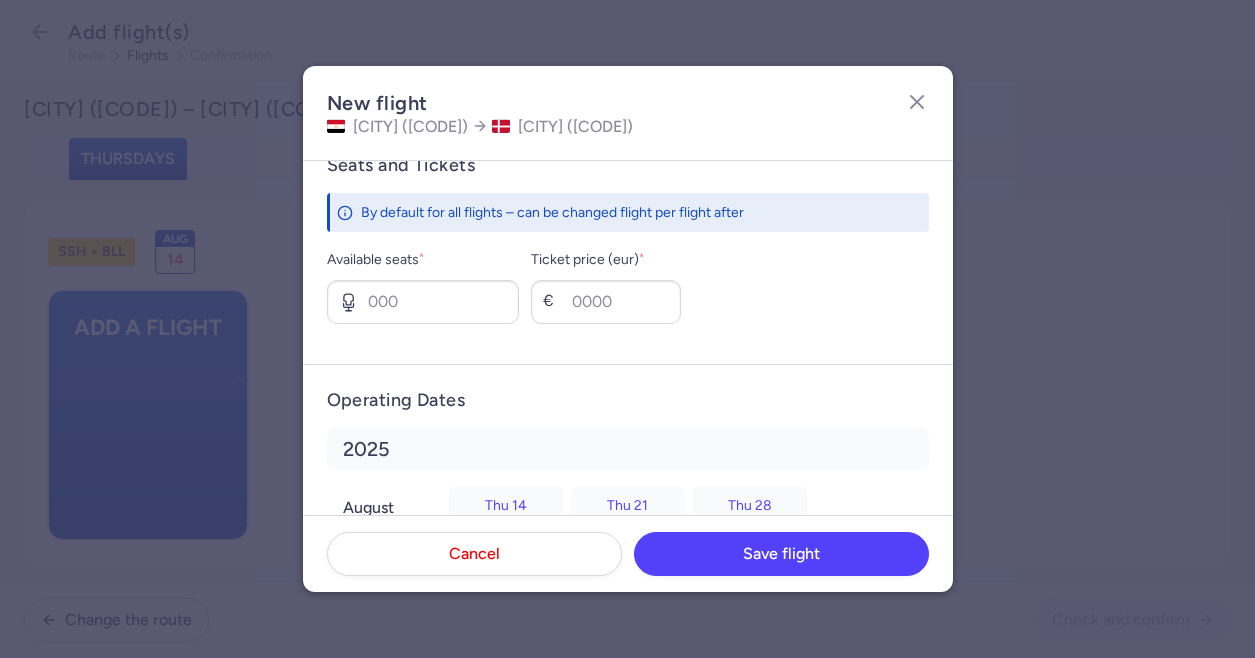 scroll, scrollTop: 800, scrollLeft: 0, axis: vertical 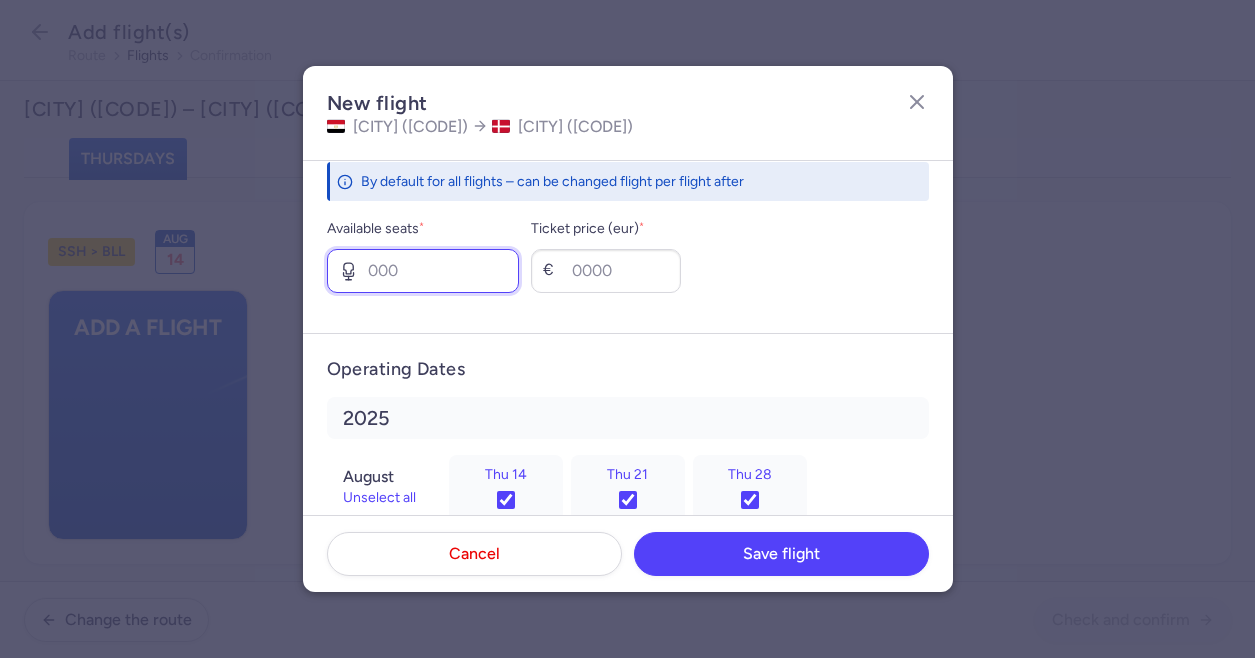 click on "Available seats  *" at bounding box center (423, 271) 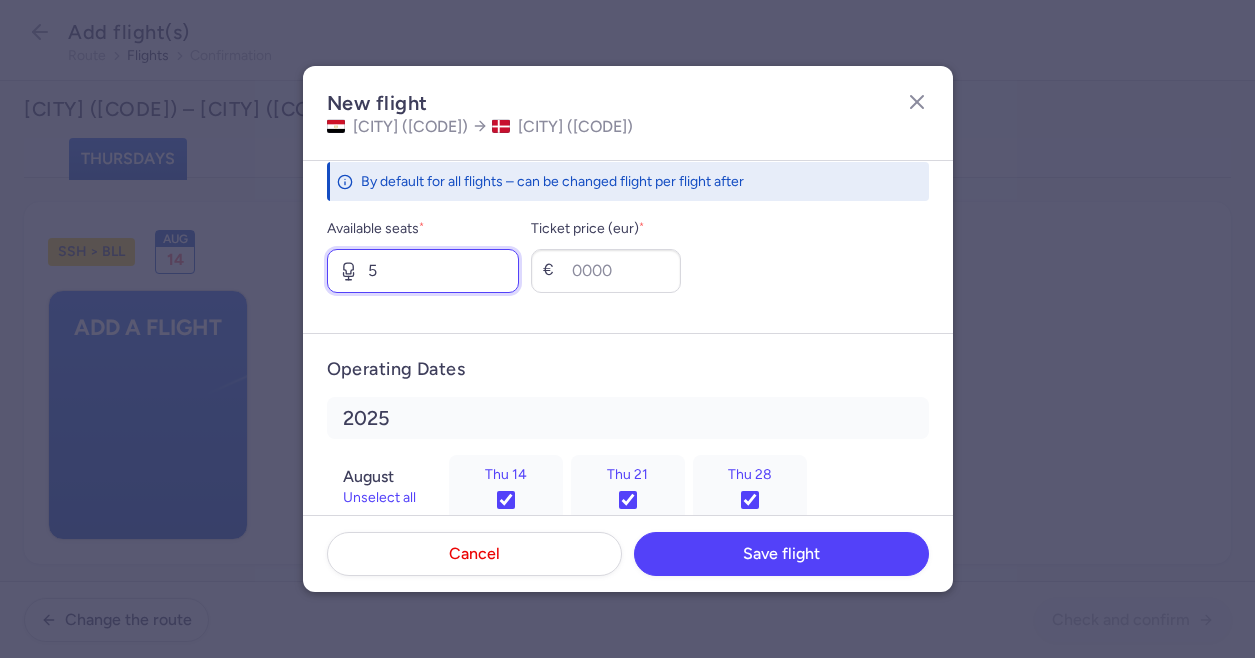 type on "5" 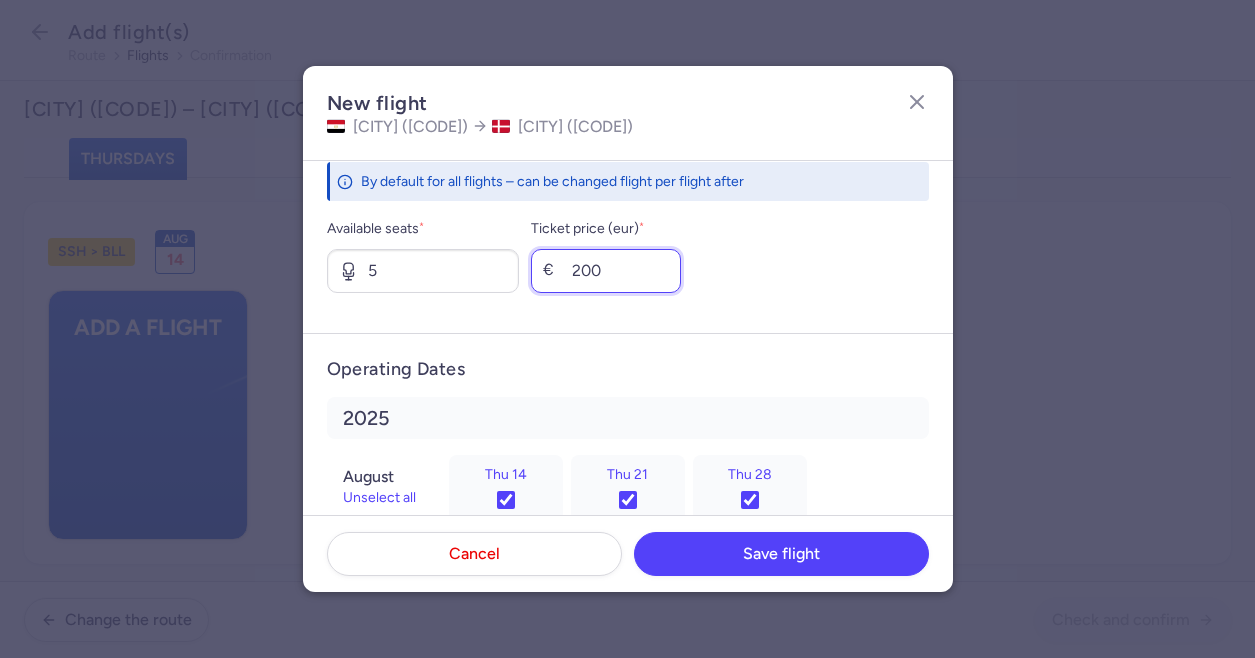 type on "200" 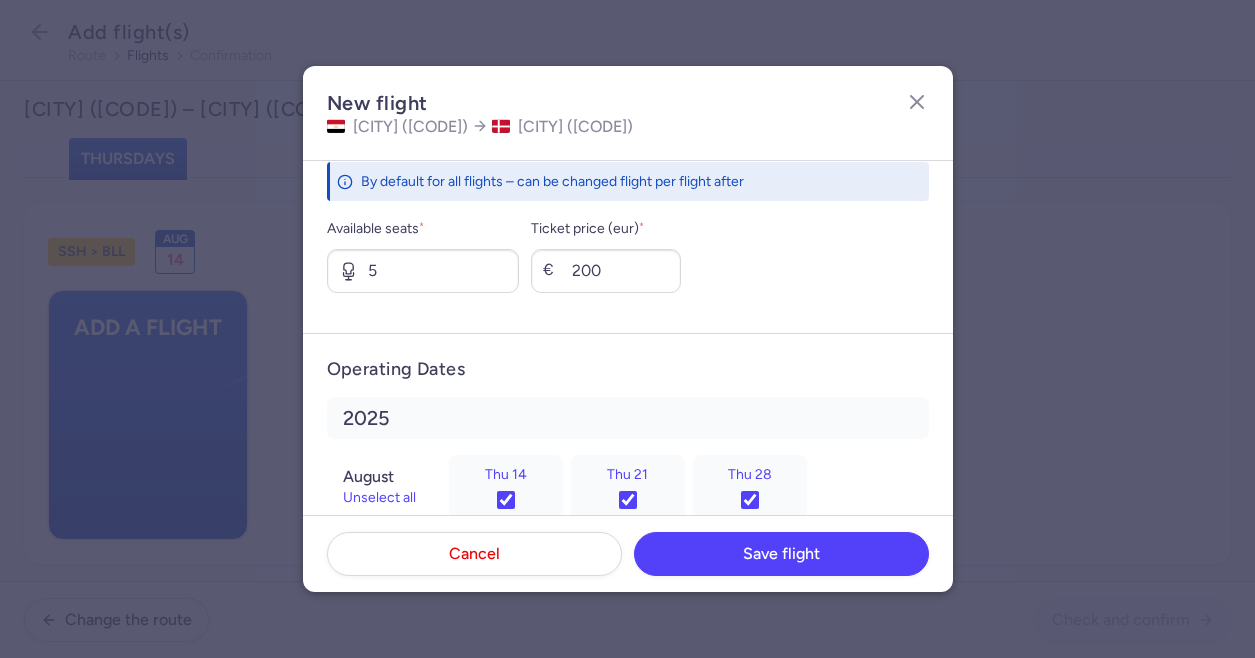 click on "Operating Dates 2025 August Unselect all Thu 14 Thu 21 Thu 28 September Unselect all Thu 04 Thu 11 Thu 18 Thu 25 October Unselect all Thu 02 Thu 09" at bounding box center (628, 537) 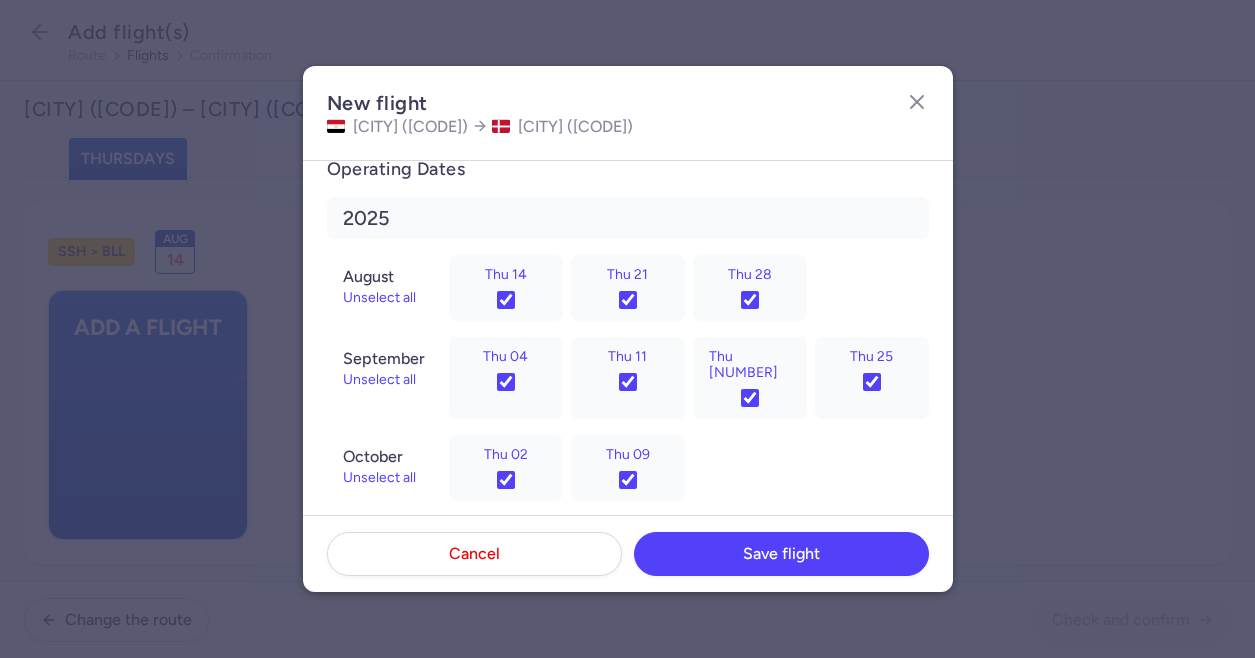 scroll, scrollTop: 1010, scrollLeft: 0, axis: vertical 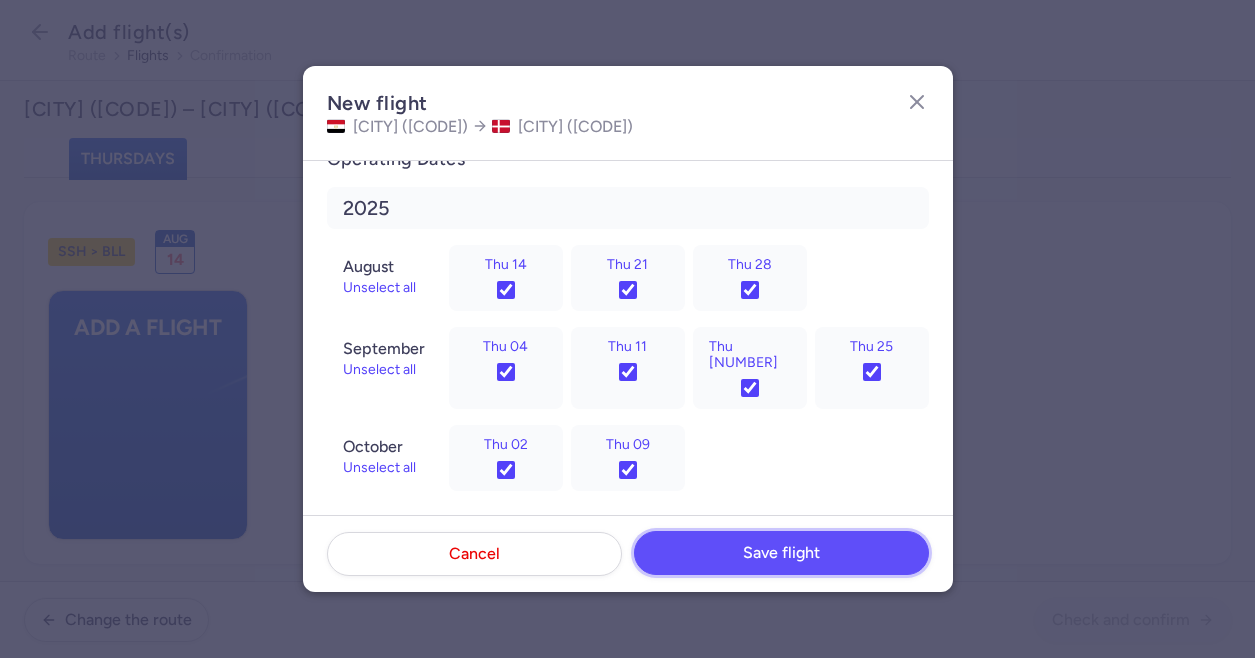 click on "Save flight" at bounding box center (781, 553) 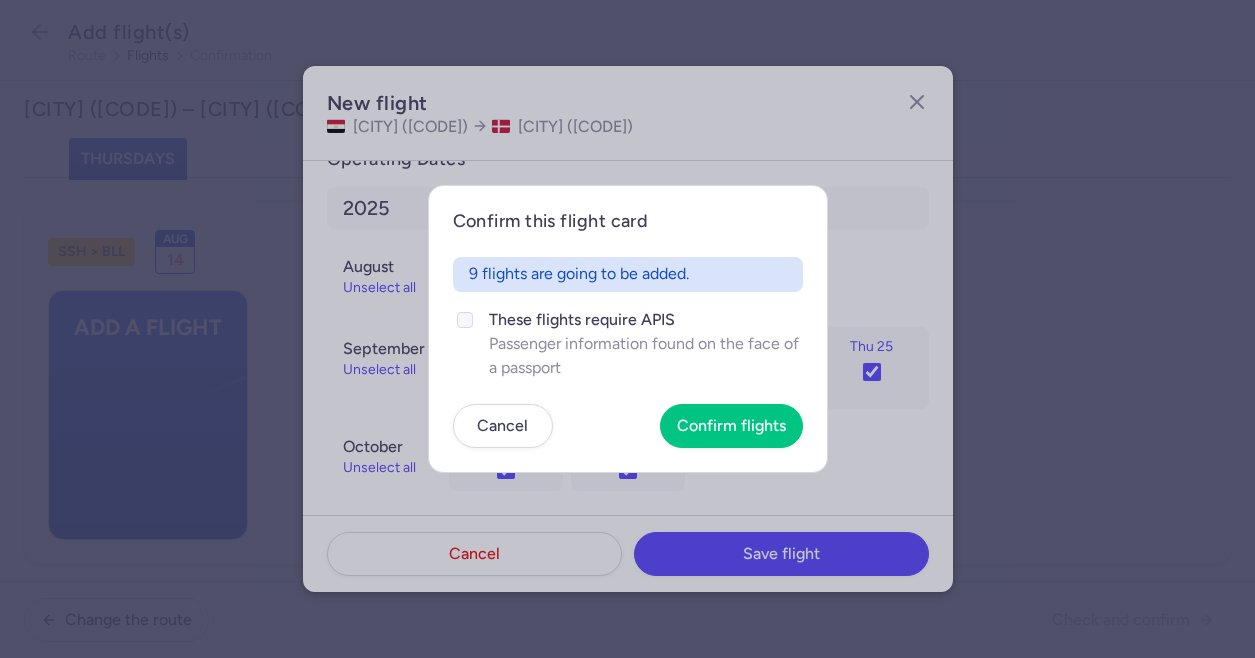 click 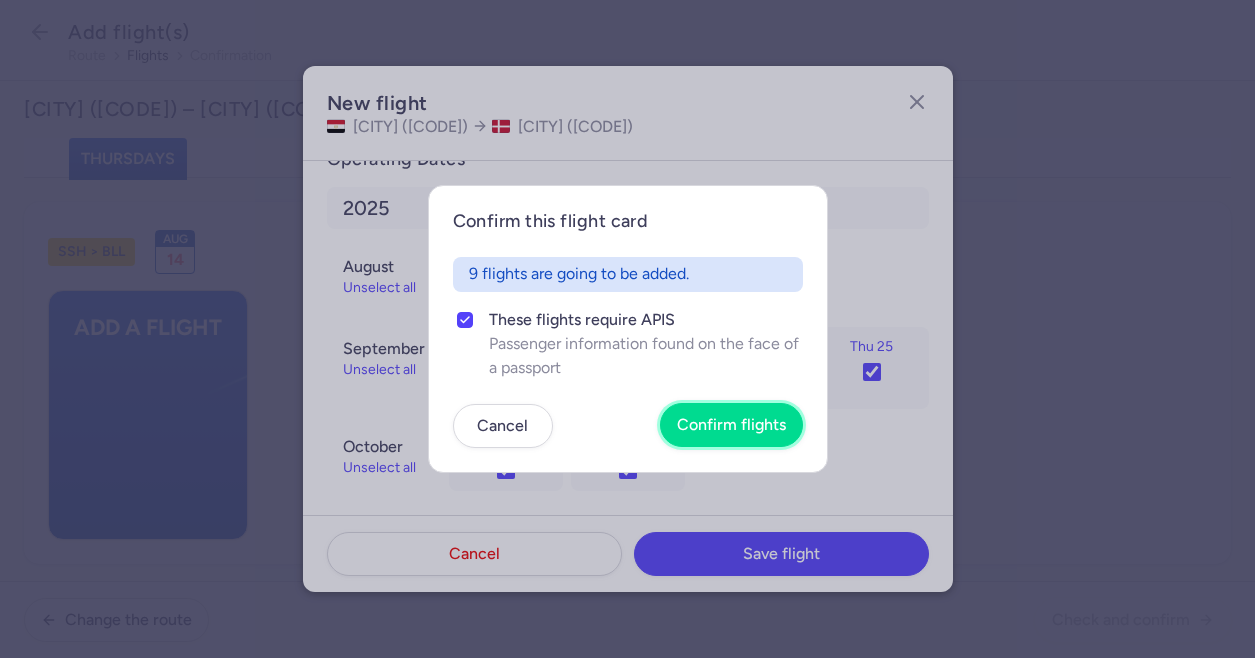 click on "Confirm flights" at bounding box center [731, 425] 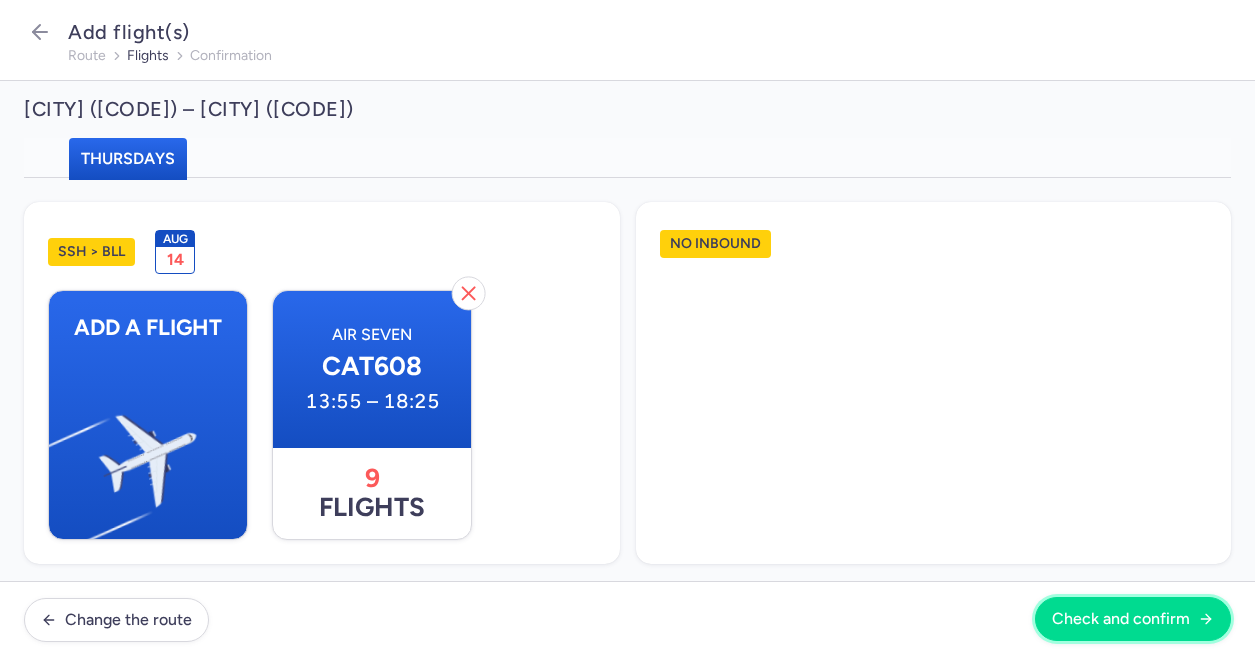 click on "Check and confirm" at bounding box center (1121, 619) 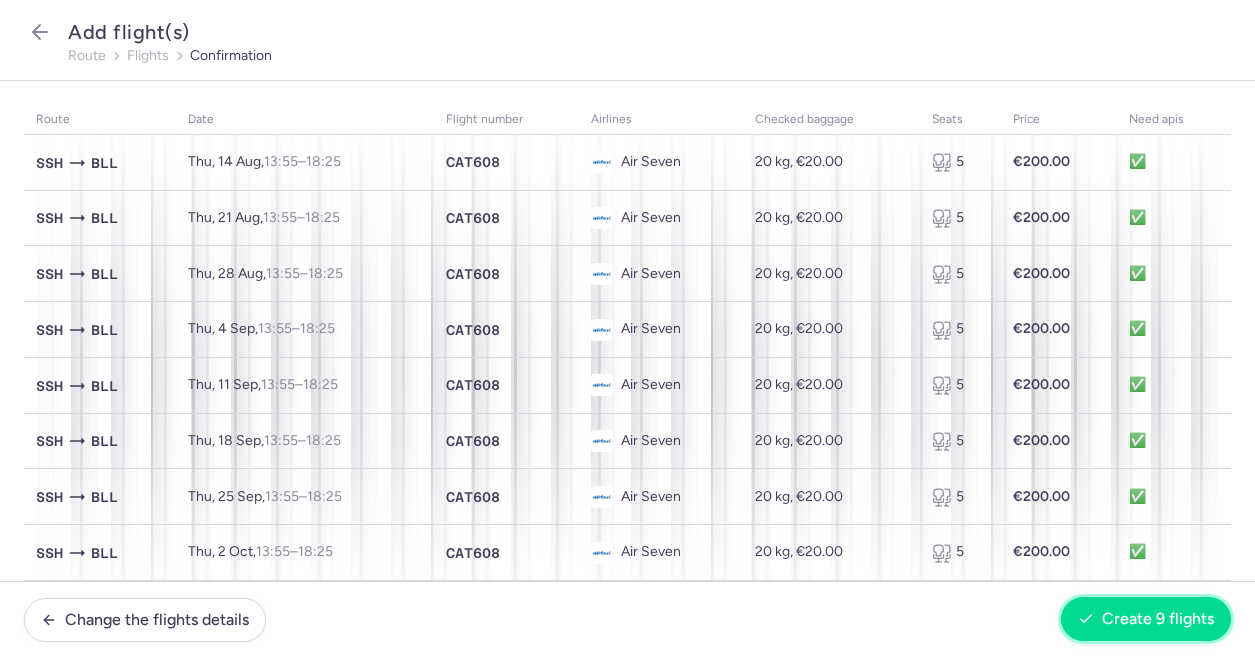 click on "Create 9 flights" at bounding box center (1158, 619) 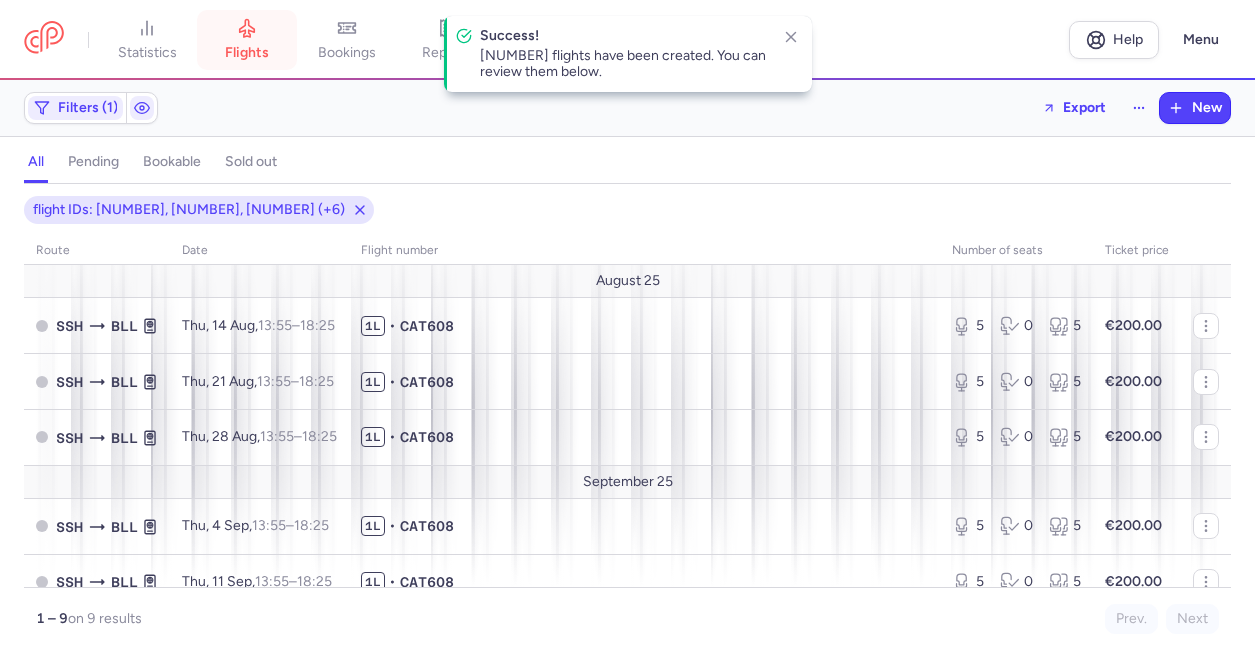 click on "flights" at bounding box center (247, 40) 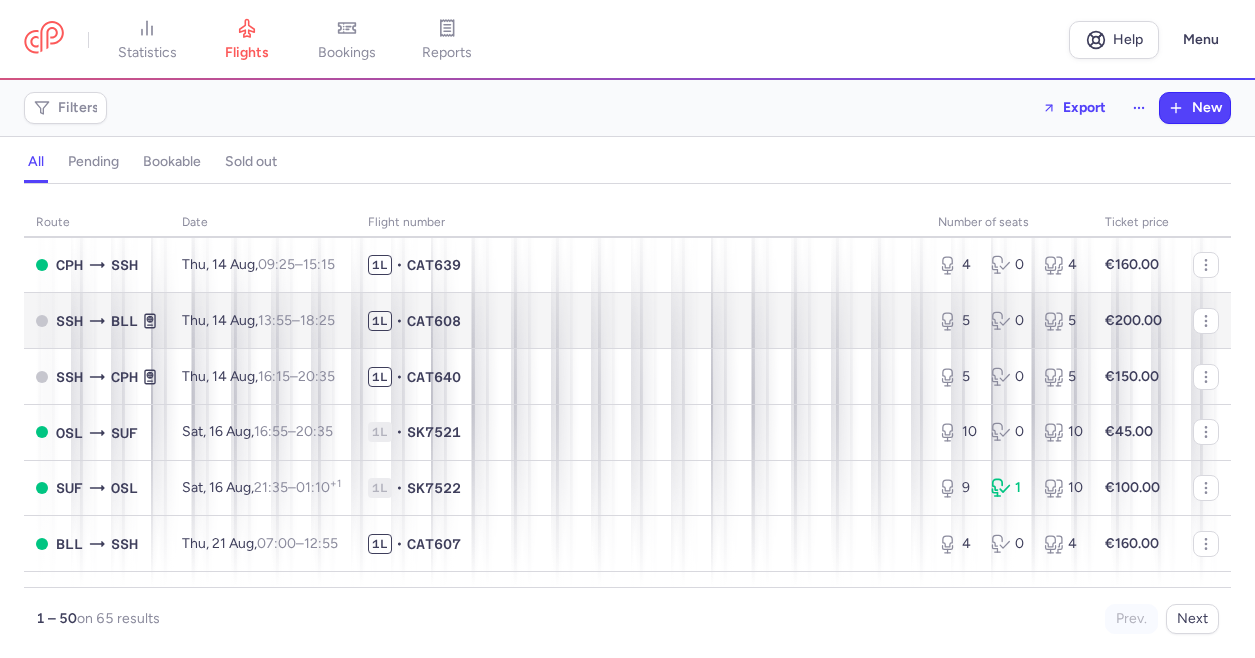 scroll, scrollTop: 0, scrollLeft: 0, axis: both 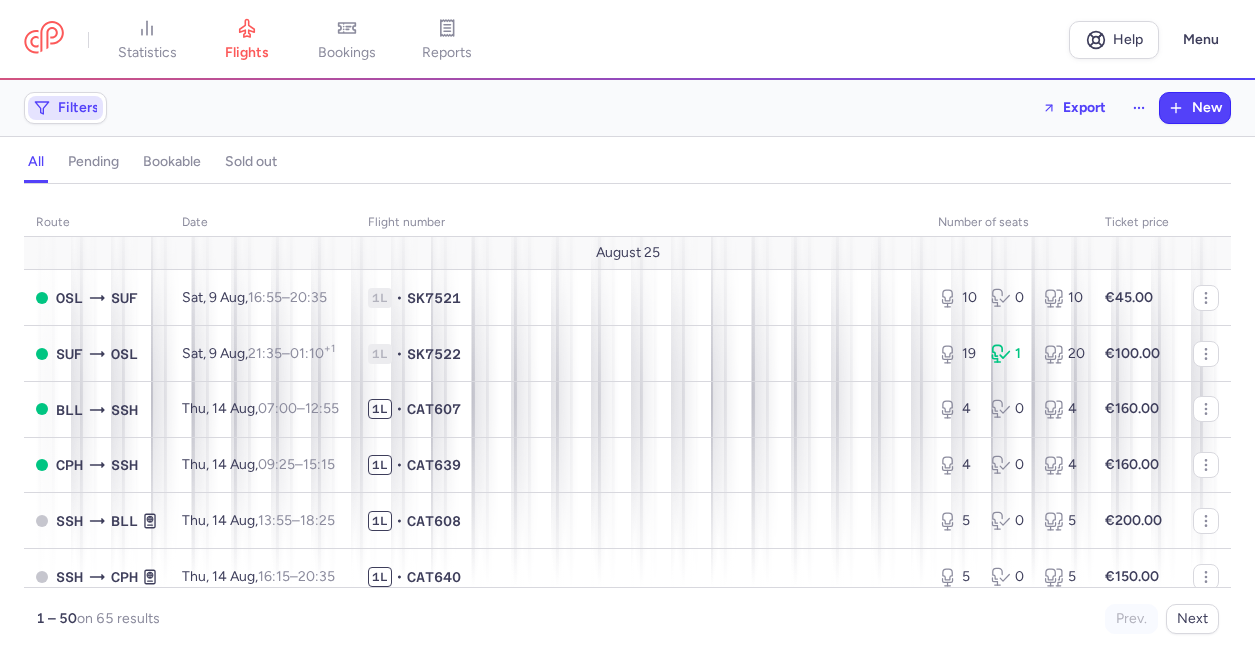 click on "Filters" at bounding box center [65, 108] 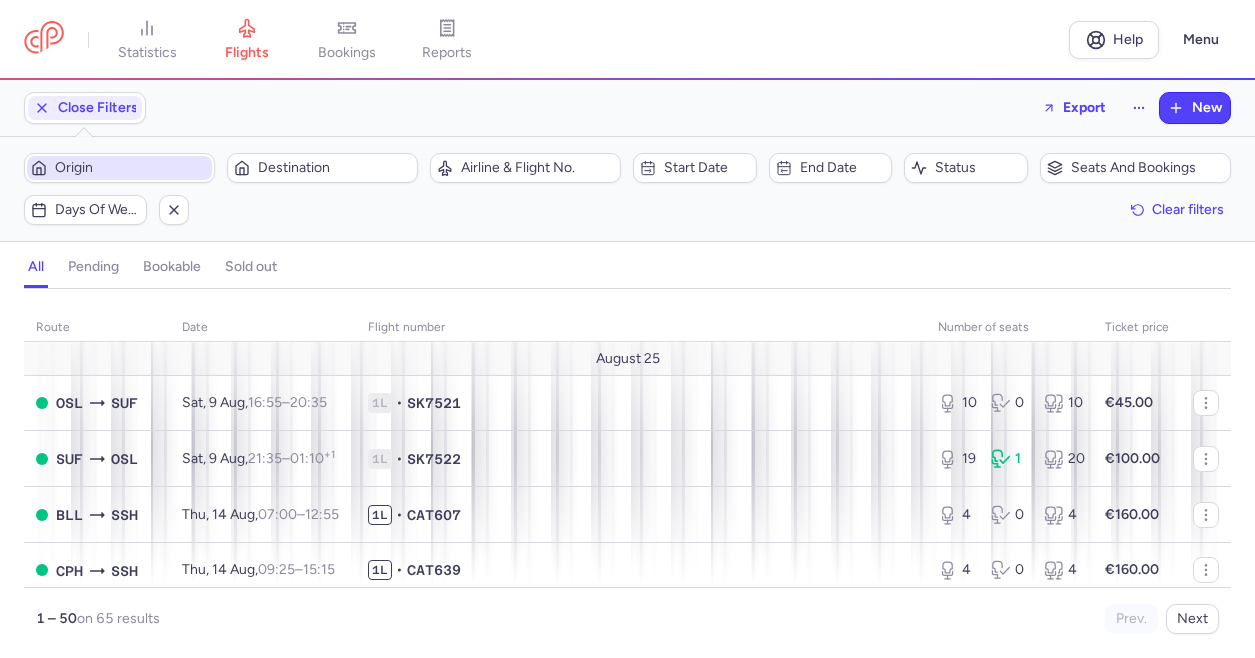 click on "Origin" at bounding box center (119, 168) 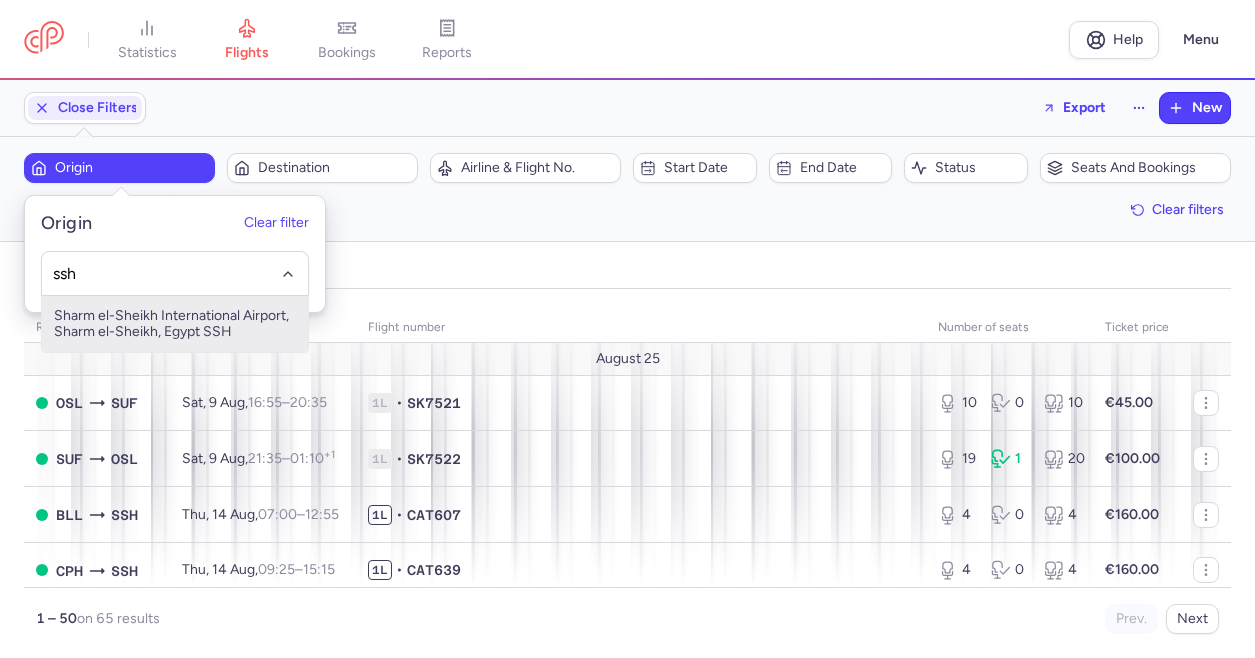 click on "Sharm el-Sheikh International Airport, Sharm el-Sheikh, Egypt SSH" at bounding box center [175, 324] 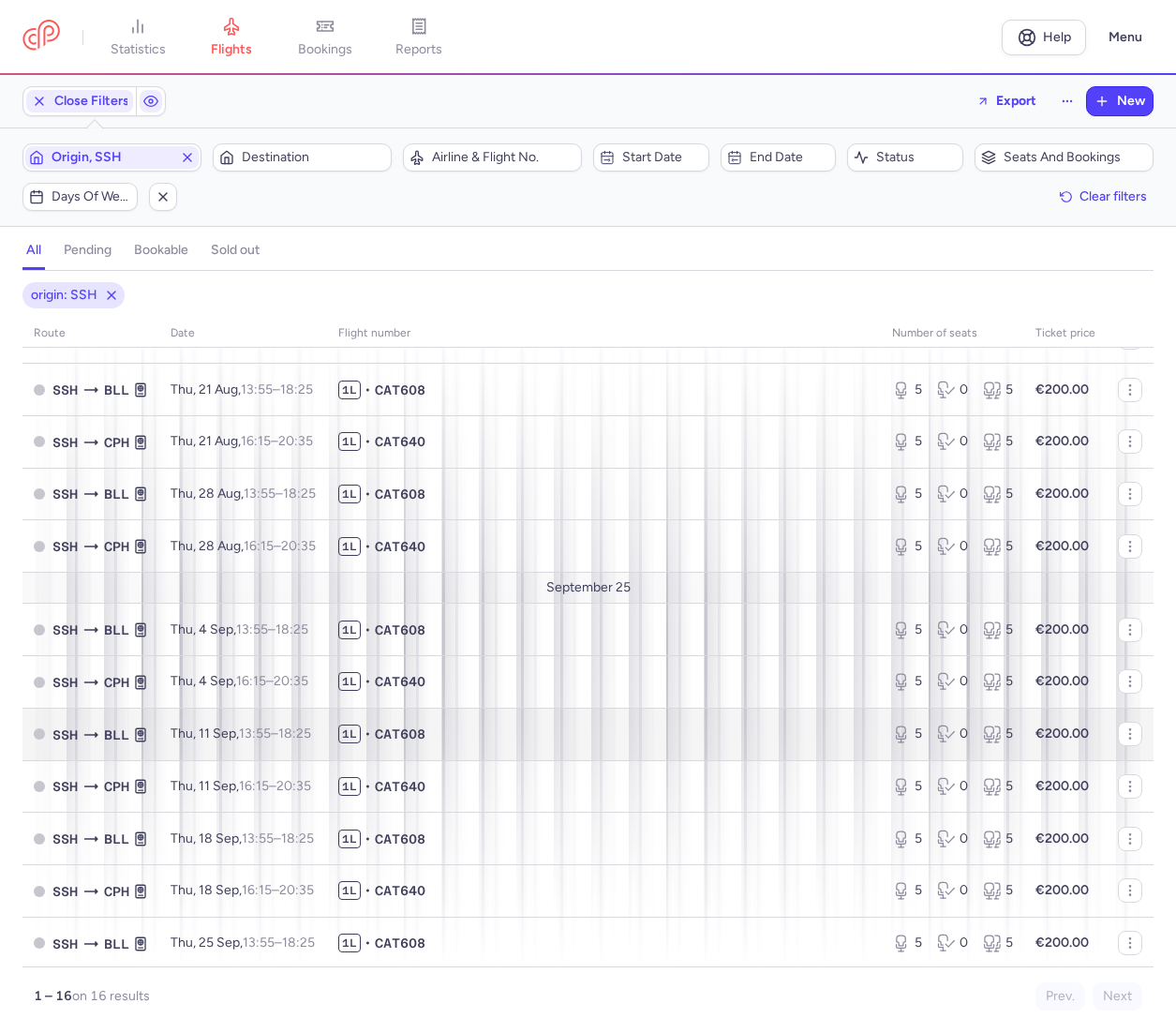 scroll, scrollTop: 0, scrollLeft: 0, axis: both 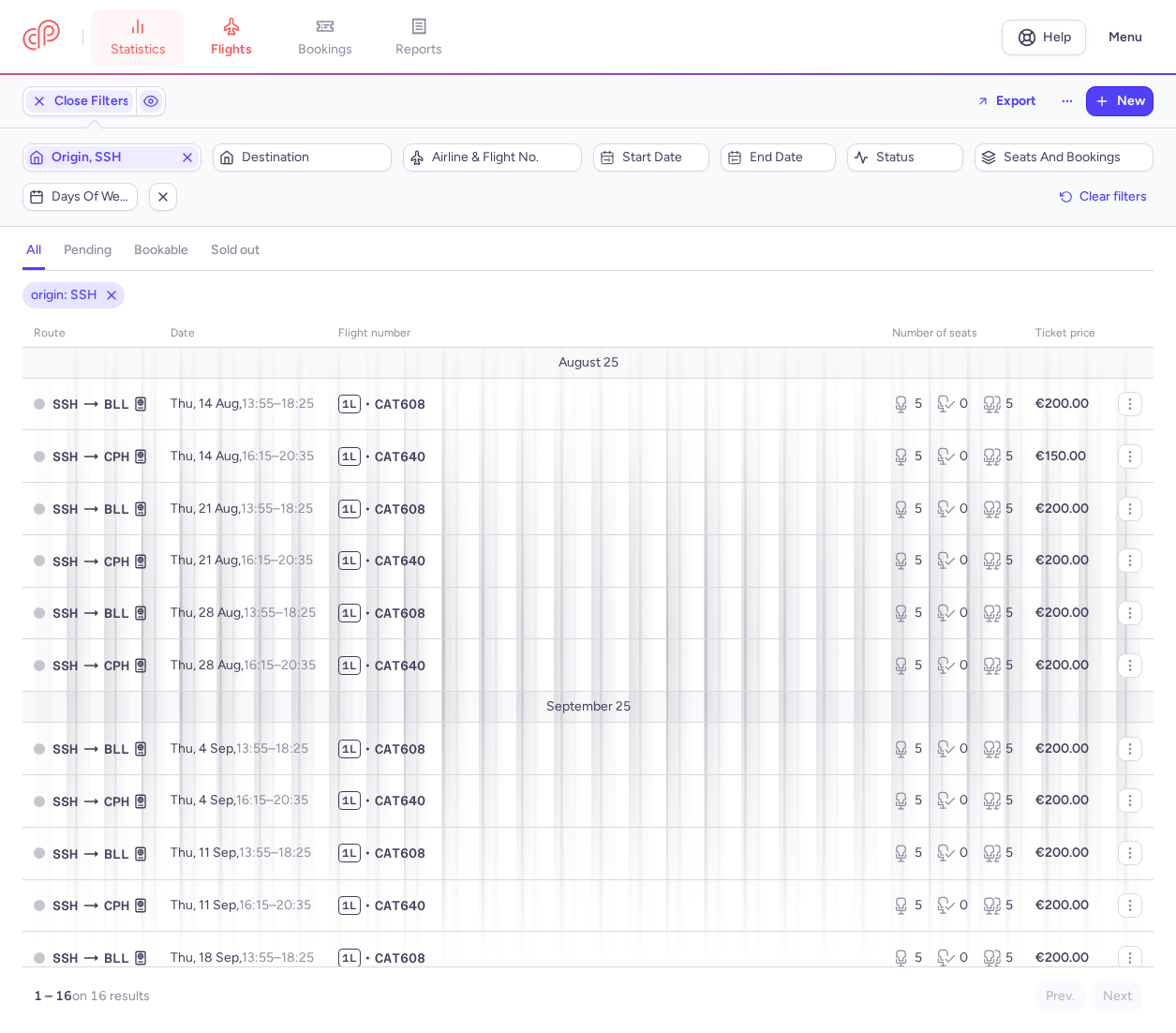 click on "statistics" at bounding box center [138, 50] 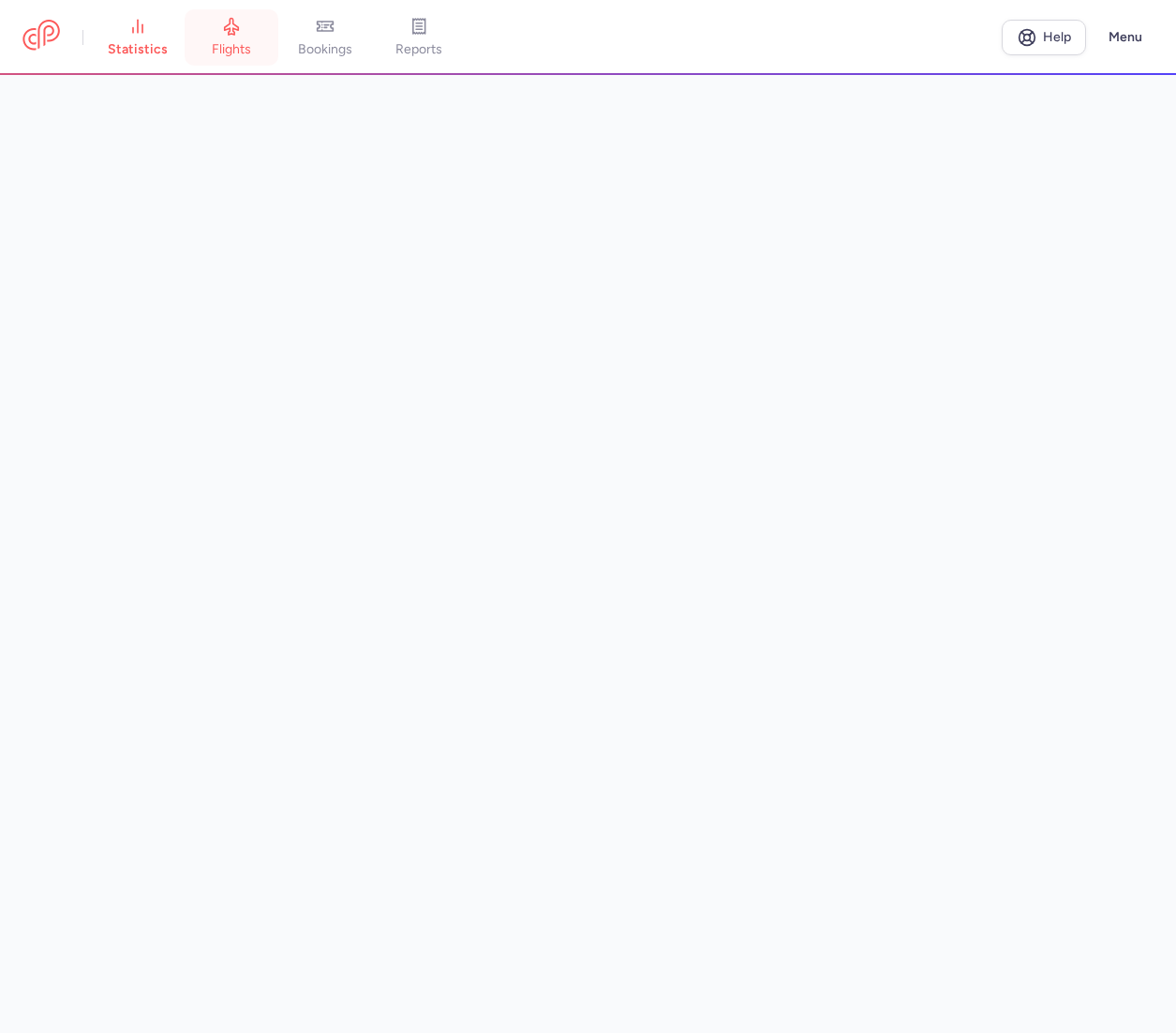click on "flights" at bounding box center (231, 50) 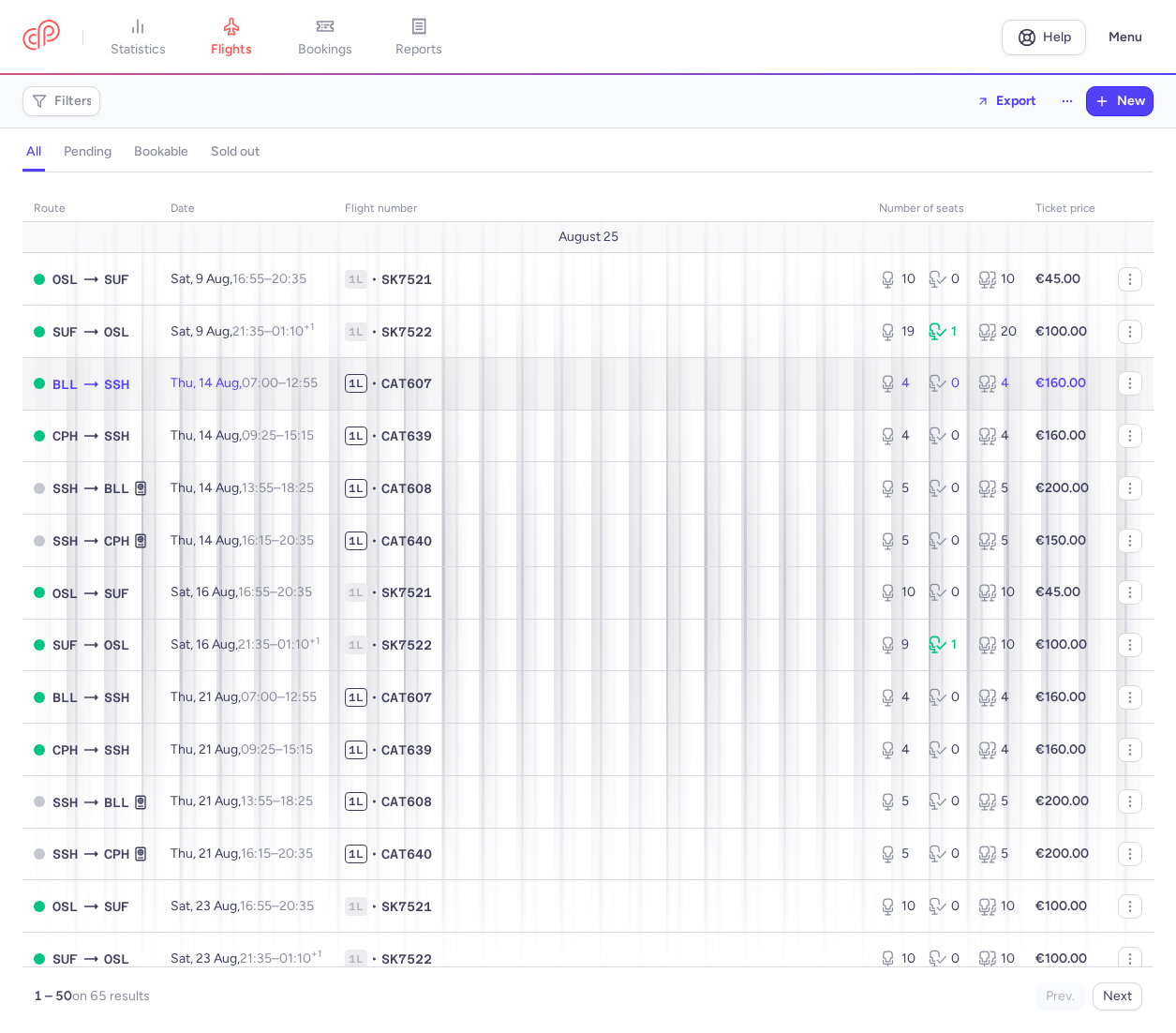 click on "Thu, [DATE], [TIME] – [TIME] +0" 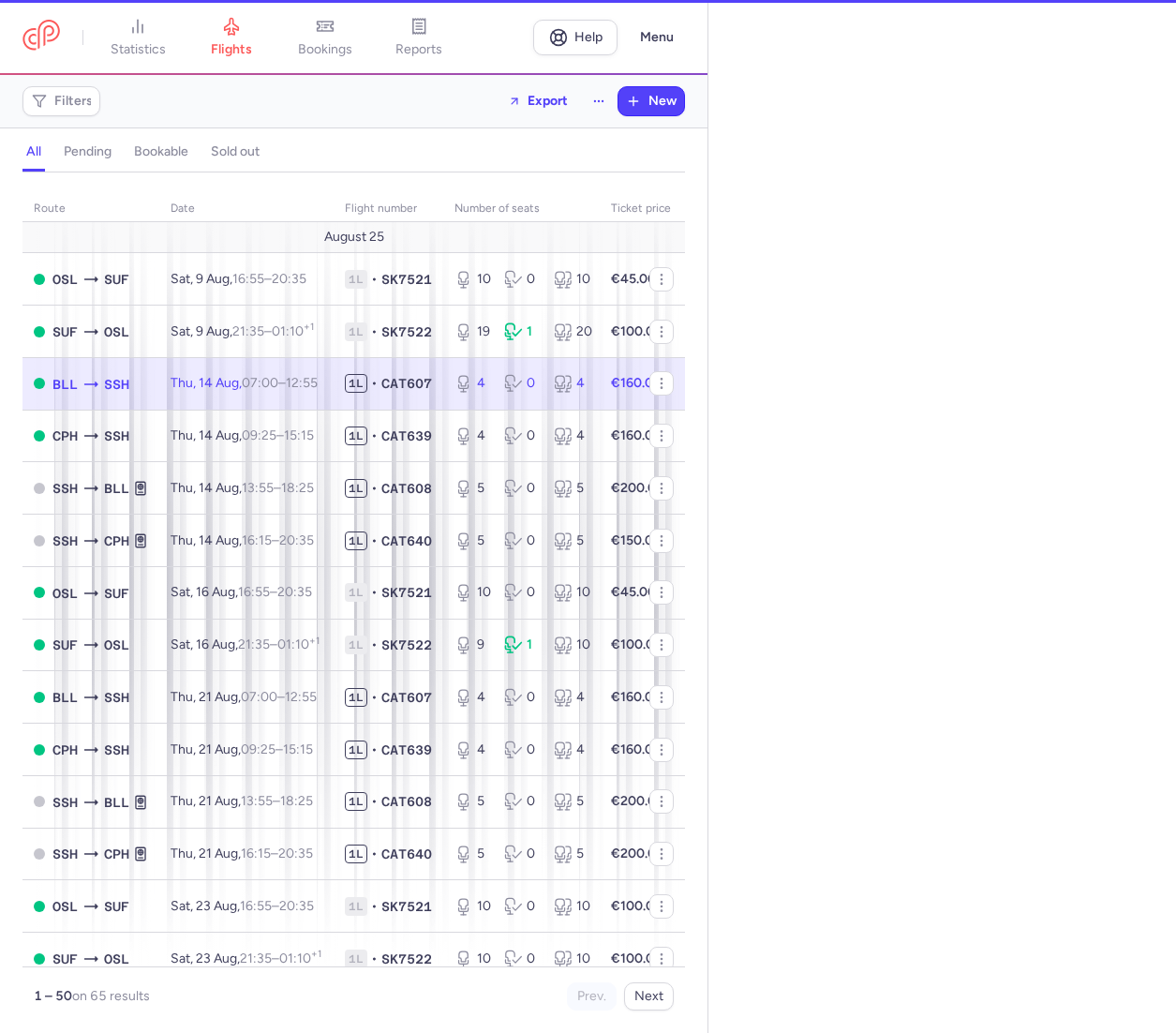 select on "days" 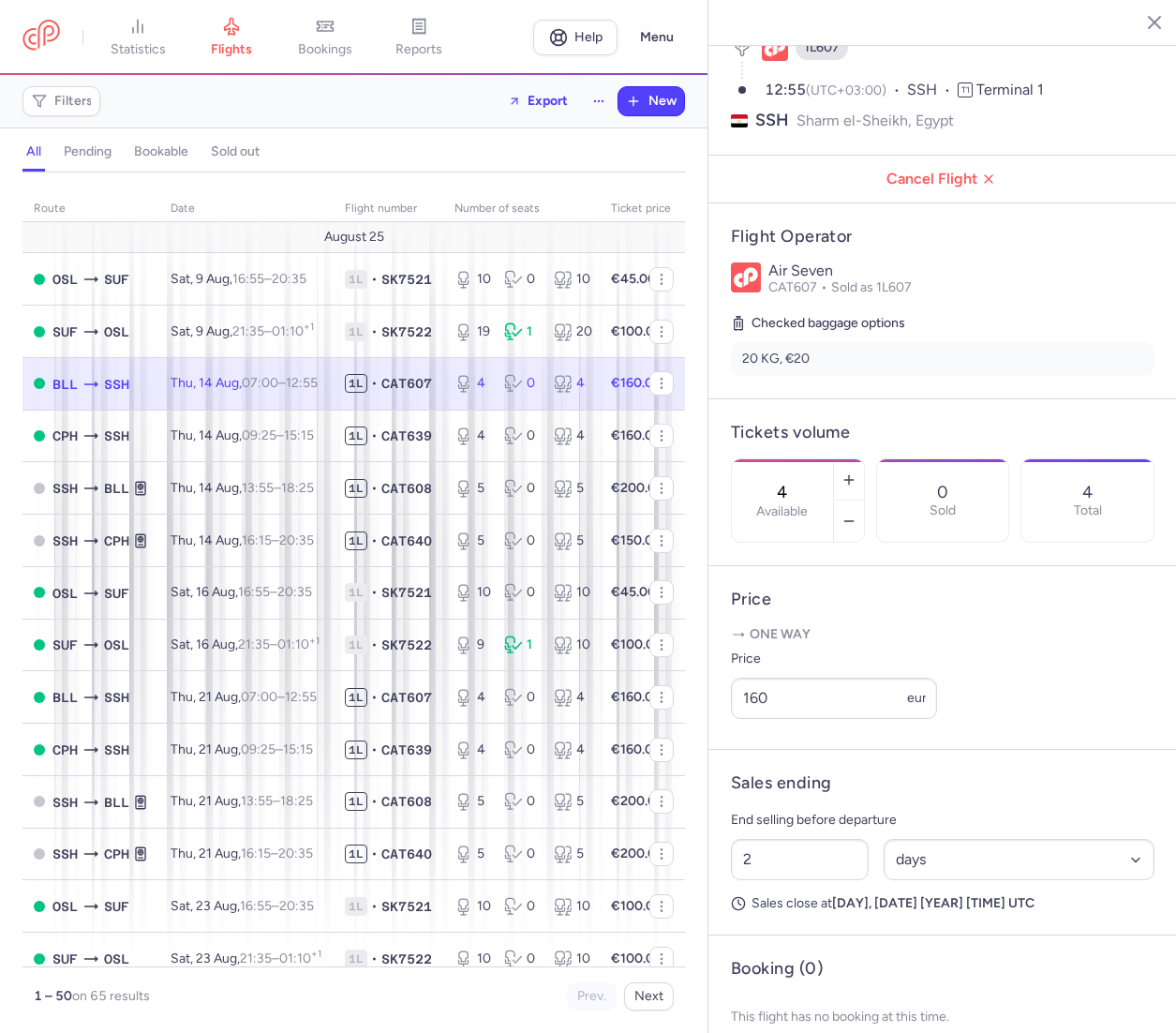 scroll, scrollTop: 187, scrollLeft: 0, axis: vertical 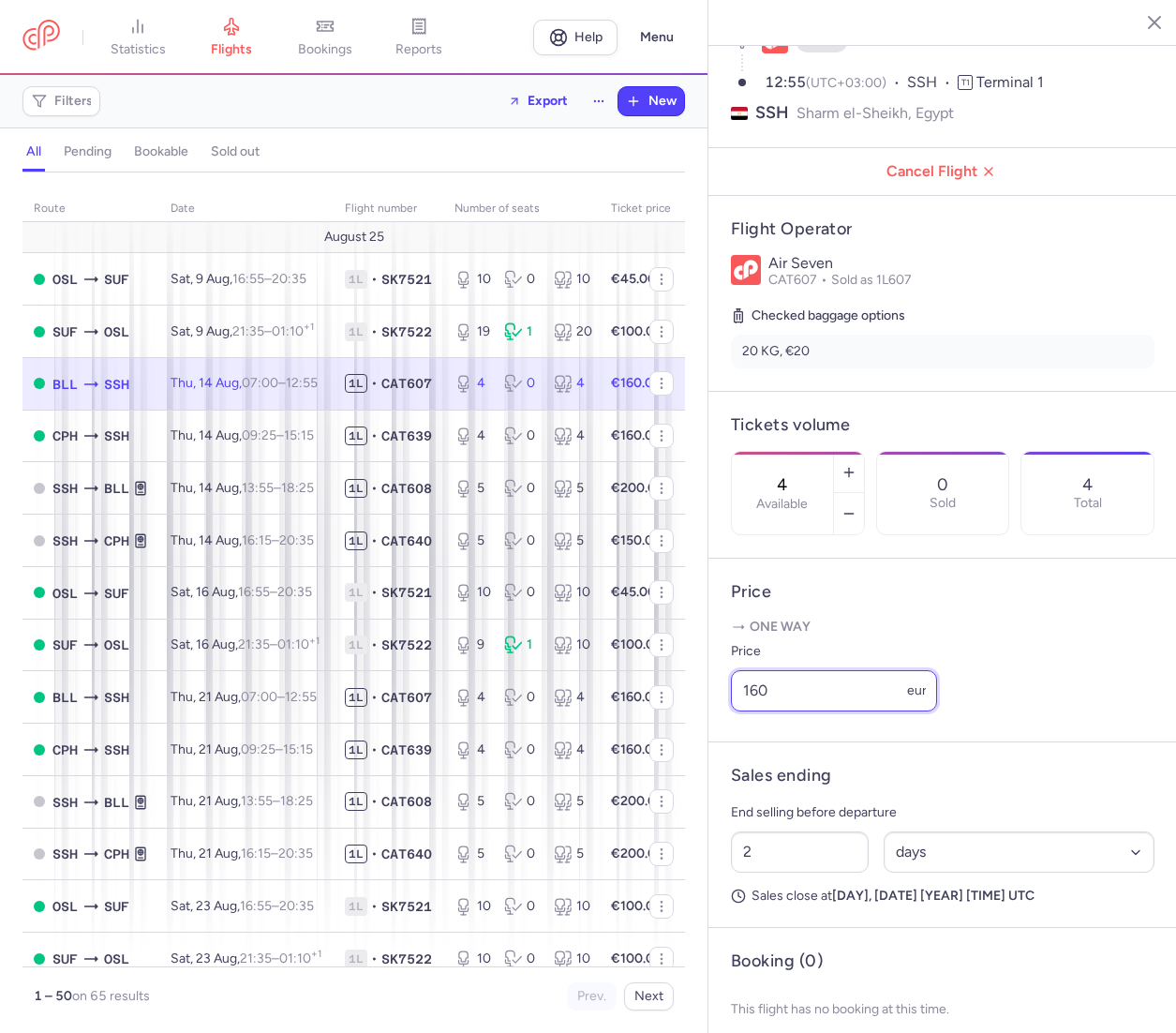 click on "160" at bounding box center [834, 691] 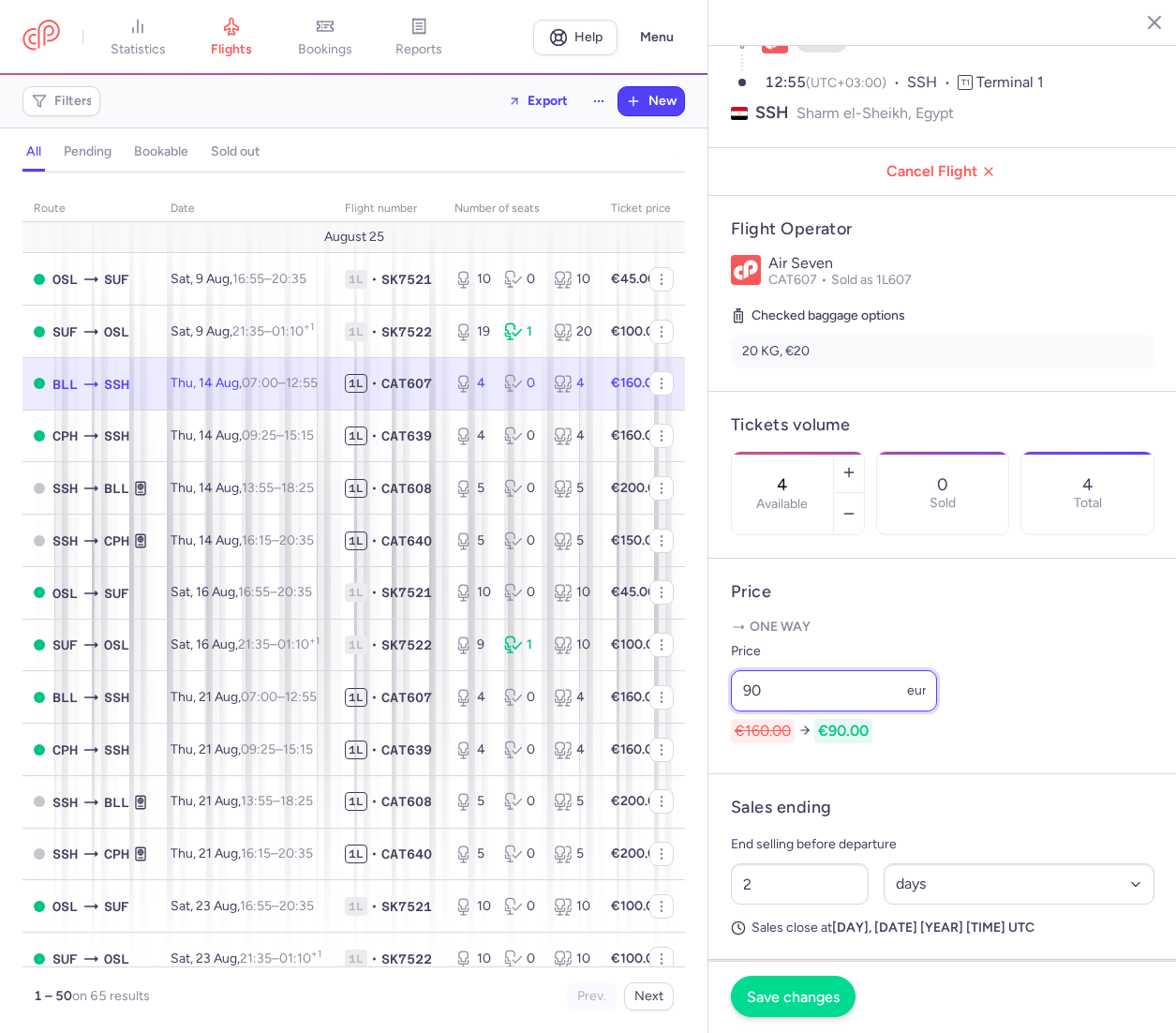 type on "90" 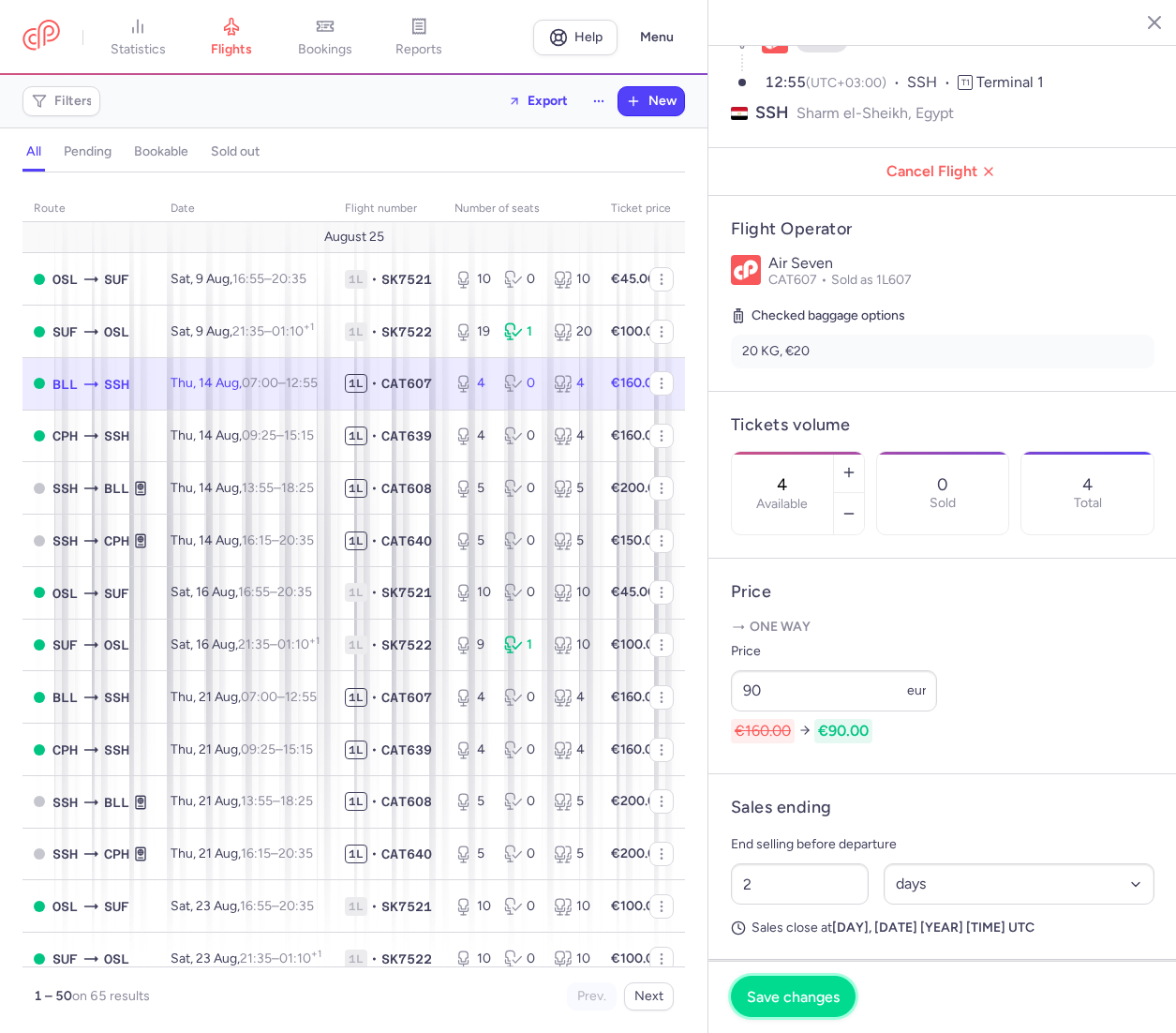 click on "Save changes" at bounding box center [793, 996] 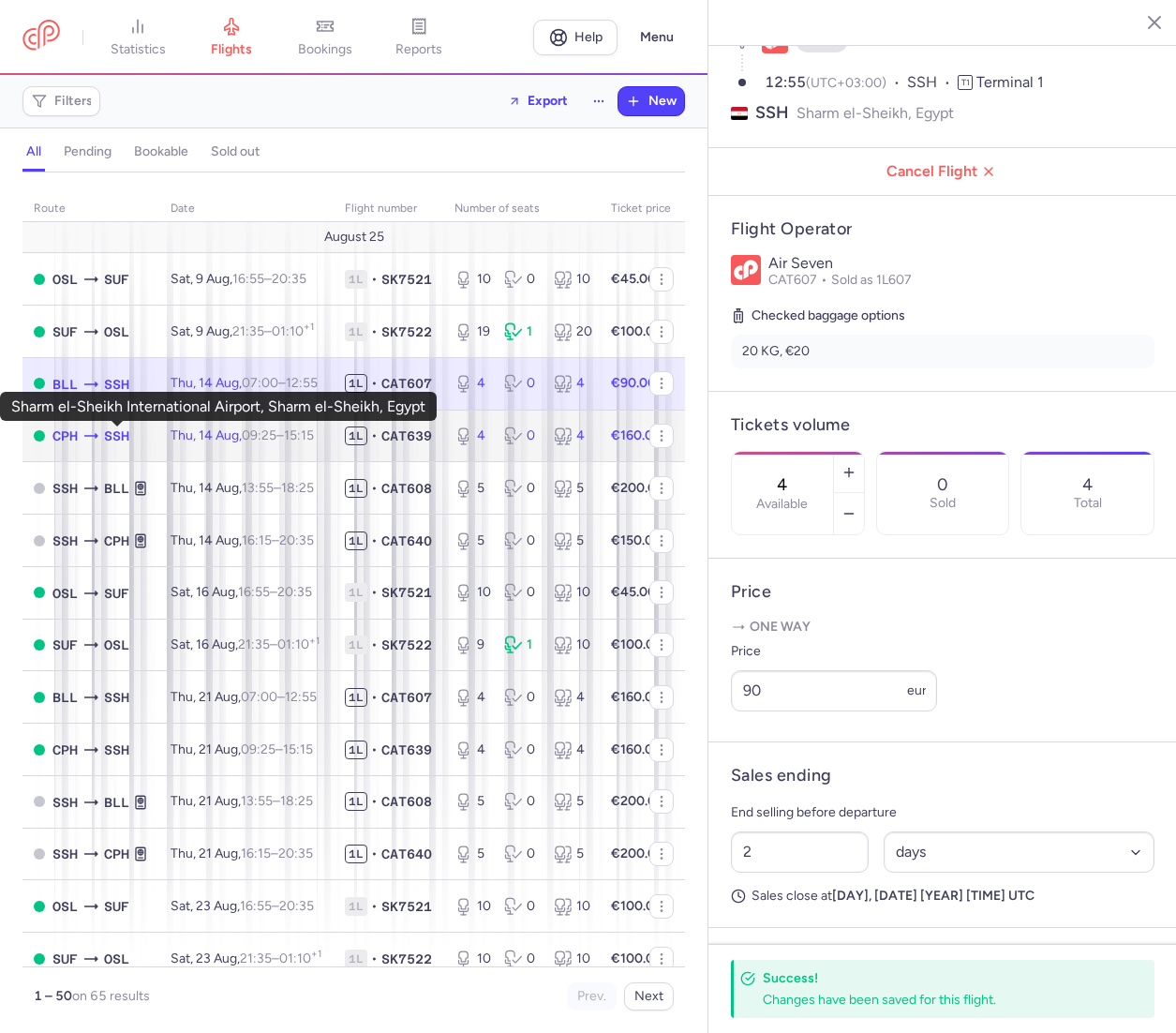 click on "SSH" at bounding box center [116, 436] 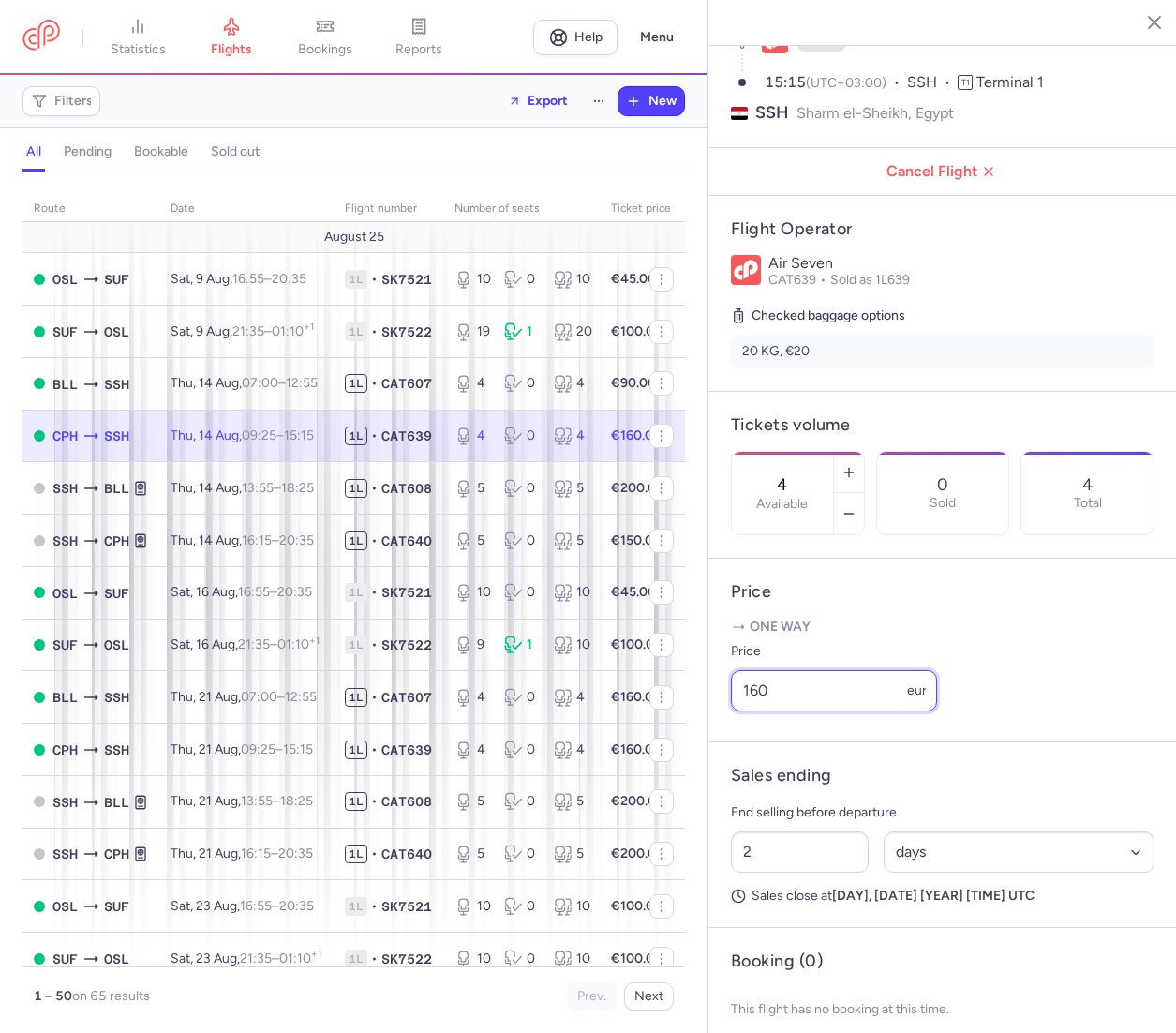 click on "160" at bounding box center [834, 691] 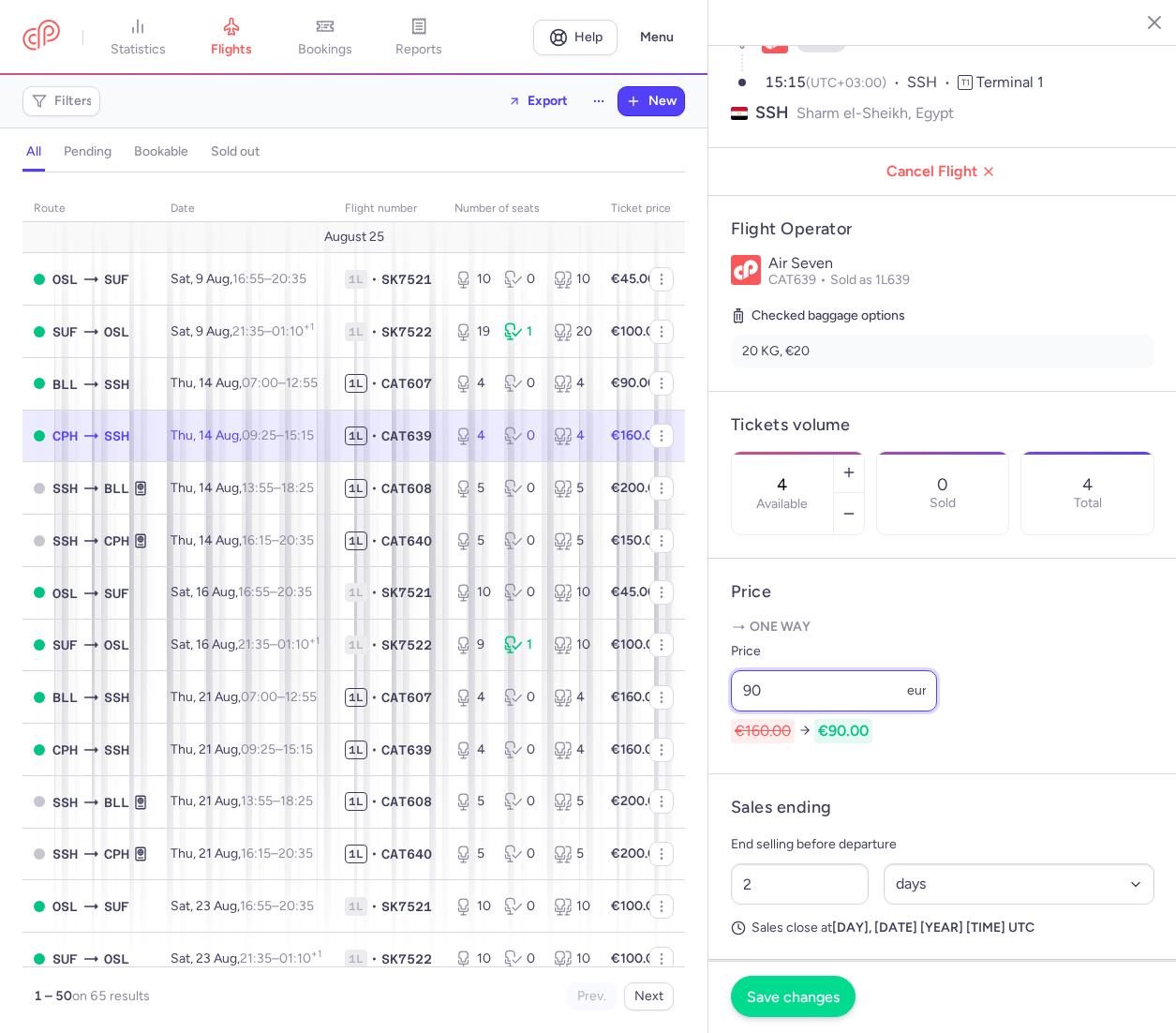 type on "90" 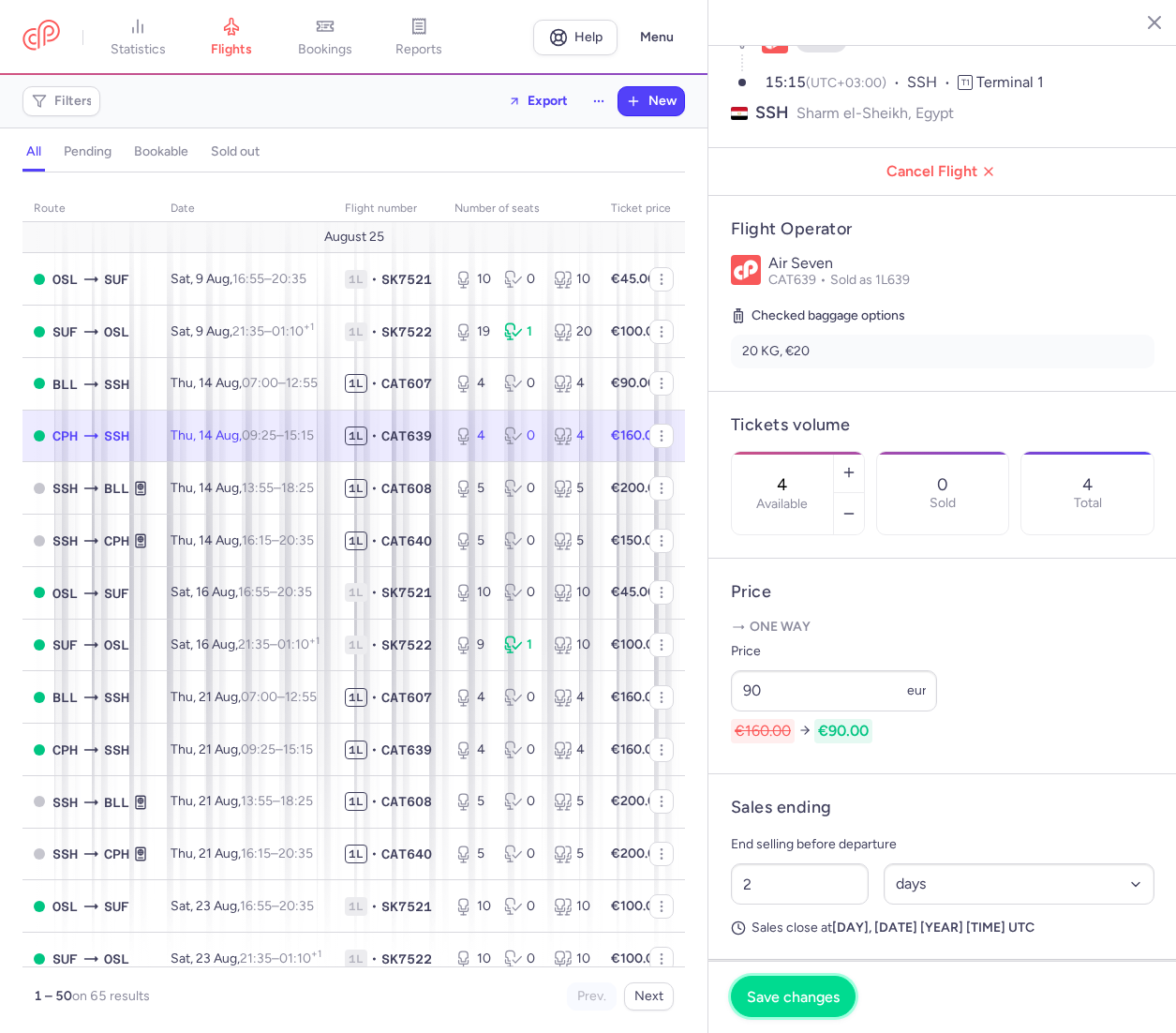 click on "Save changes" at bounding box center [793, 996] 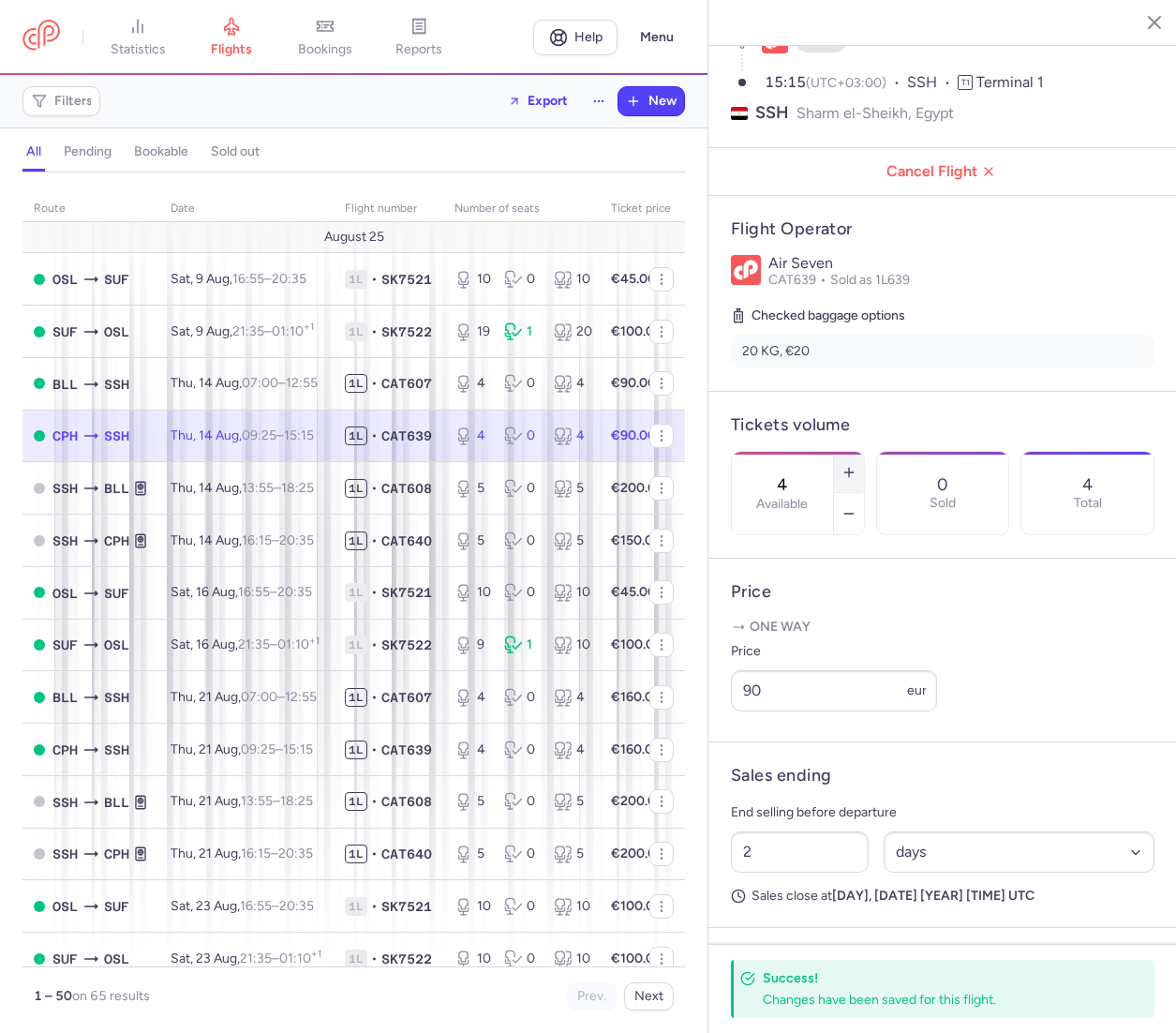 click 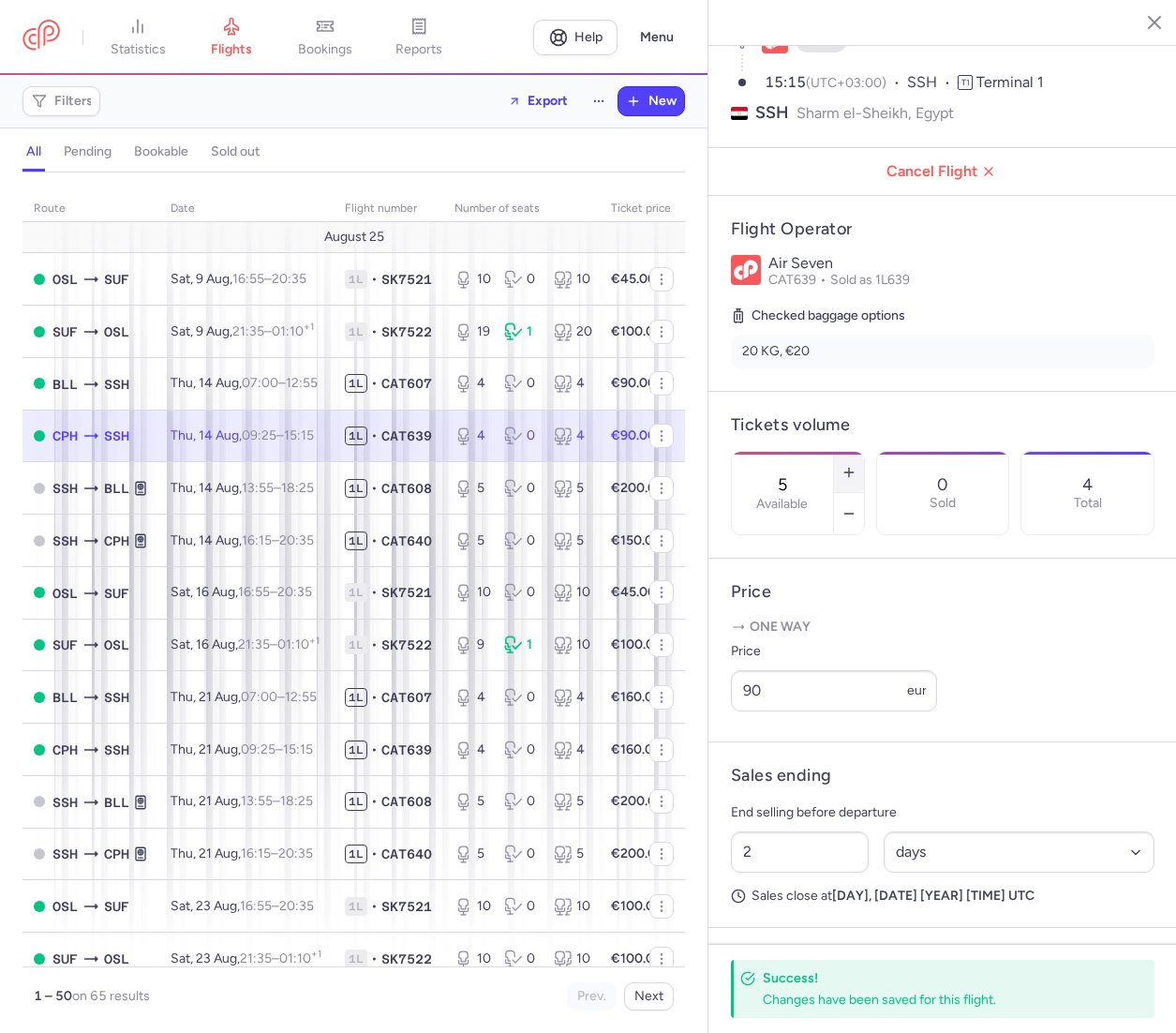 click 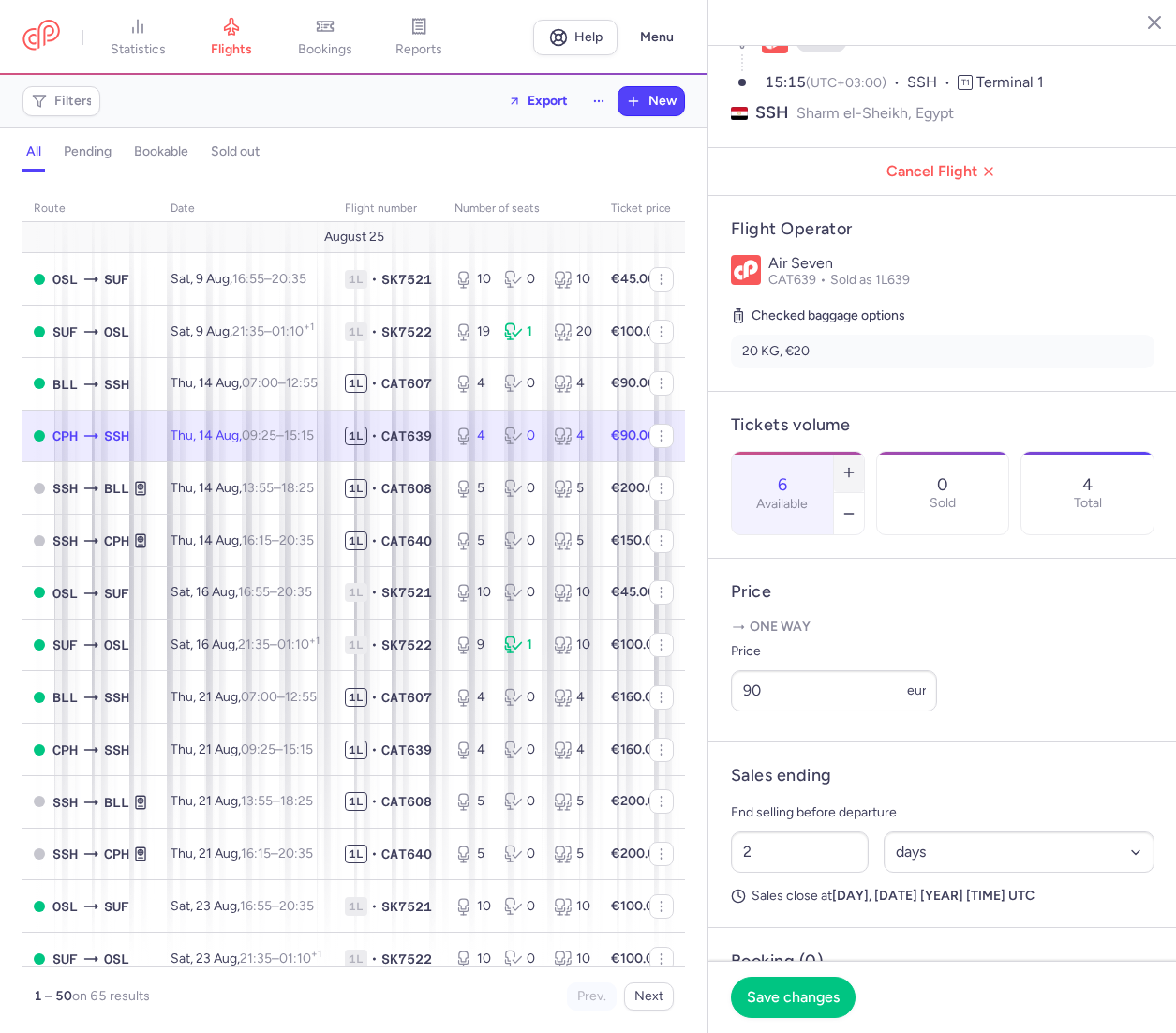 click 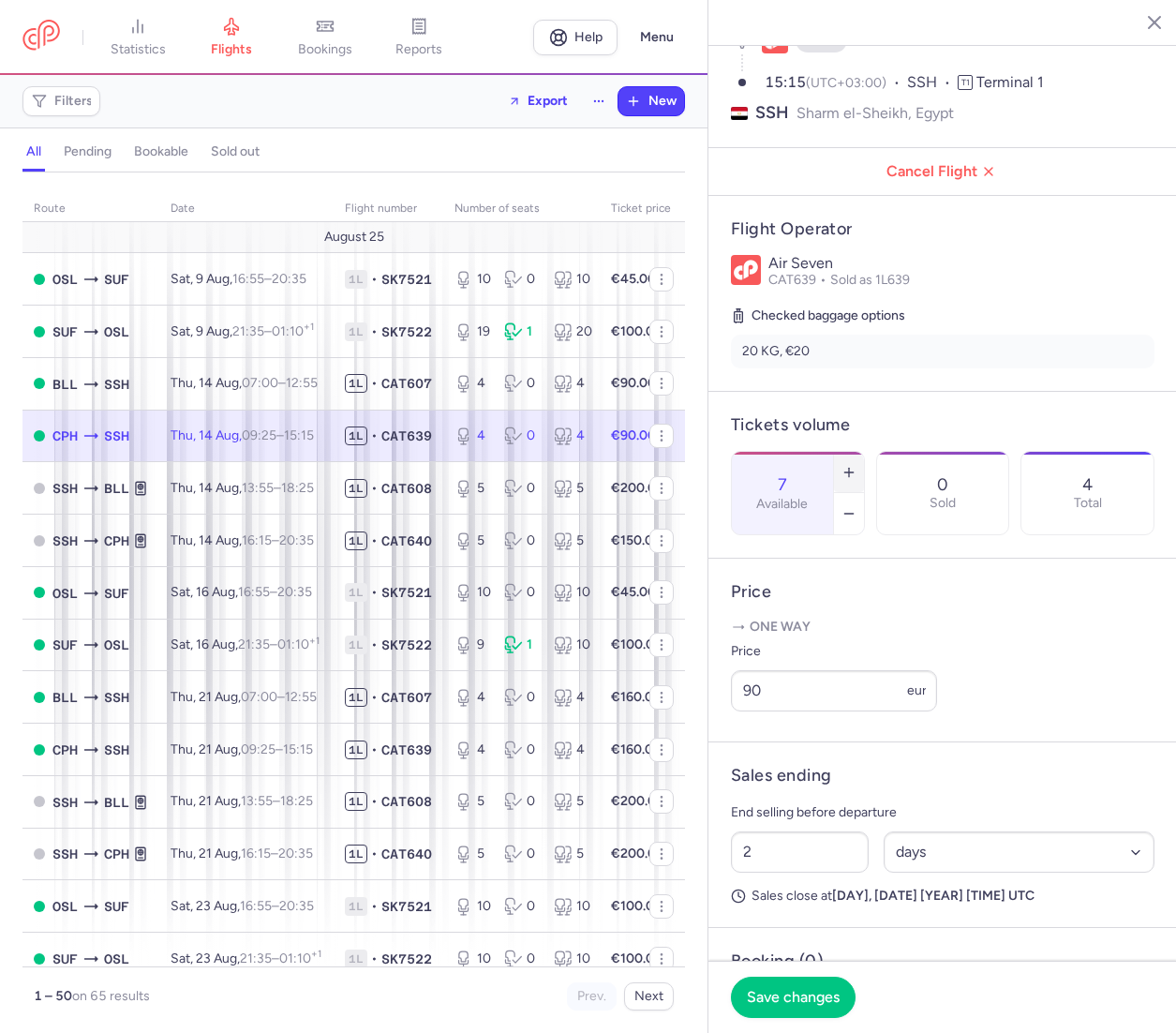 click 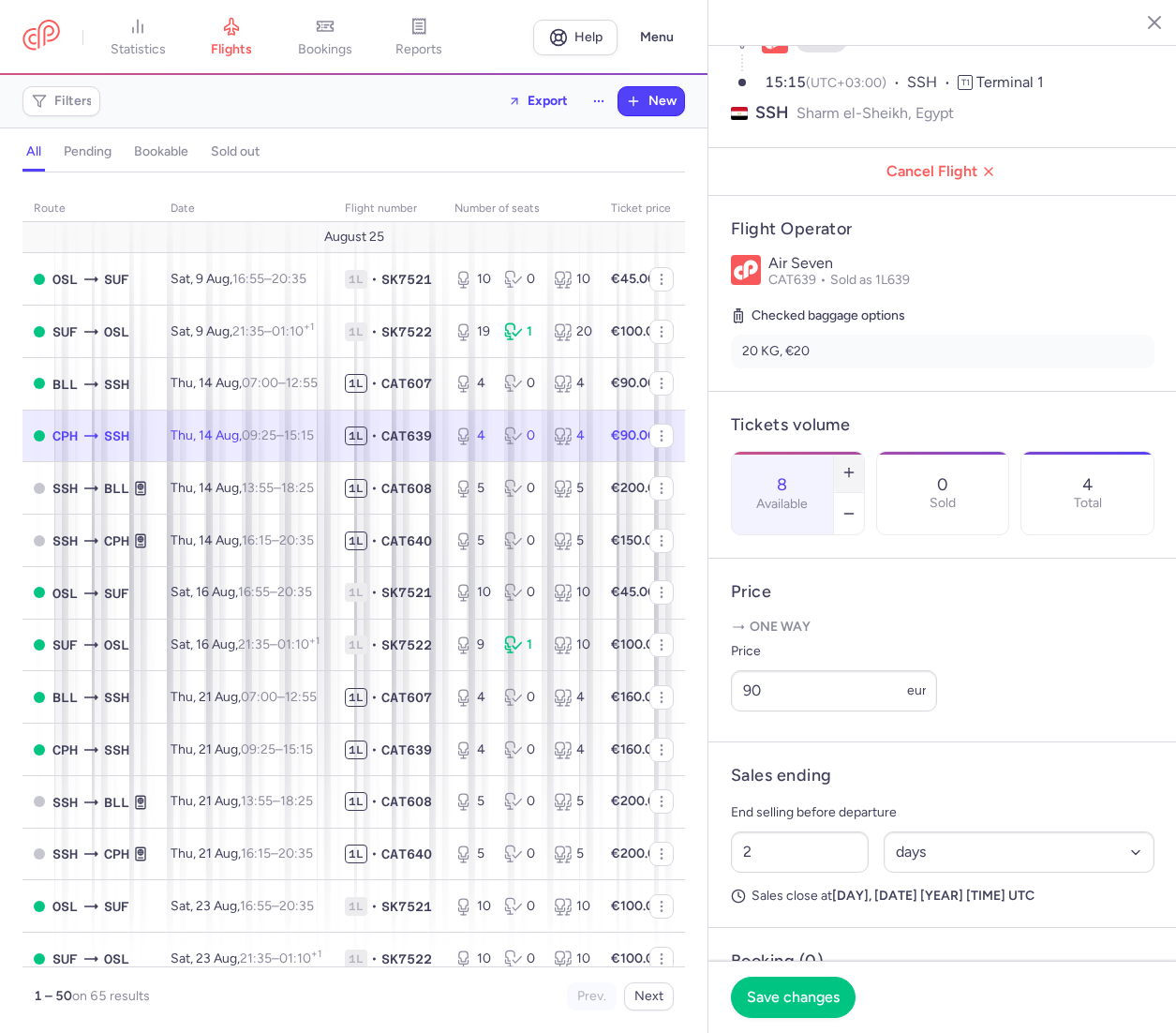 click 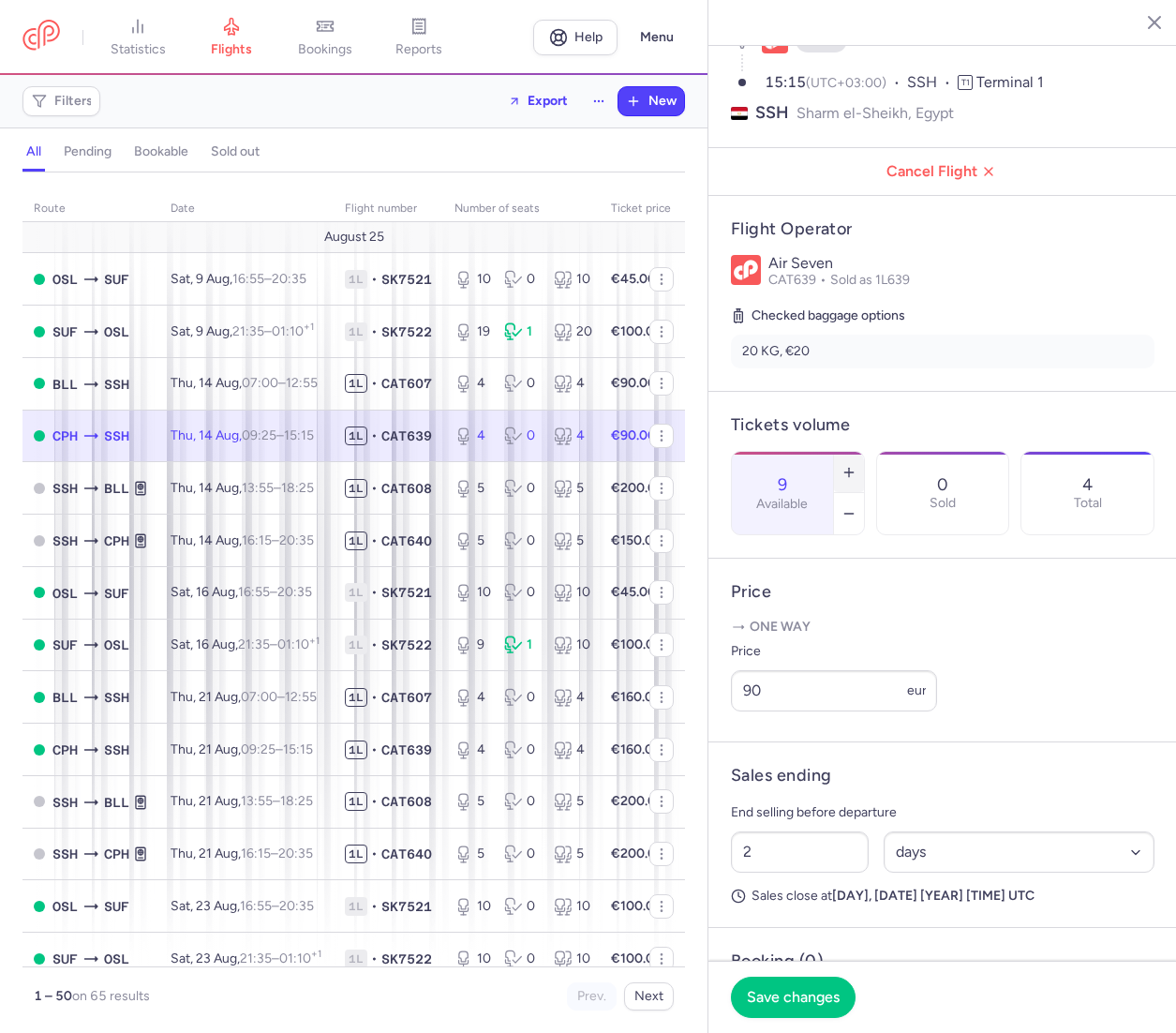 click 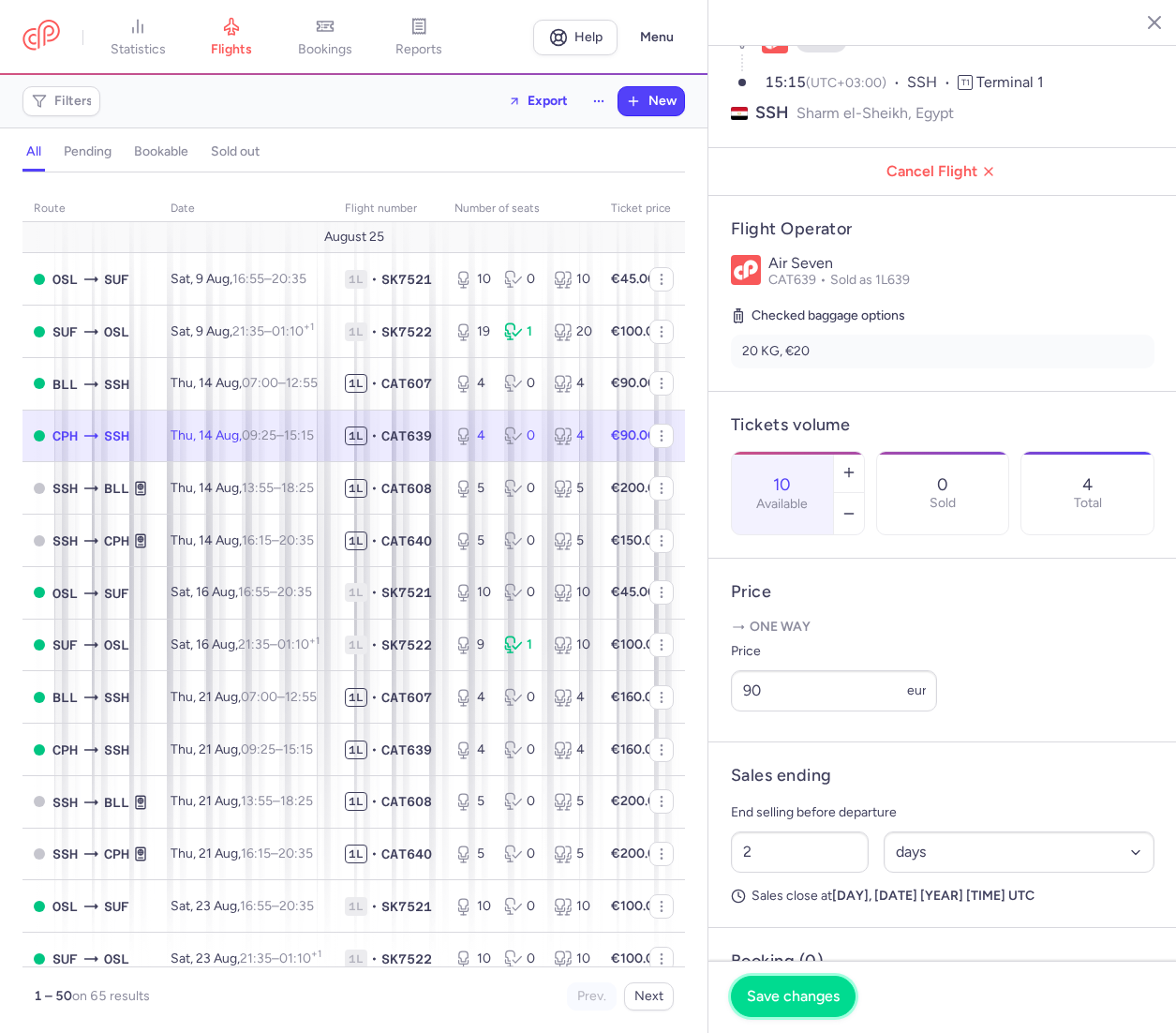 click on "Save changes" at bounding box center (793, 996) 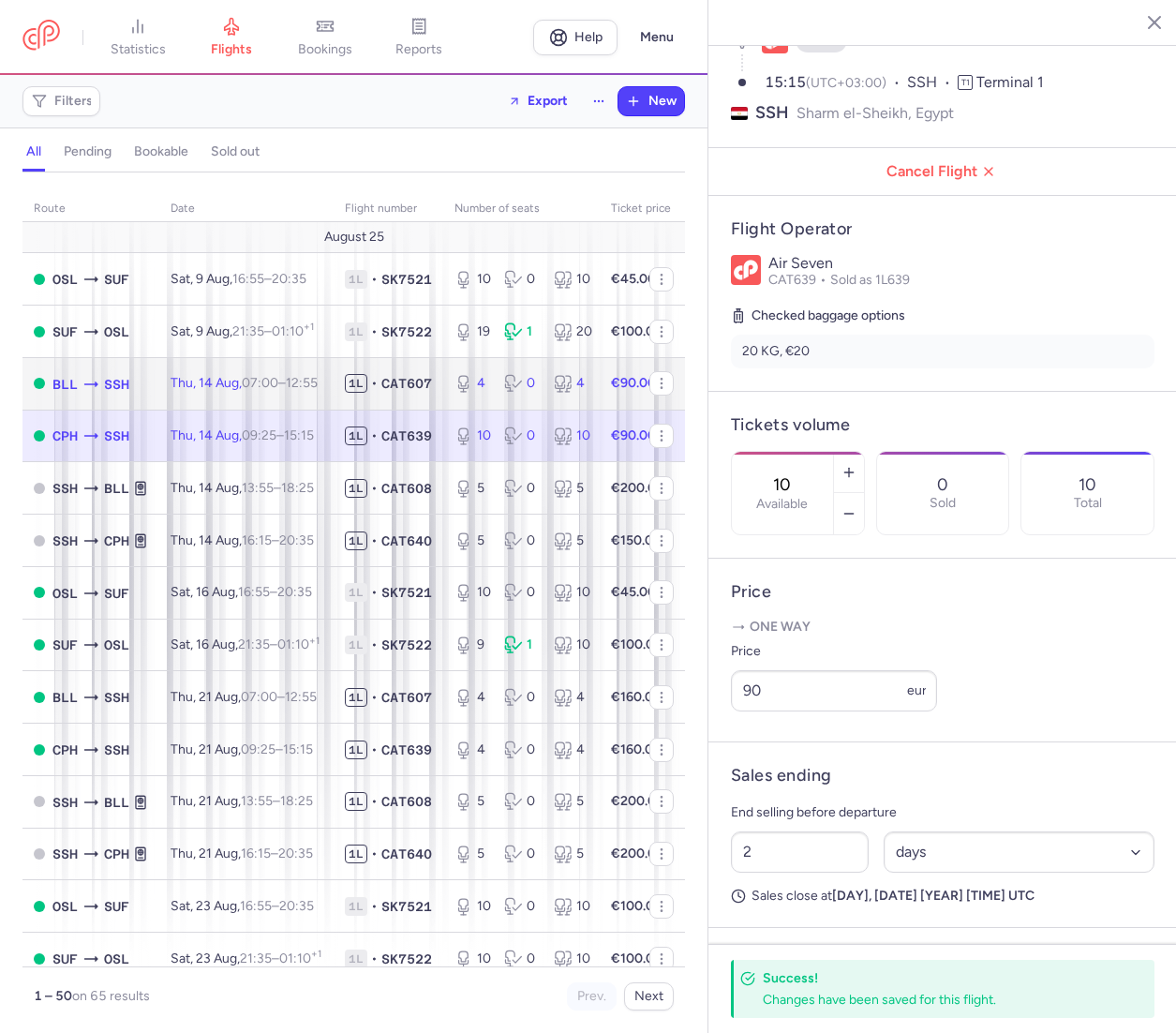 click on "Thu, [DATE], [TIME] – [TIME] +0" 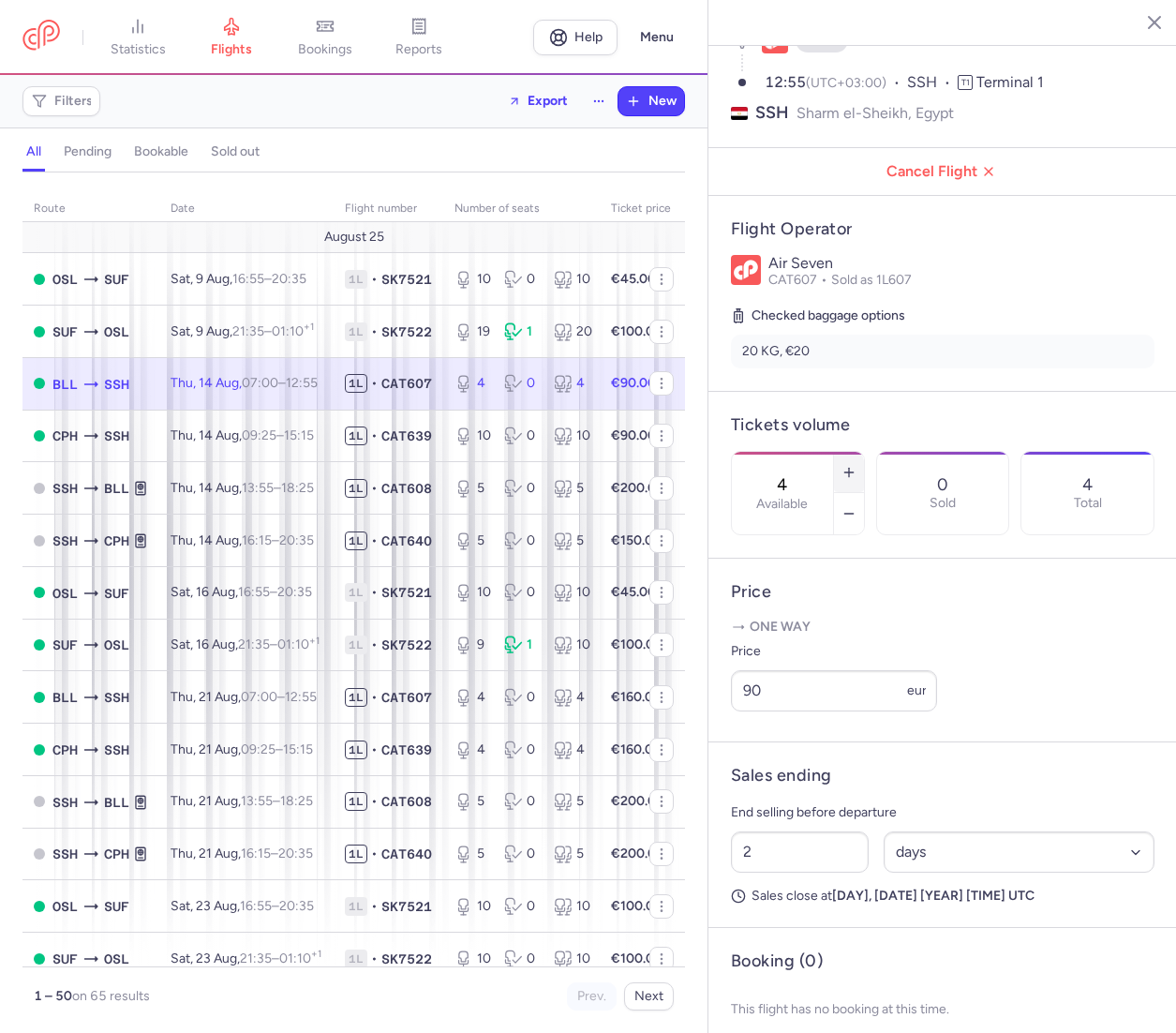 click at bounding box center [849, 472] 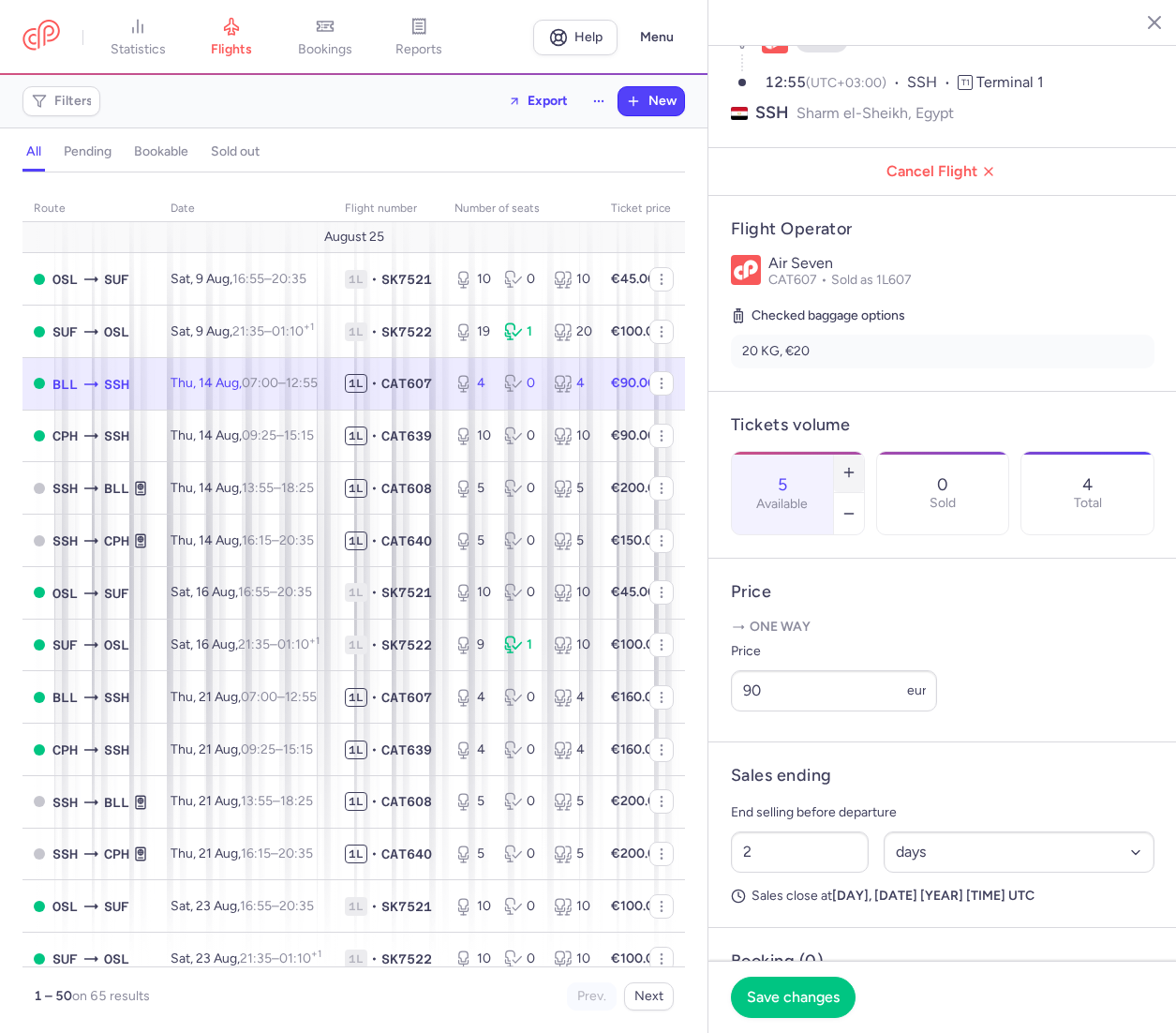 click at bounding box center (849, 472) 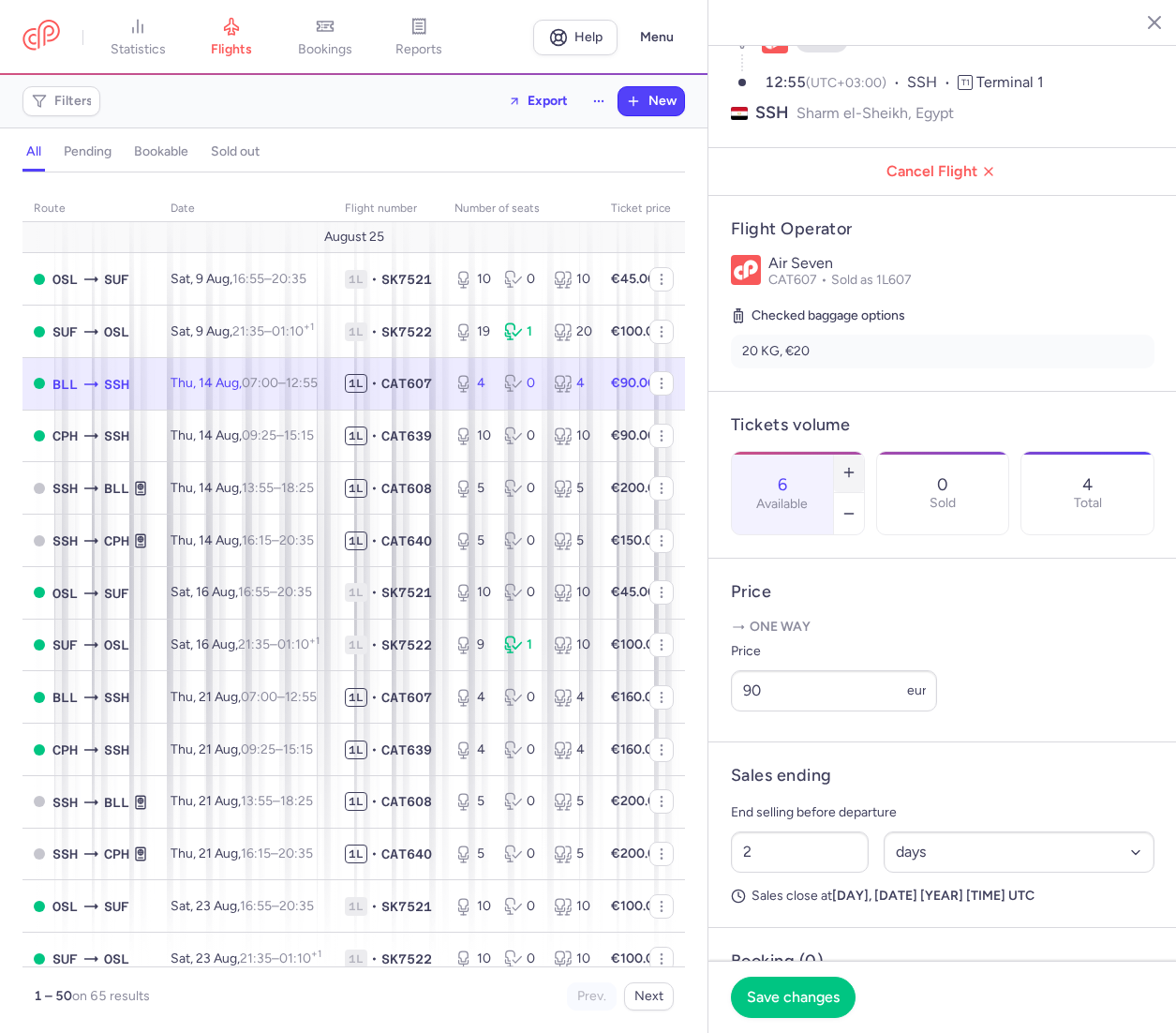 click at bounding box center [849, 472] 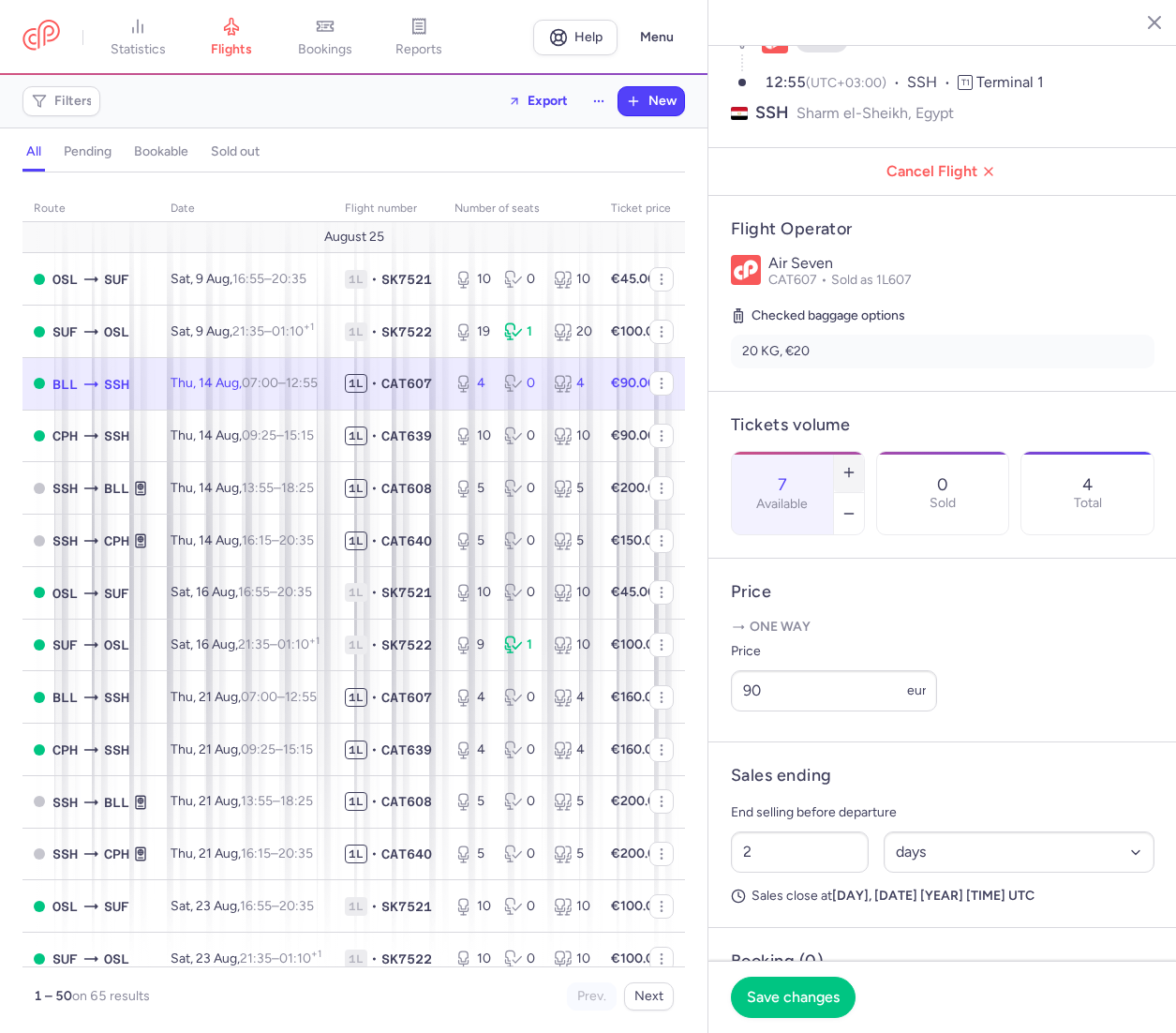 click at bounding box center [849, 472] 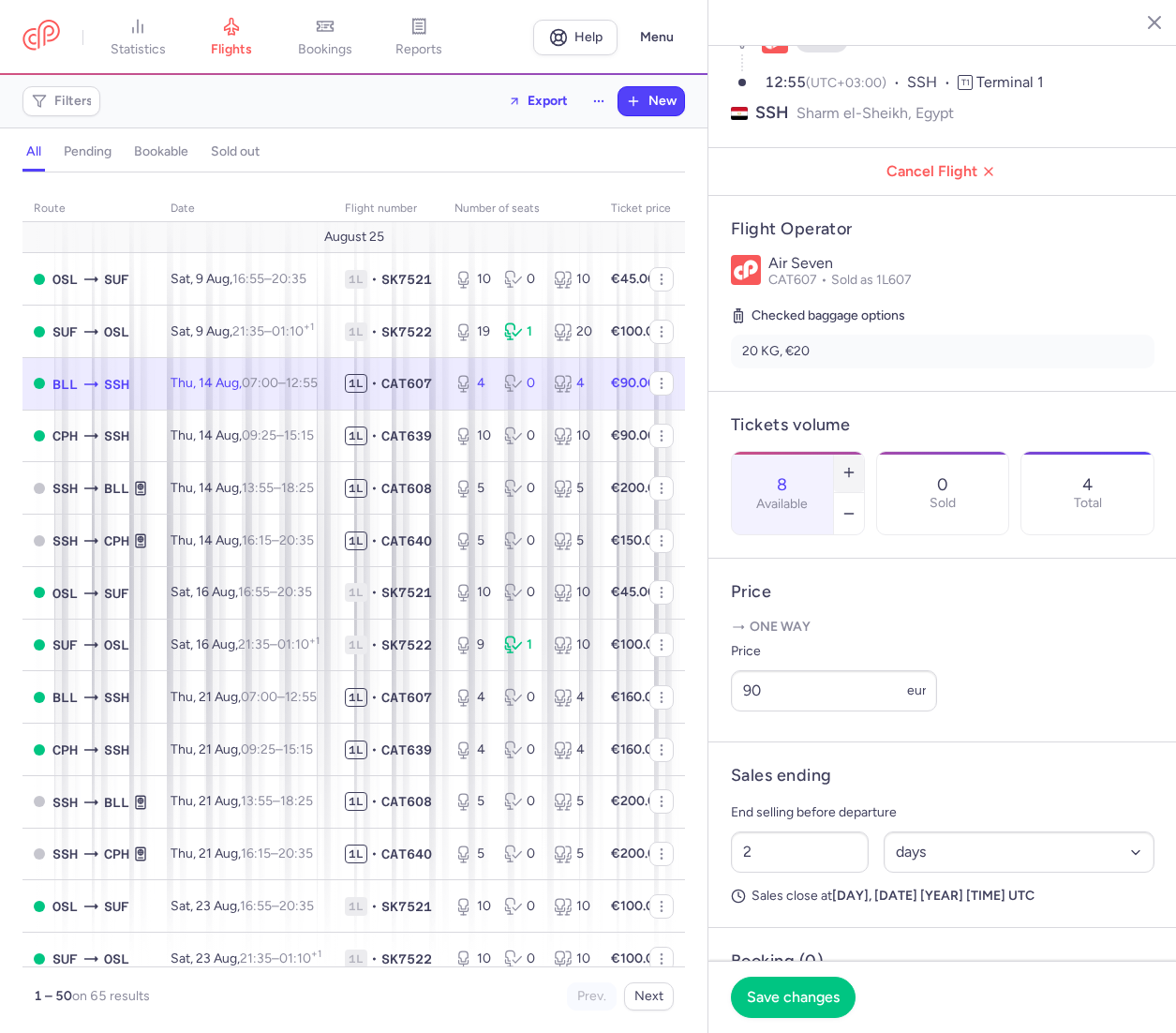 click at bounding box center (849, 472) 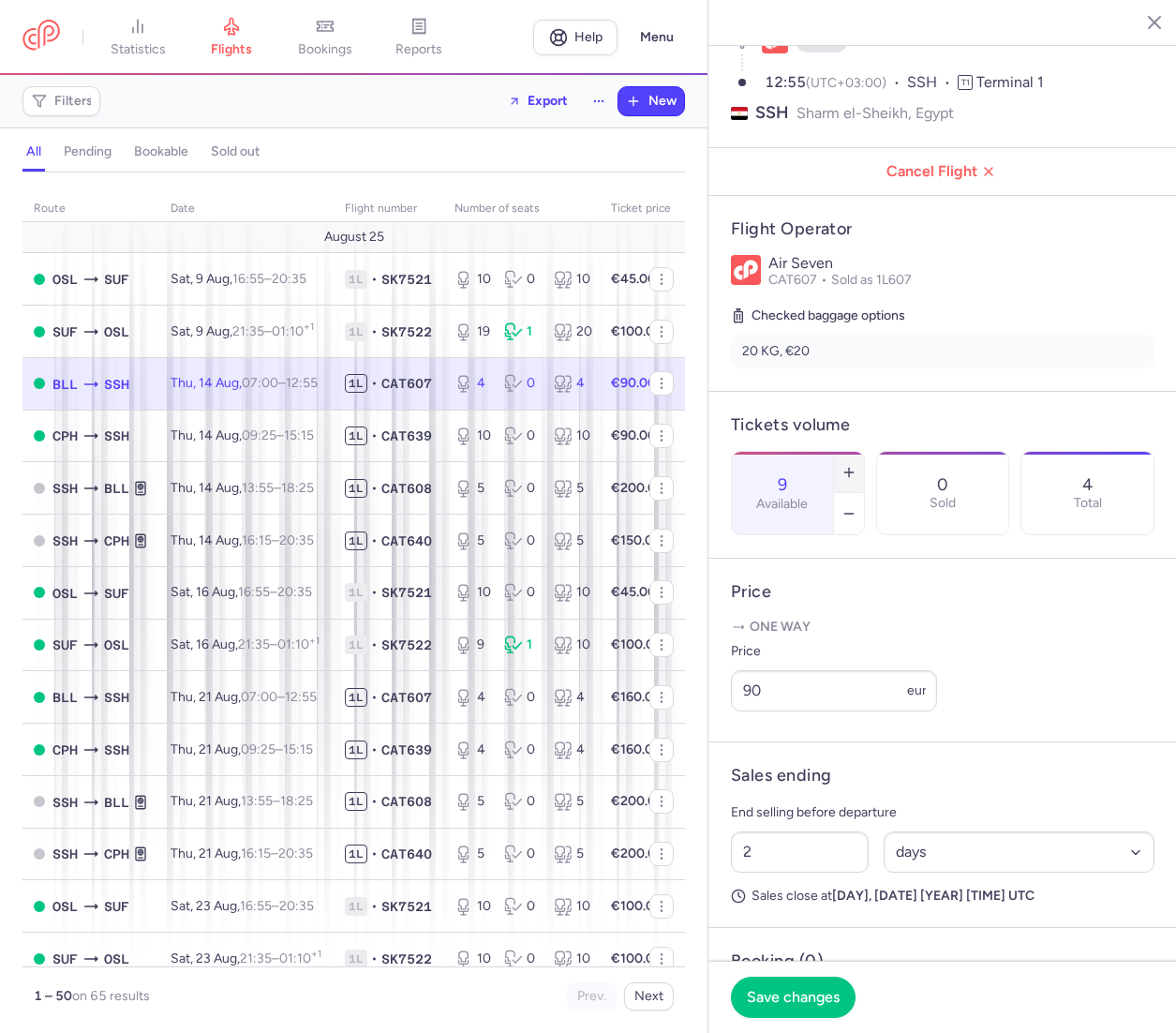 click at bounding box center (849, 472) 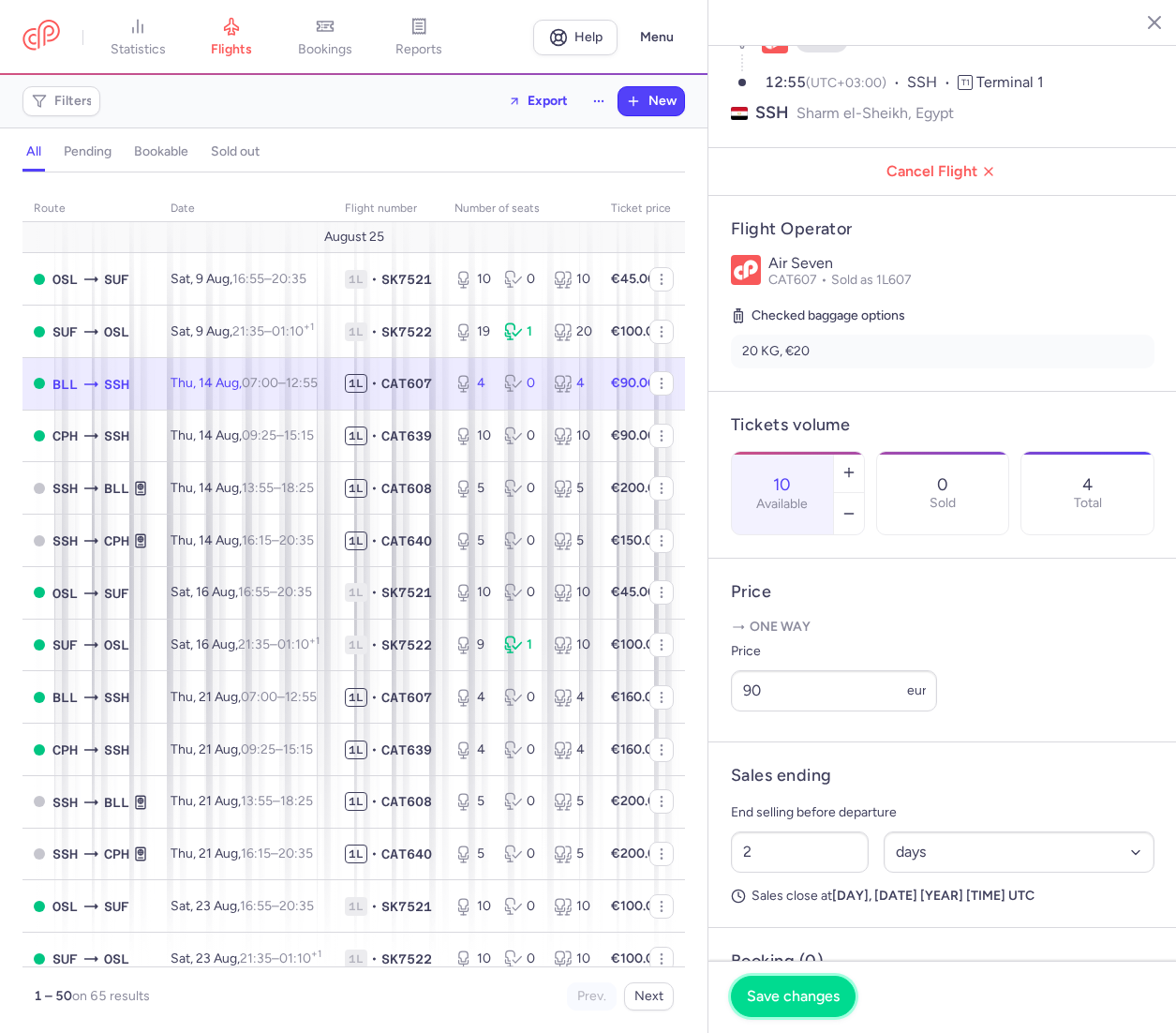 click on "Save changes" at bounding box center [793, 996] 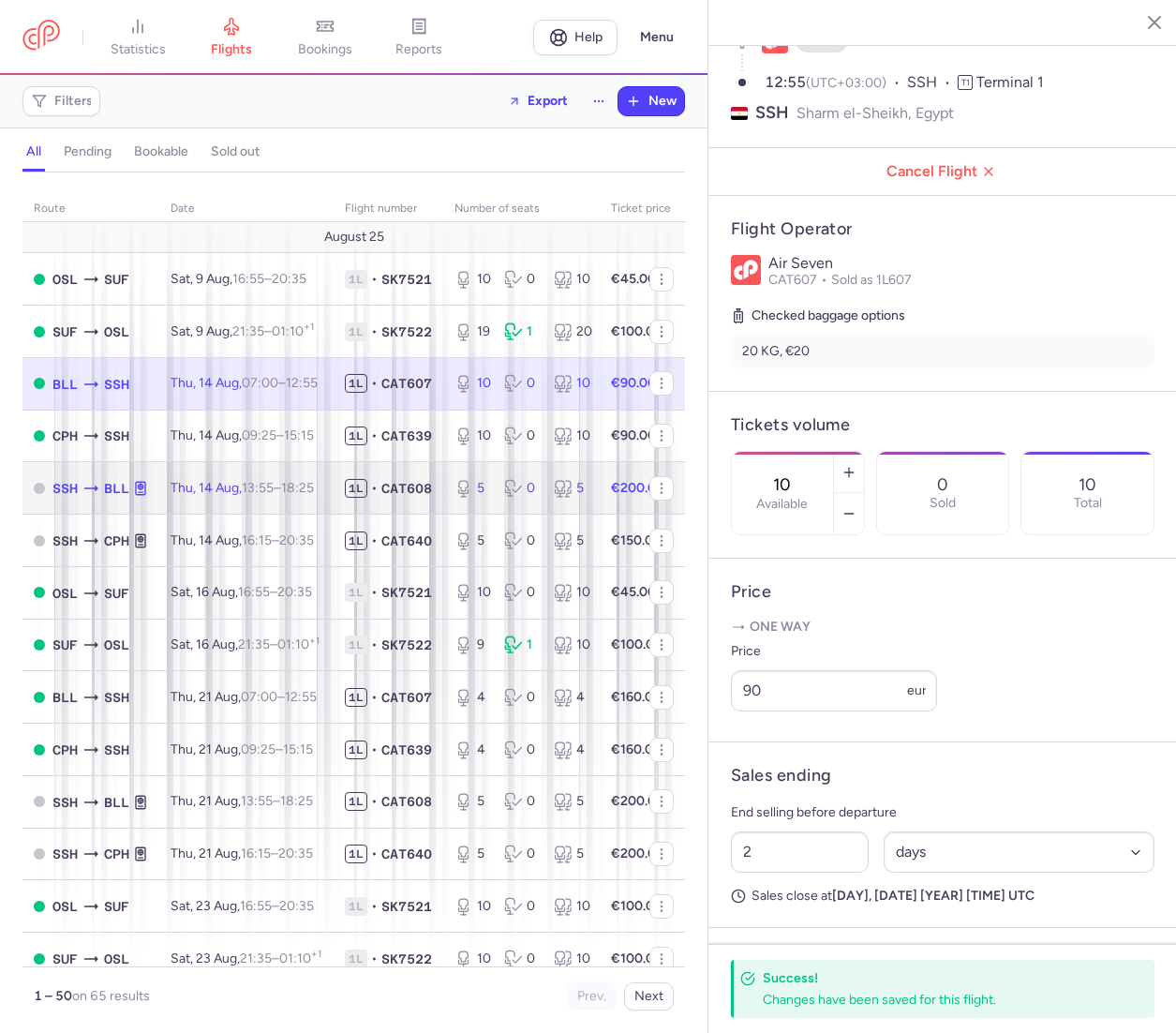 click on "Thu, [DATE],  [TIME]  –  [TIME]  +0" 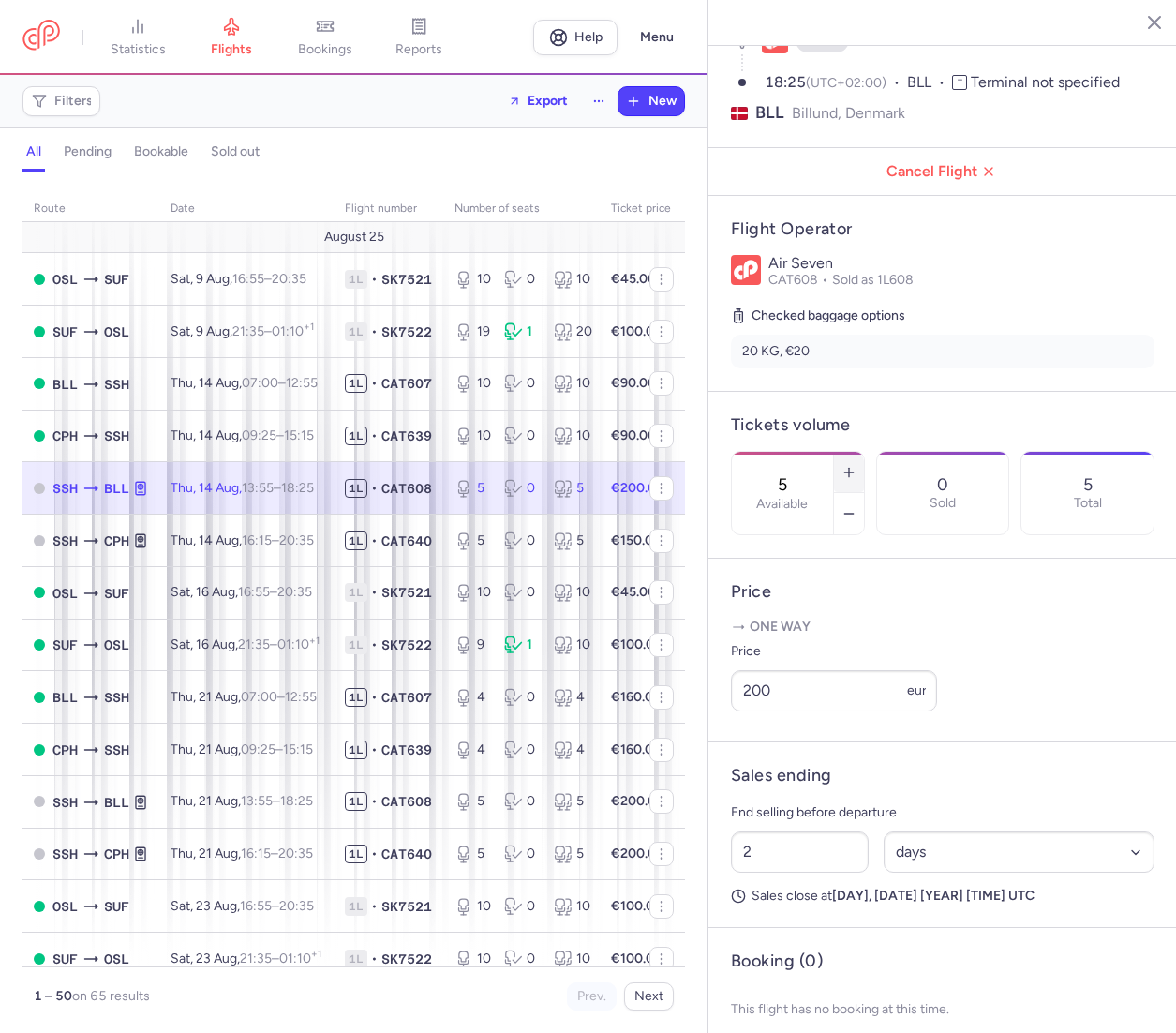 click 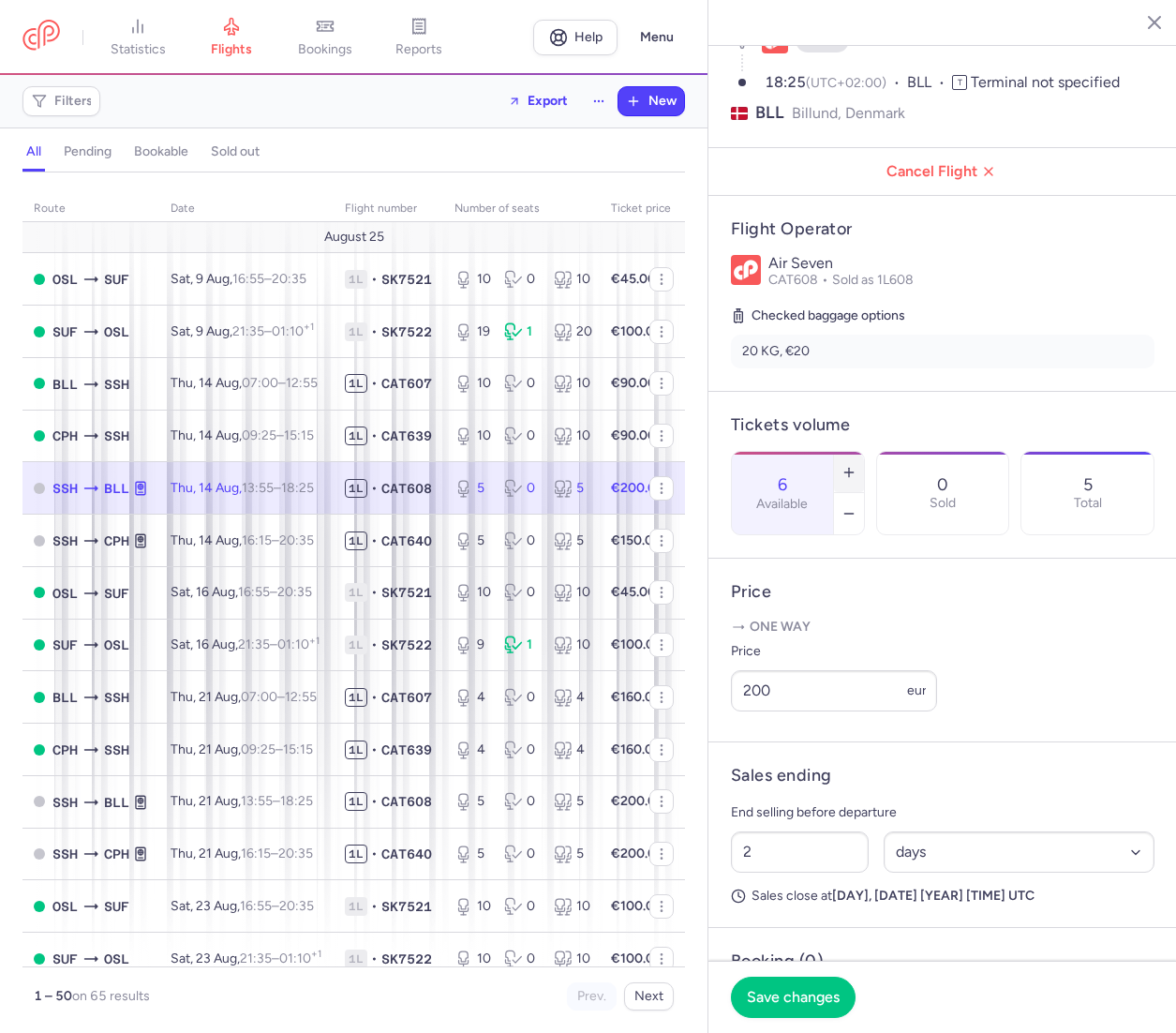 click 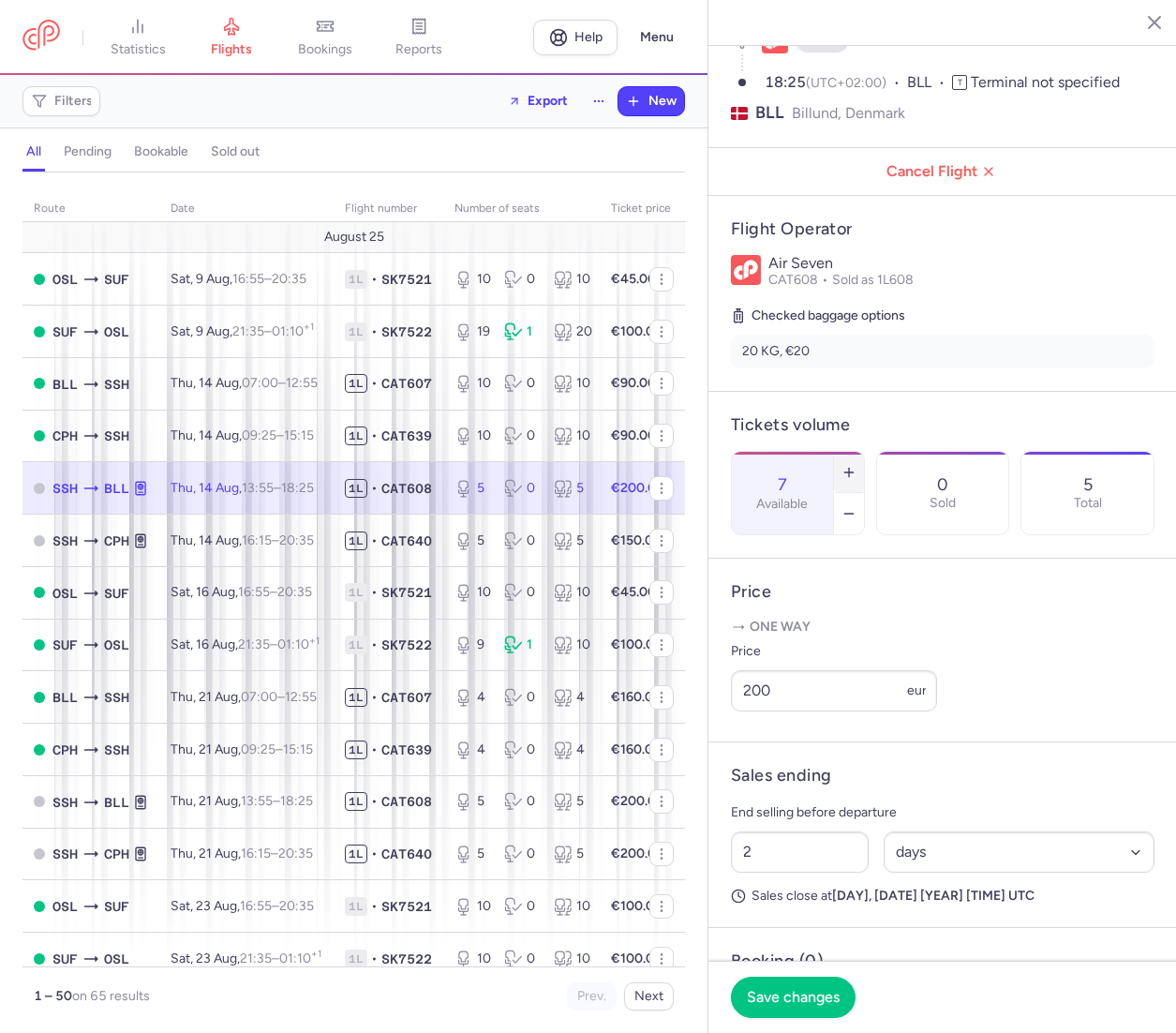 click 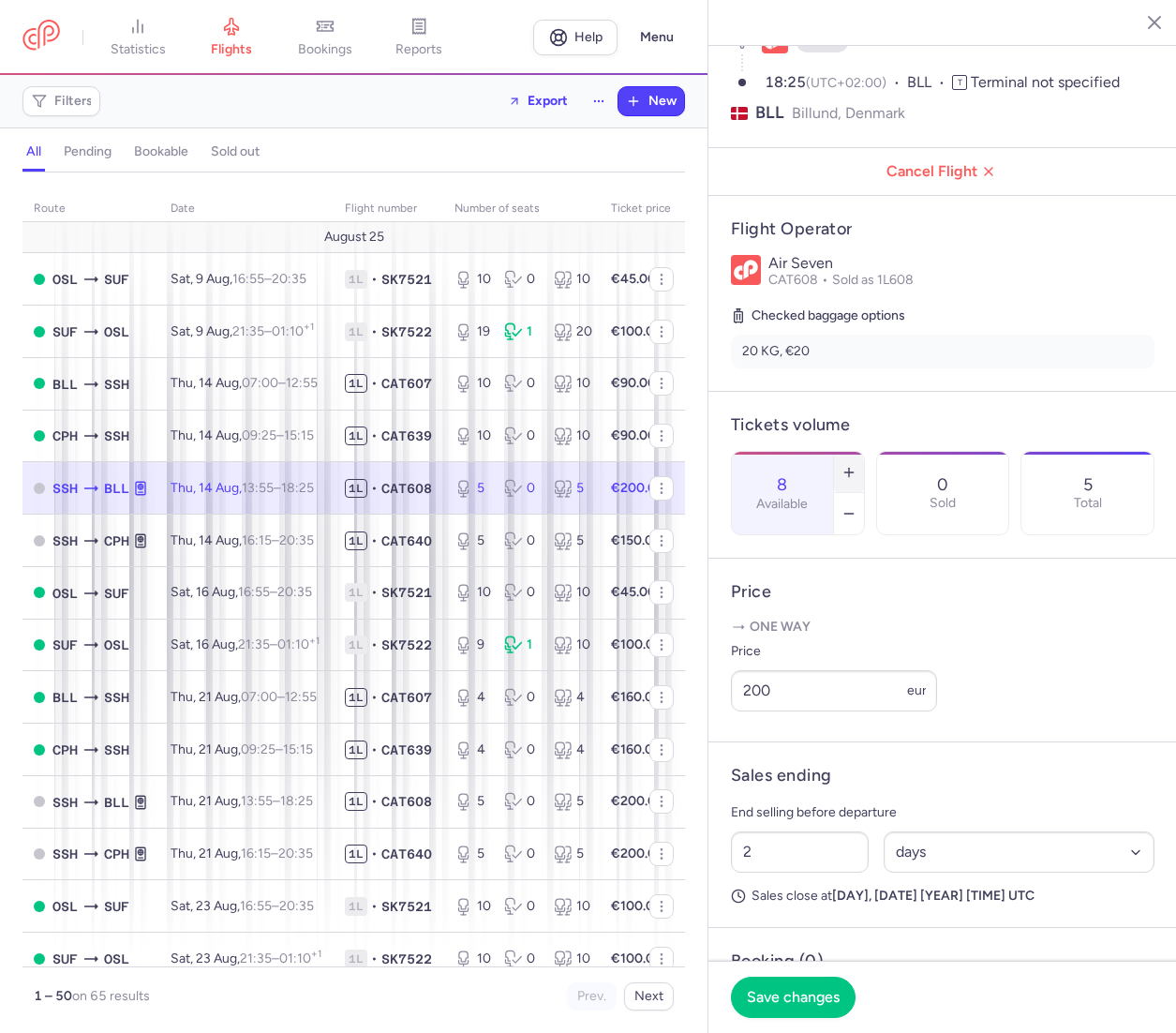 click 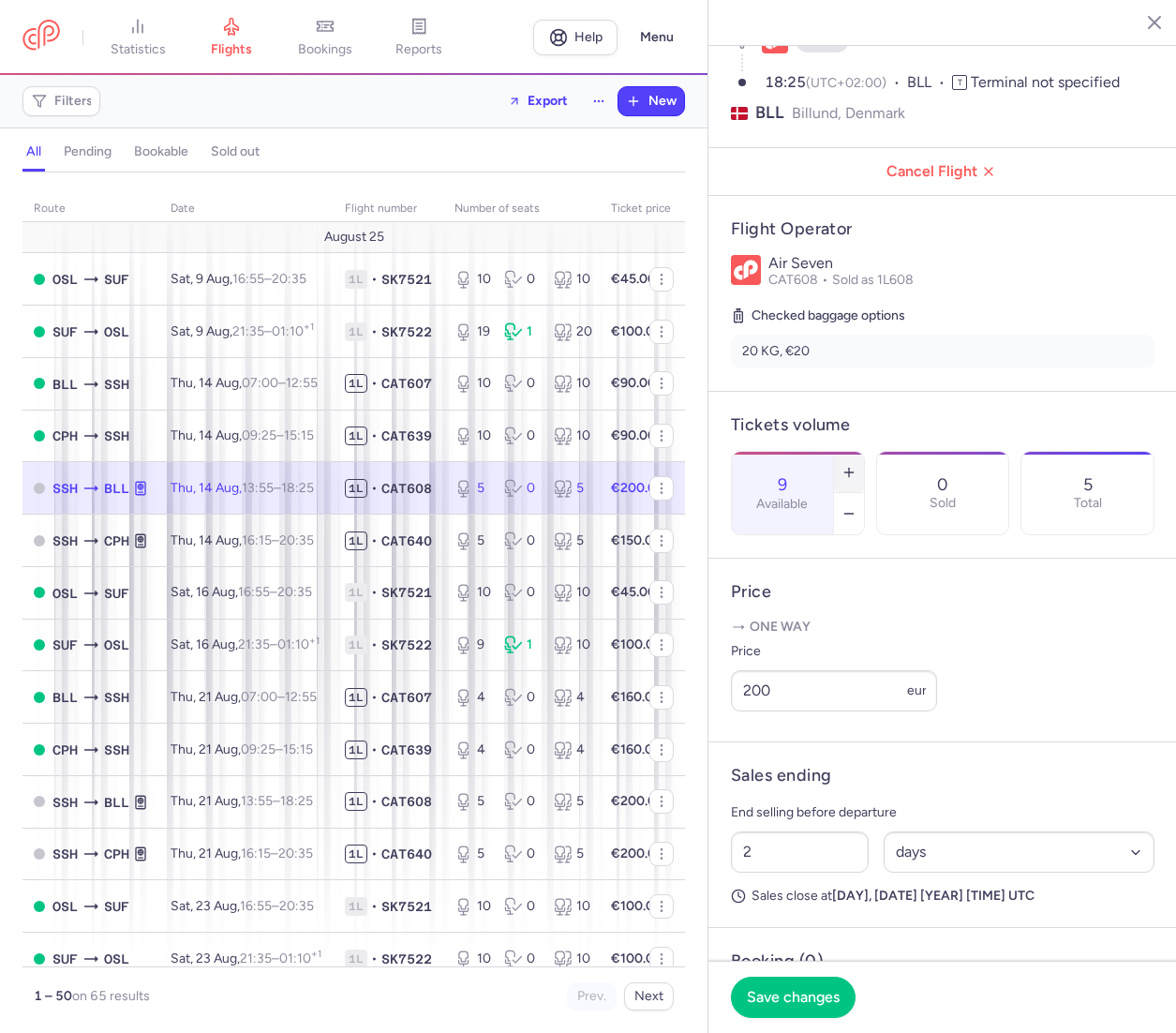 click 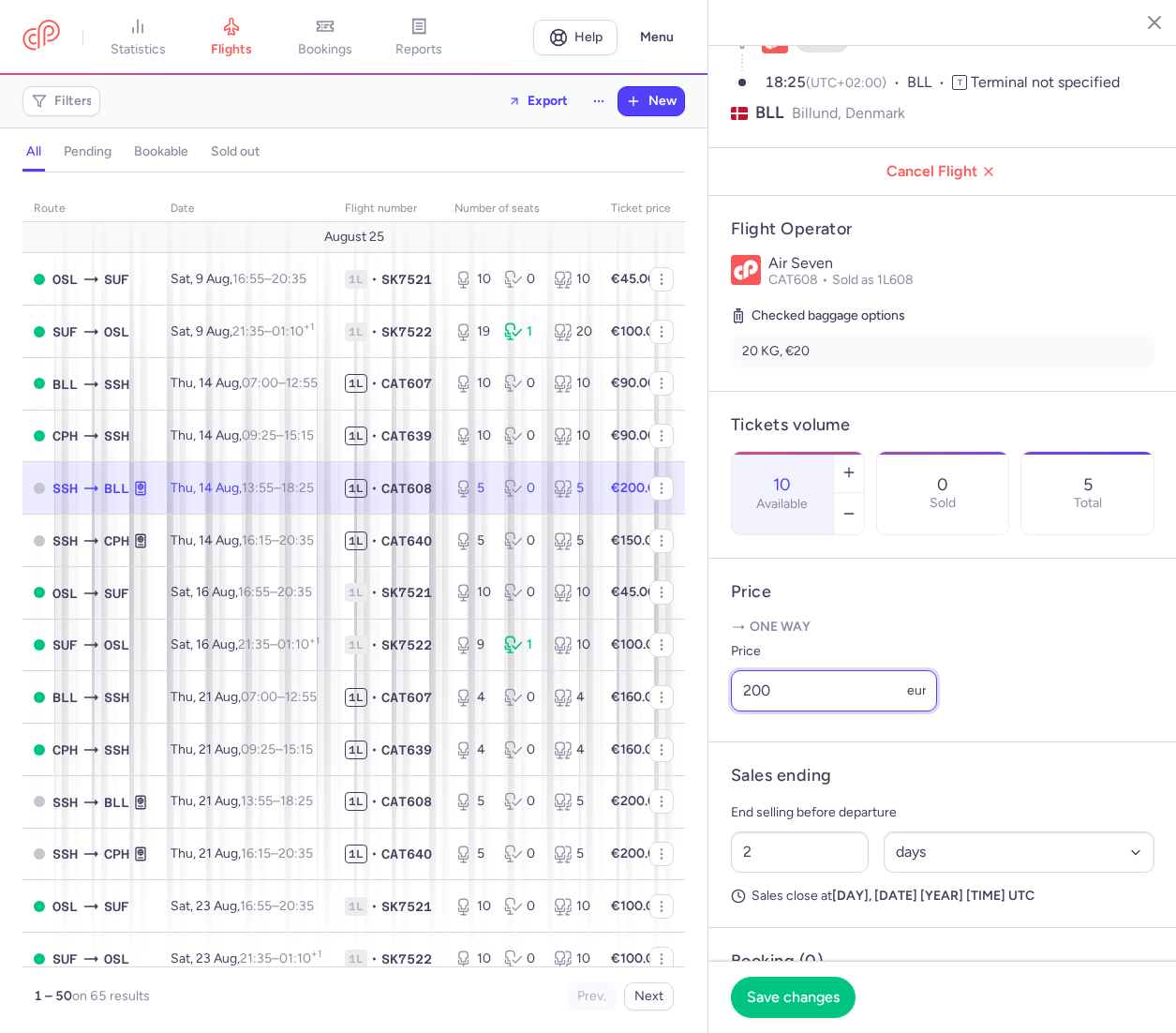 click on "200" at bounding box center [834, 691] 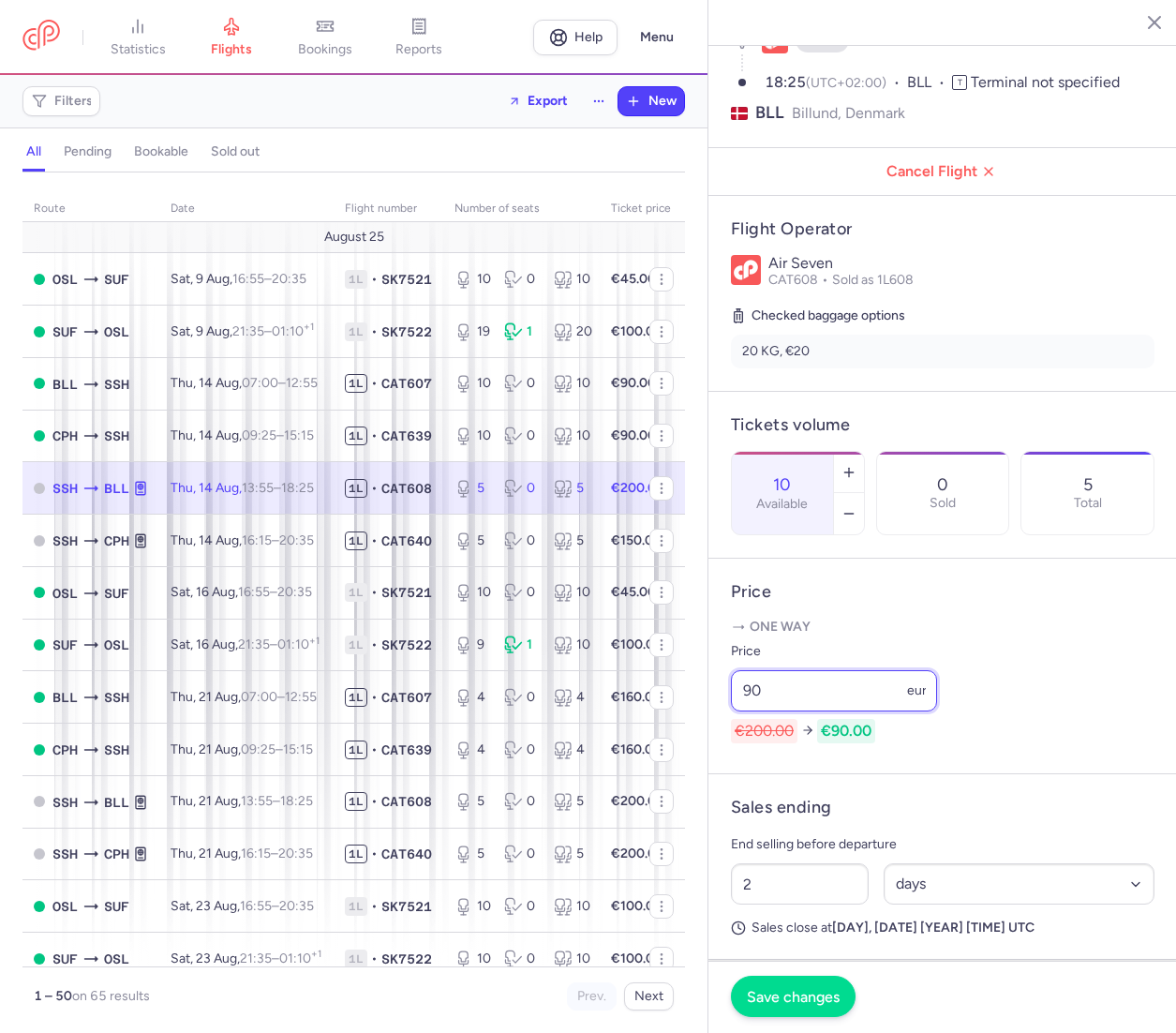 type on "90" 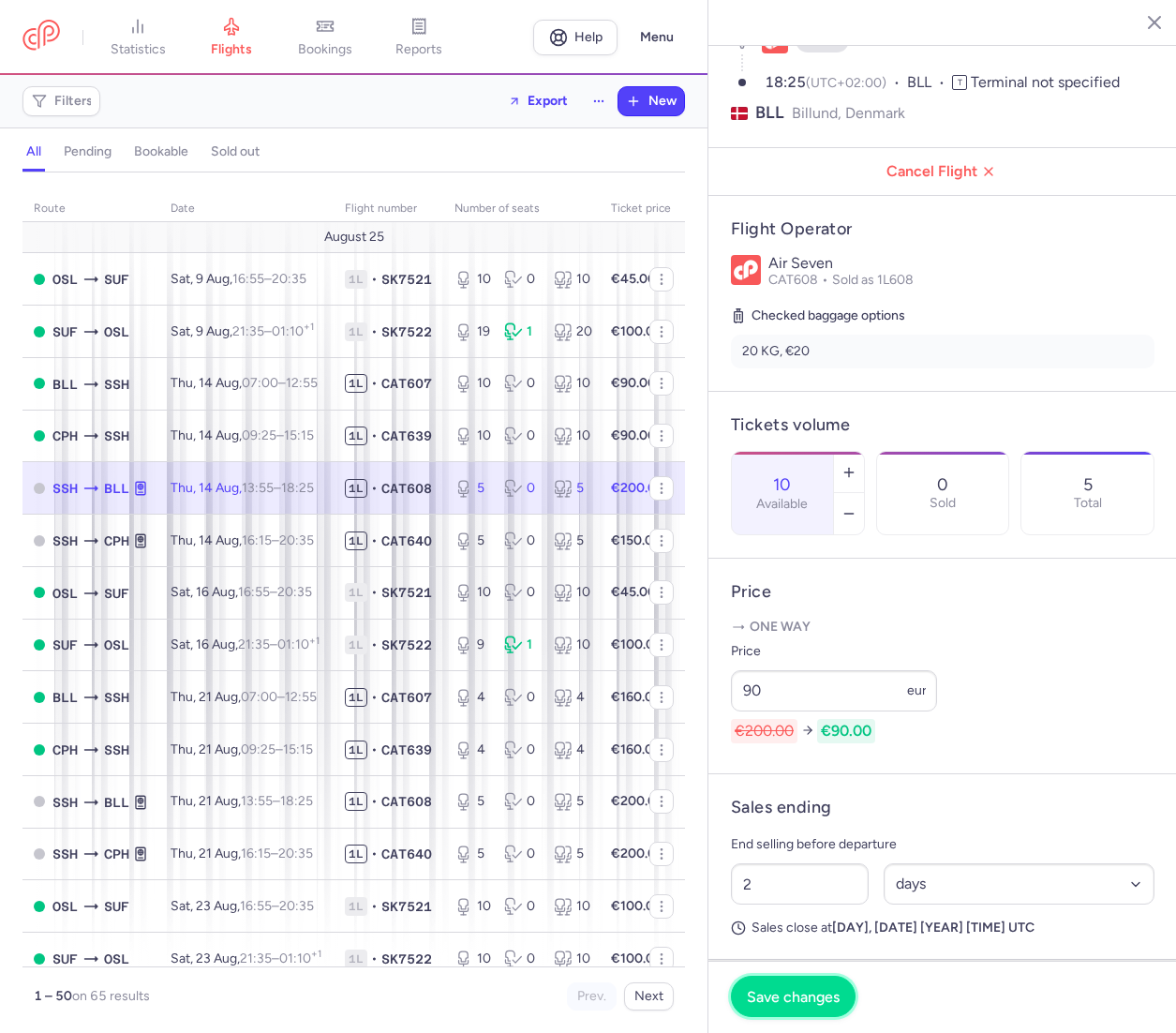 click on "Save changes" at bounding box center [793, 996] 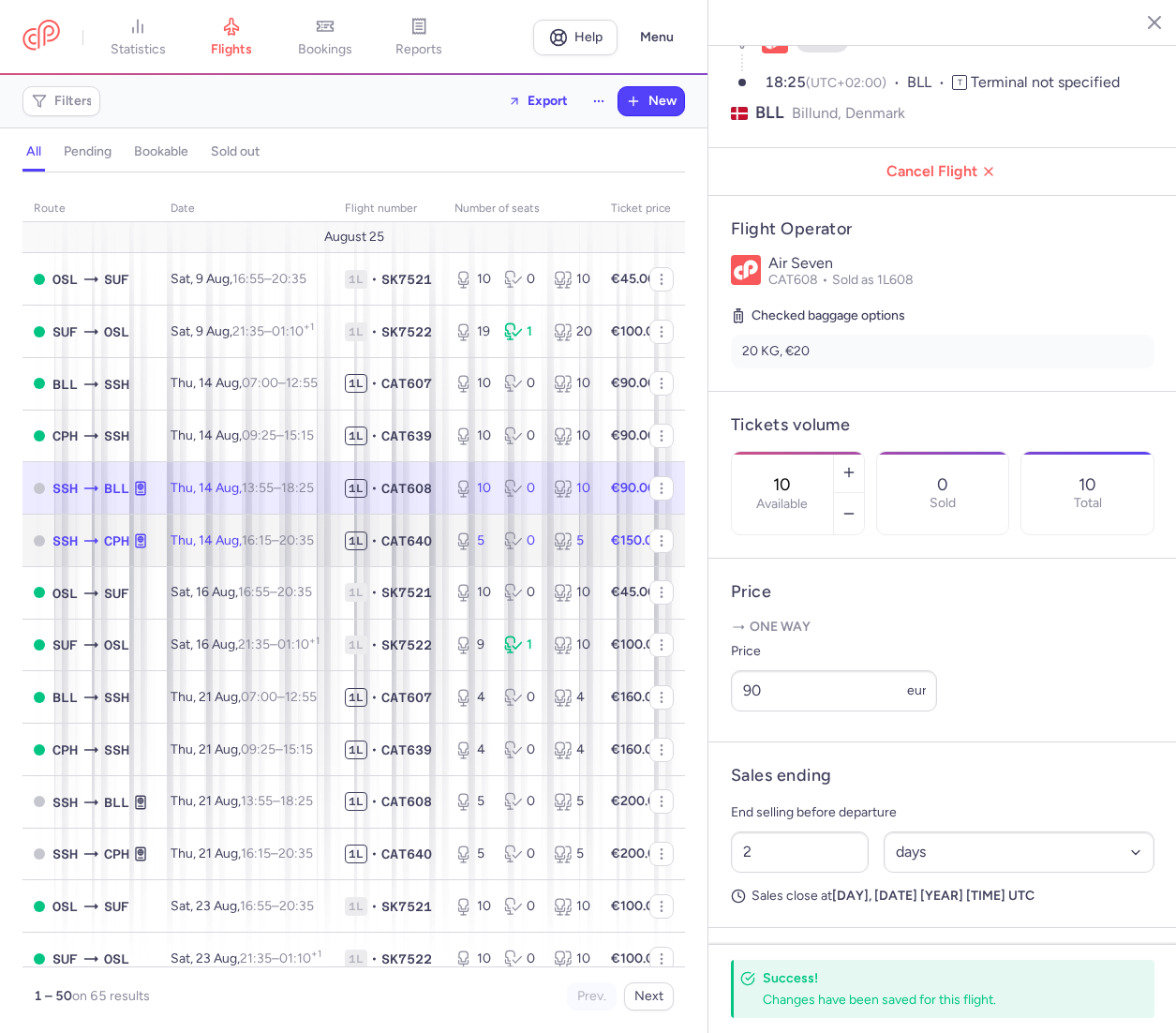 click on "Thu, [DATE],  [TIME]  –  [TIME]  +0" 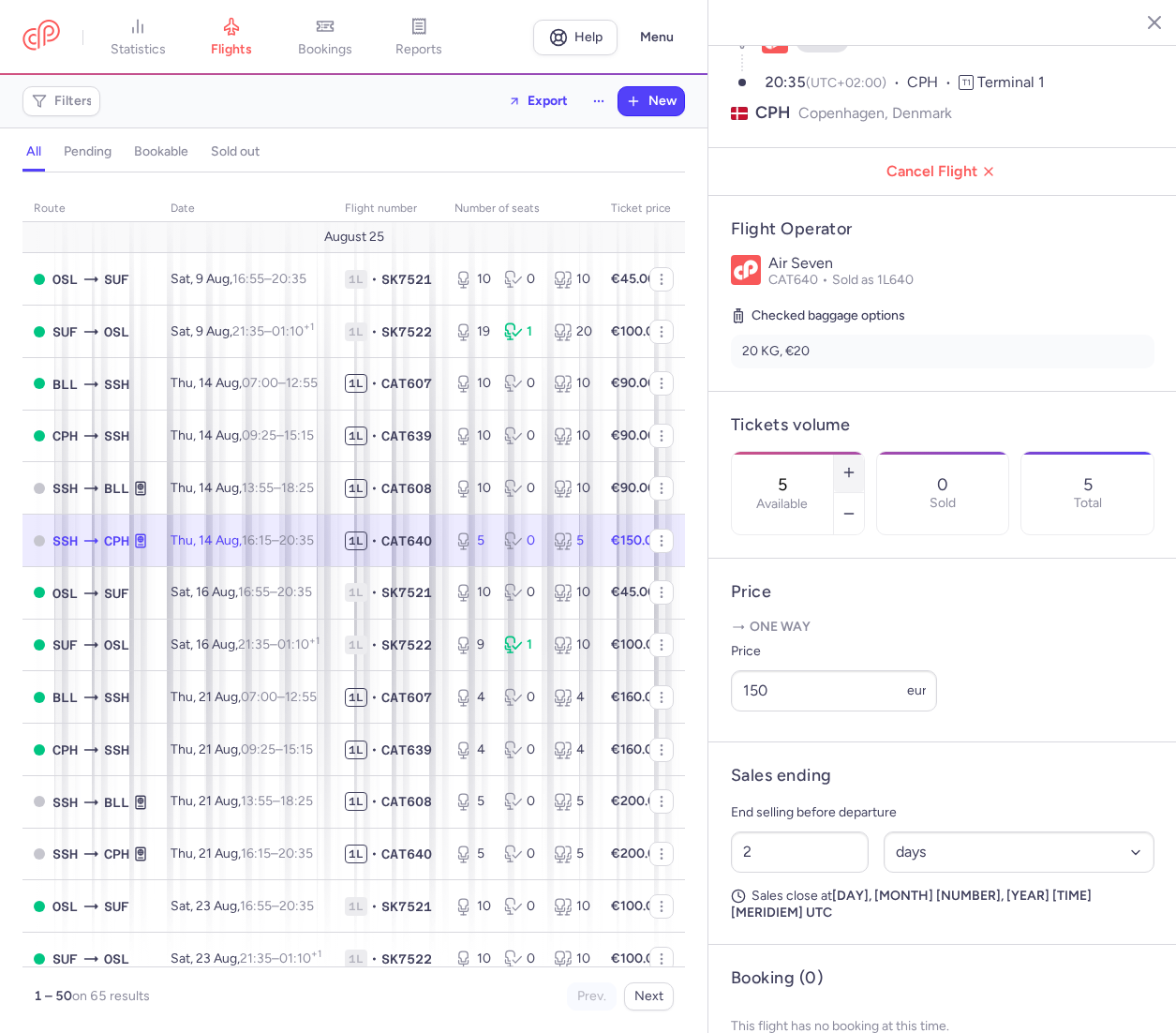click 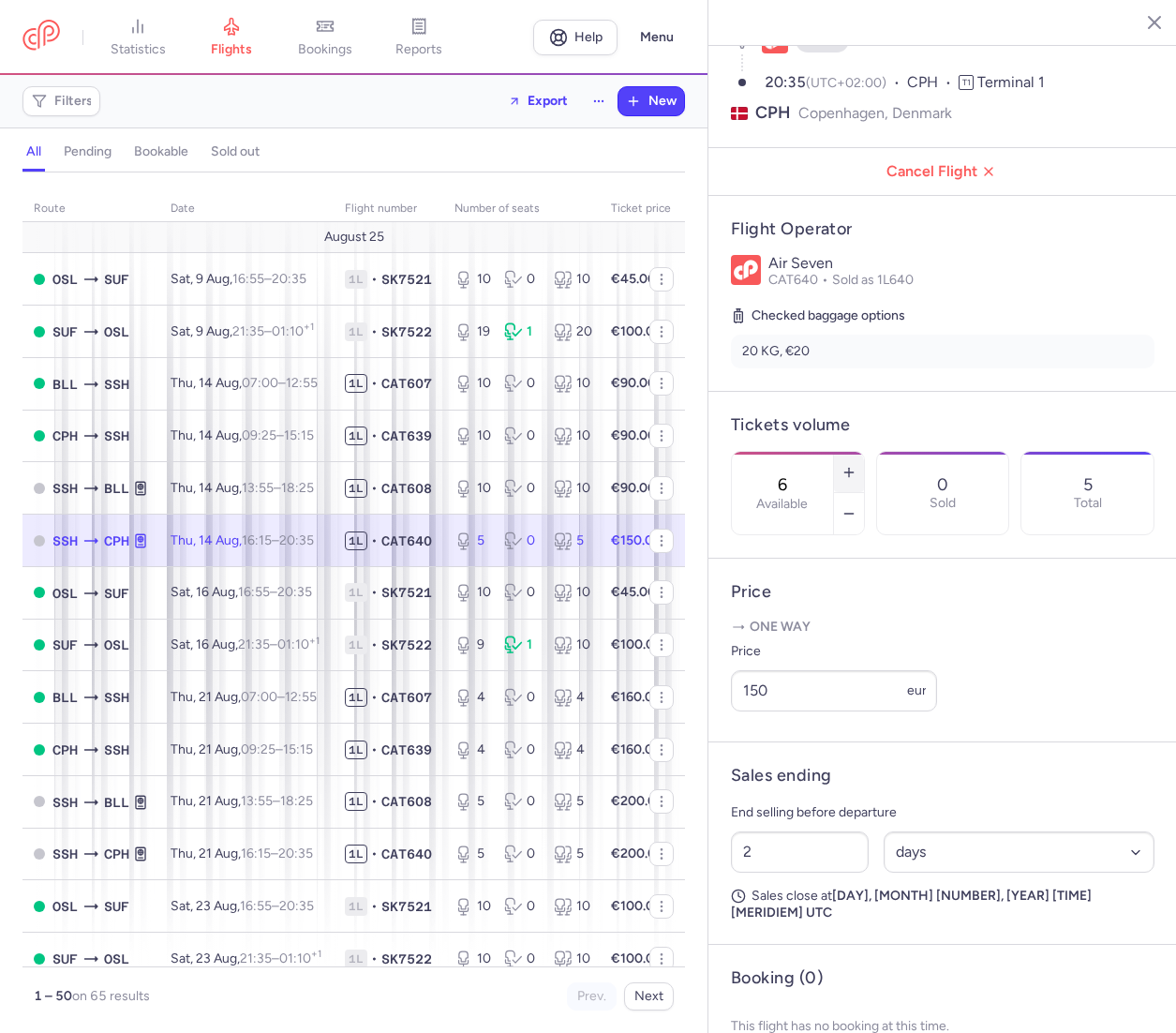 click 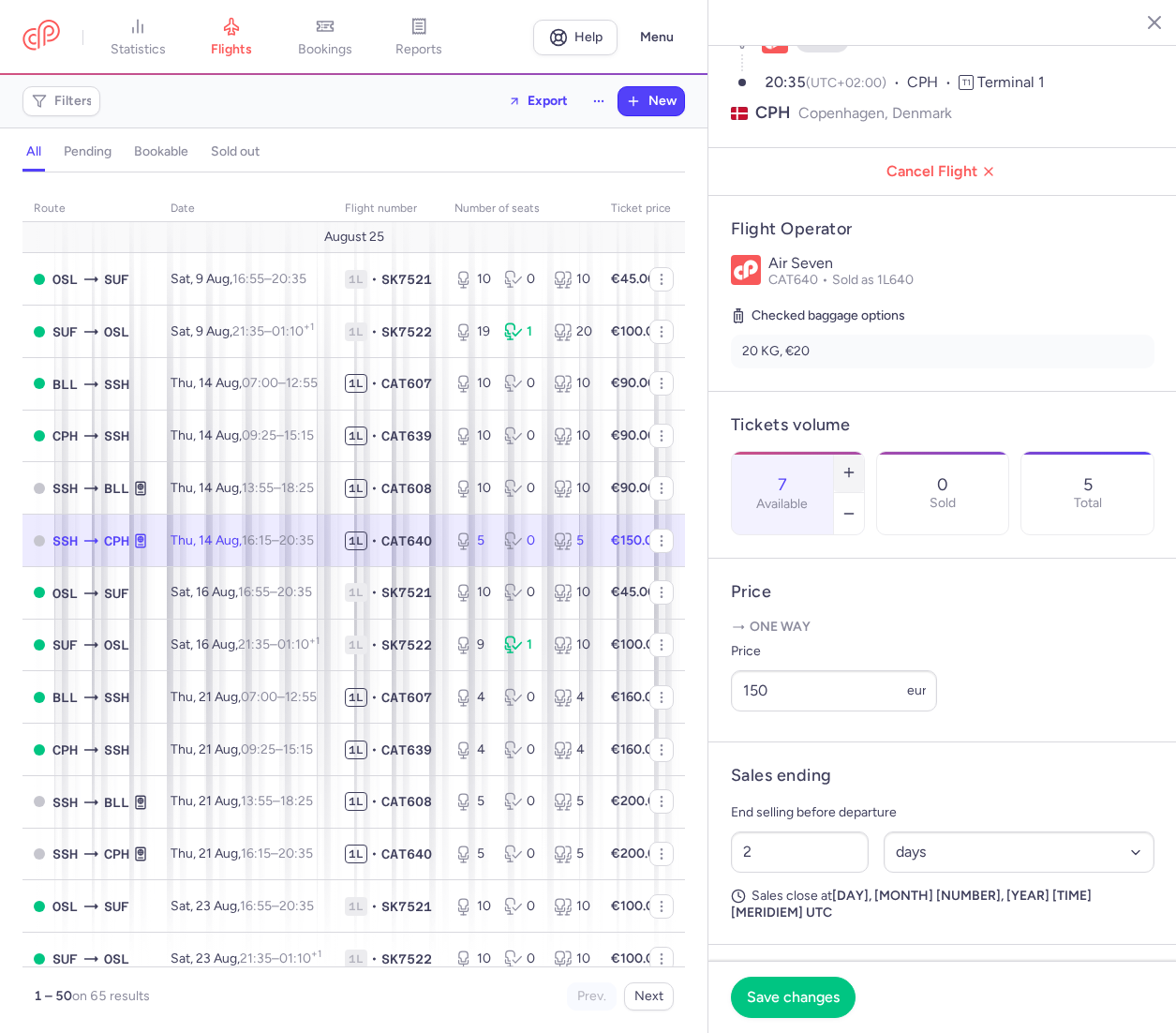 click 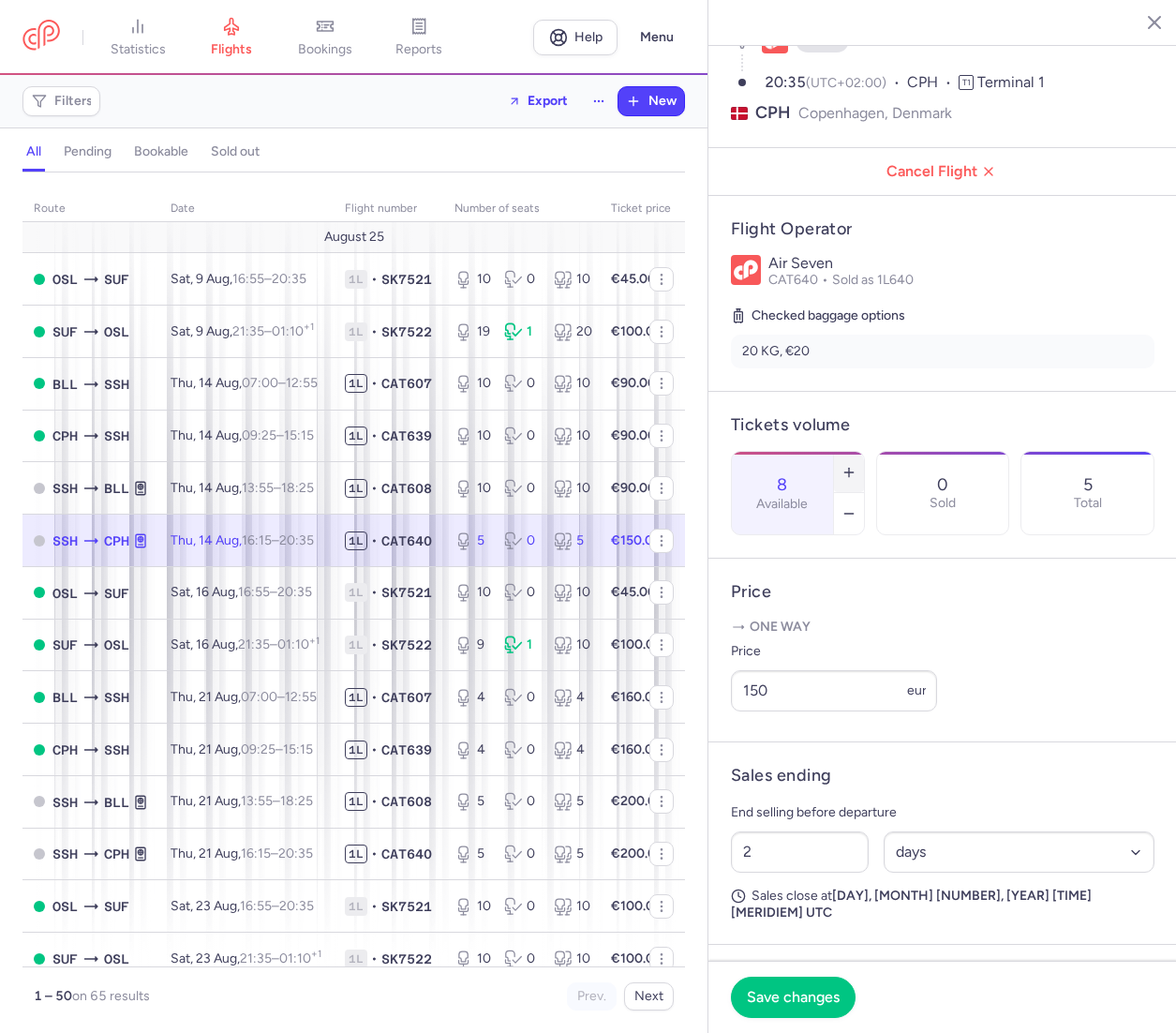 click 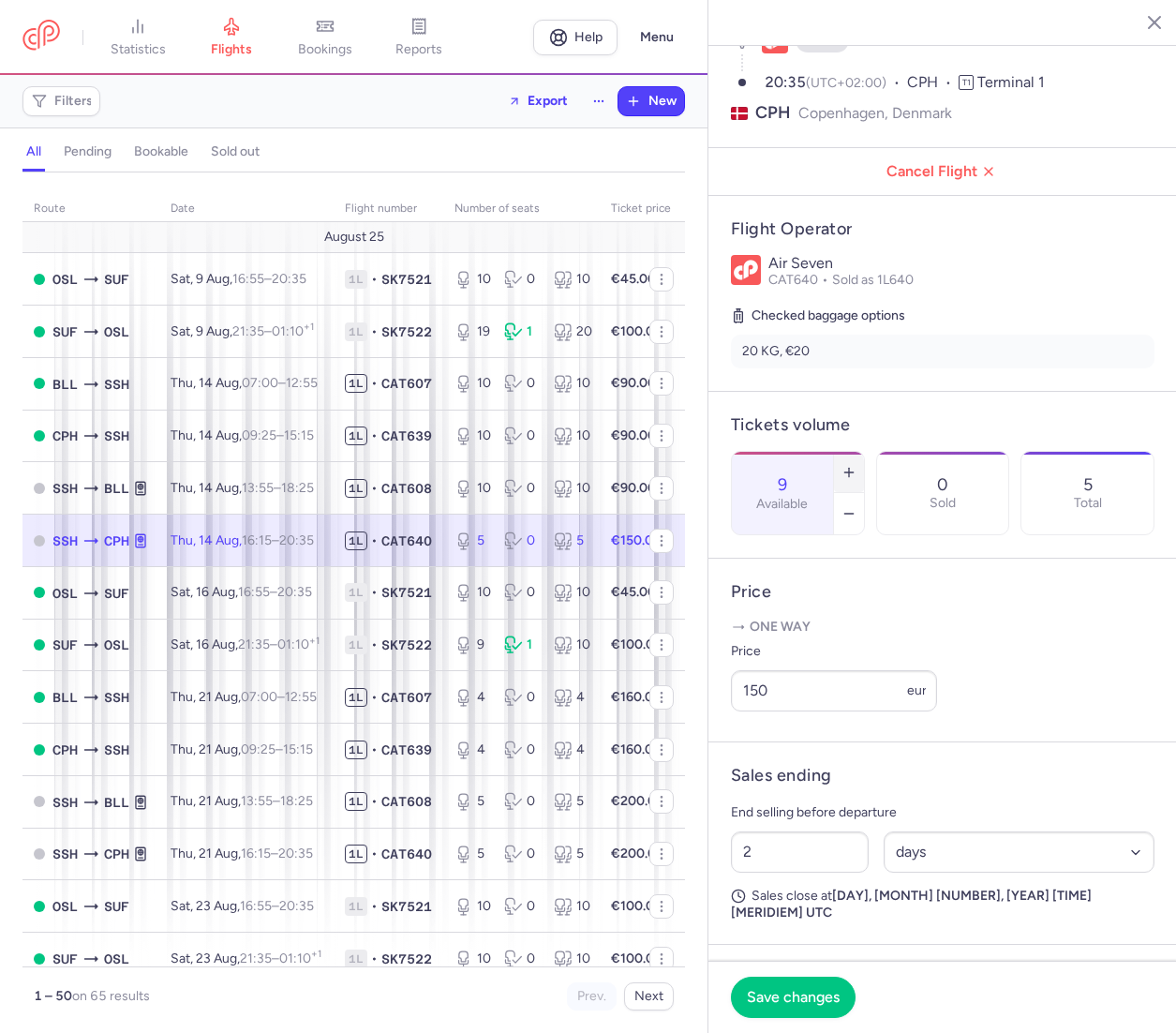 click 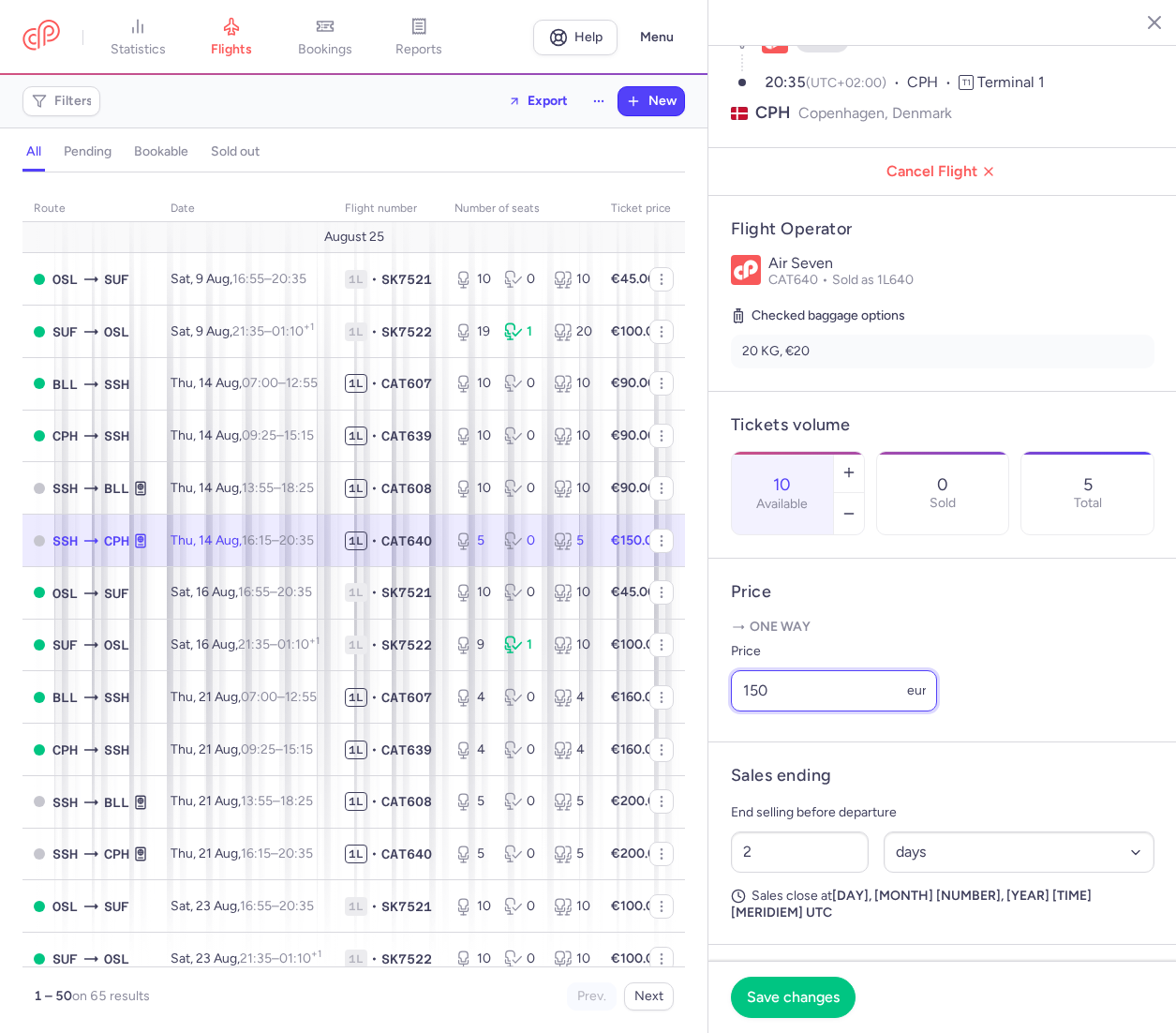click on "150" at bounding box center [834, 691] 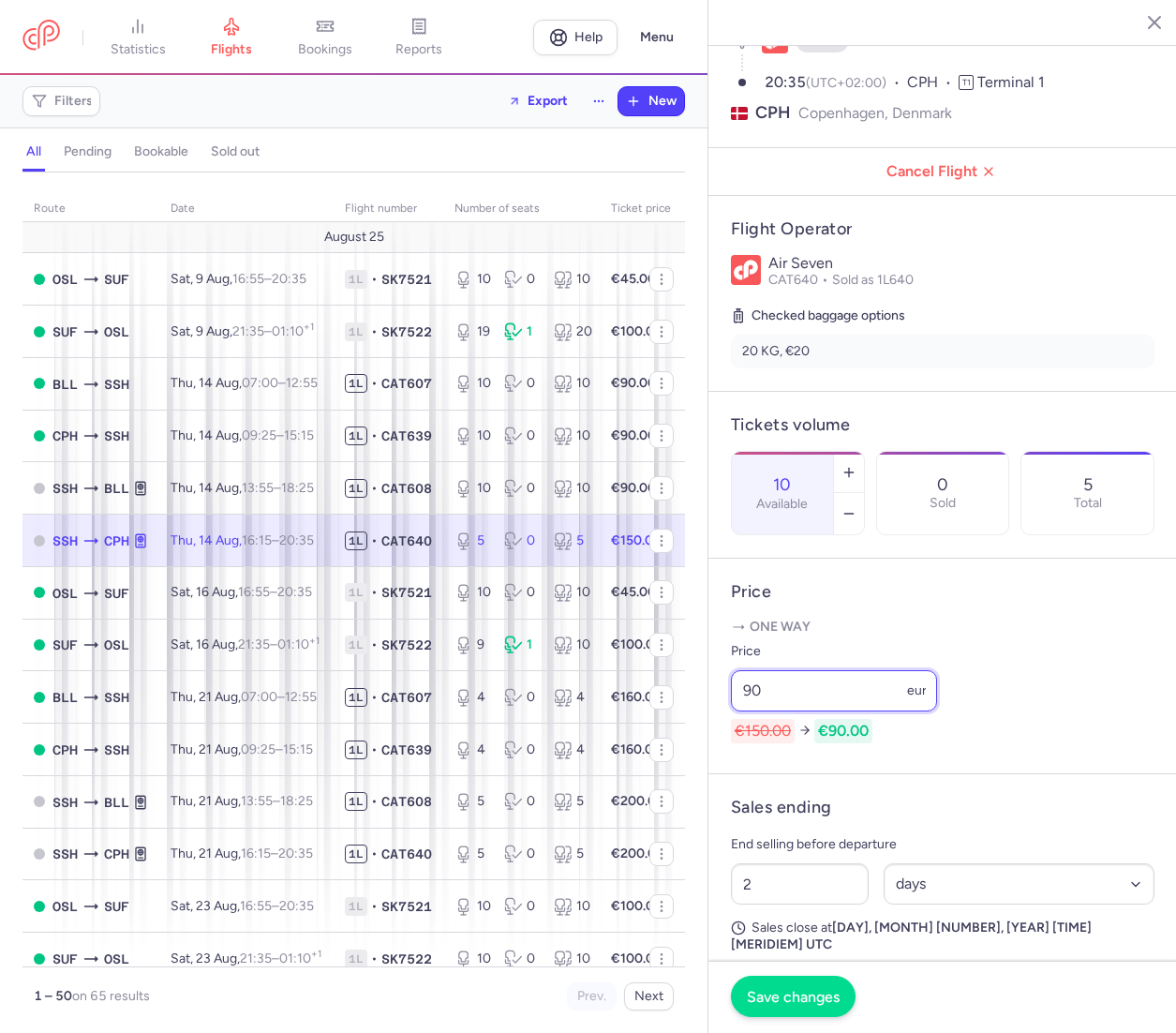 type on "90" 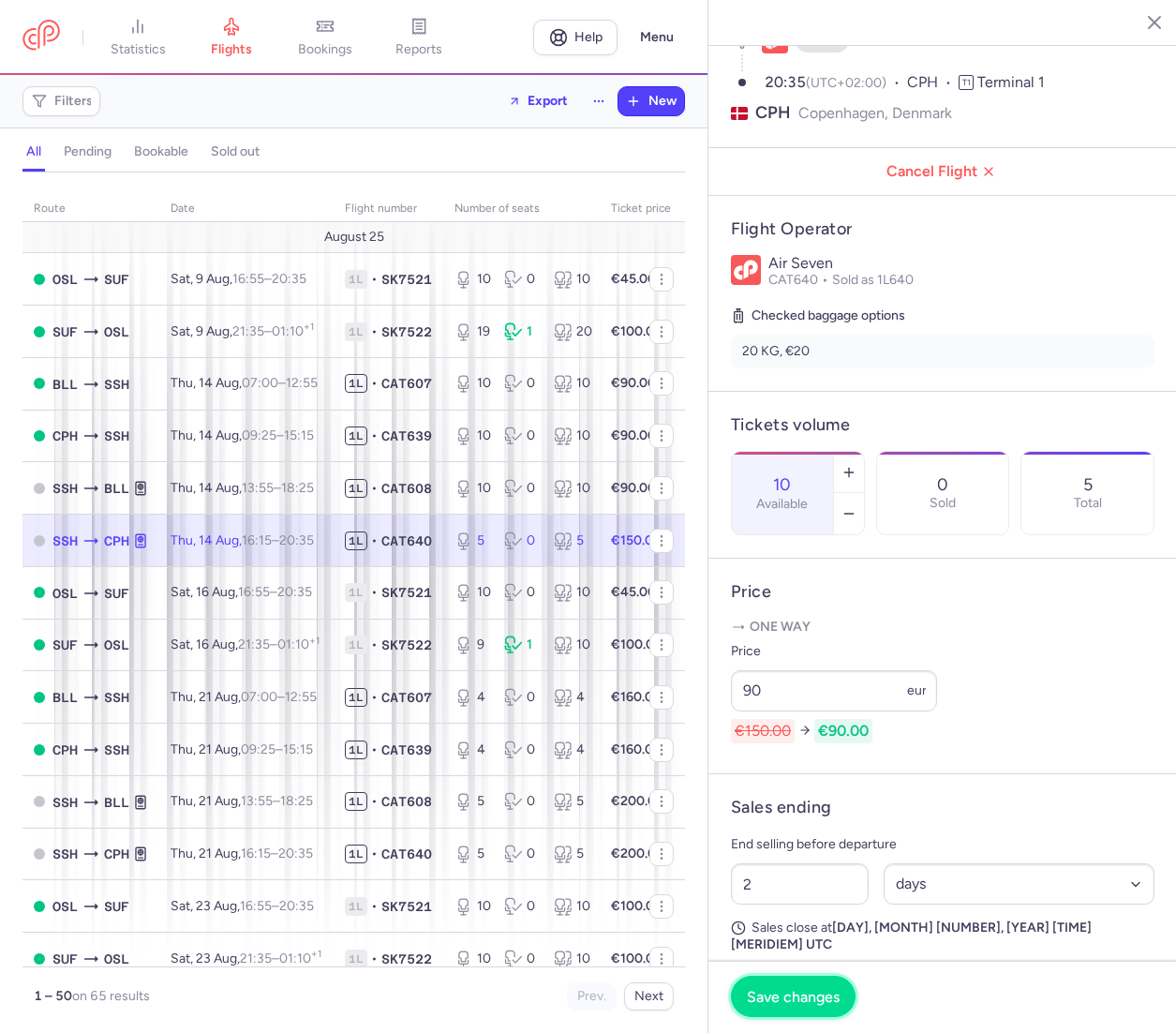 click on "Save changes" at bounding box center [793, 996] 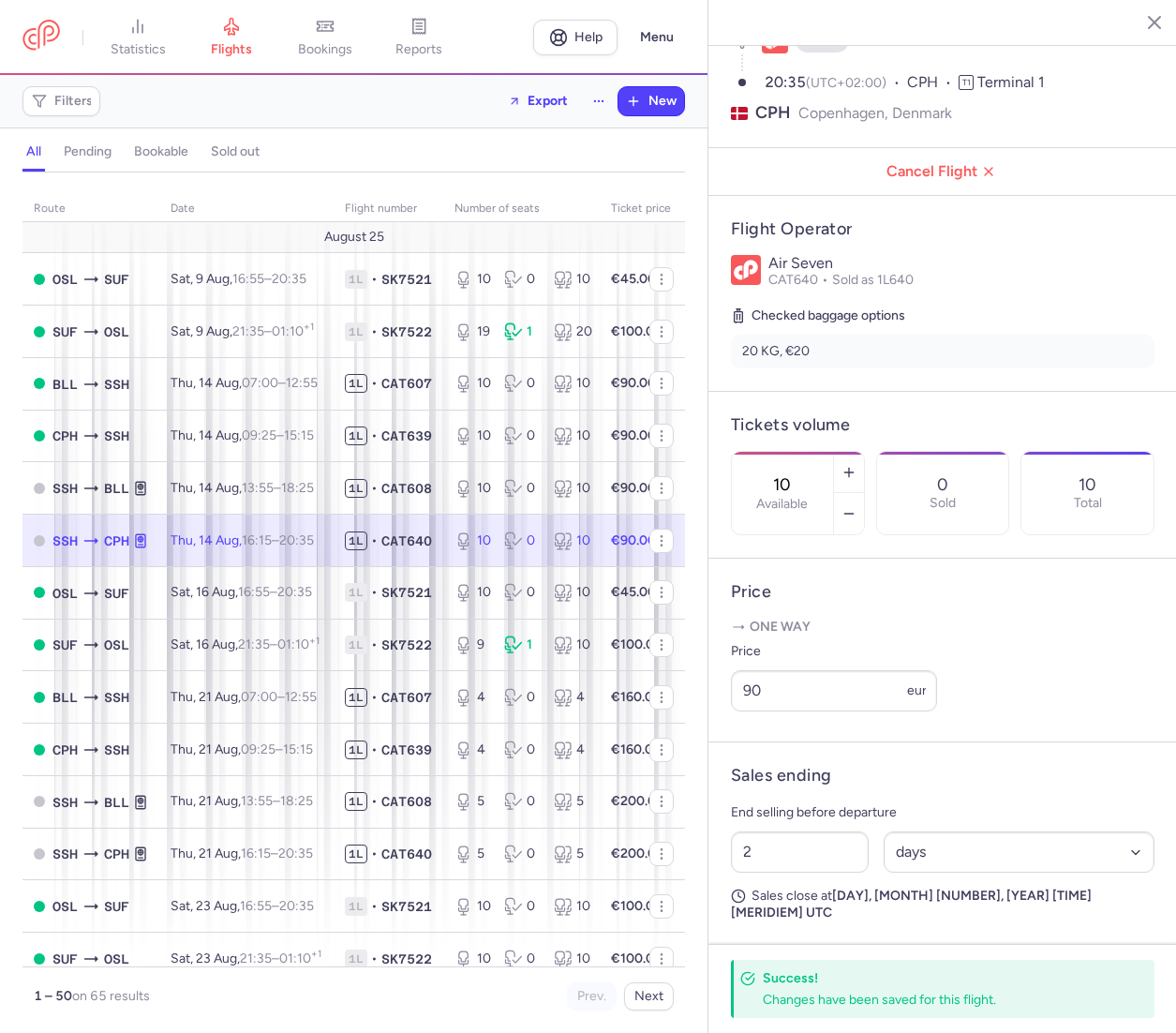 click 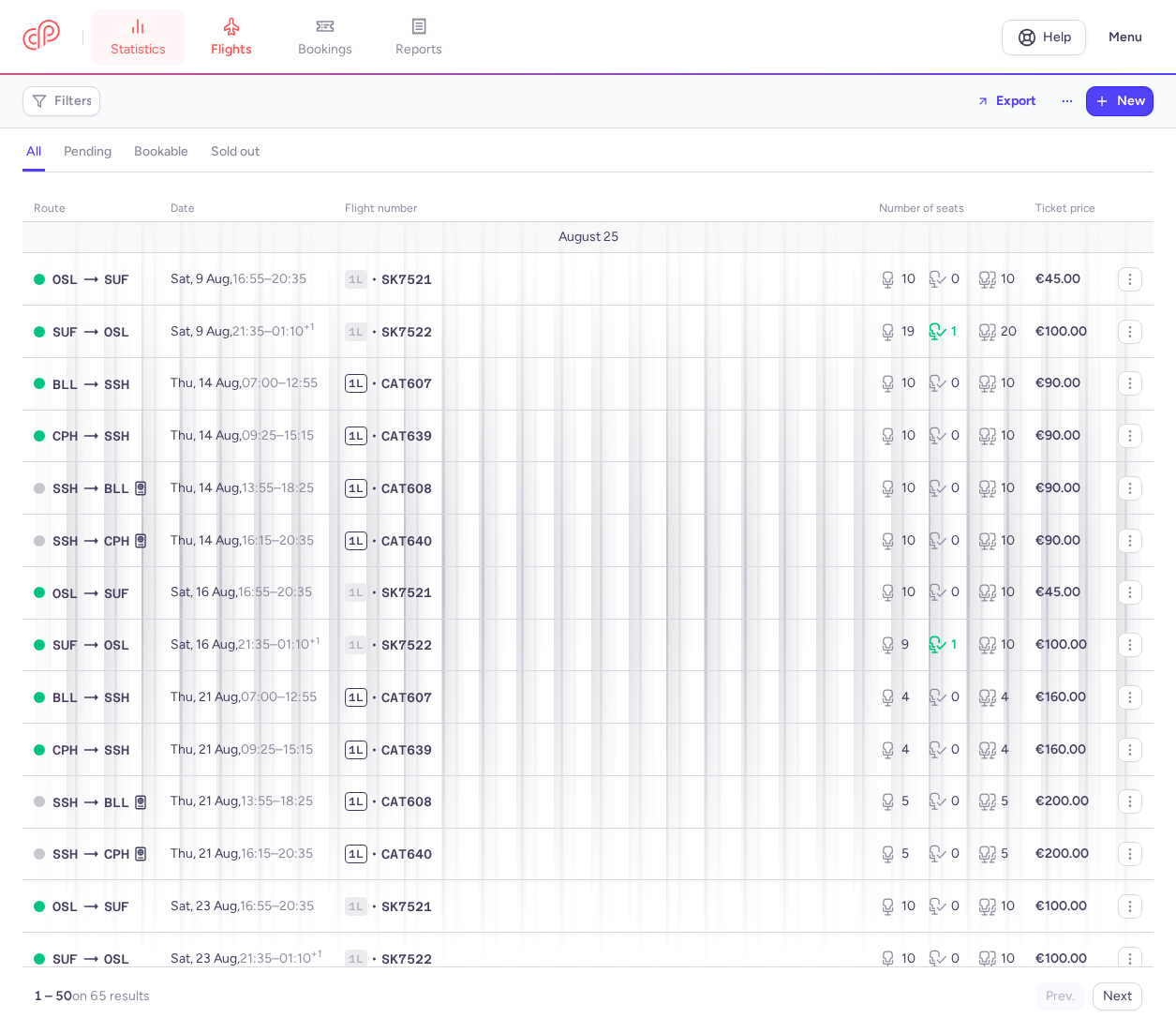 click on "statistics" at bounding box center (138, 37) 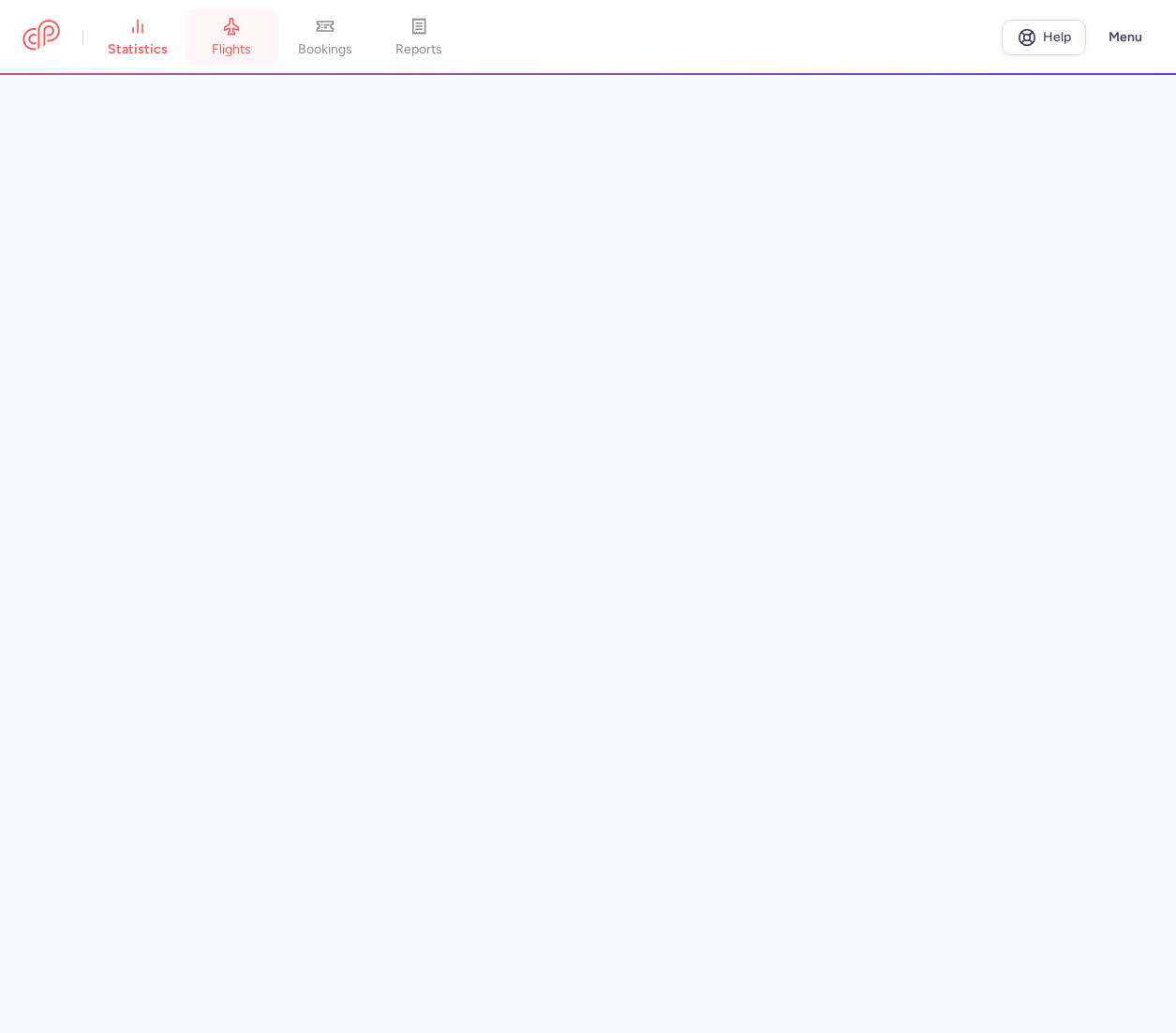 click 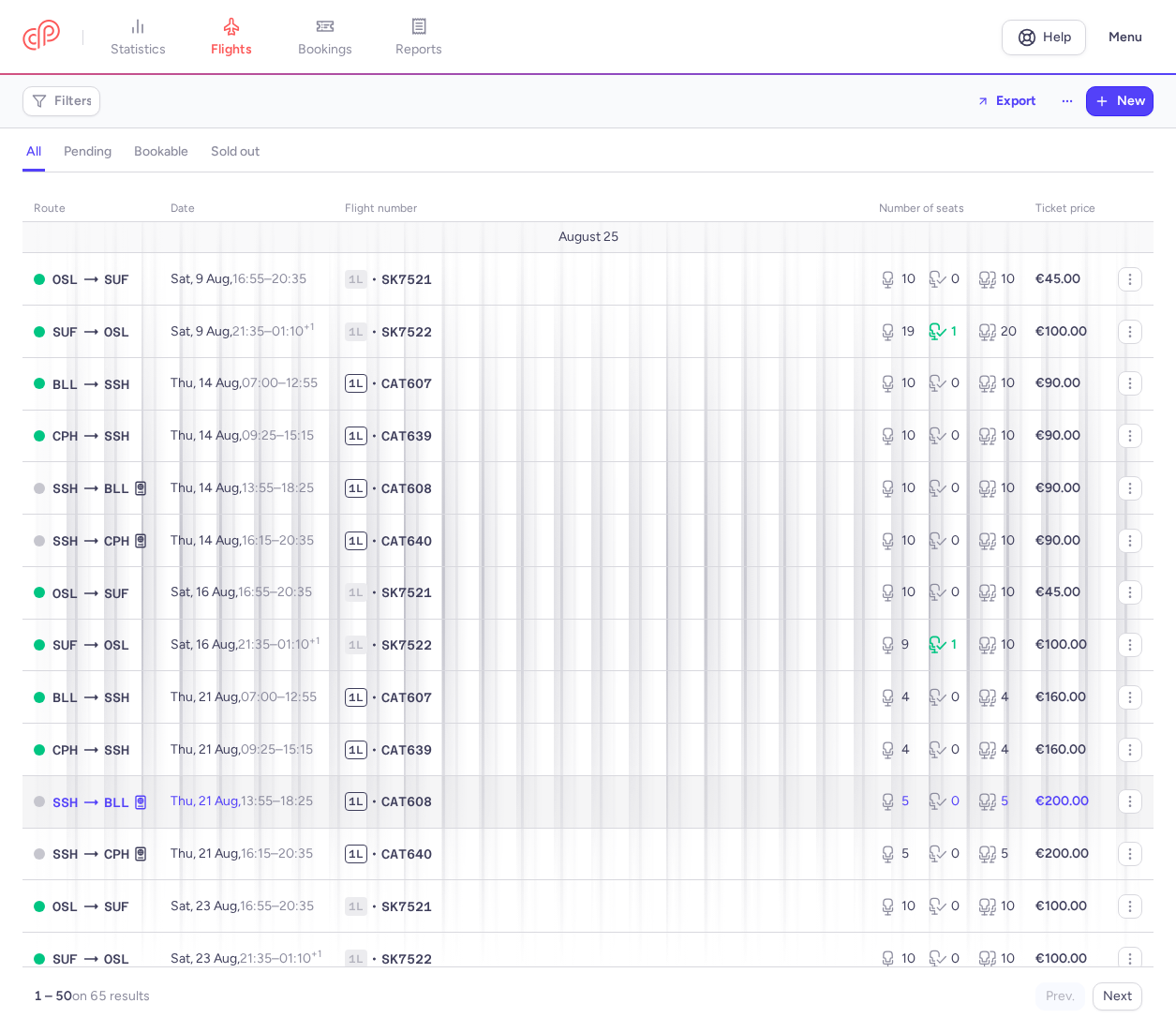 click on "1L • CAT608" 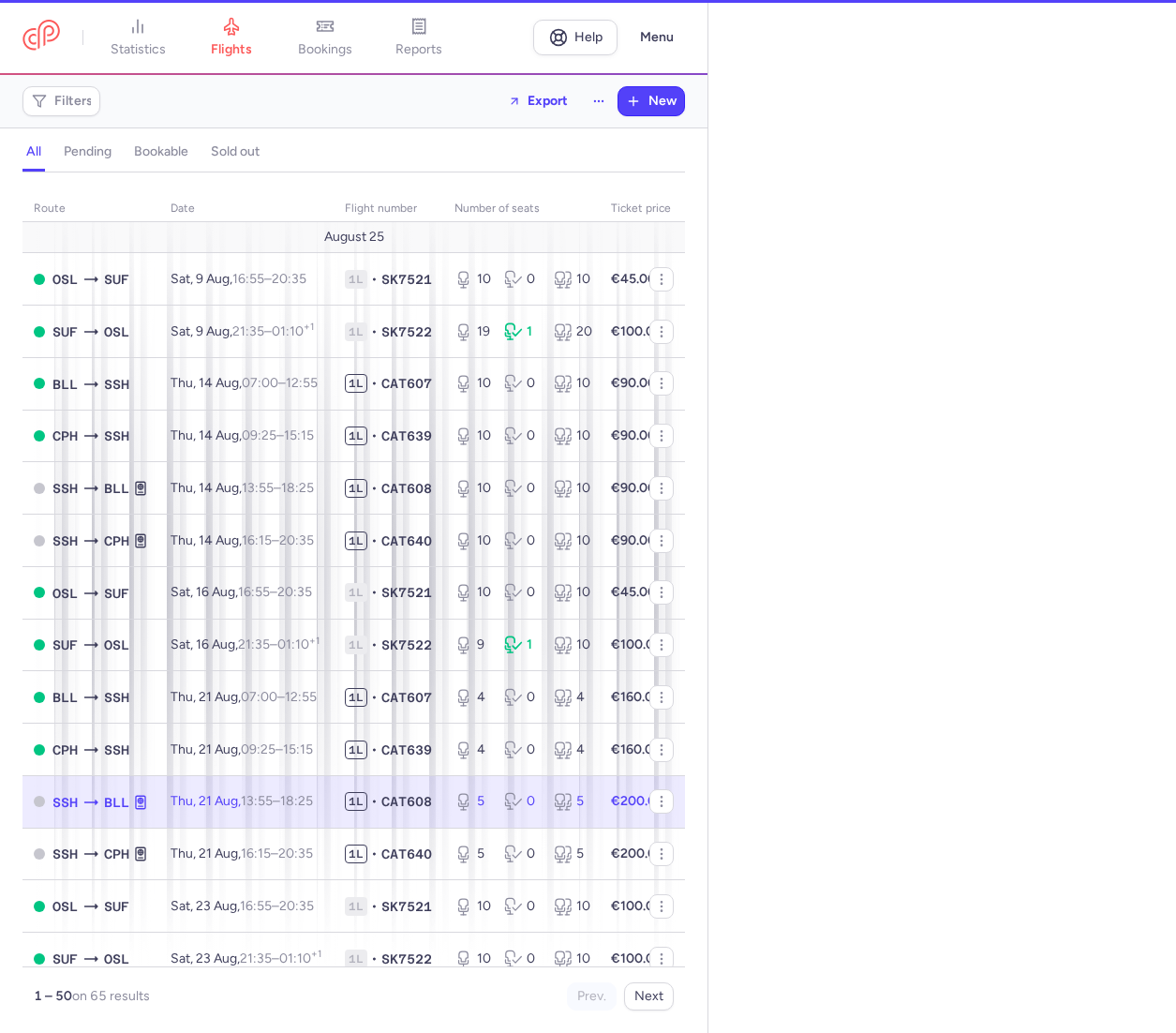 select on "days" 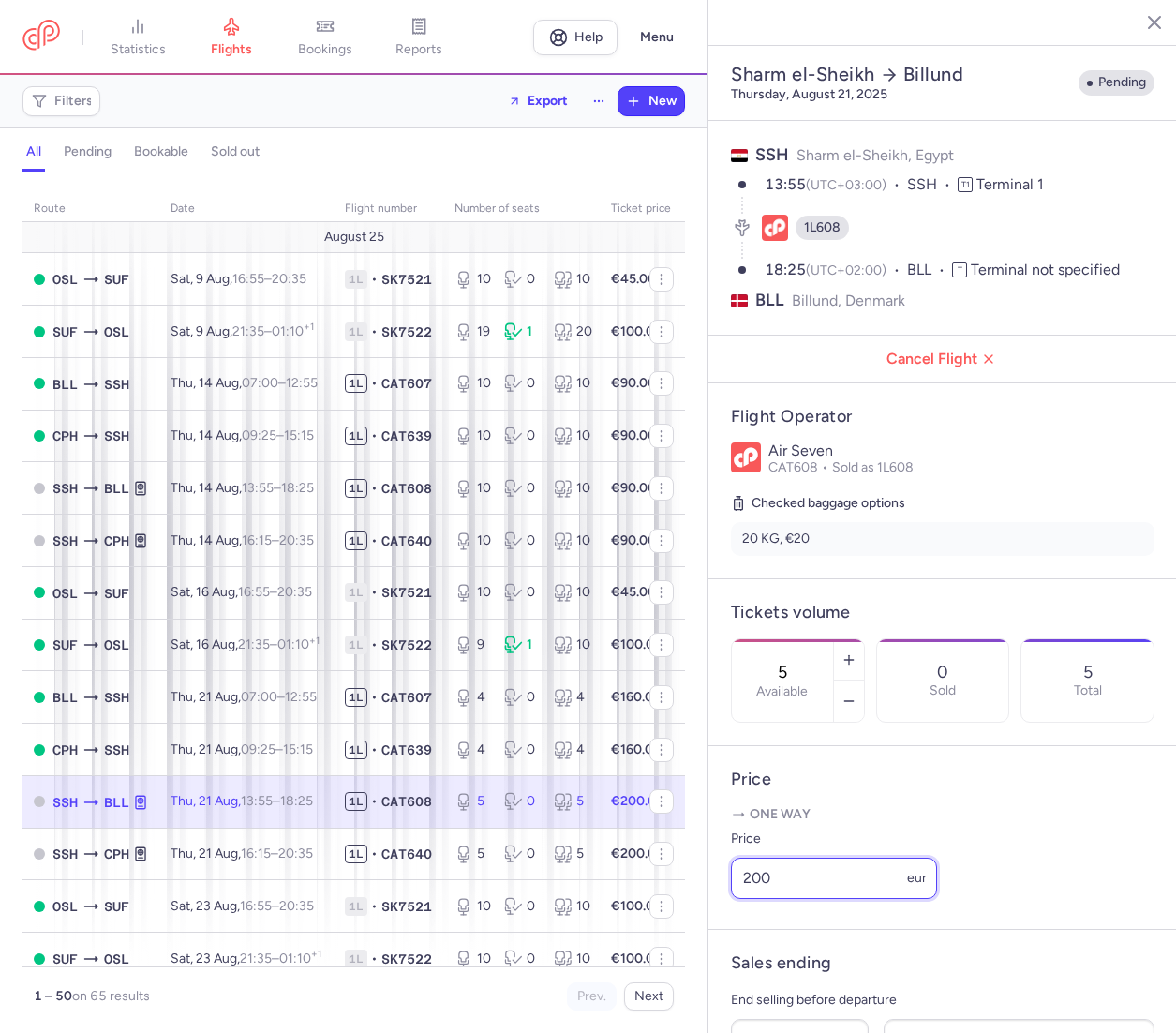 click on "200" at bounding box center (834, 878) 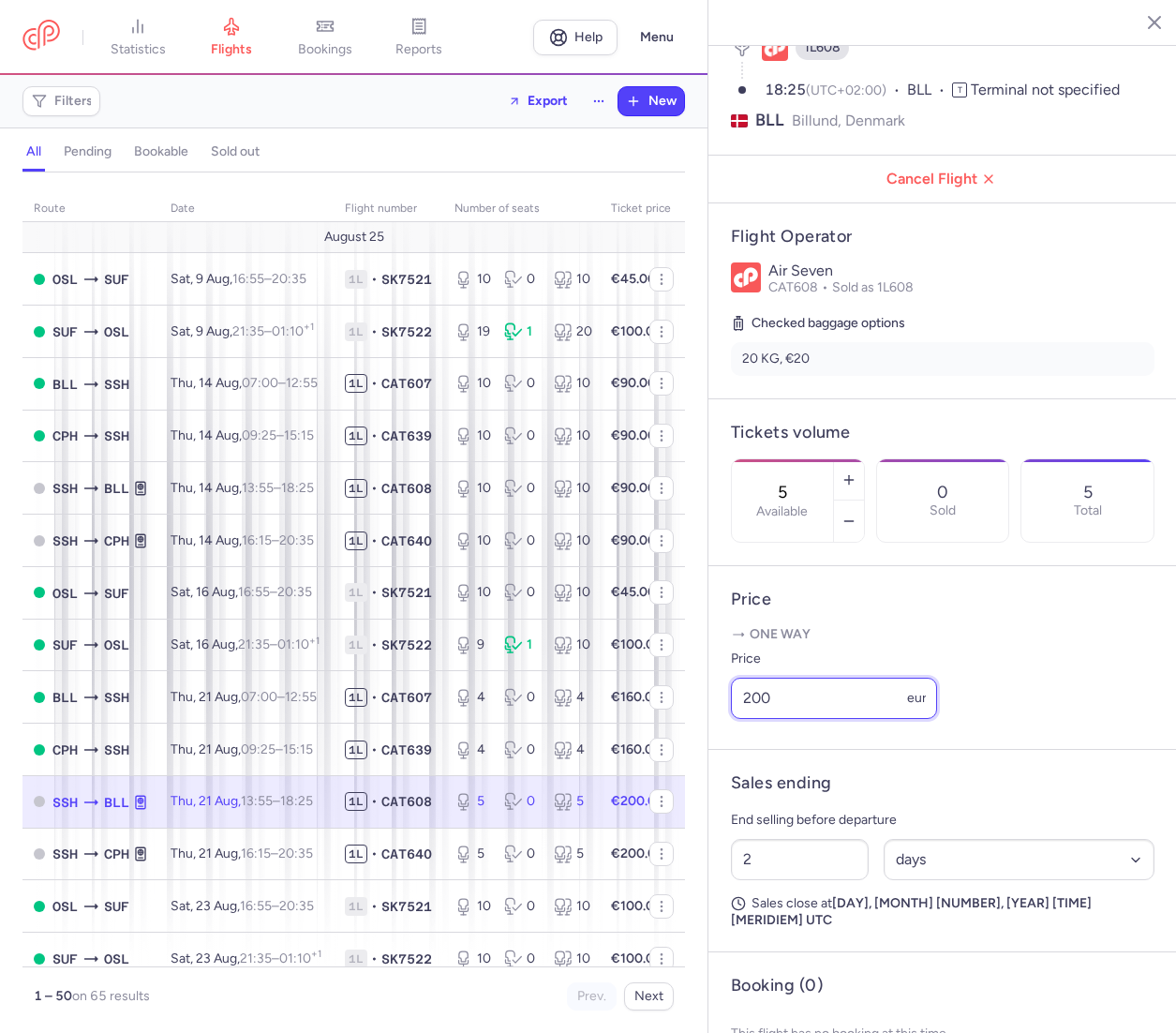 scroll, scrollTop: 259, scrollLeft: 0, axis: vertical 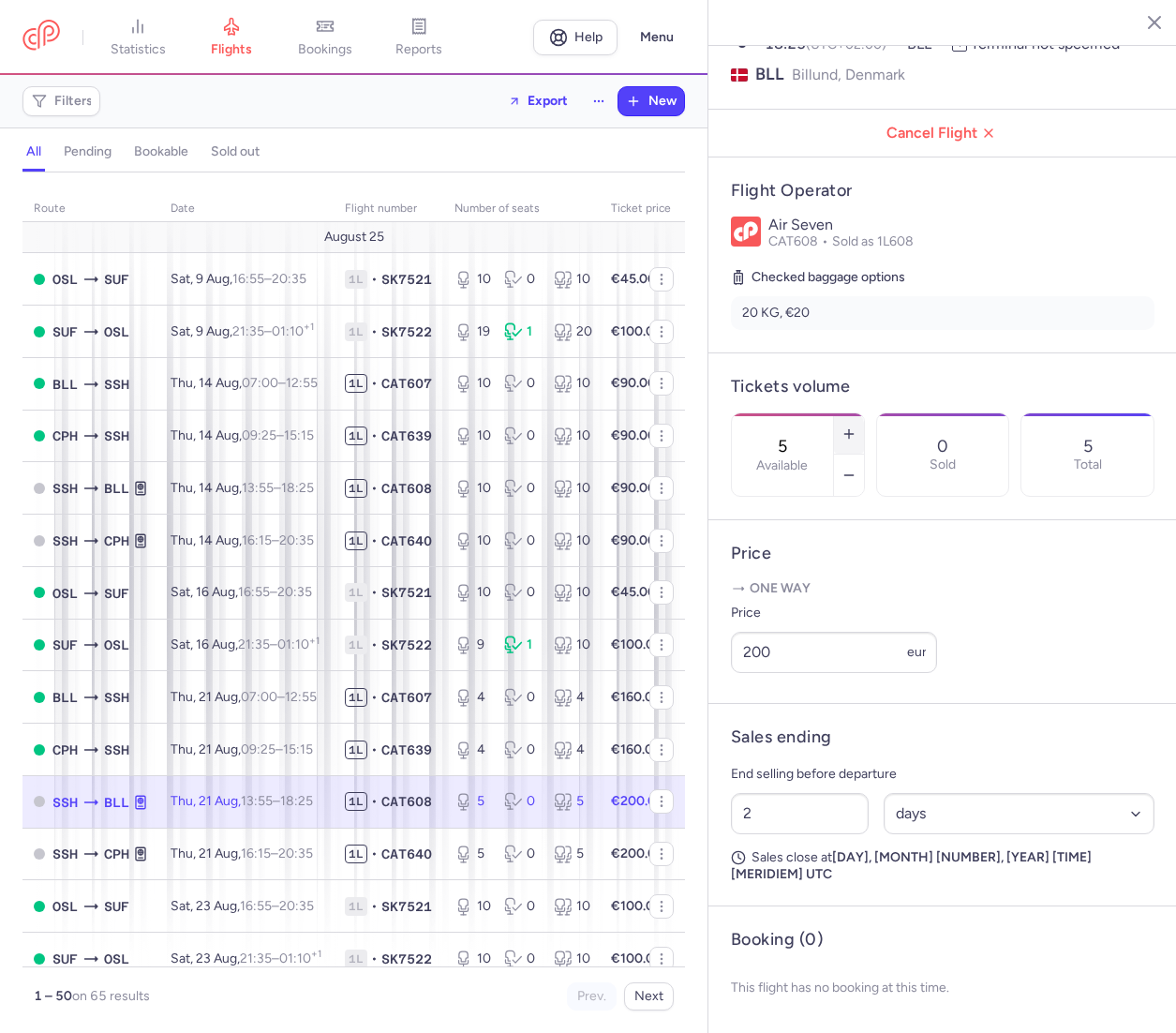 click 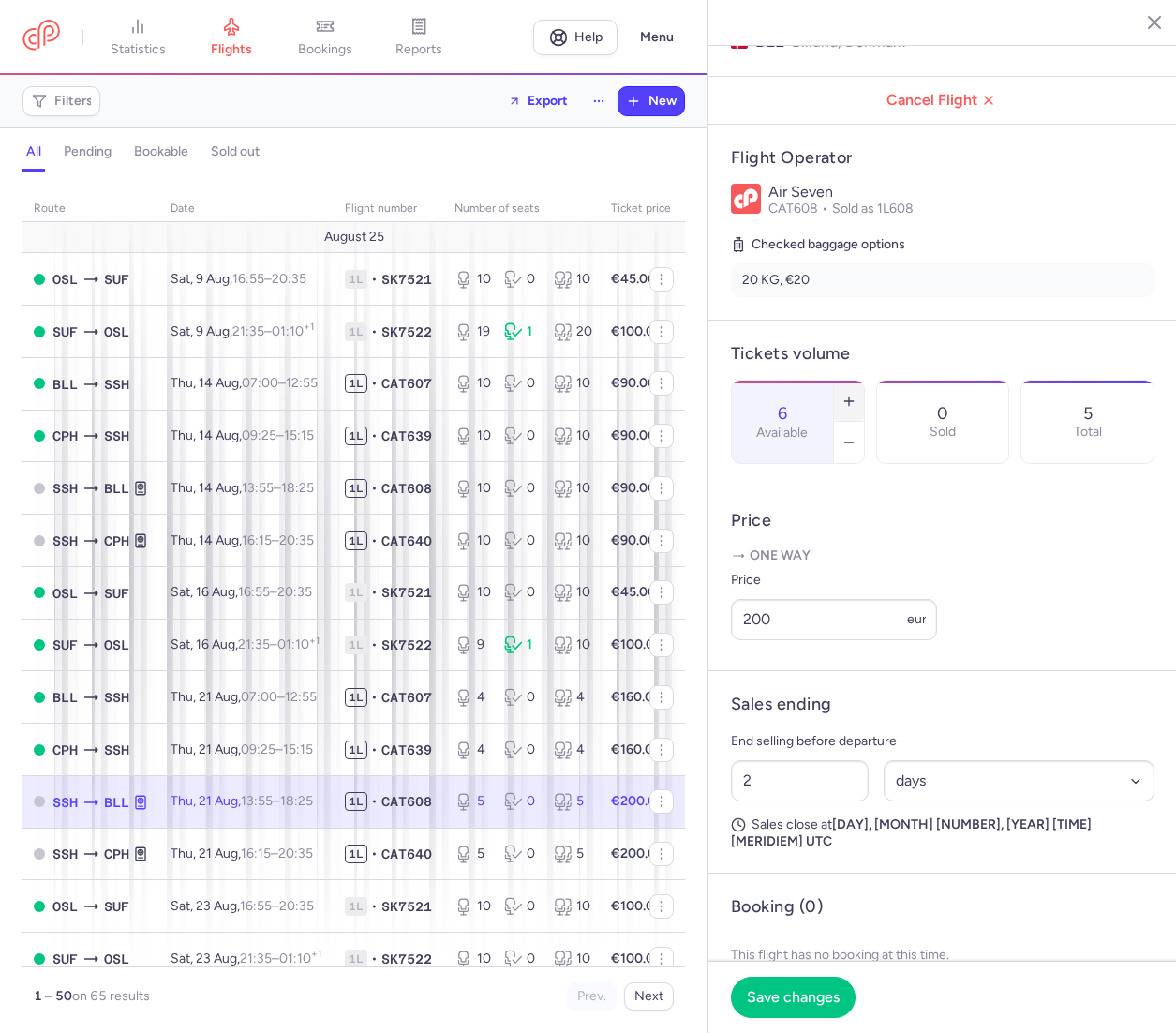 click 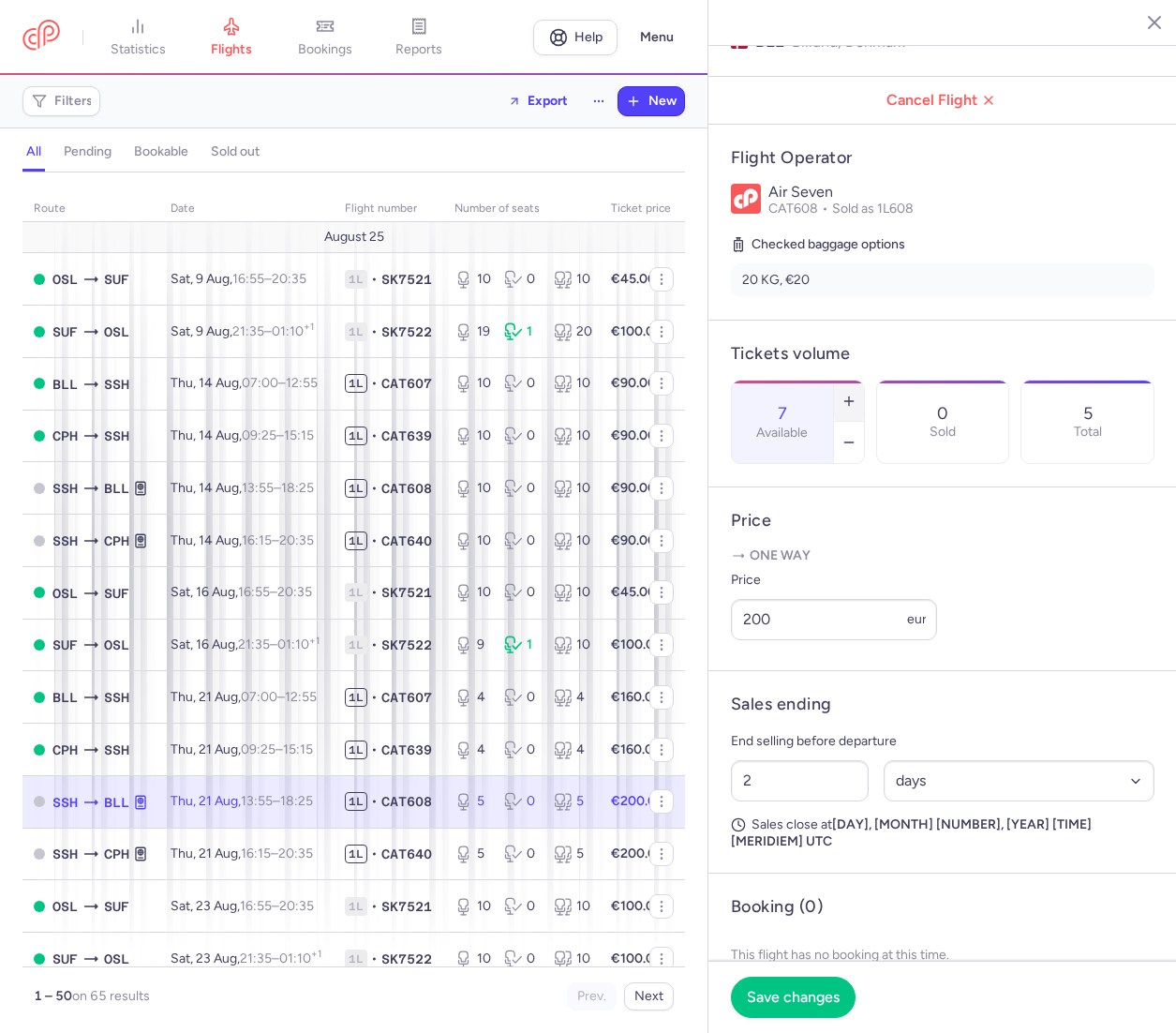 click 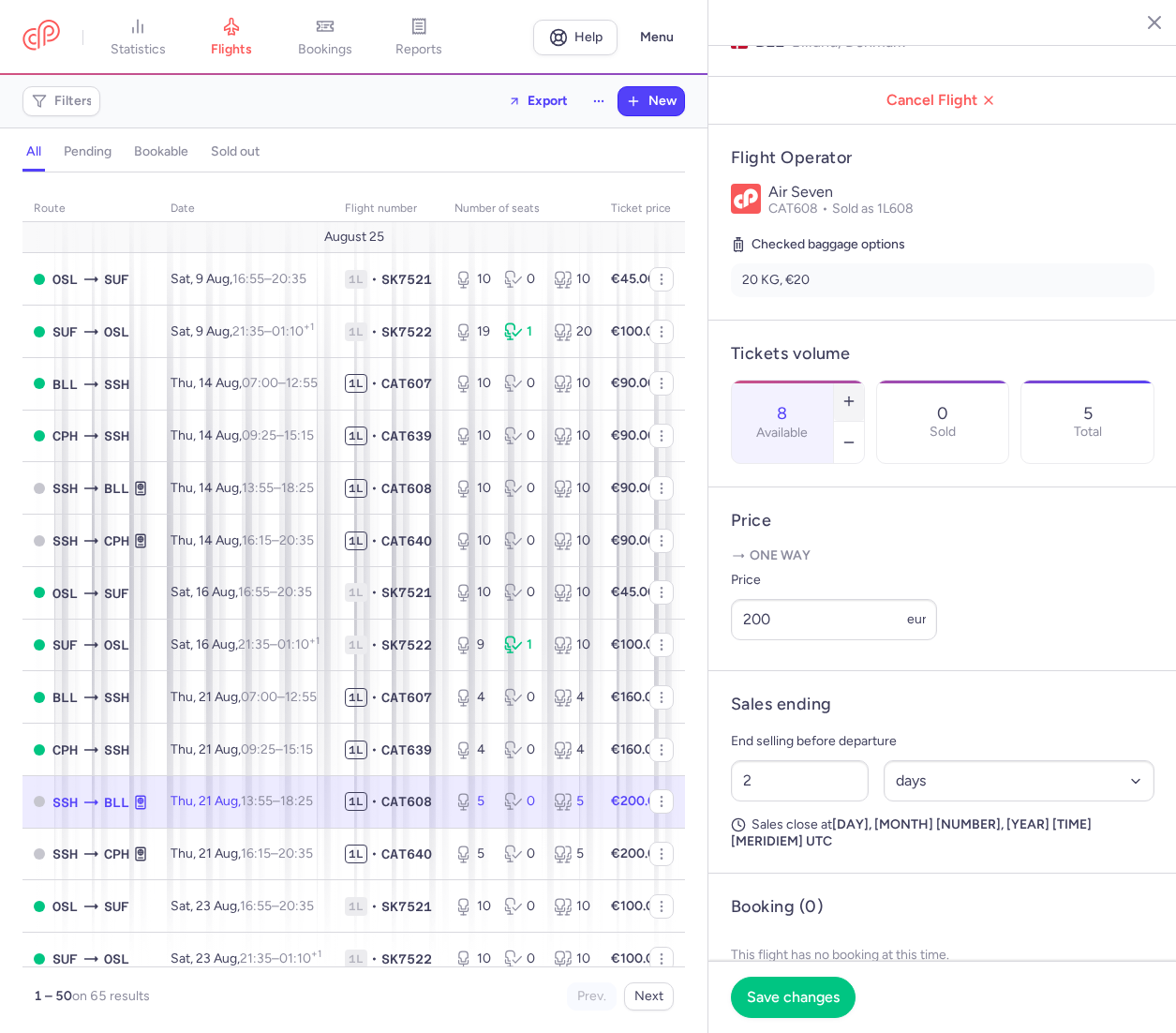 click 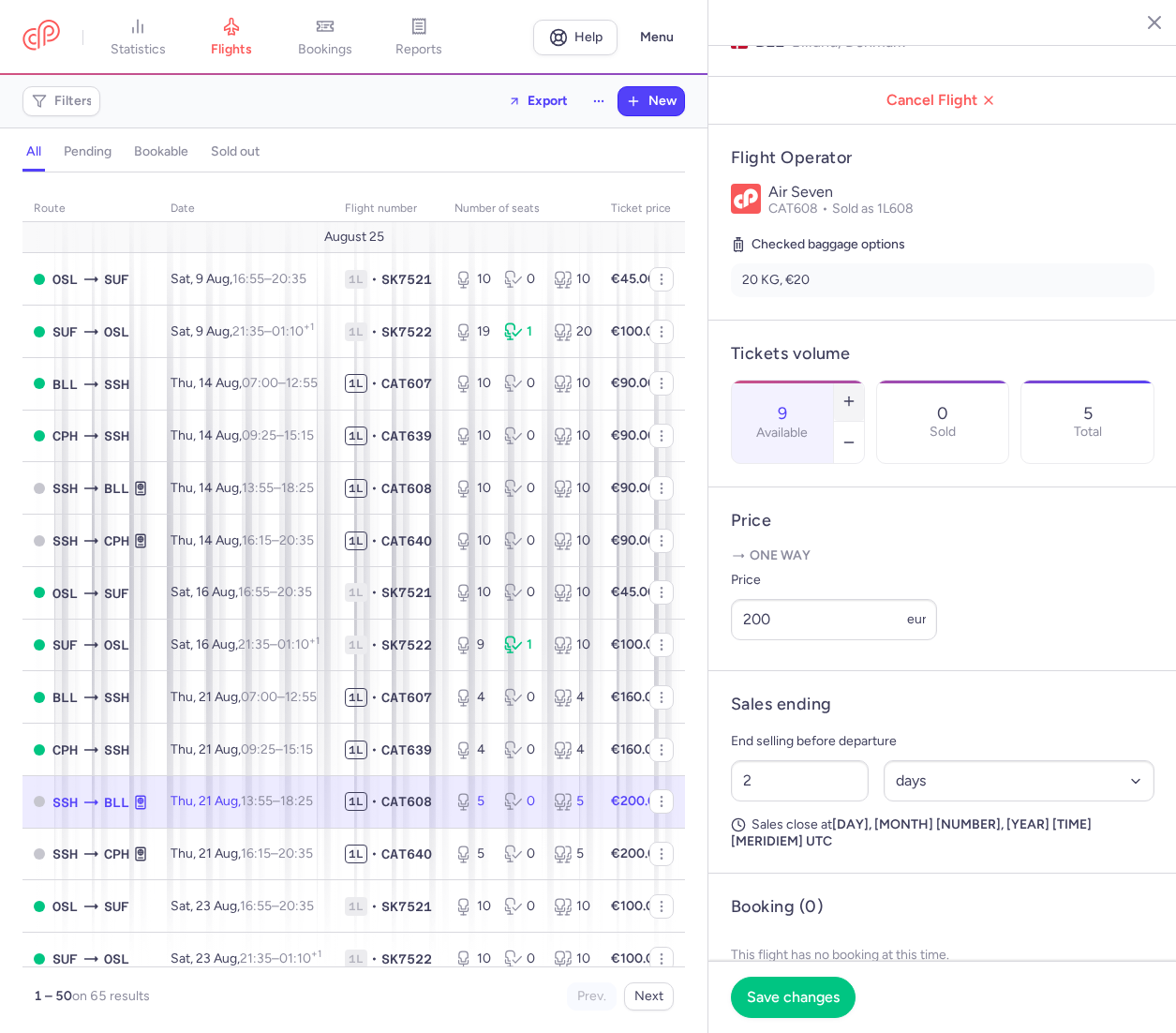 click 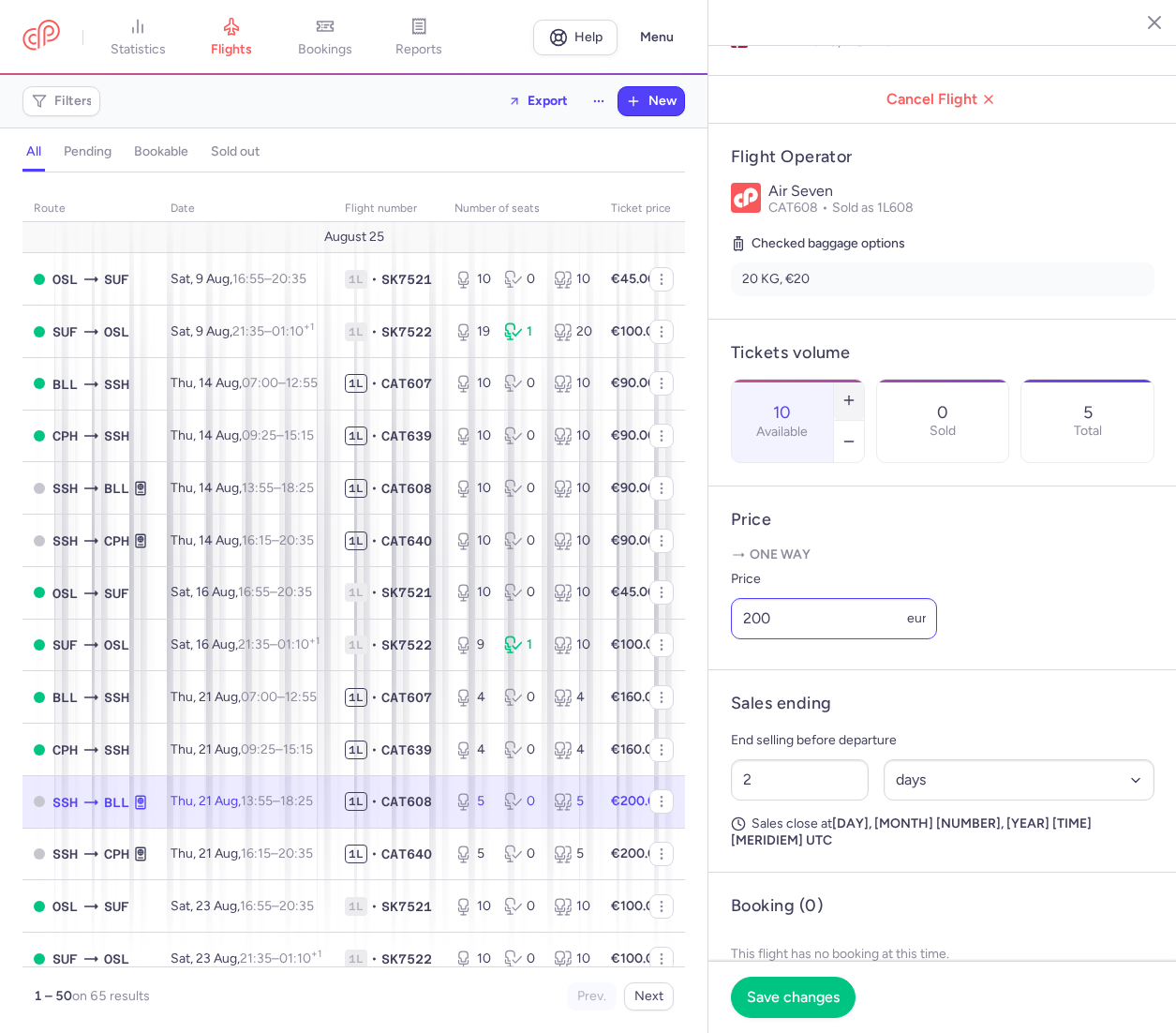 scroll, scrollTop: 331, scrollLeft: 0, axis: vertical 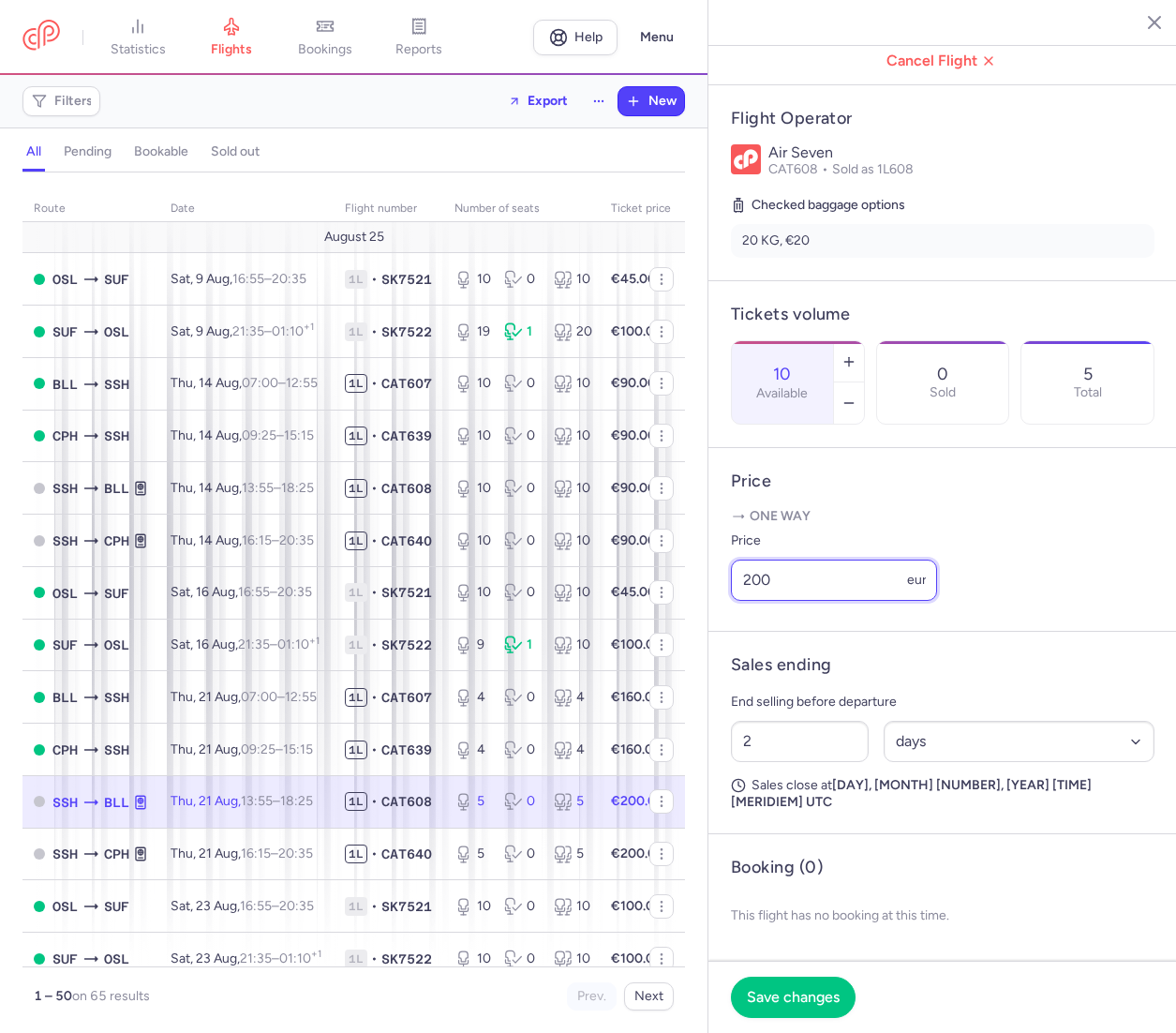 click on "200" at bounding box center (834, 580) 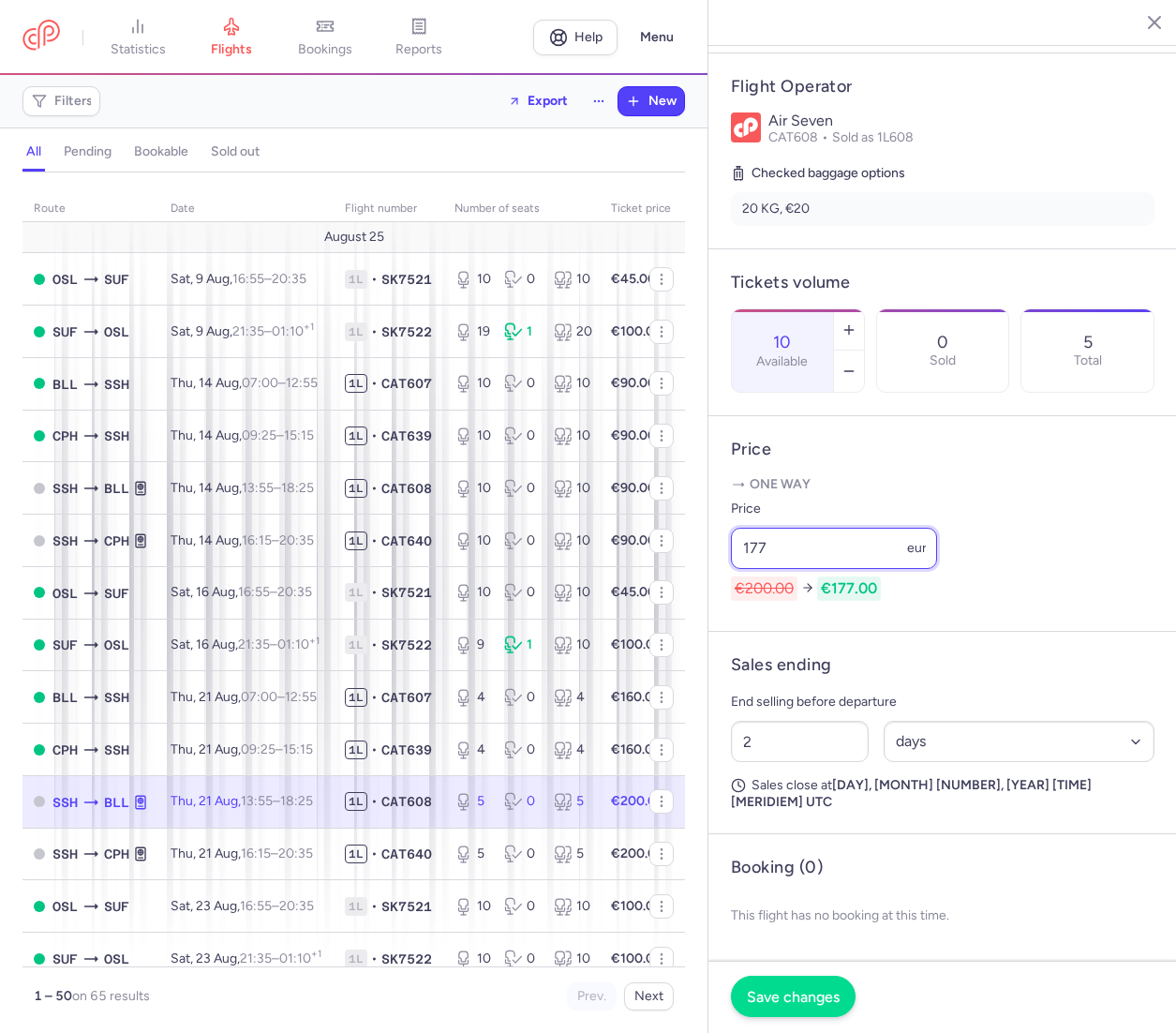 type on "177" 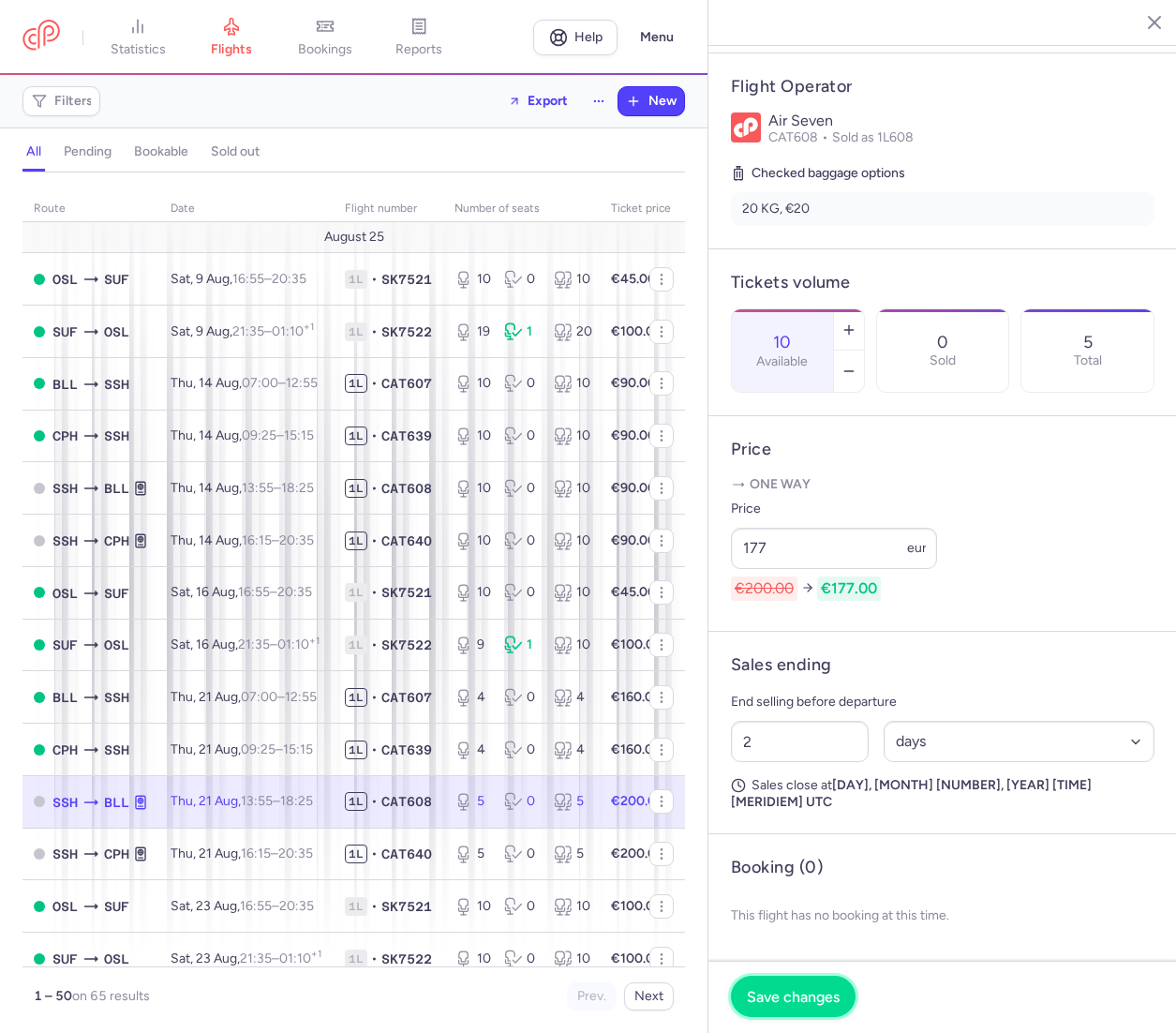 click on "Save changes" at bounding box center [793, 996] 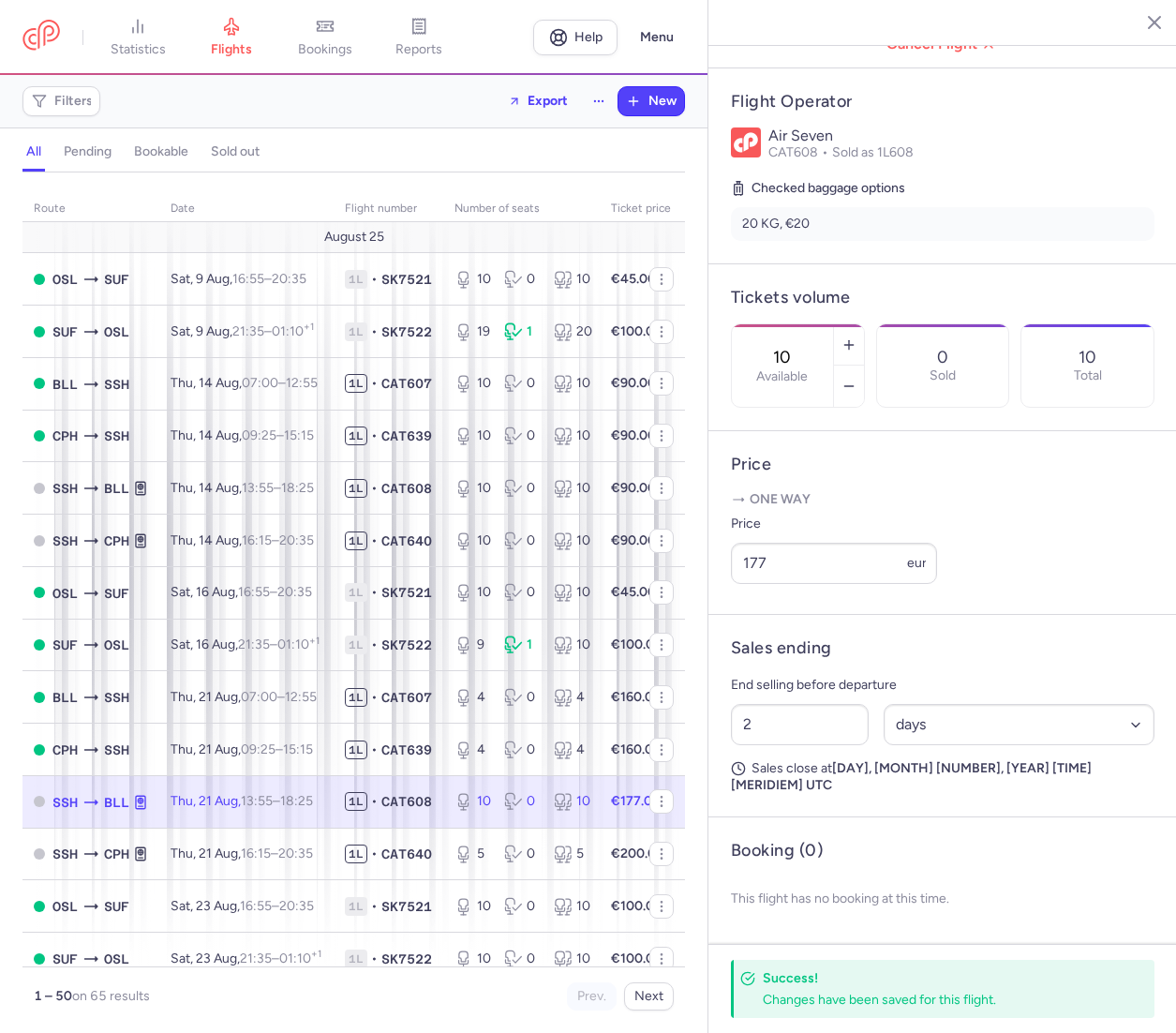 scroll, scrollTop: 308, scrollLeft: 0, axis: vertical 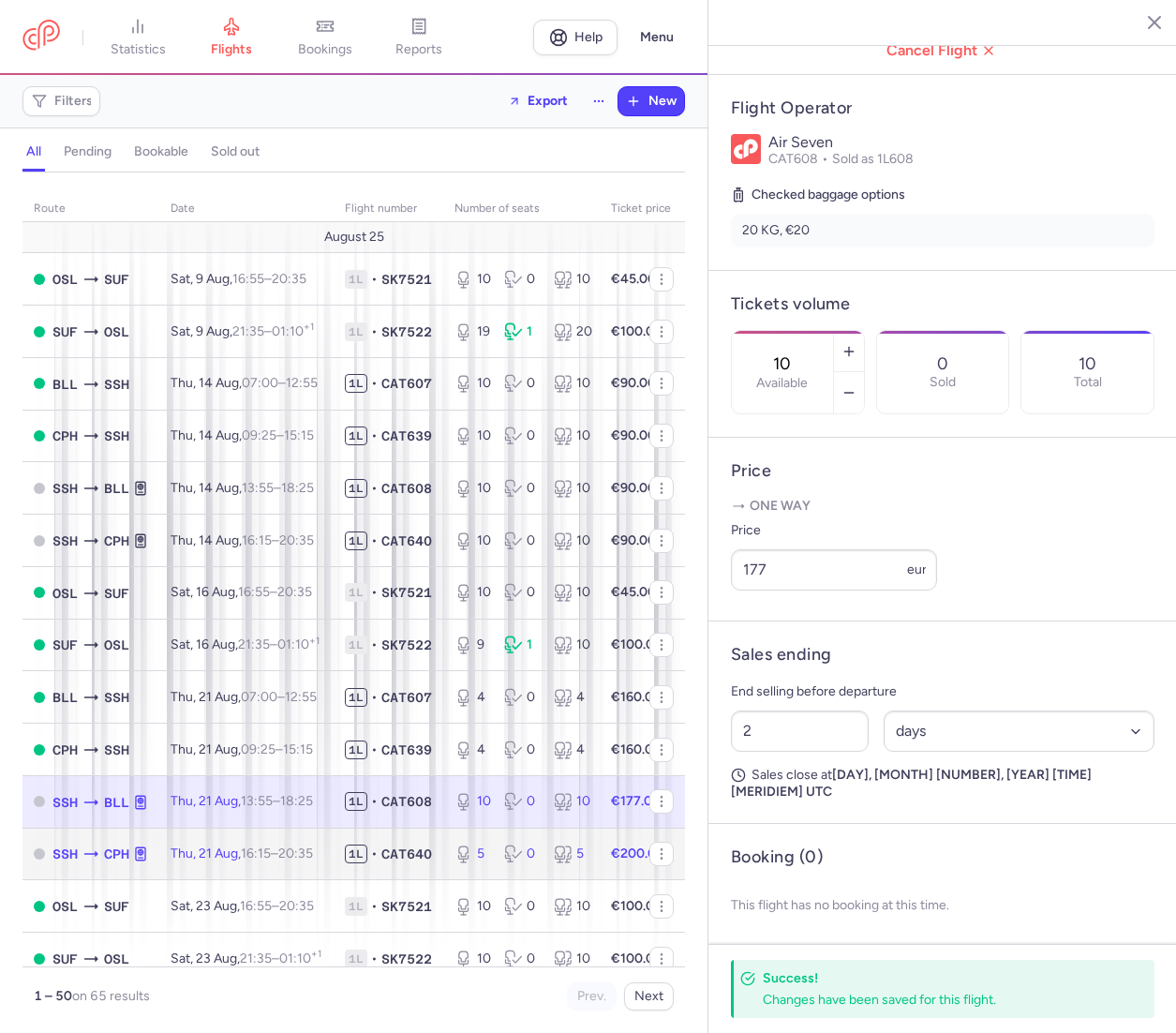 click on "Thu, [DATE],  [TIME]  –  [TIME]  +0" 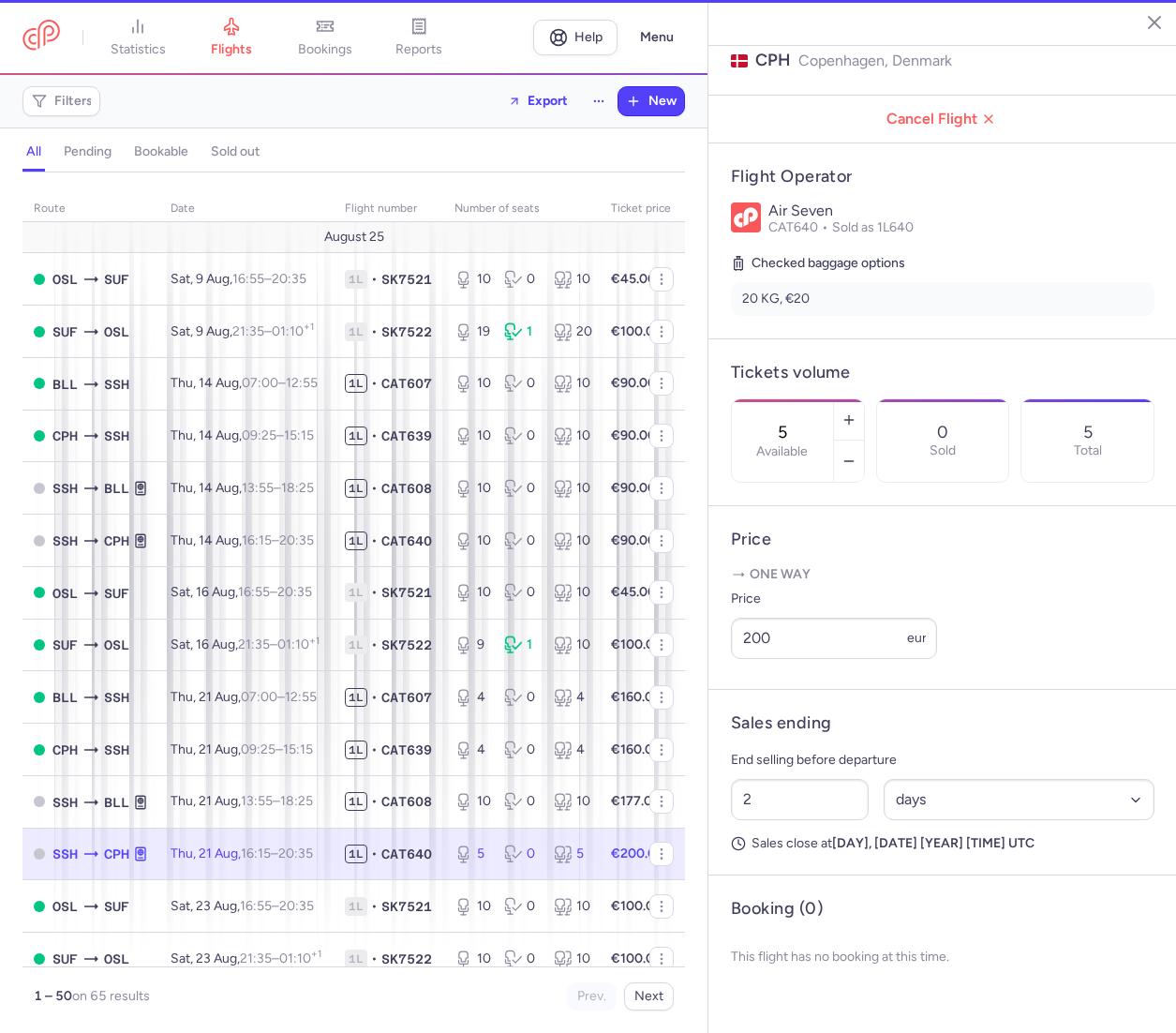 scroll, scrollTop: 259, scrollLeft: 0, axis: vertical 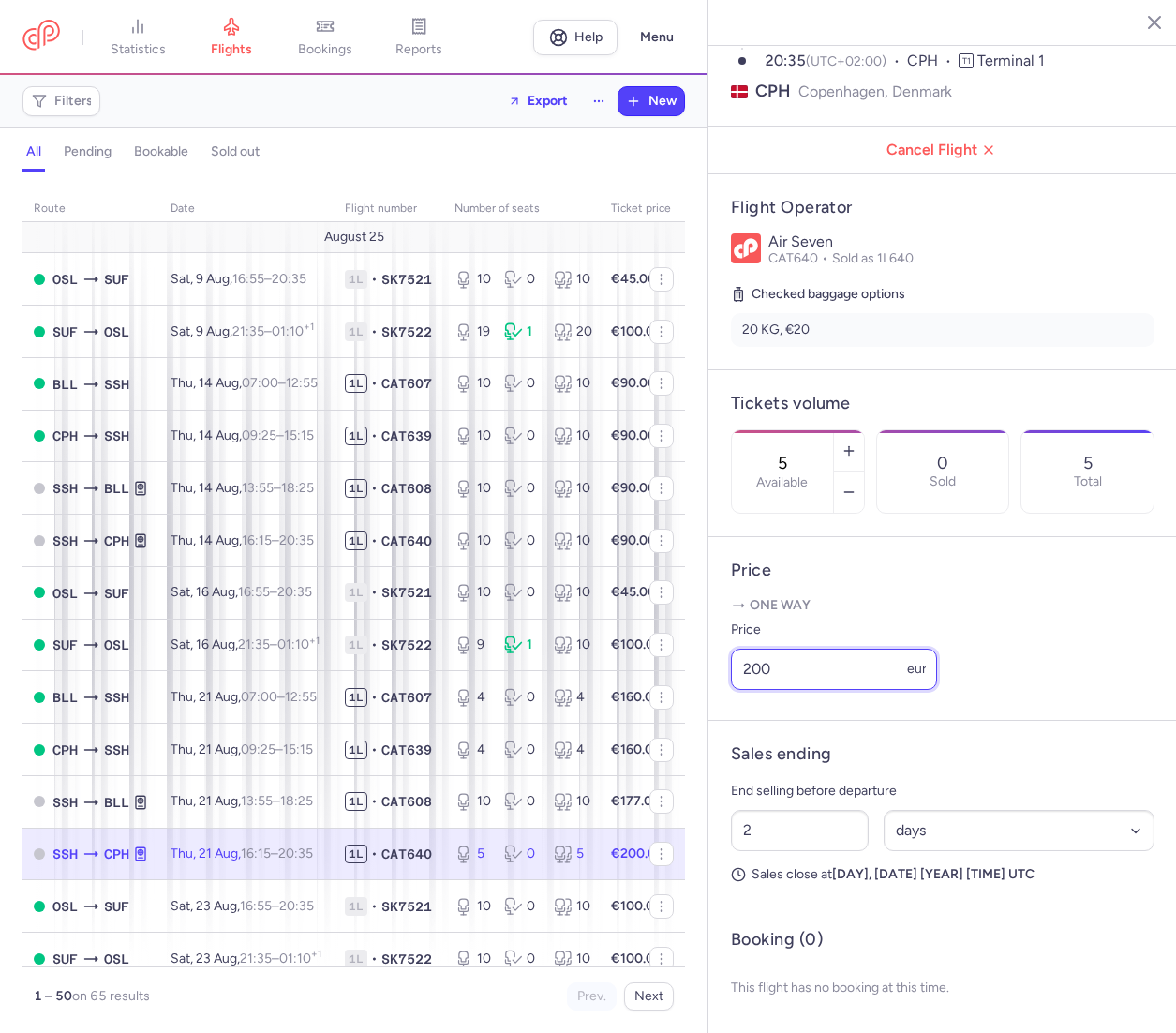 click on "200" at bounding box center (834, 669) 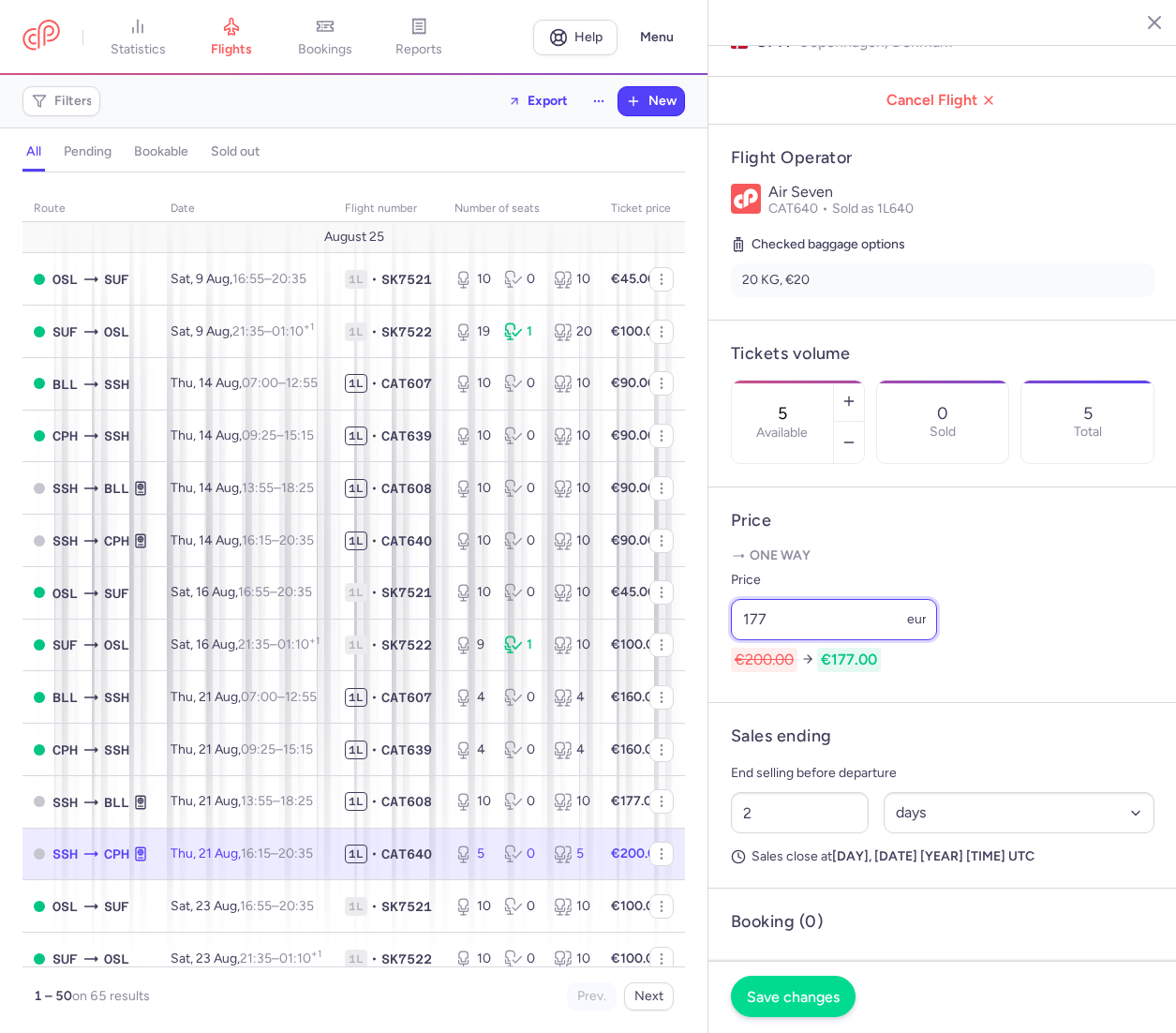 type on "177" 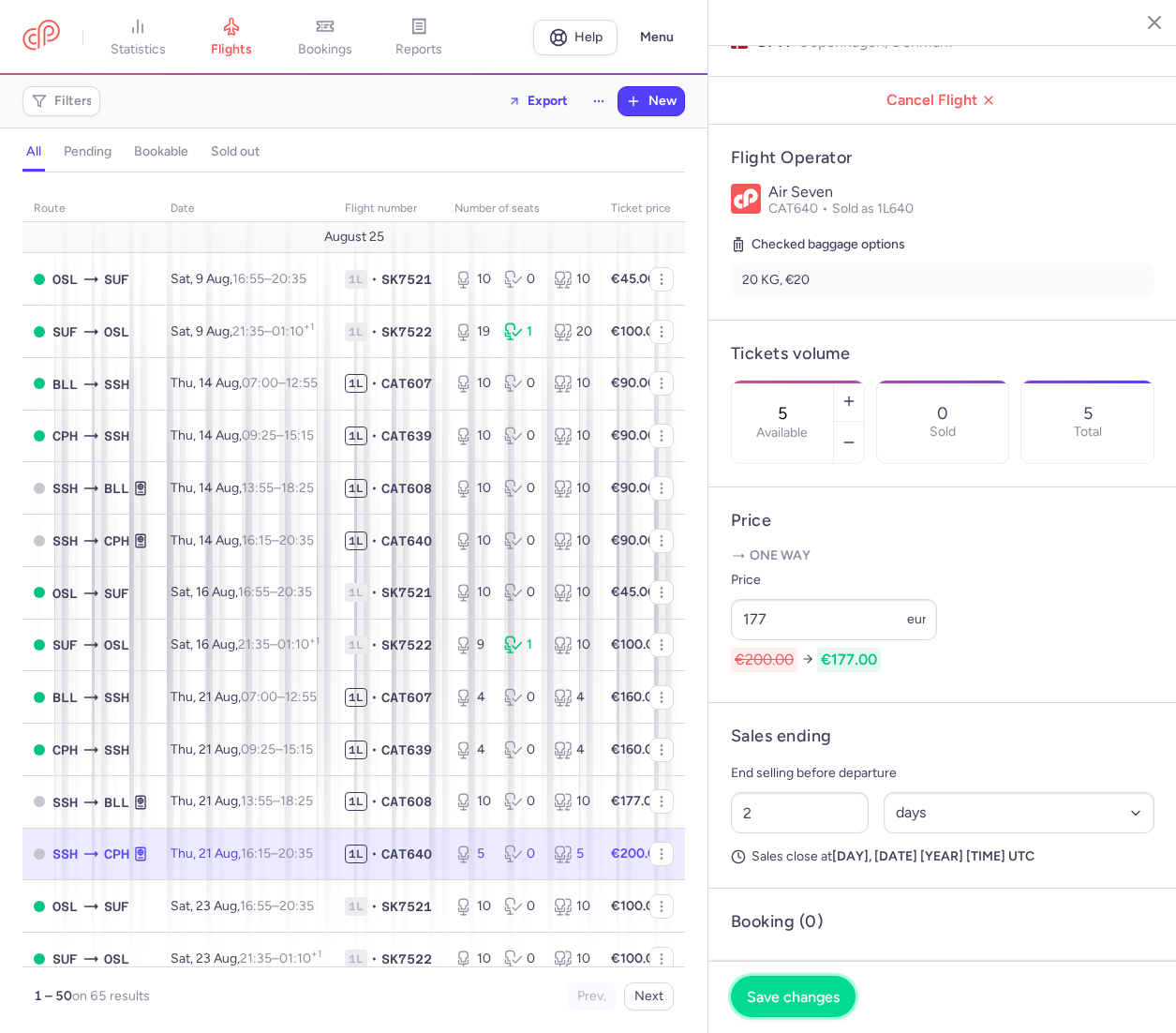 click on "Save changes" at bounding box center [793, 996] 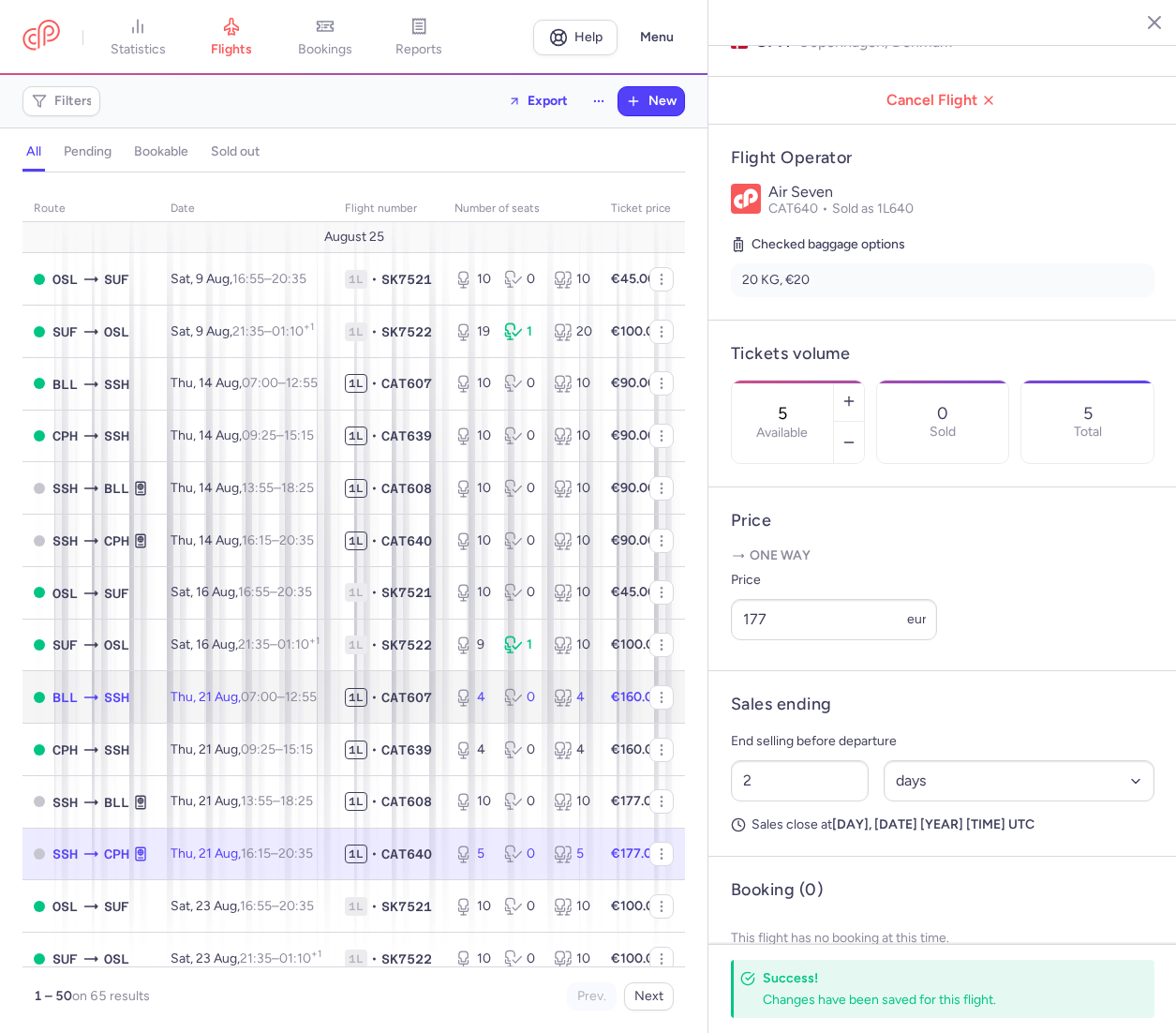 click on "Thu, [DATE],  [TIME]  –  [TIME]  +0" 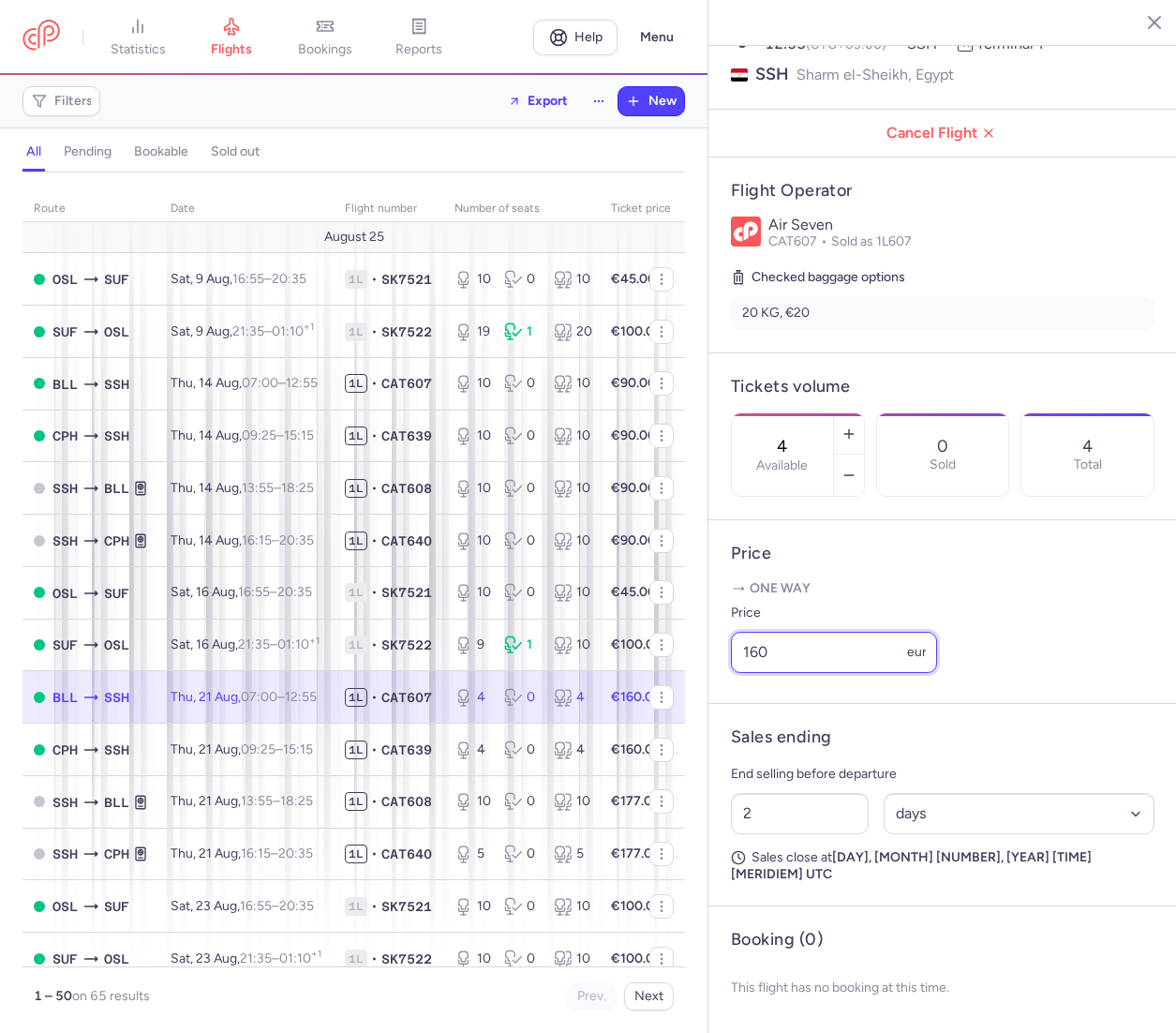 click on "160" at bounding box center (834, 652) 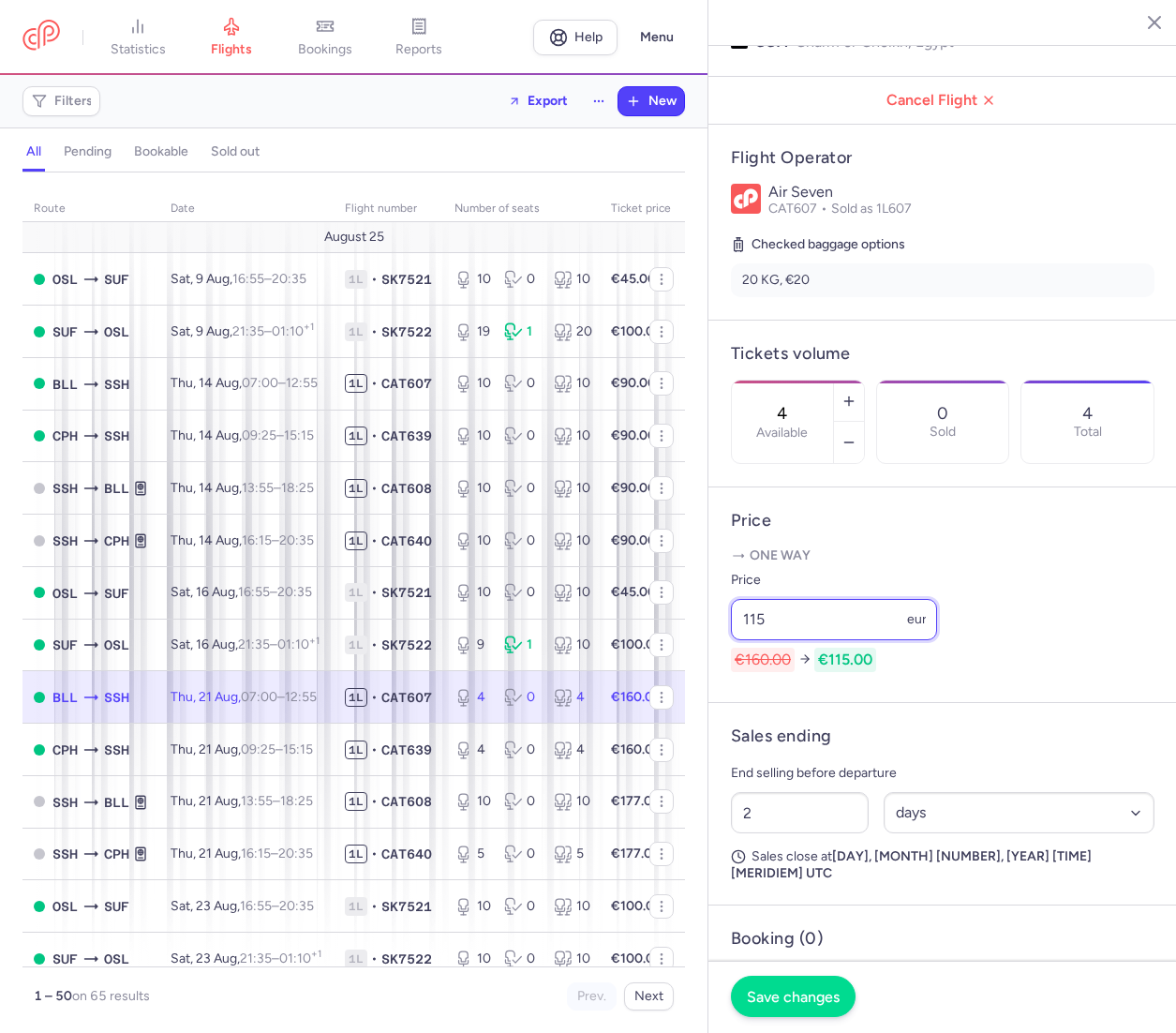 type on "115" 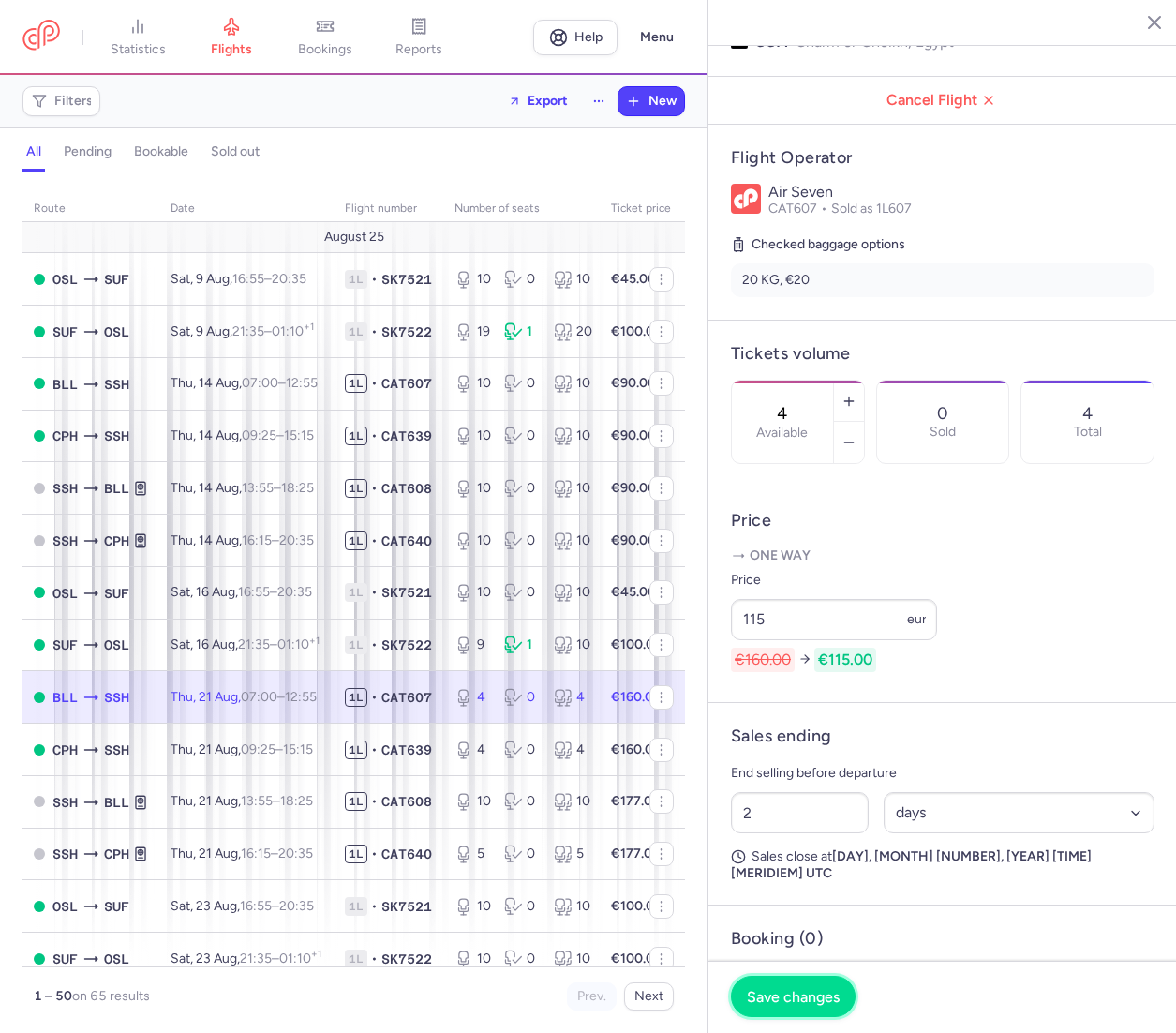 click on "Save changes" at bounding box center [793, 996] 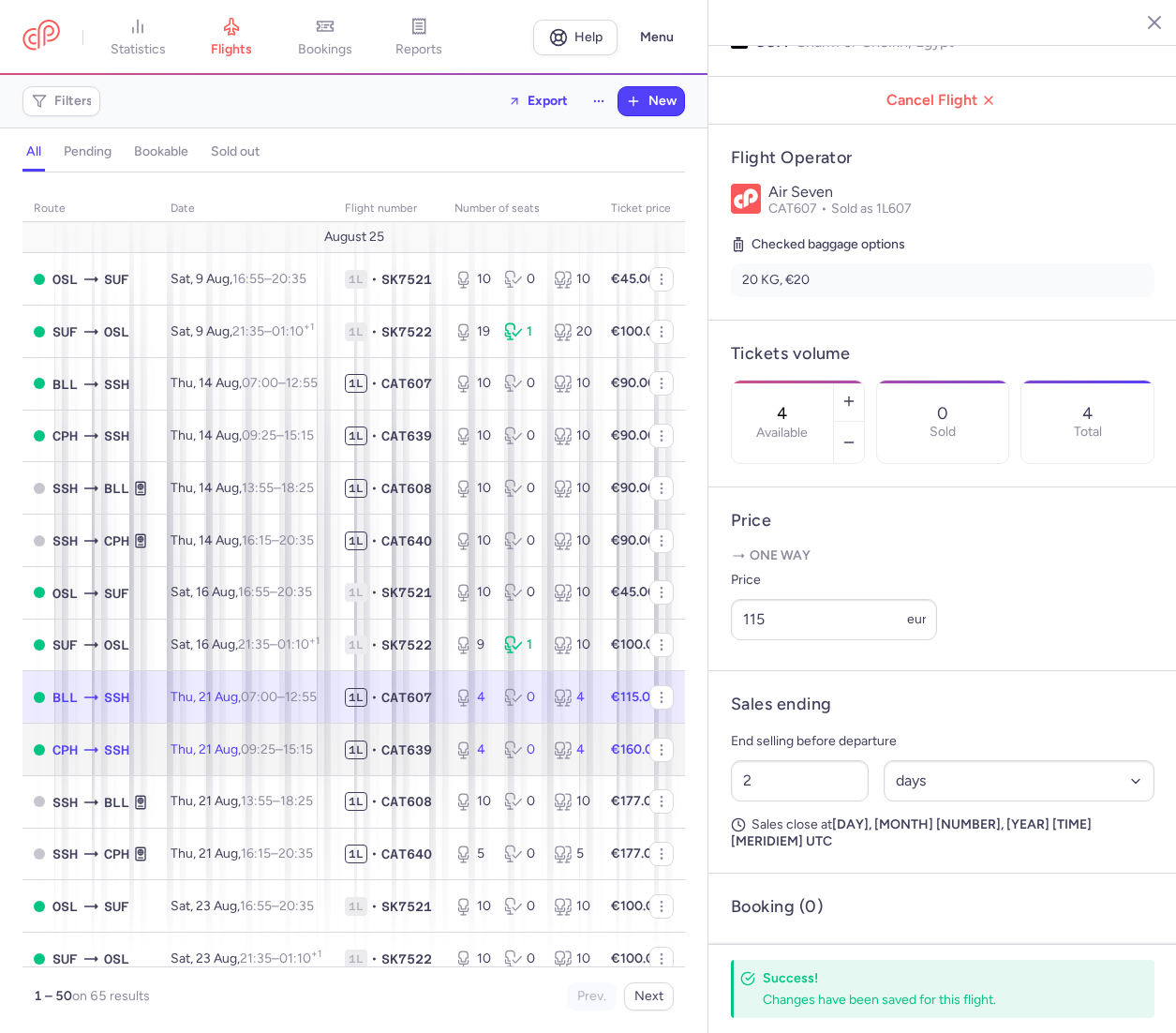 click on "CPH  SSH" 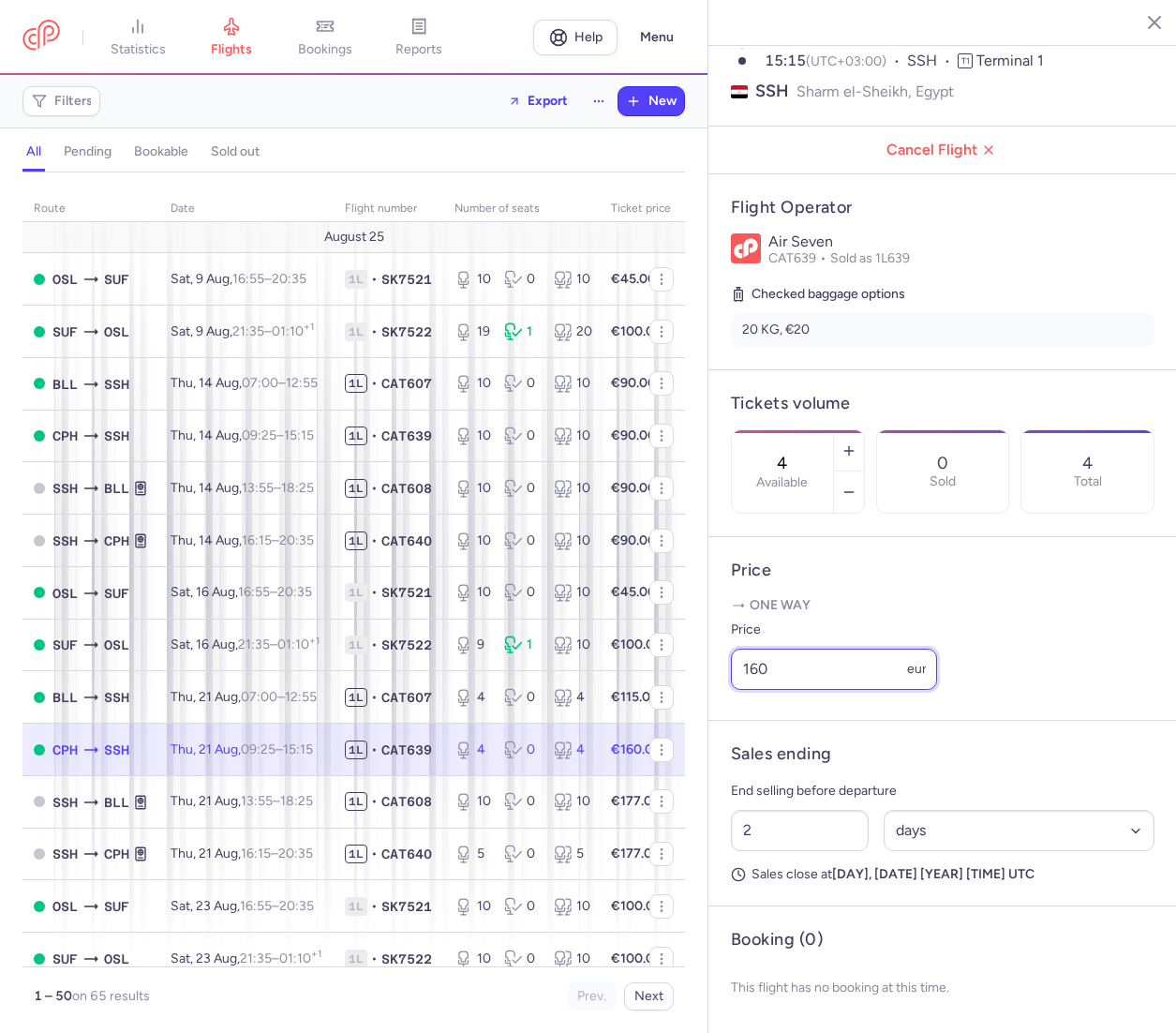 click on "160" at bounding box center (834, 669) 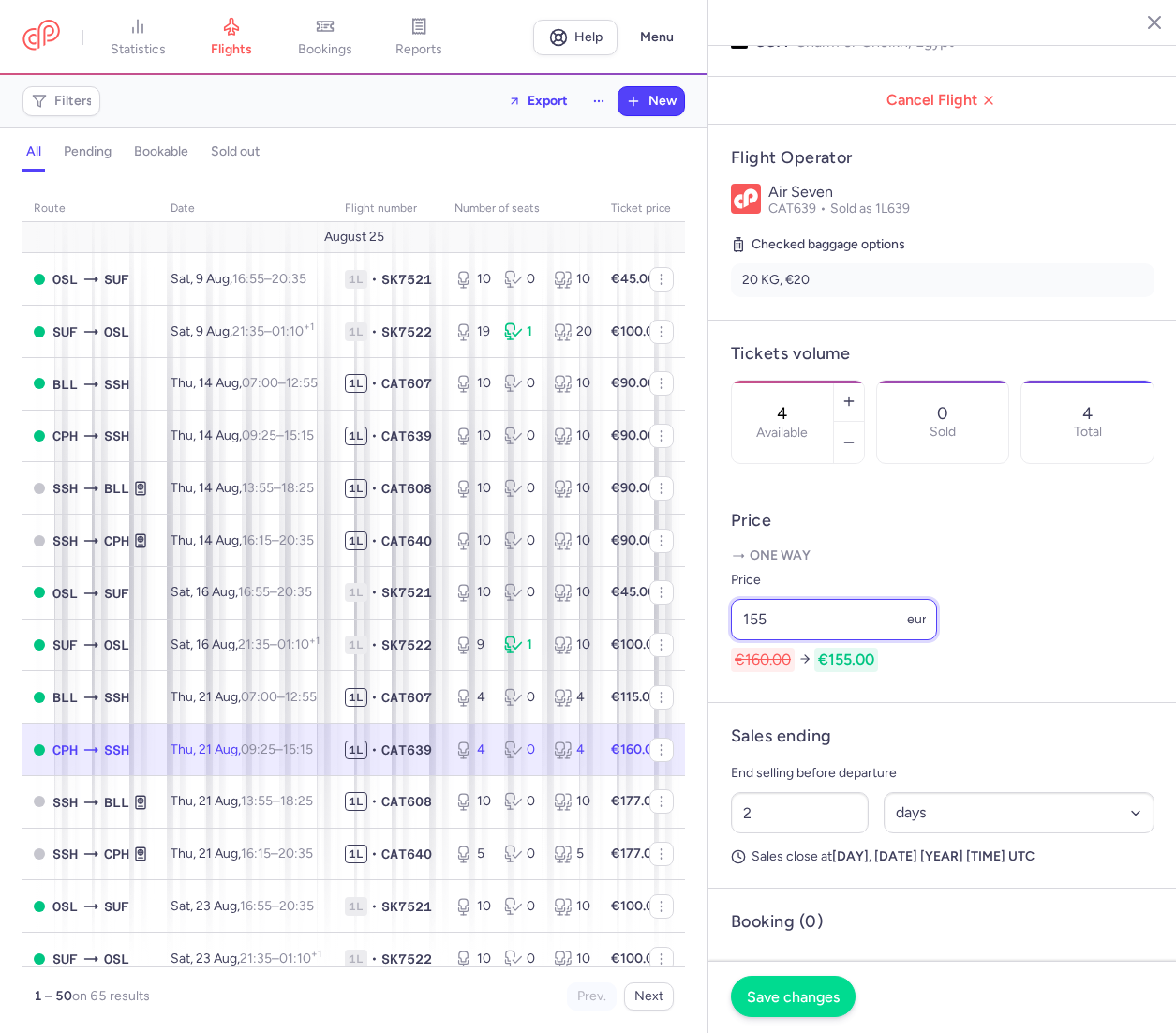 type on "155" 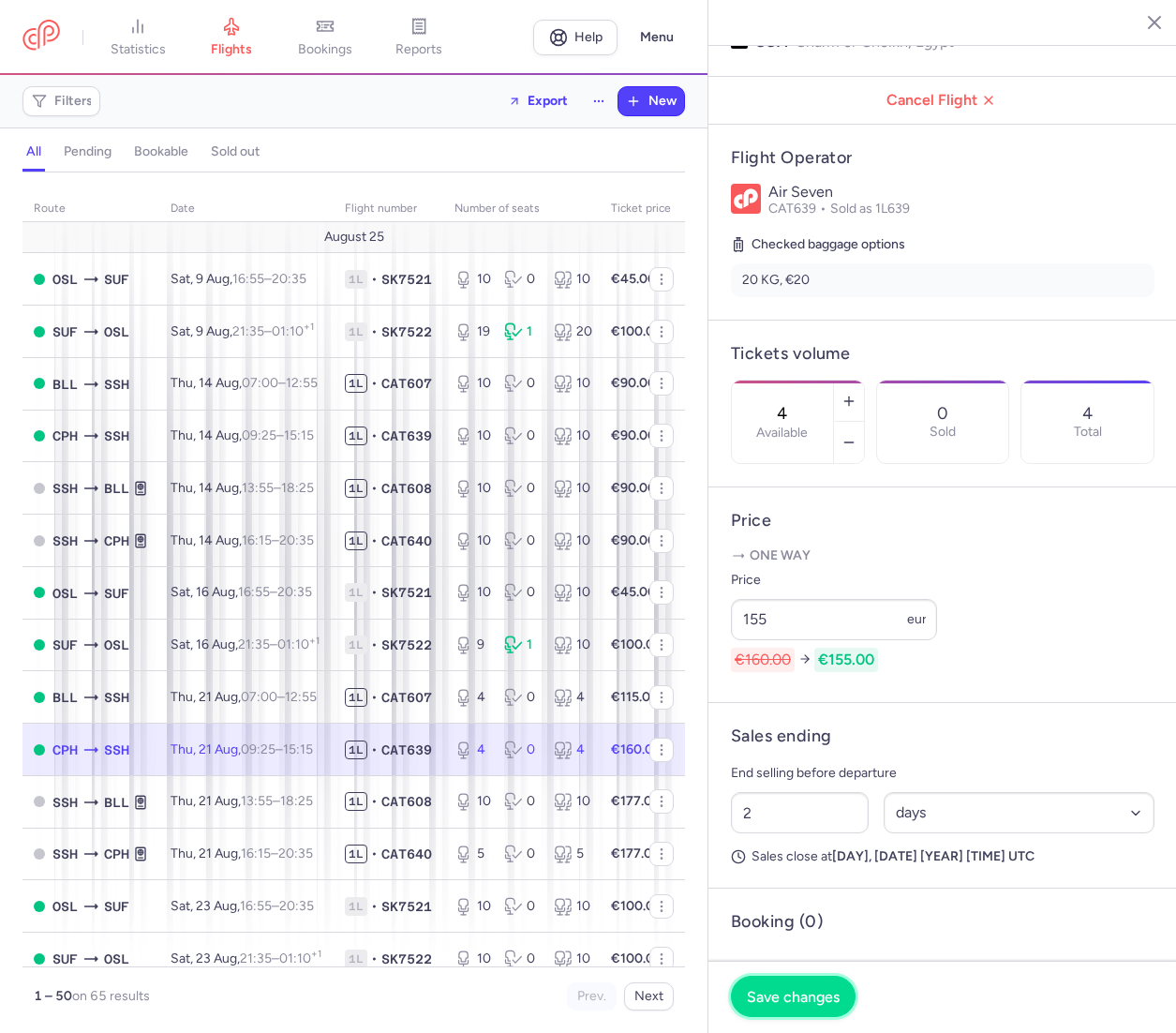 click on "Save changes" at bounding box center [793, 996] 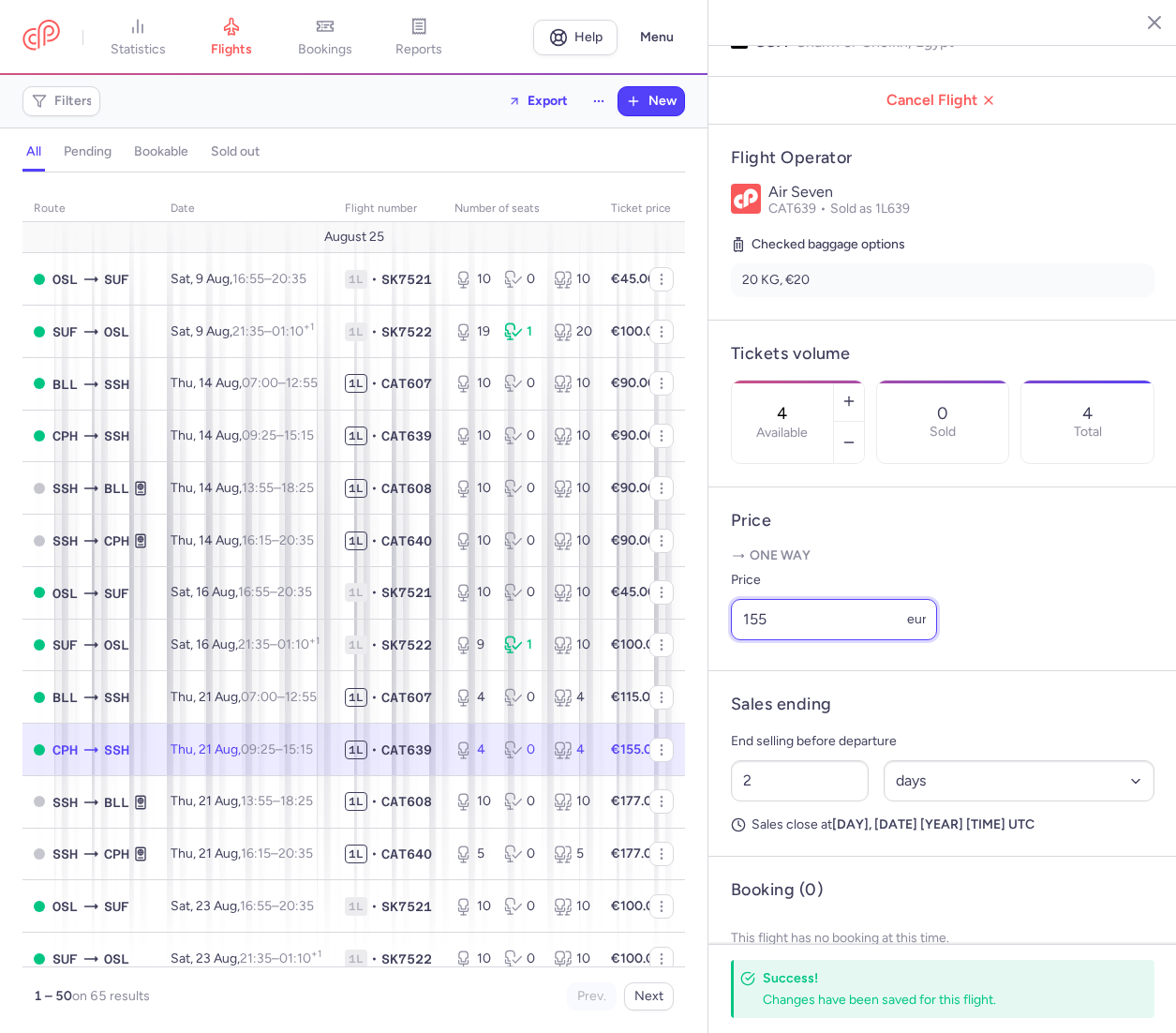 click on "155" at bounding box center (834, 620) 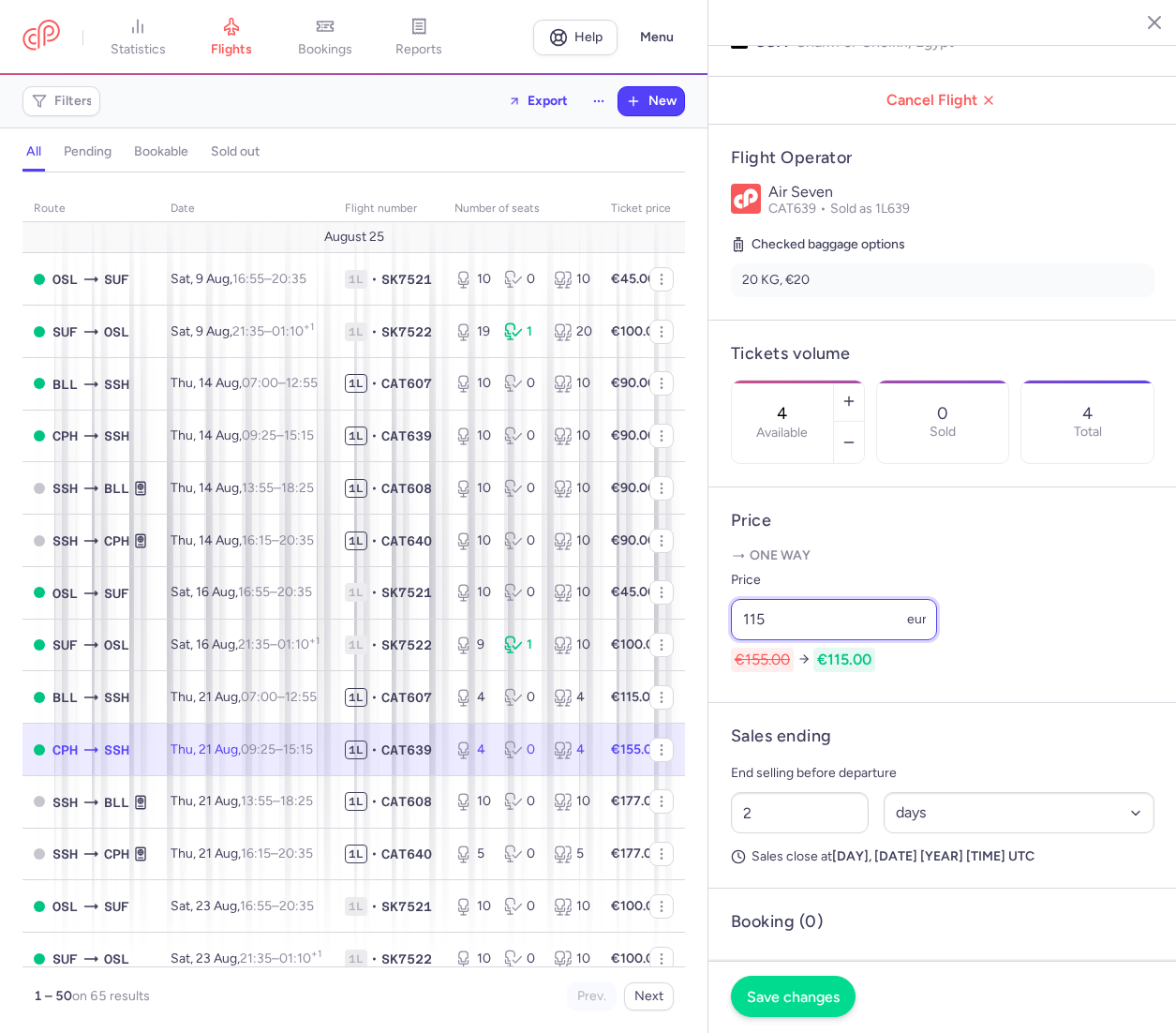 type on "115" 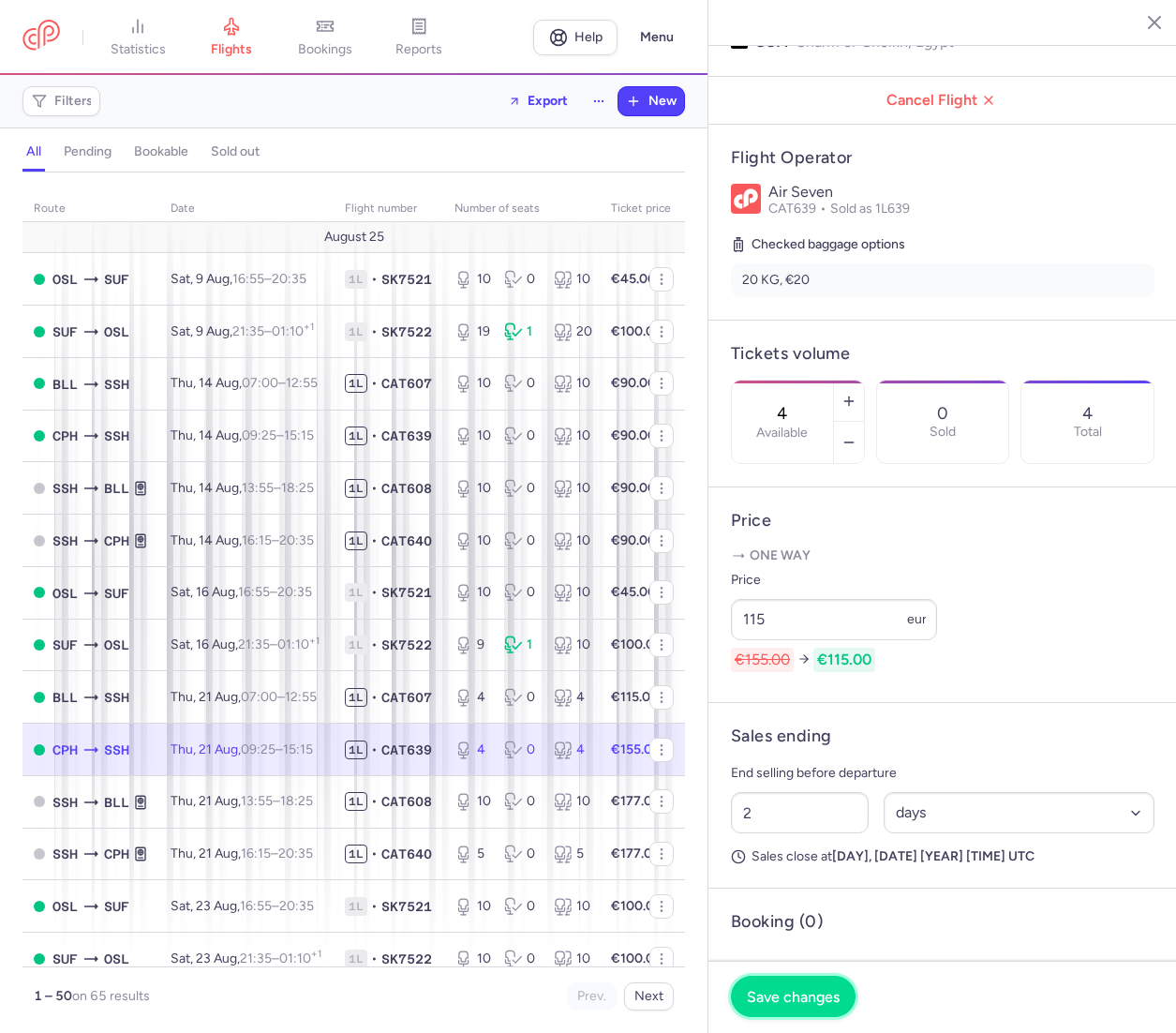 click on "Save changes" at bounding box center (793, 996) 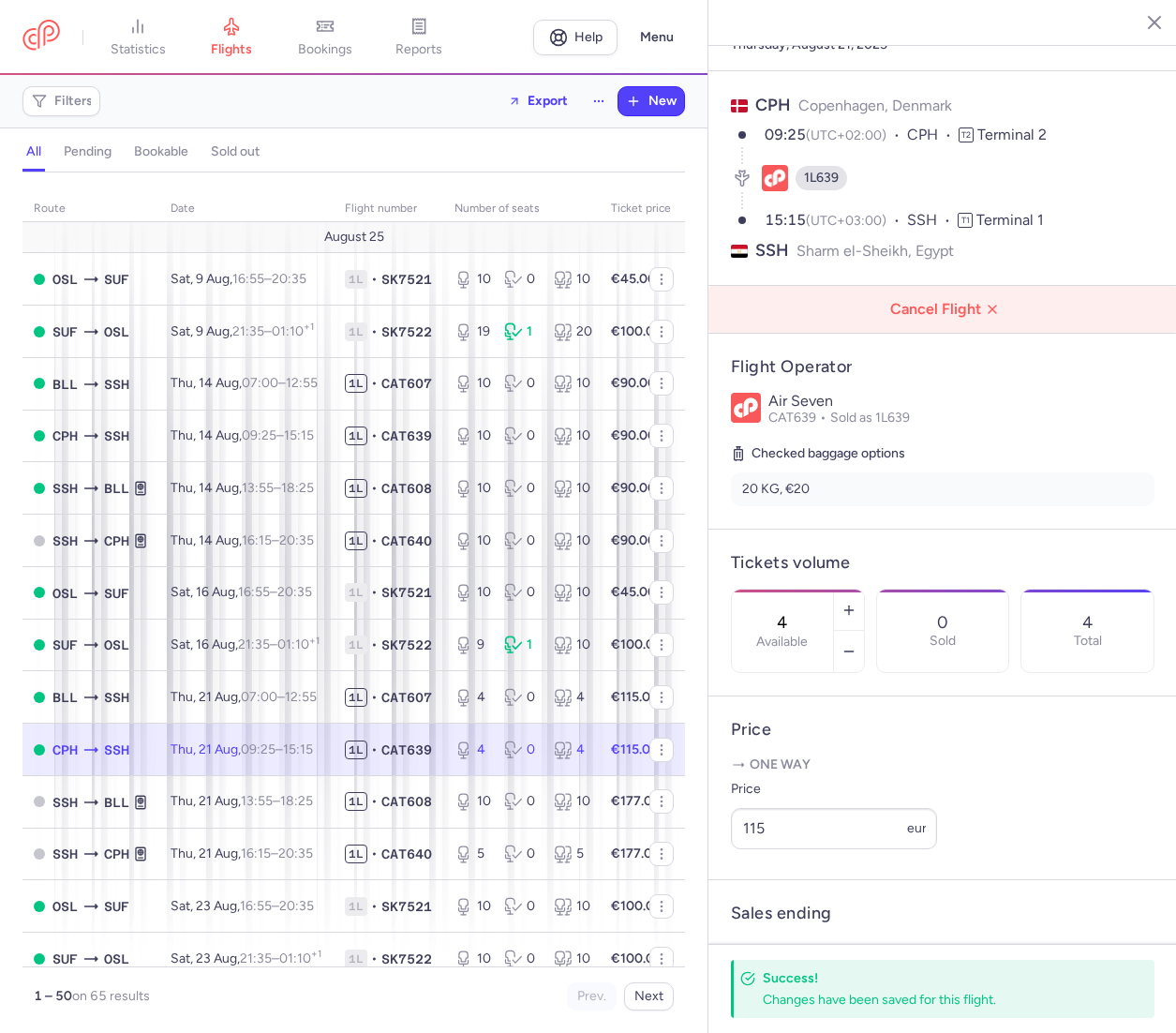 scroll, scrollTop: 0, scrollLeft: 0, axis: both 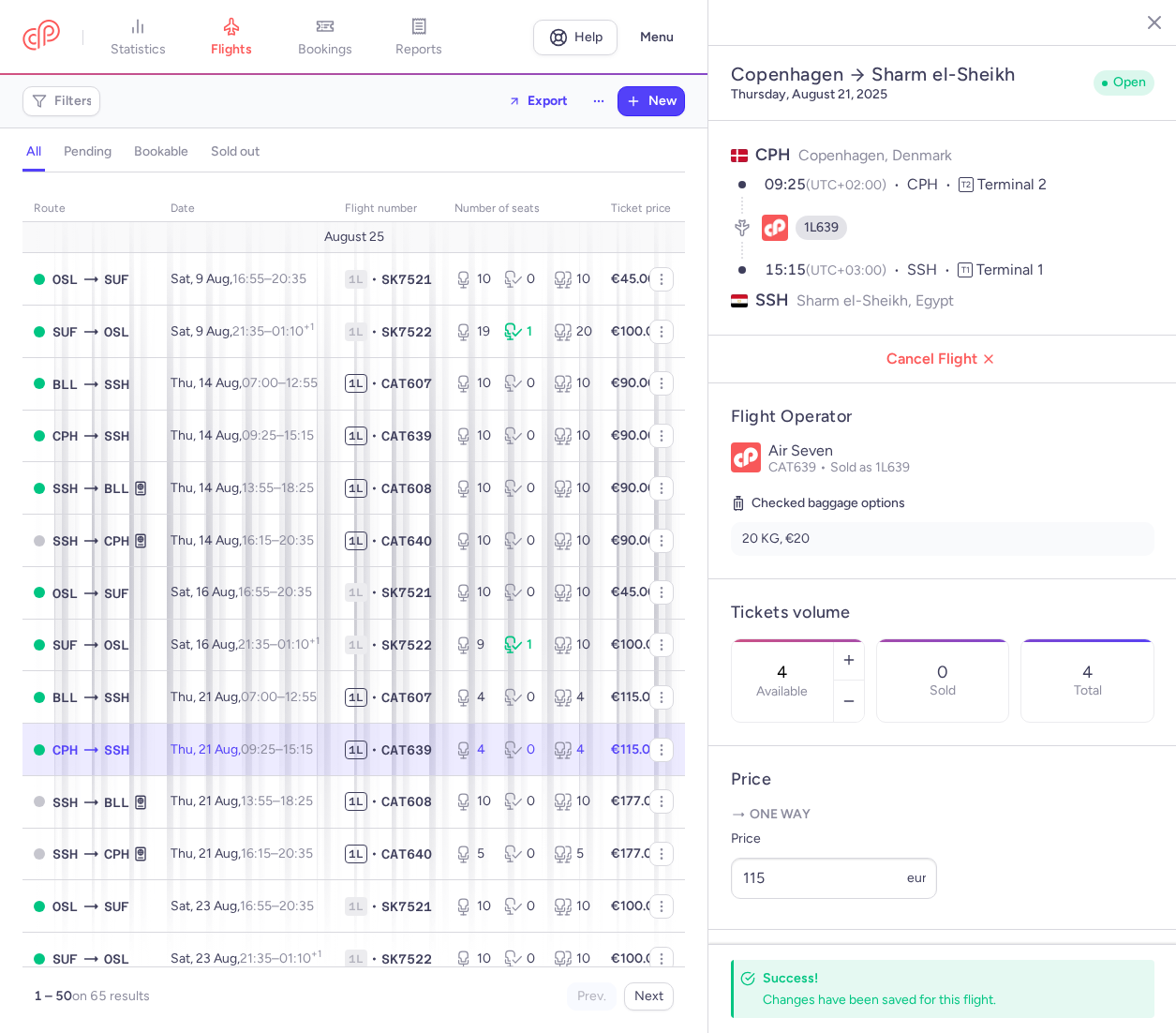 click 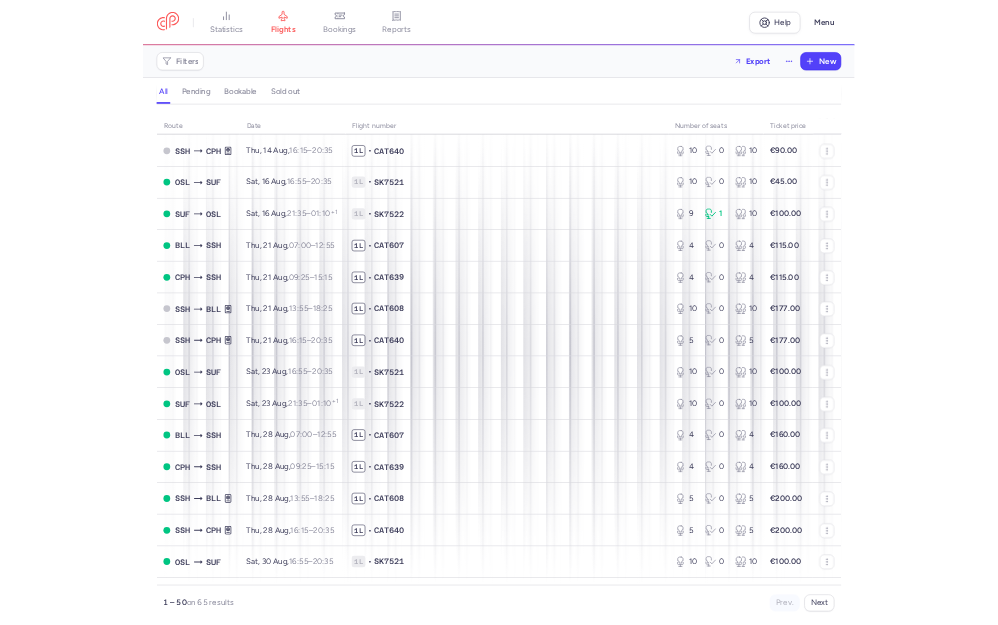 scroll, scrollTop: 0, scrollLeft: 0, axis: both 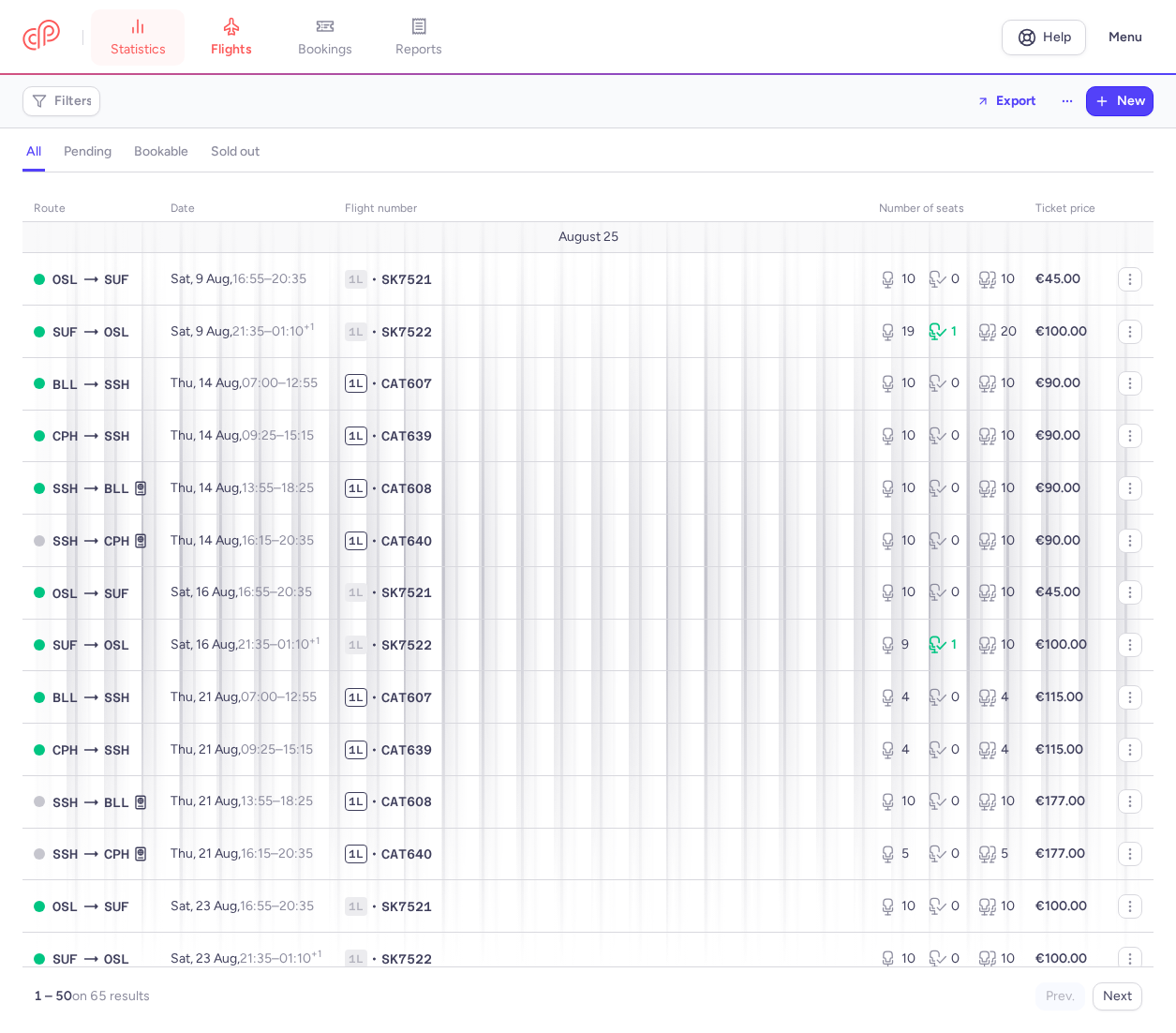 click 